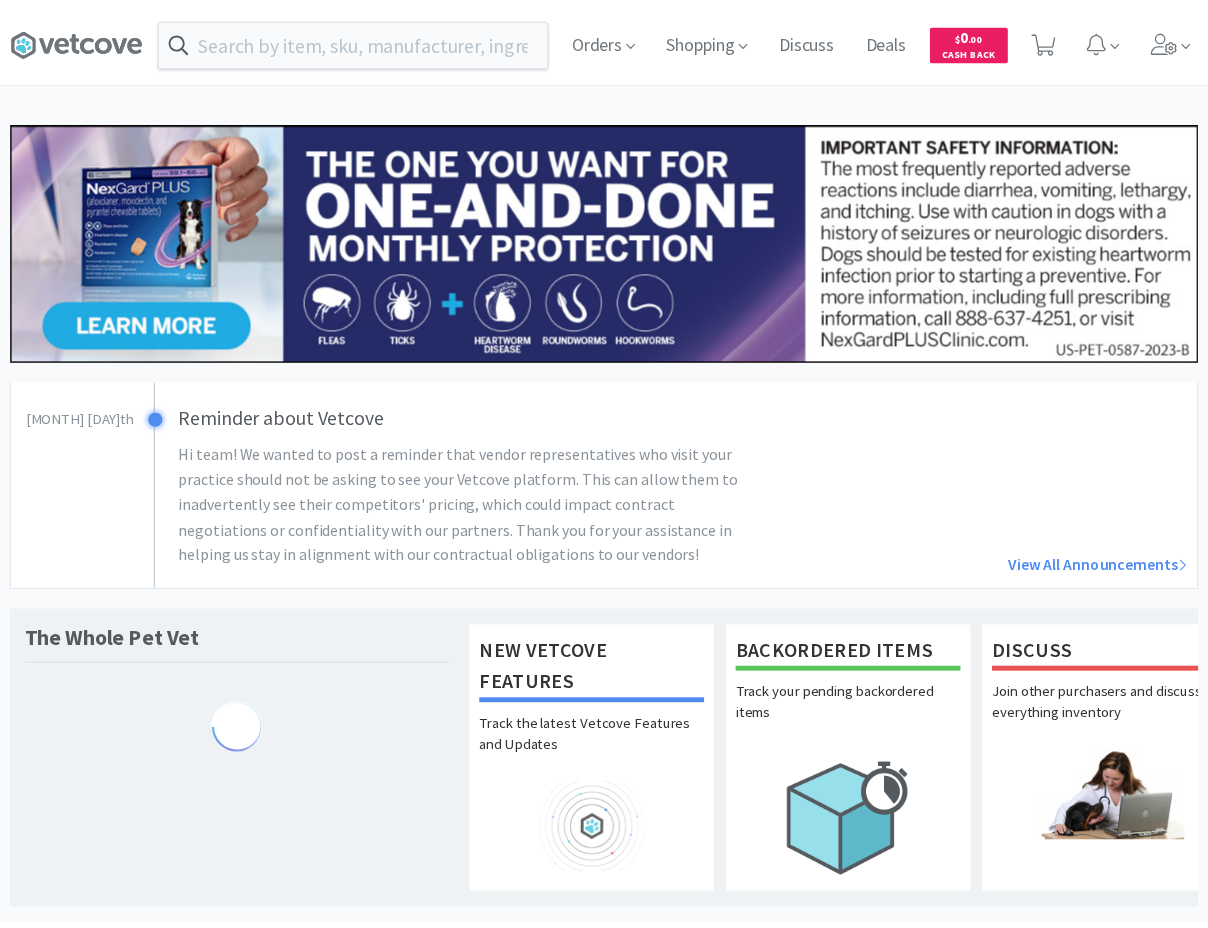 scroll, scrollTop: 0, scrollLeft: 0, axis: both 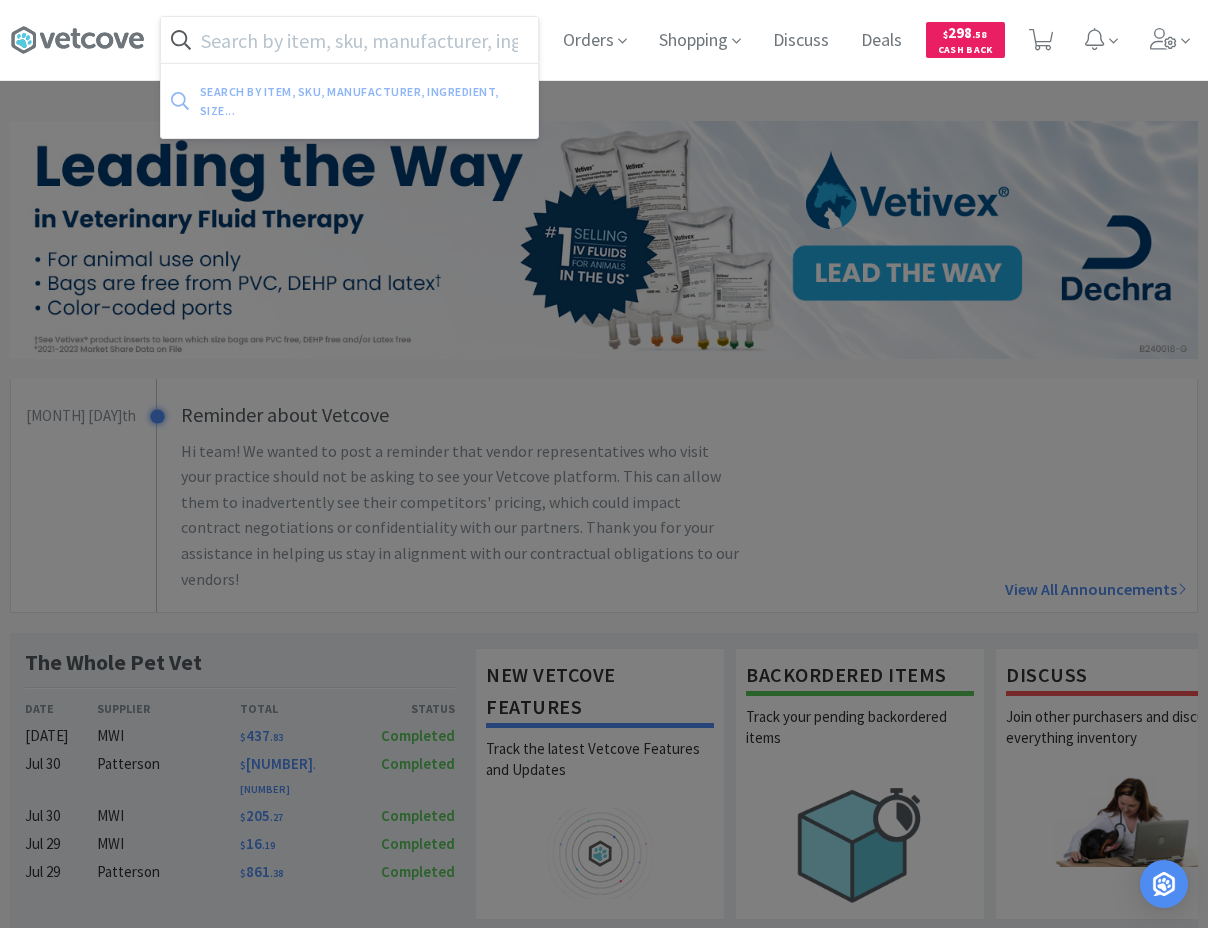 click at bounding box center (349, 40) 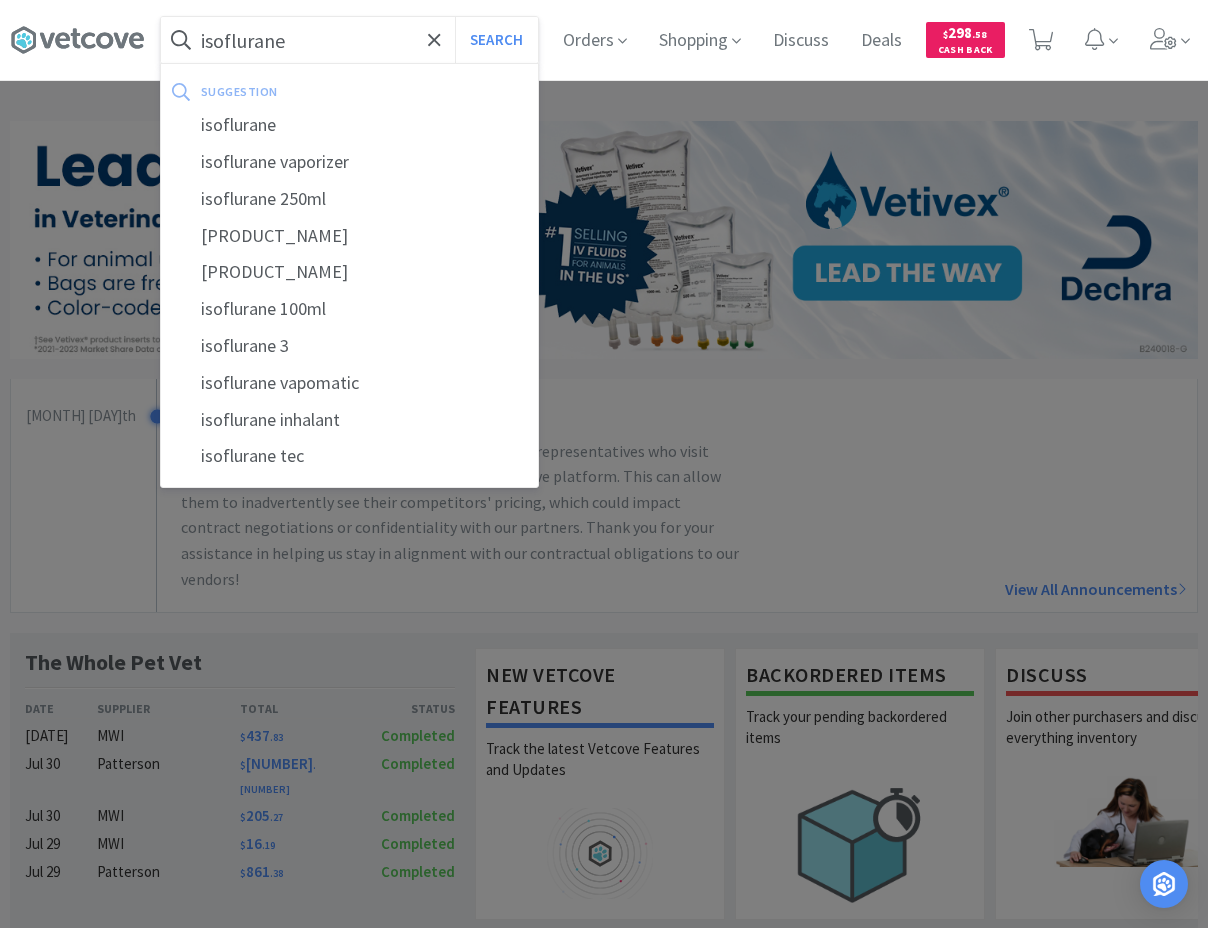 type on "isoflurane" 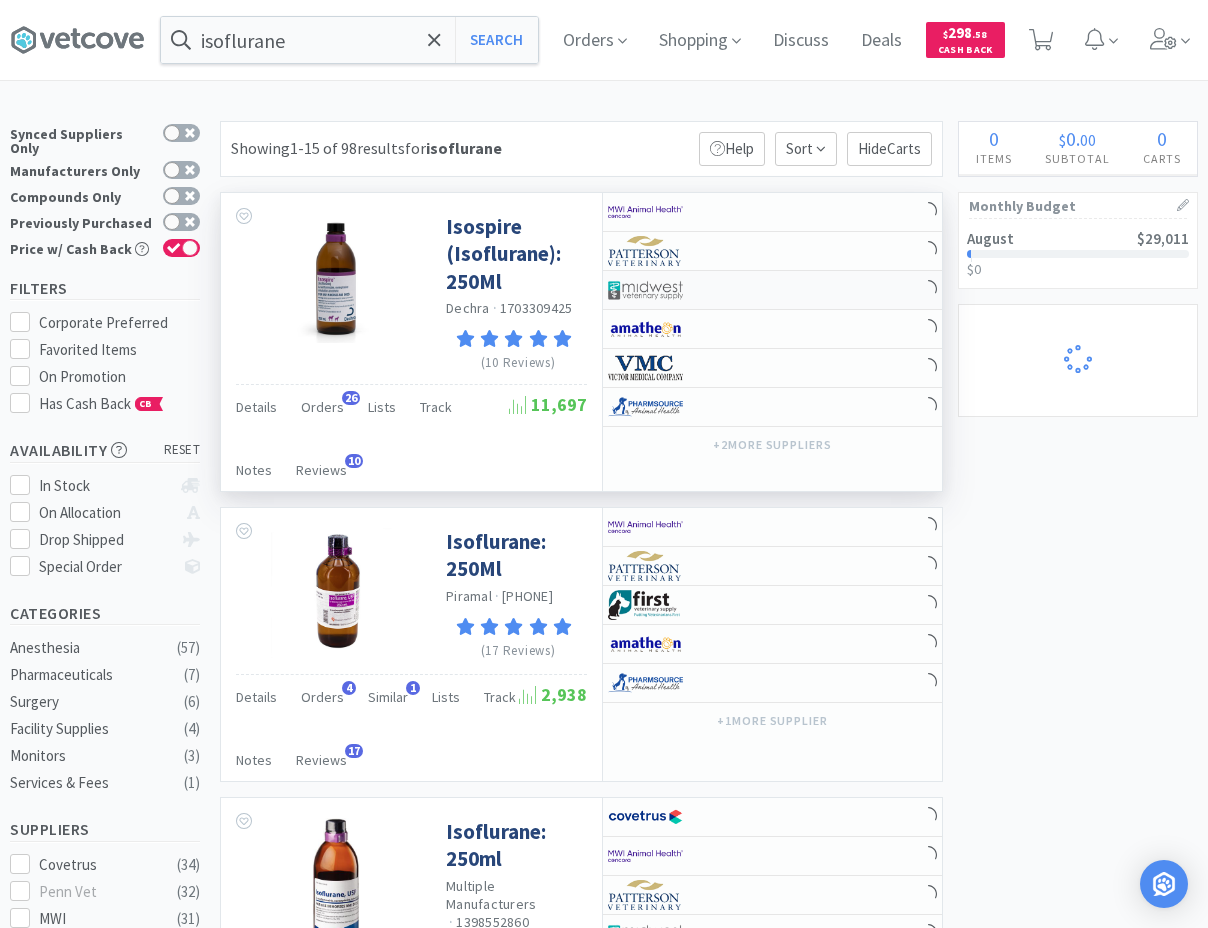 select on "1" 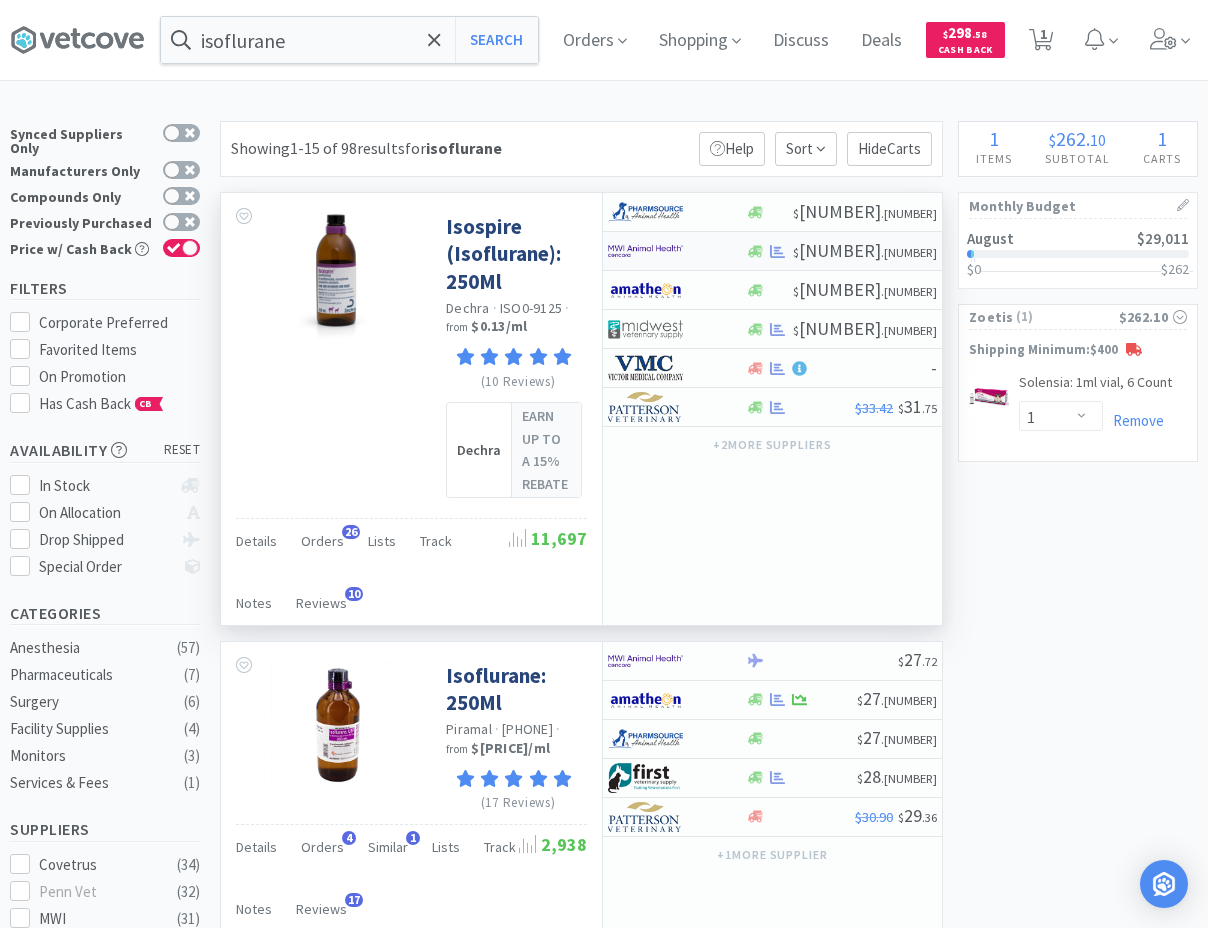 click at bounding box center (645, 251) 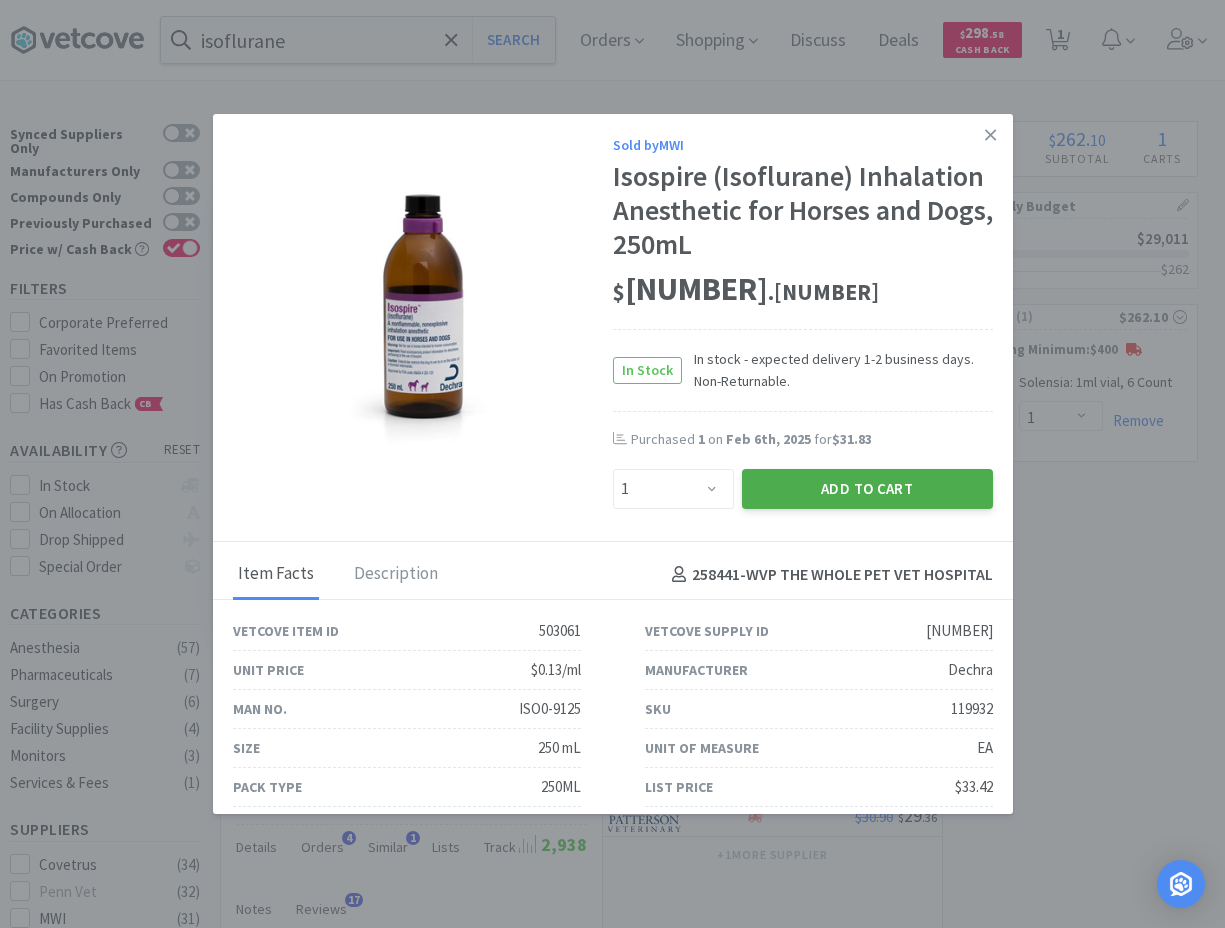 click on "Add to Cart" at bounding box center (867, 489) 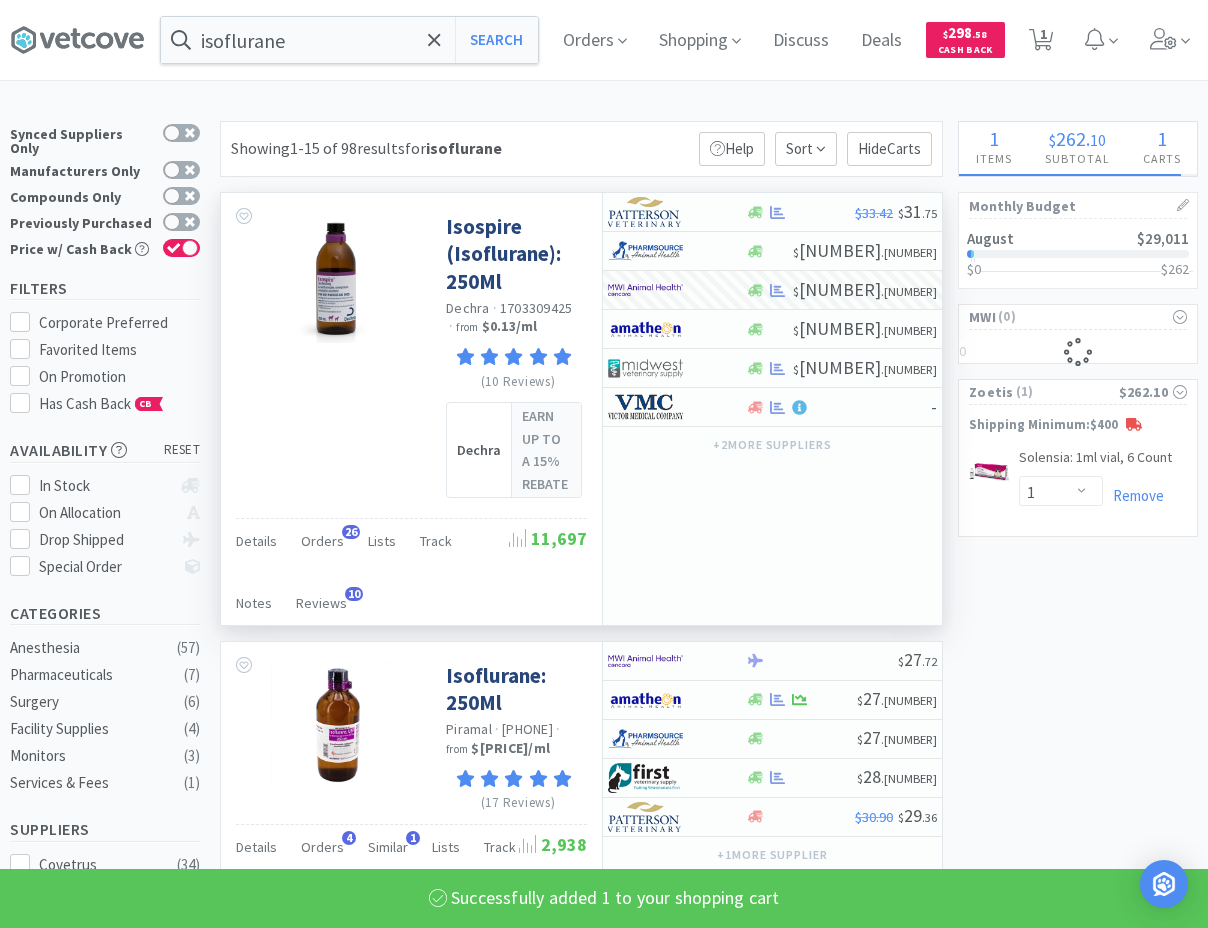 select on "1" 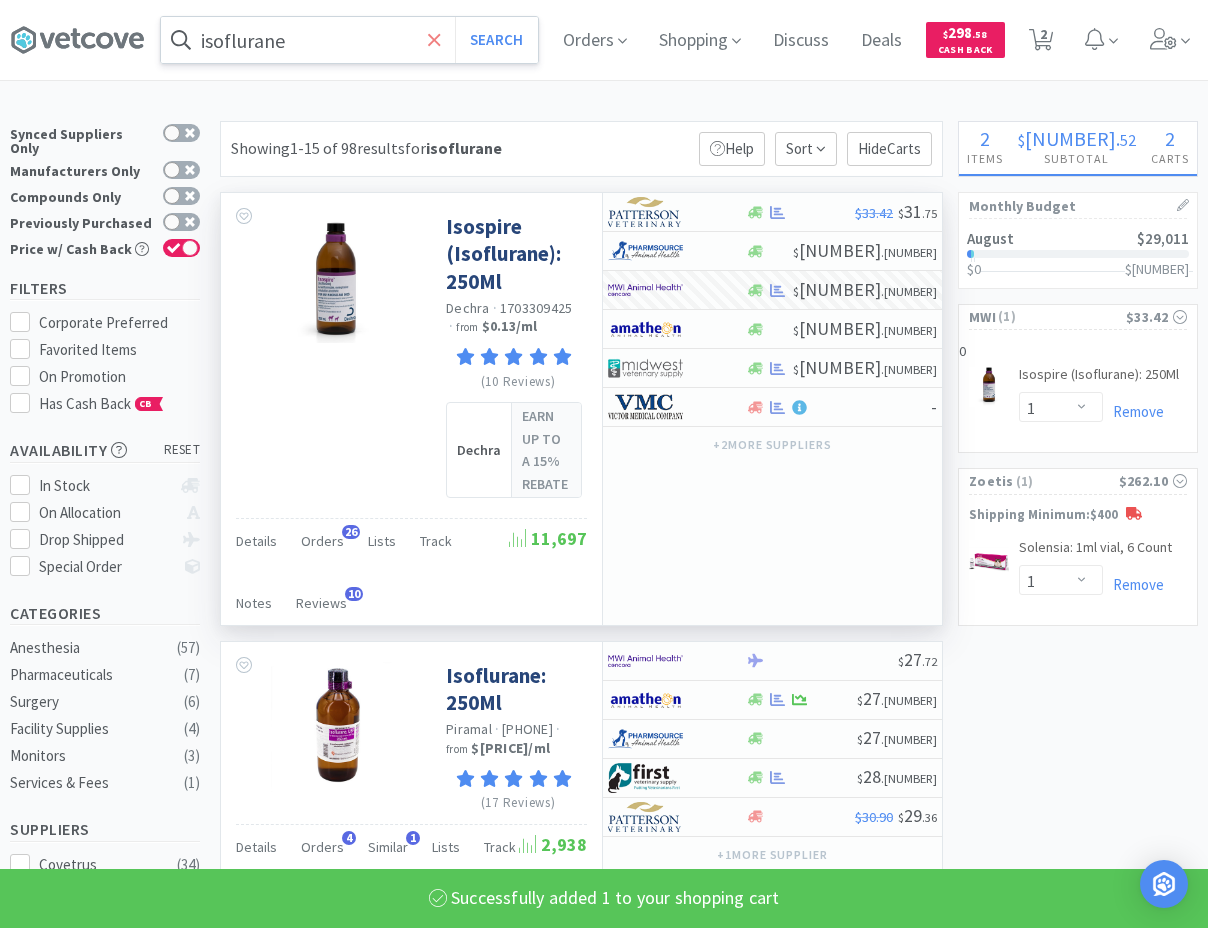 click 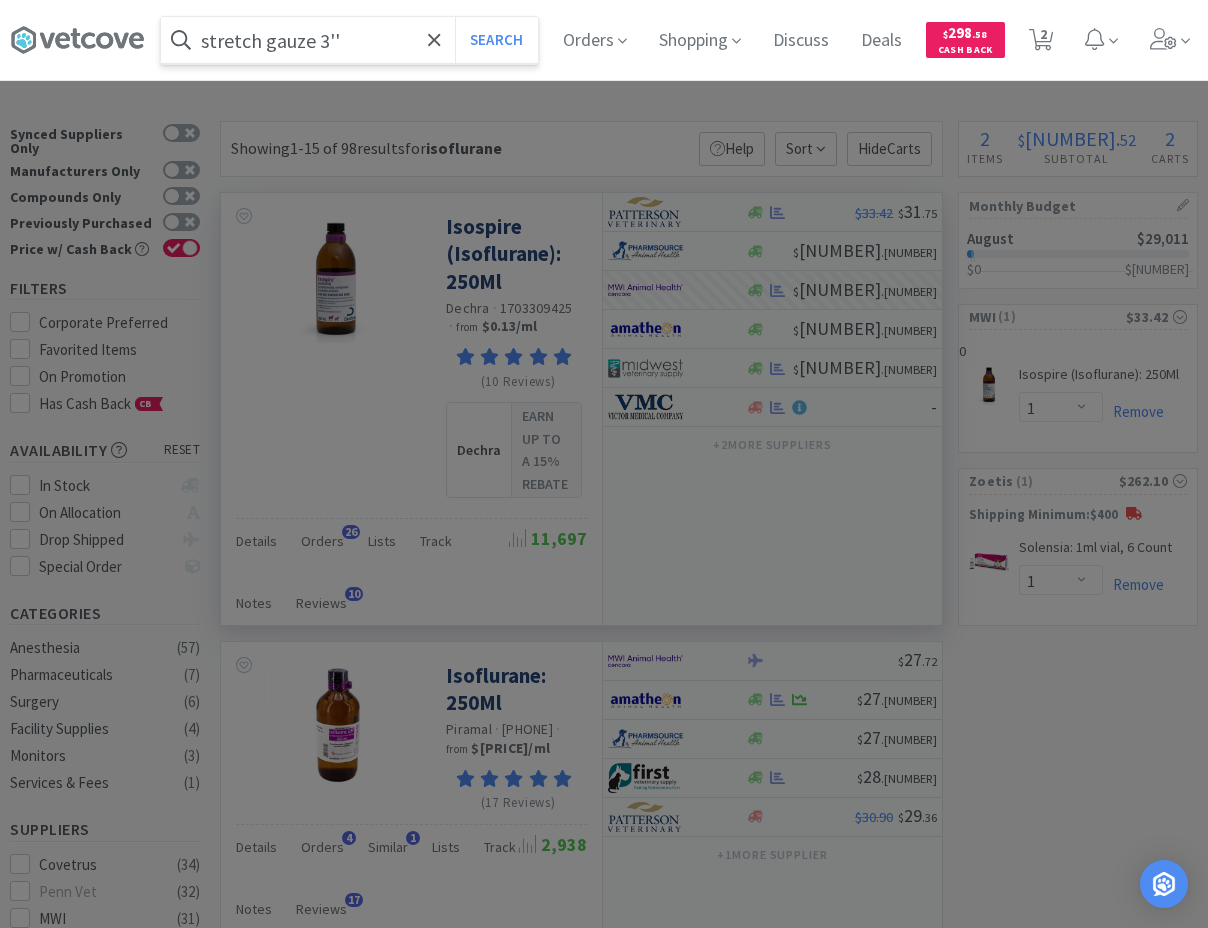 type on "stretch gauze 3''" 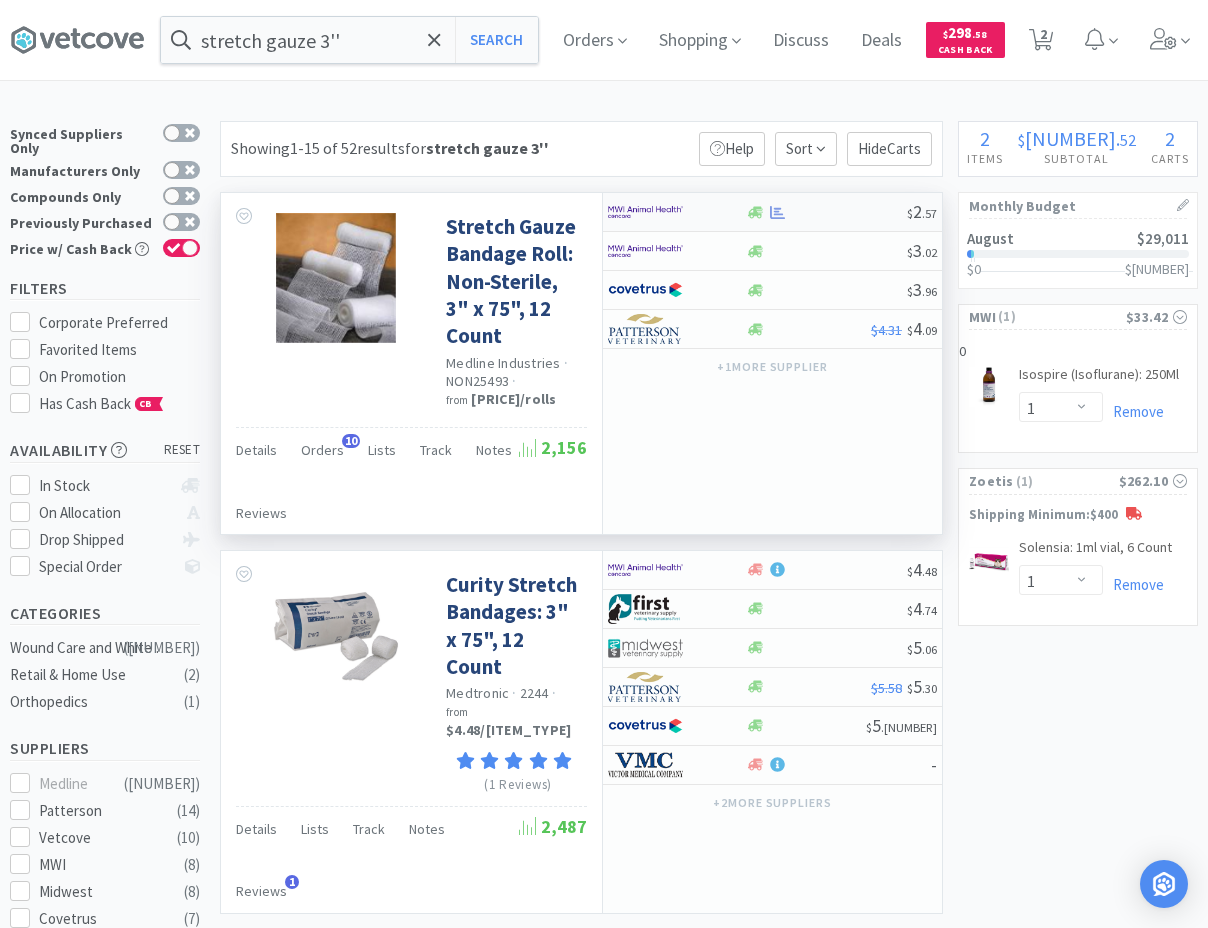 click at bounding box center [826, 212] 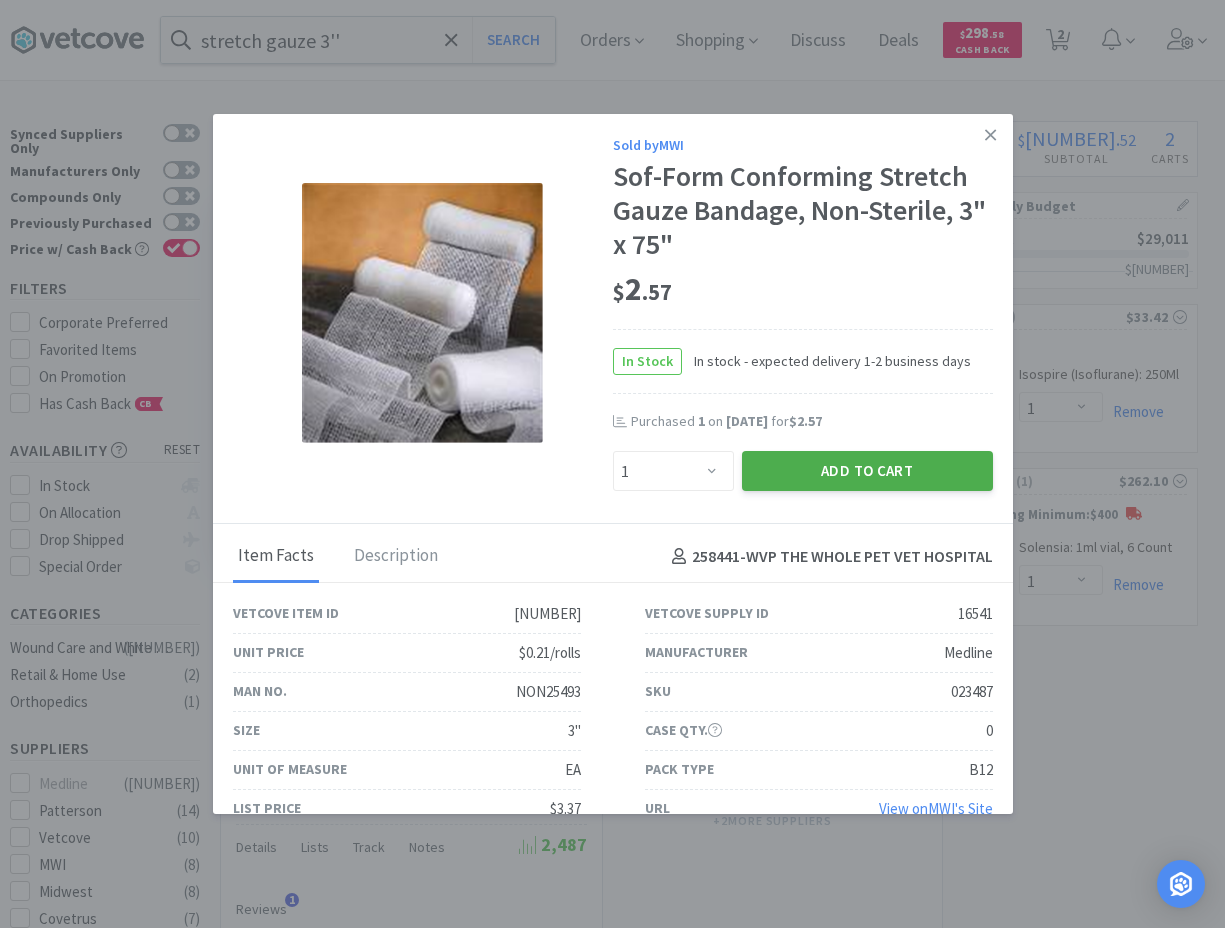 click on "Add to Cart" at bounding box center [867, 471] 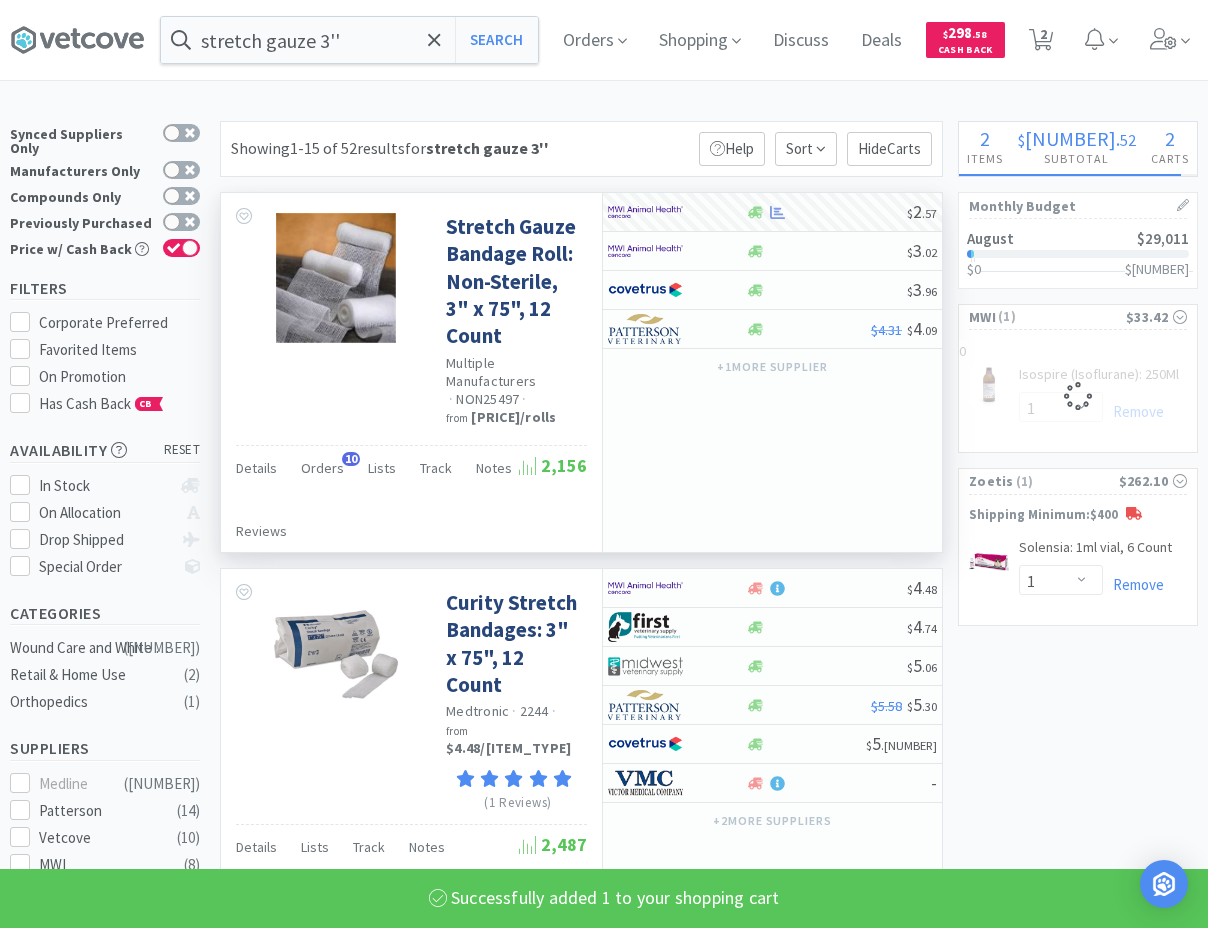select on "1" 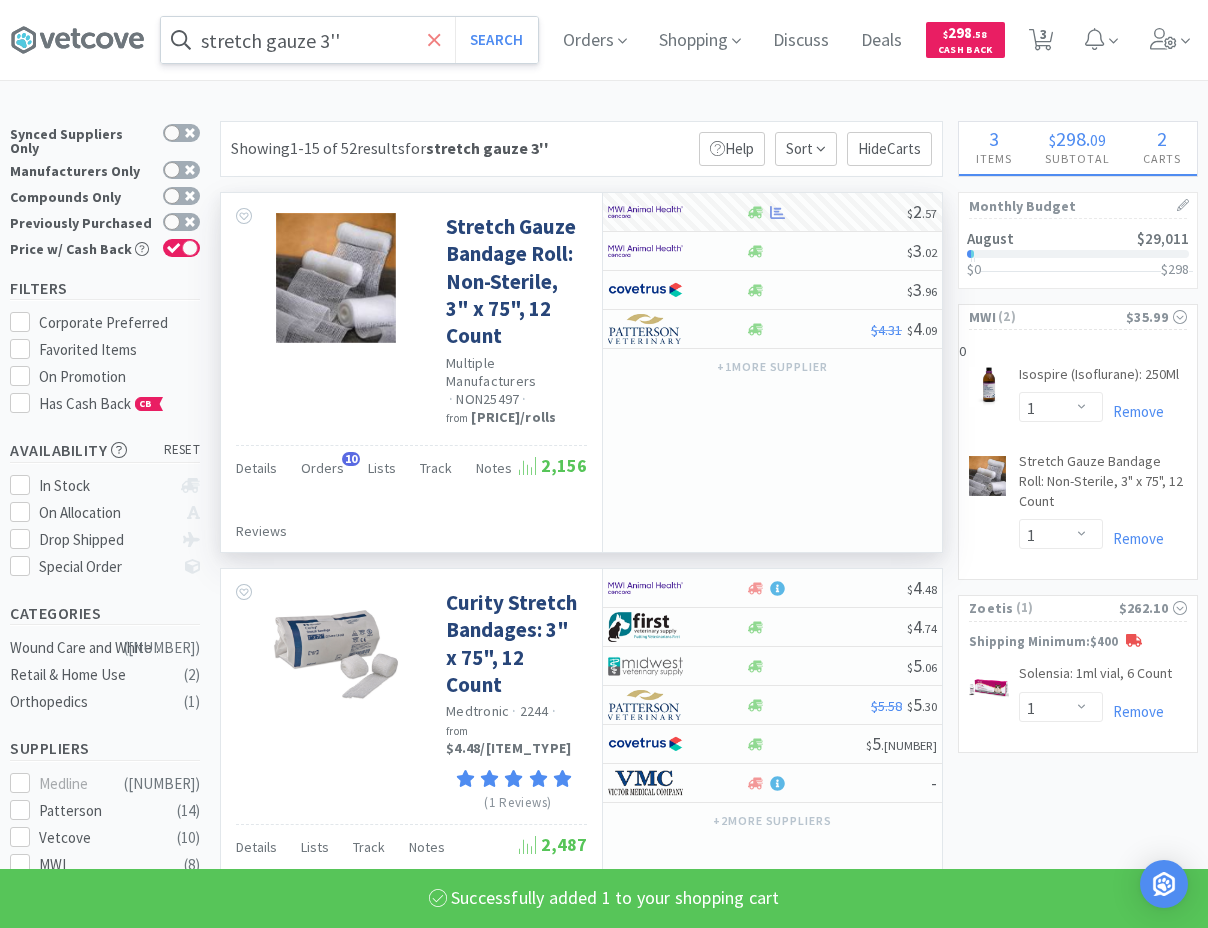 click at bounding box center (434, 40) 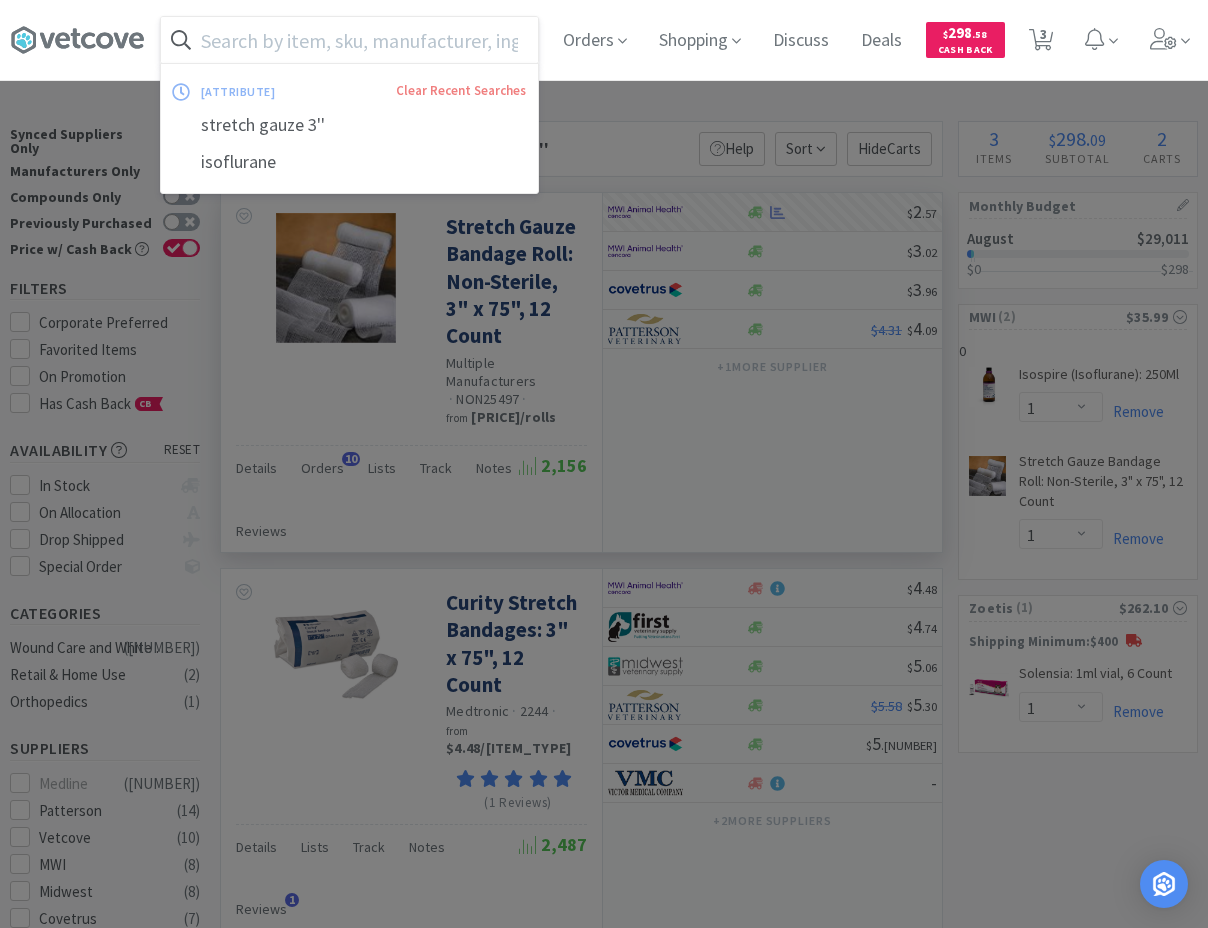 click at bounding box center [349, 40] 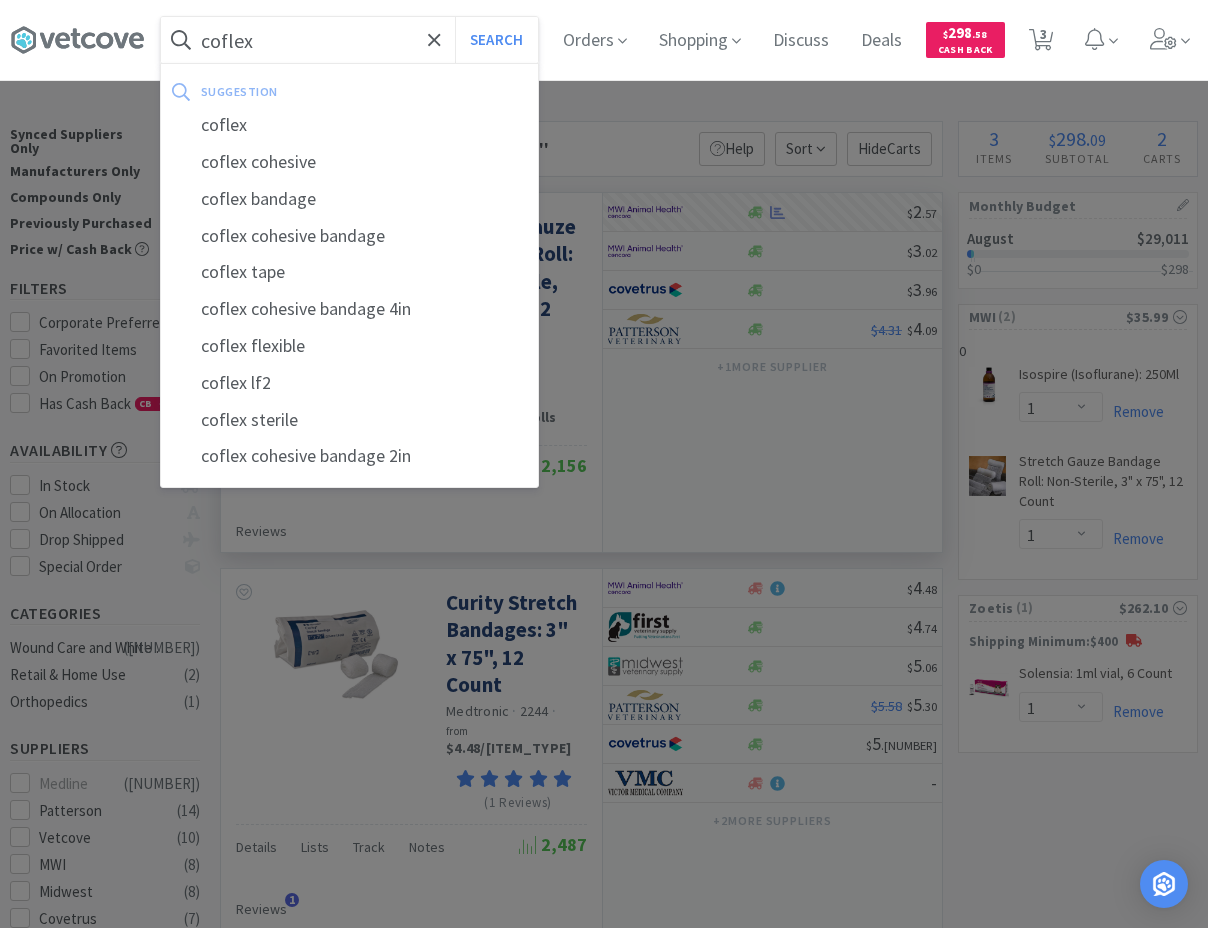type on "coflex" 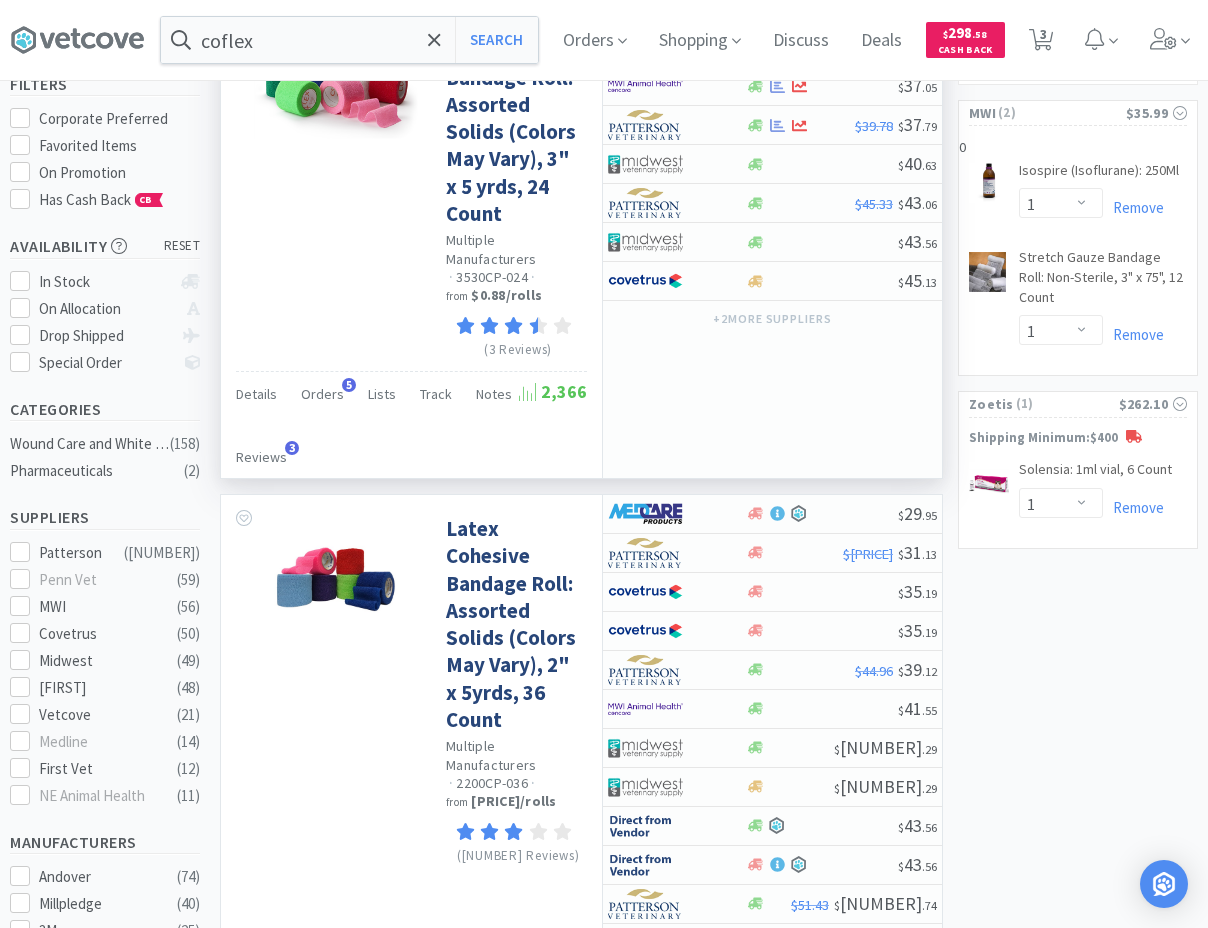 scroll, scrollTop: 0, scrollLeft: 0, axis: both 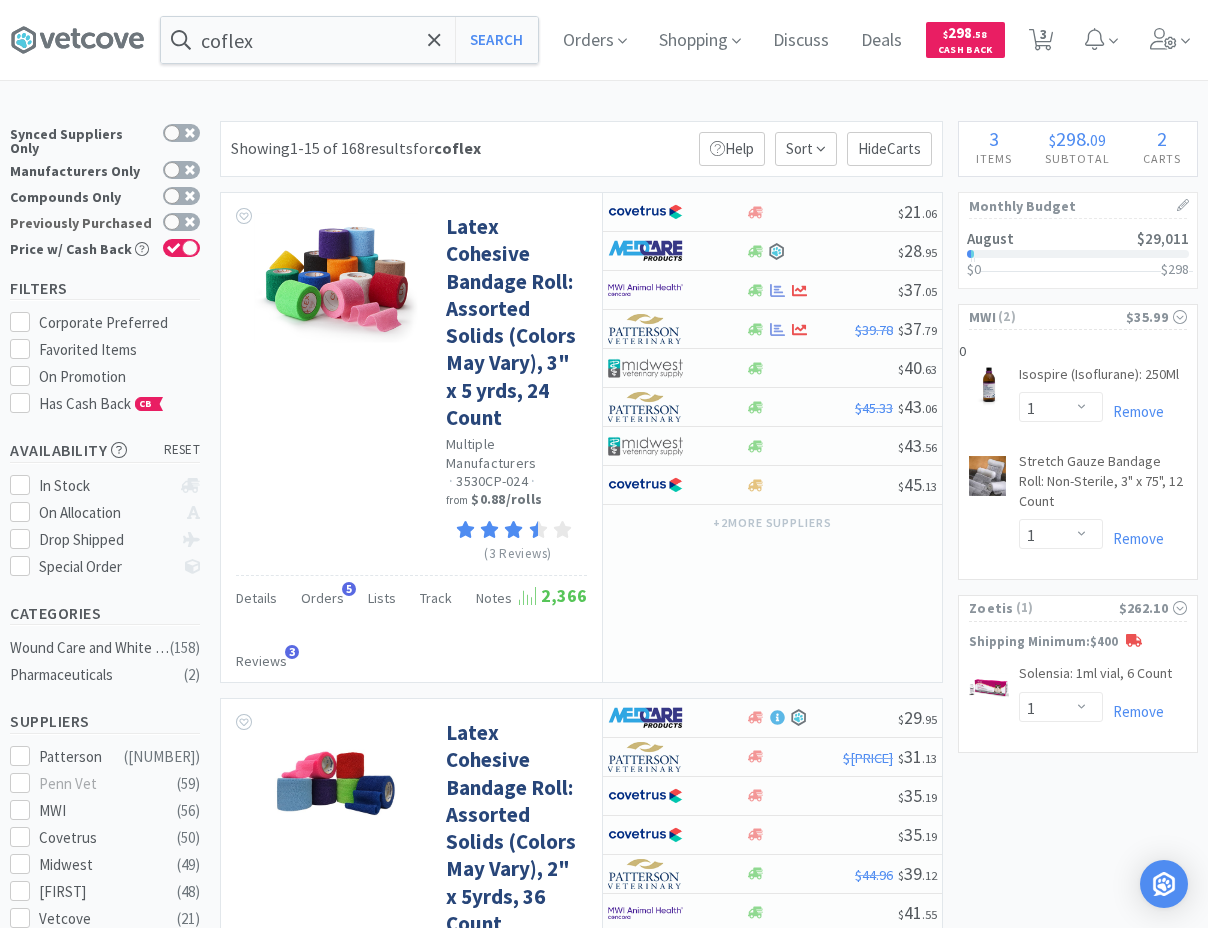 click on "Previously Purchased" at bounding box center (105, 223) 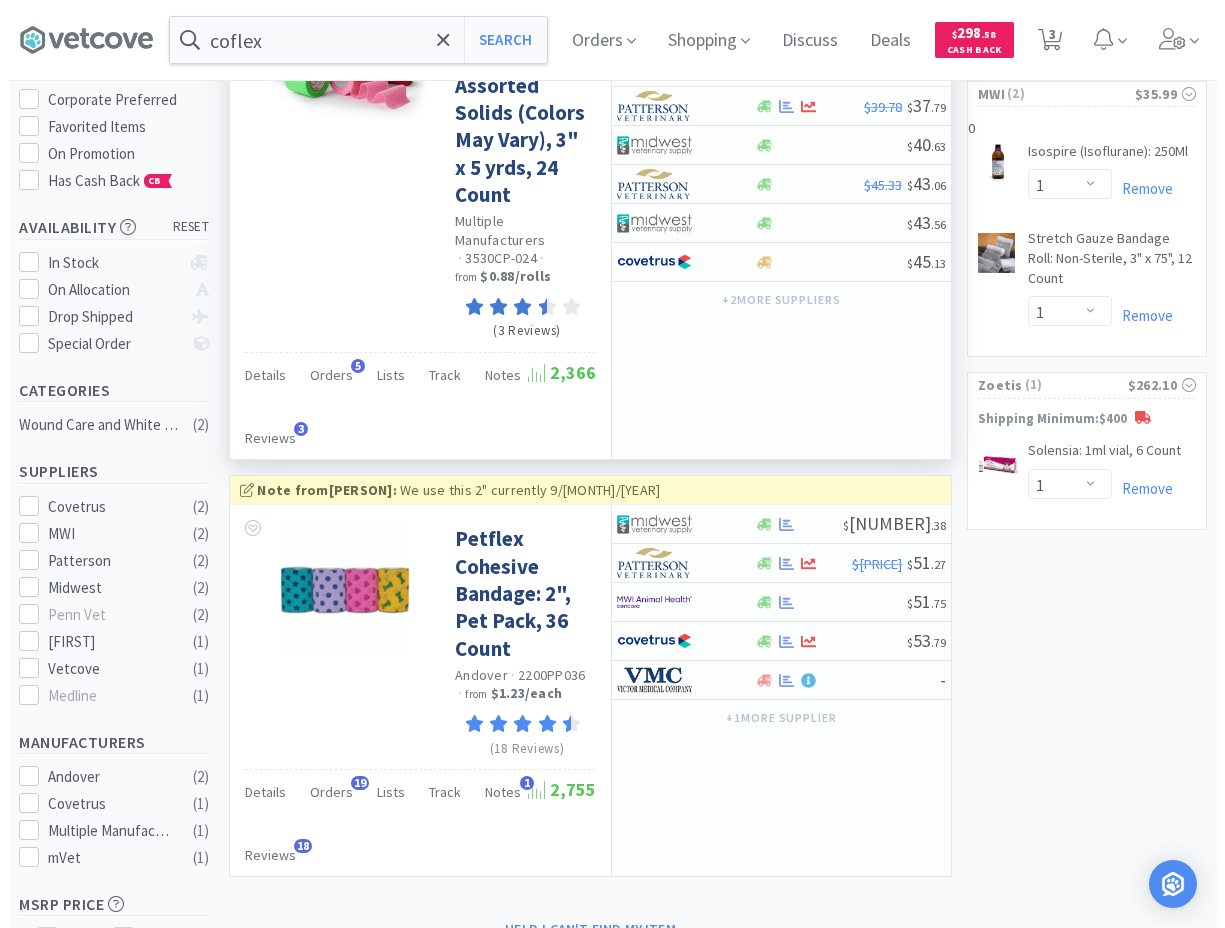 scroll, scrollTop: 306, scrollLeft: 0, axis: vertical 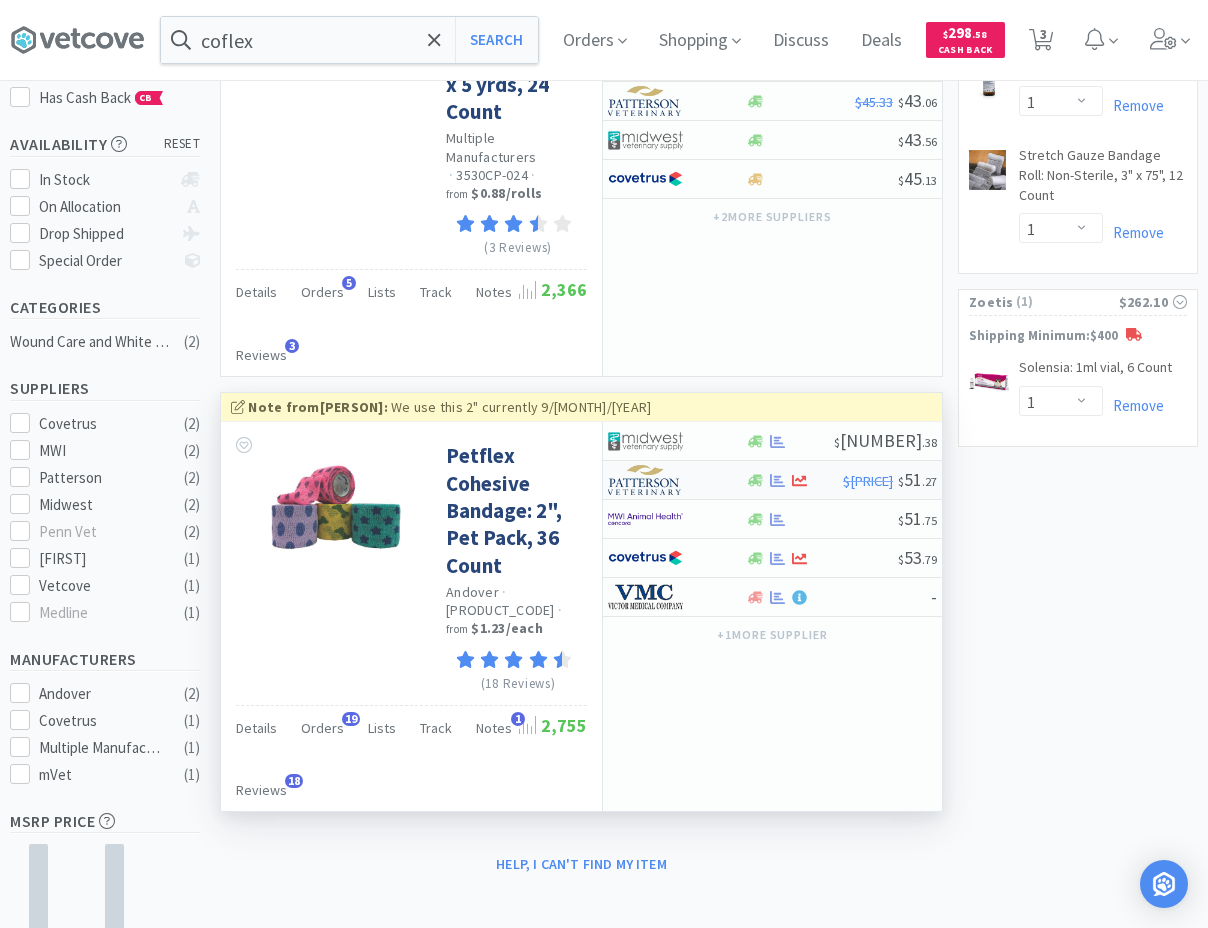 click at bounding box center [663, 480] 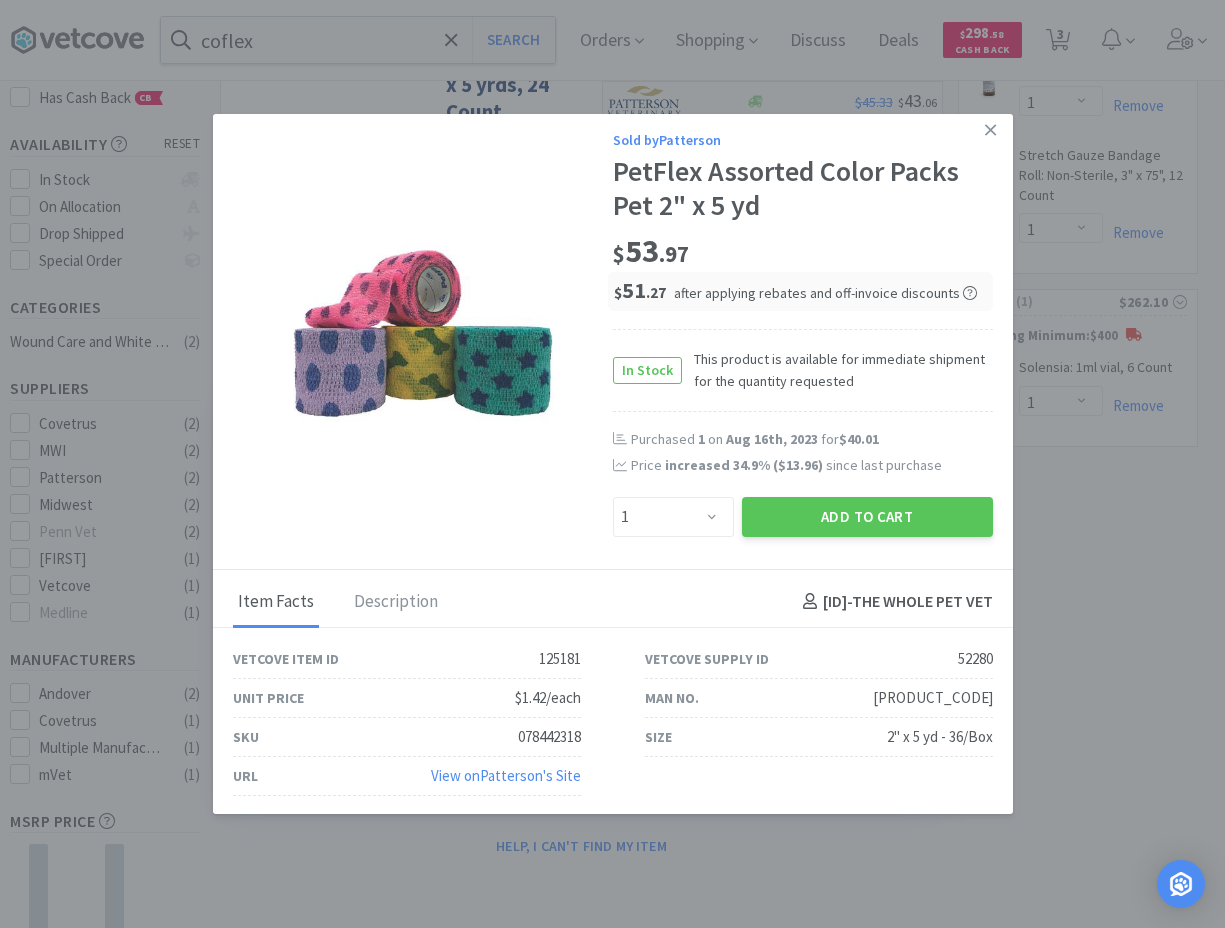 scroll, scrollTop: 7, scrollLeft: 0, axis: vertical 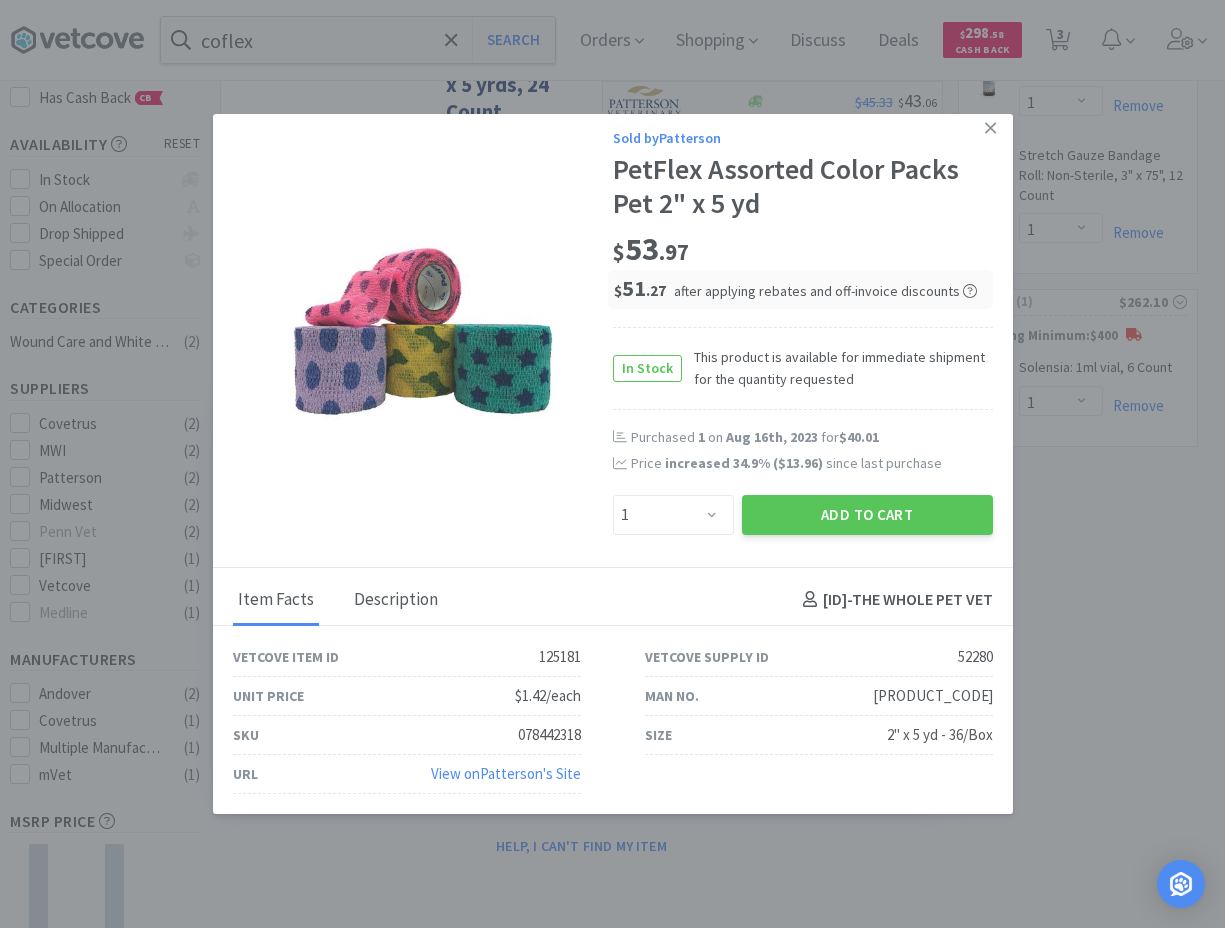 click on "Description" at bounding box center [396, 601] 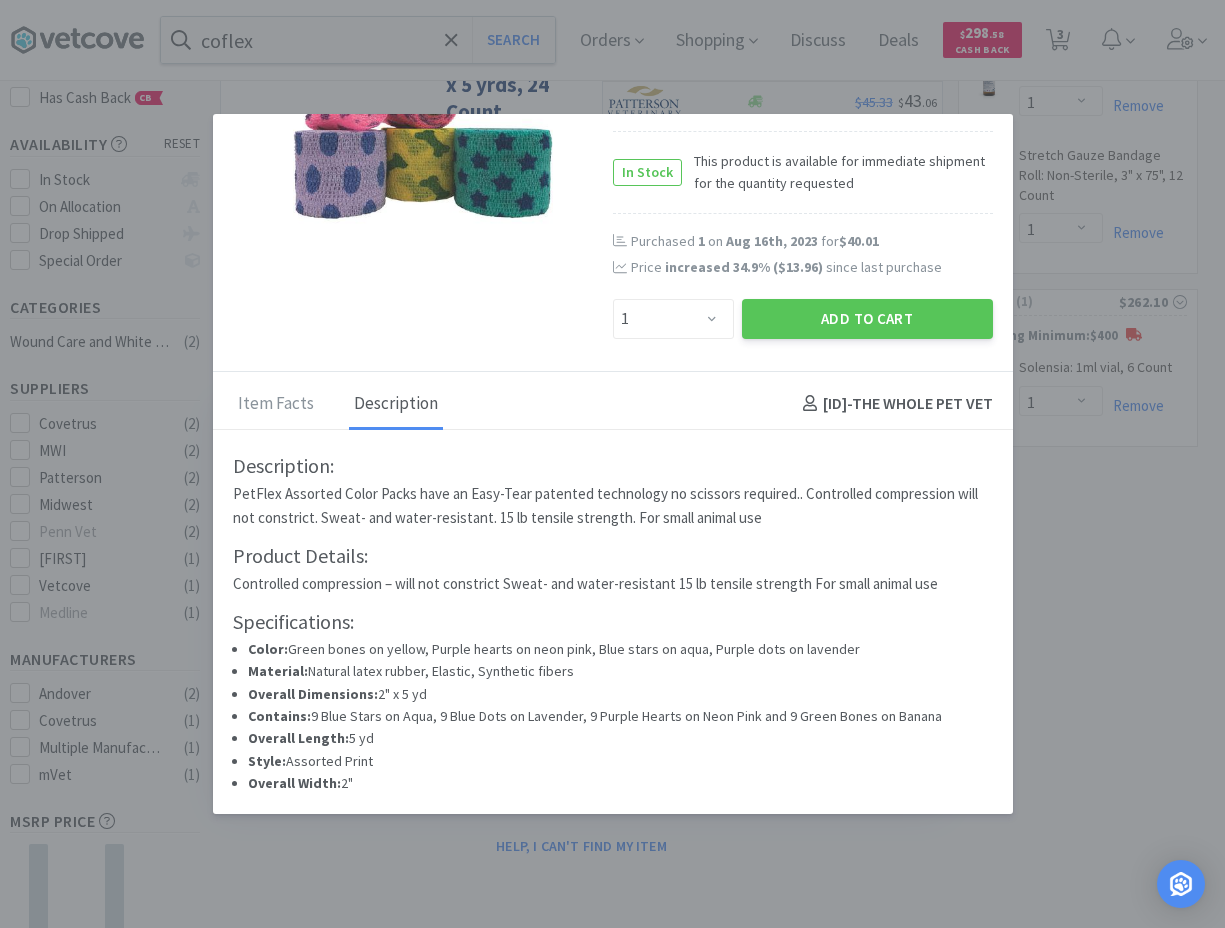 scroll, scrollTop: 204, scrollLeft: 0, axis: vertical 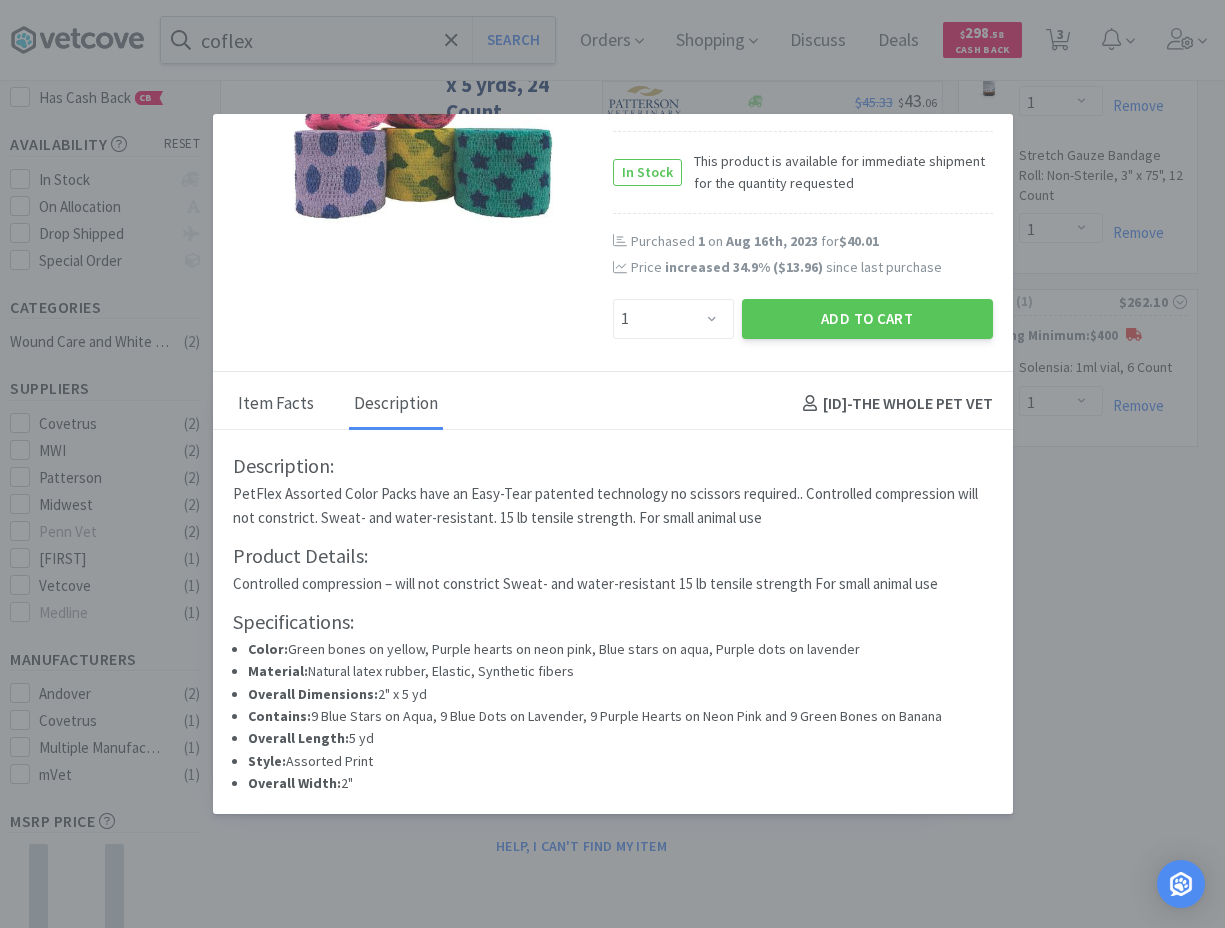 click on "Item Facts" at bounding box center [276, 405] 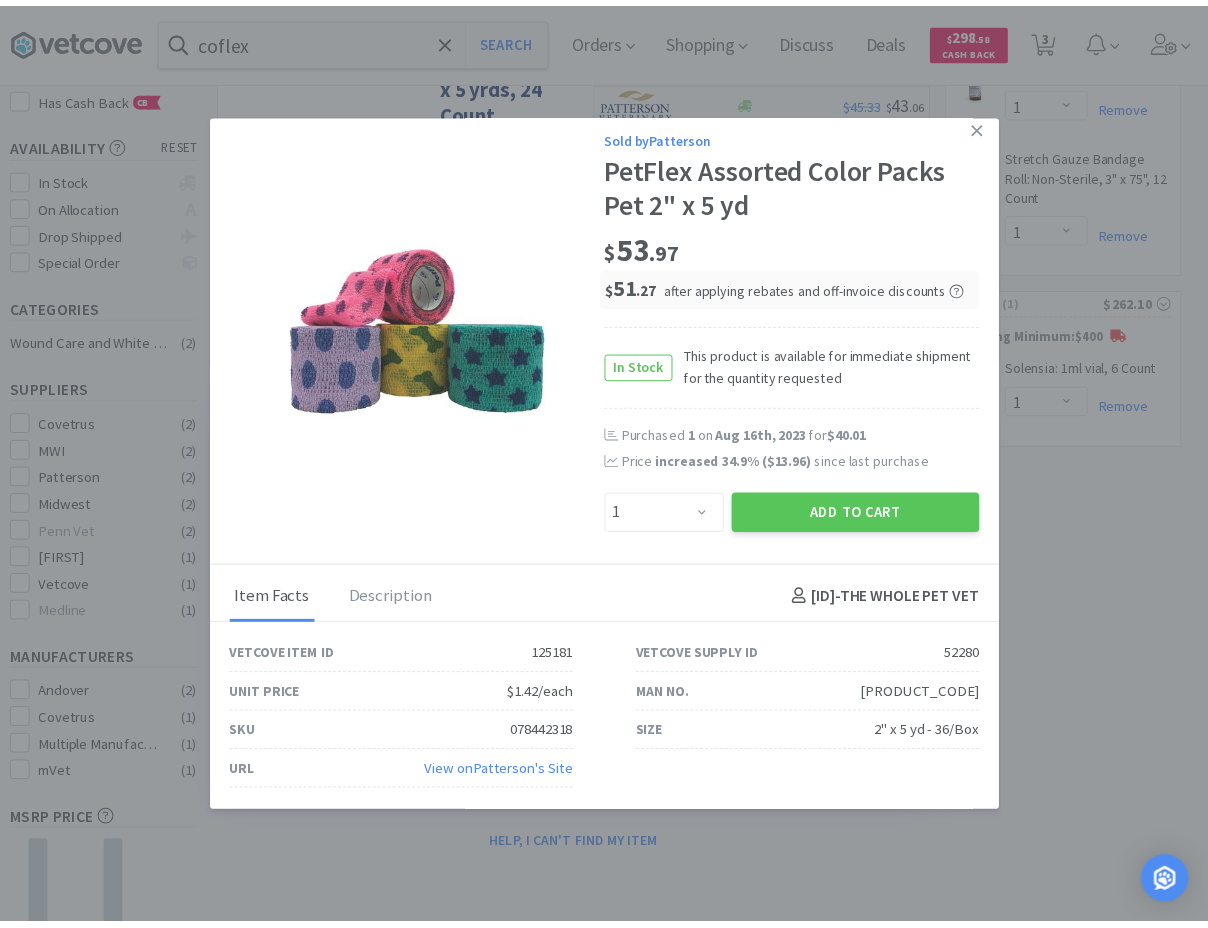 scroll, scrollTop: 7, scrollLeft: 0, axis: vertical 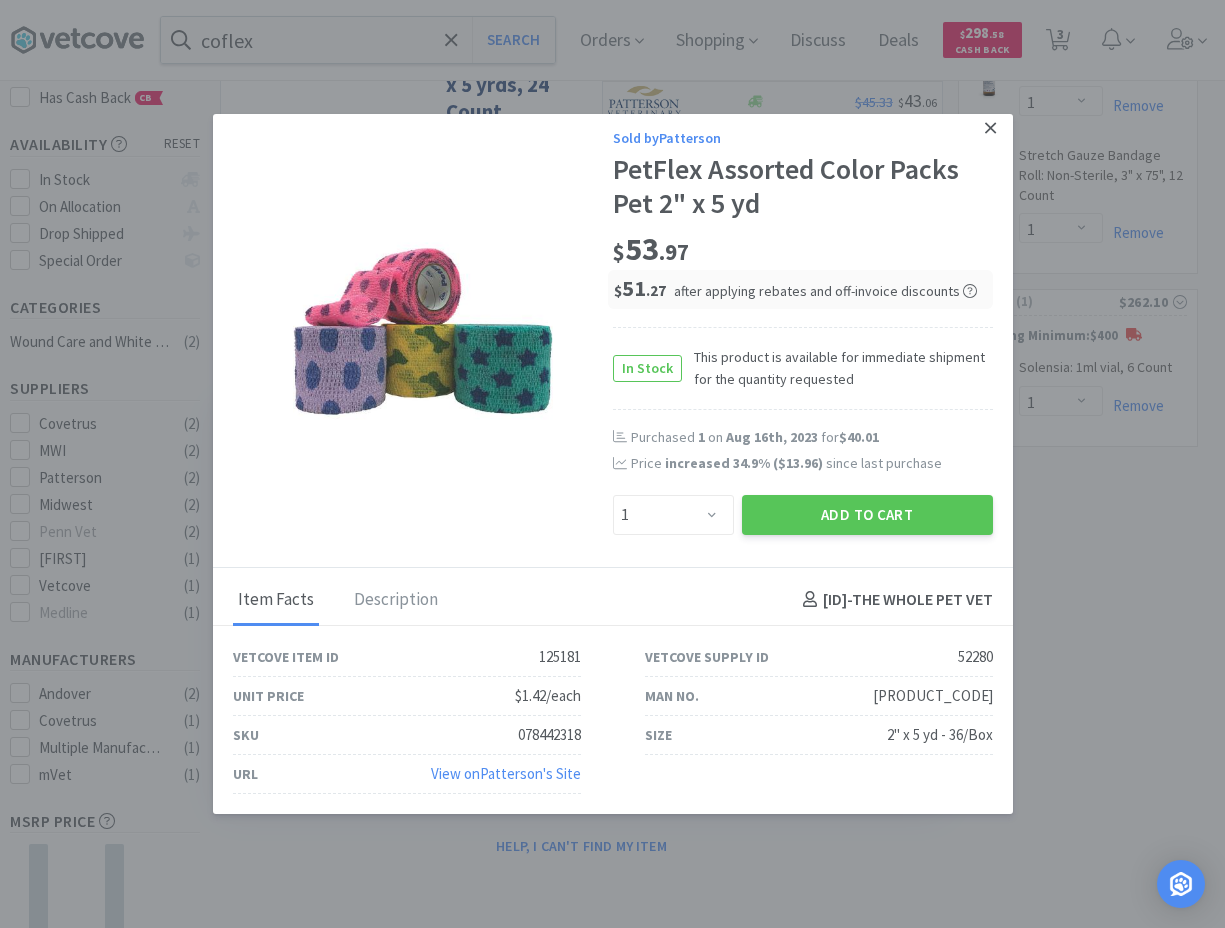 click 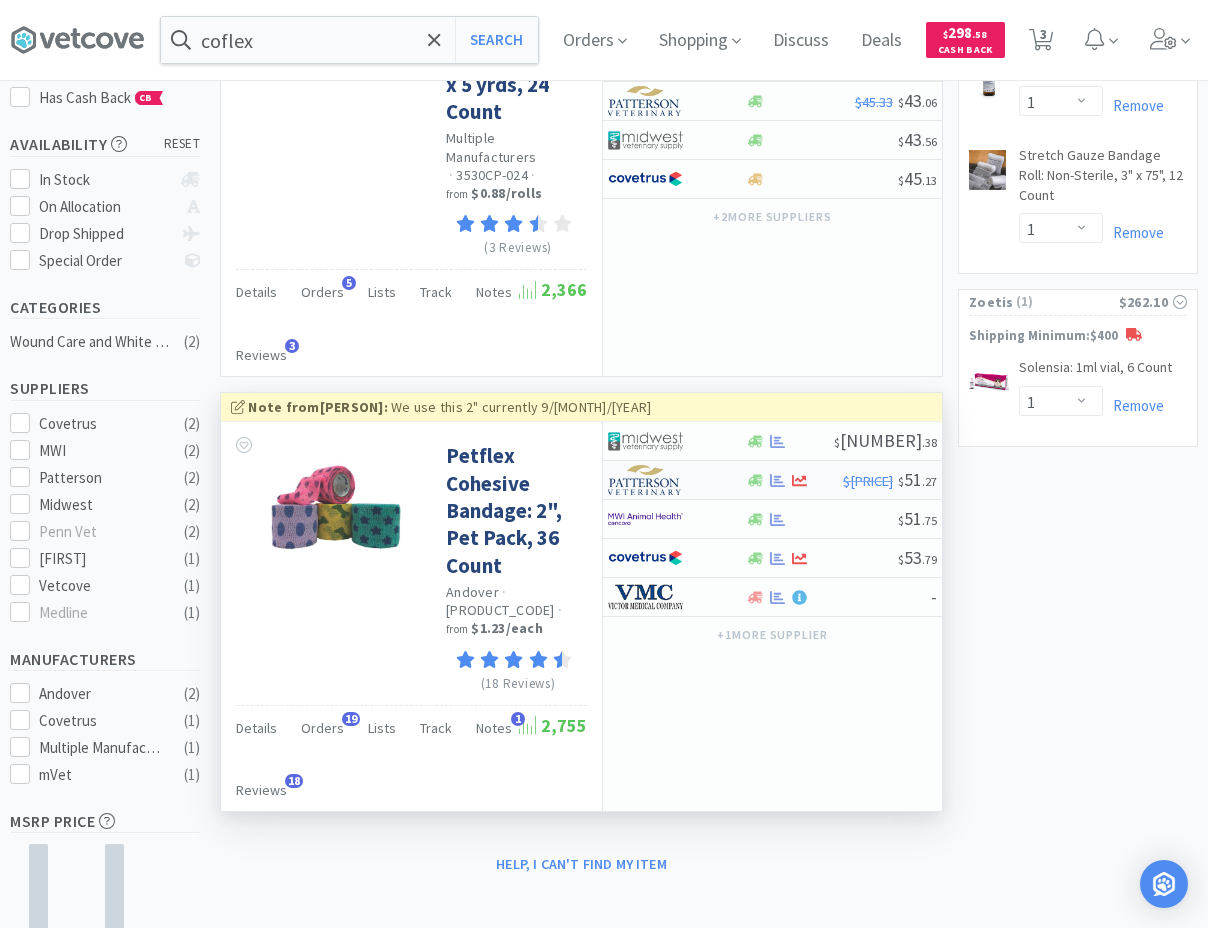 click at bounding box center [663, 480] 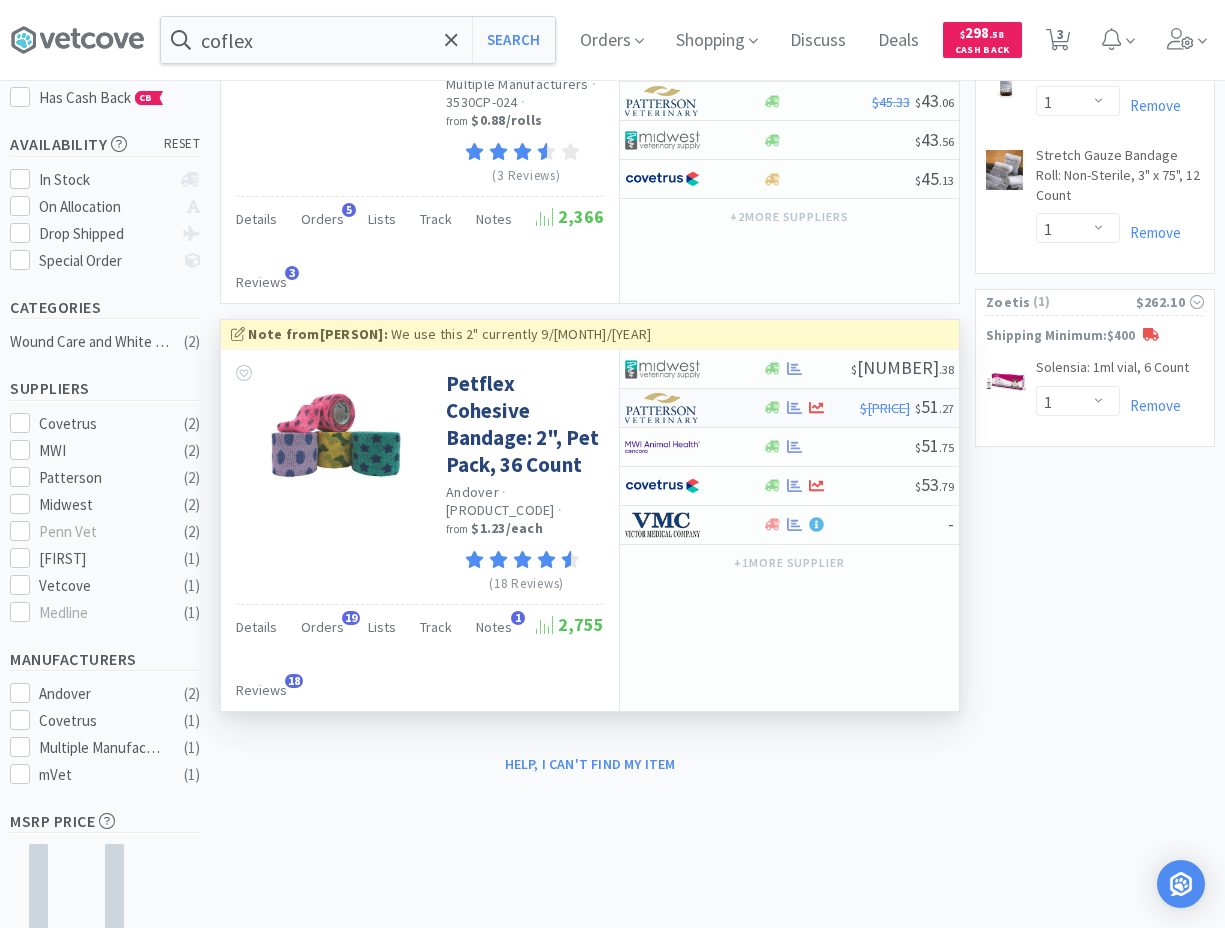 select on "1" 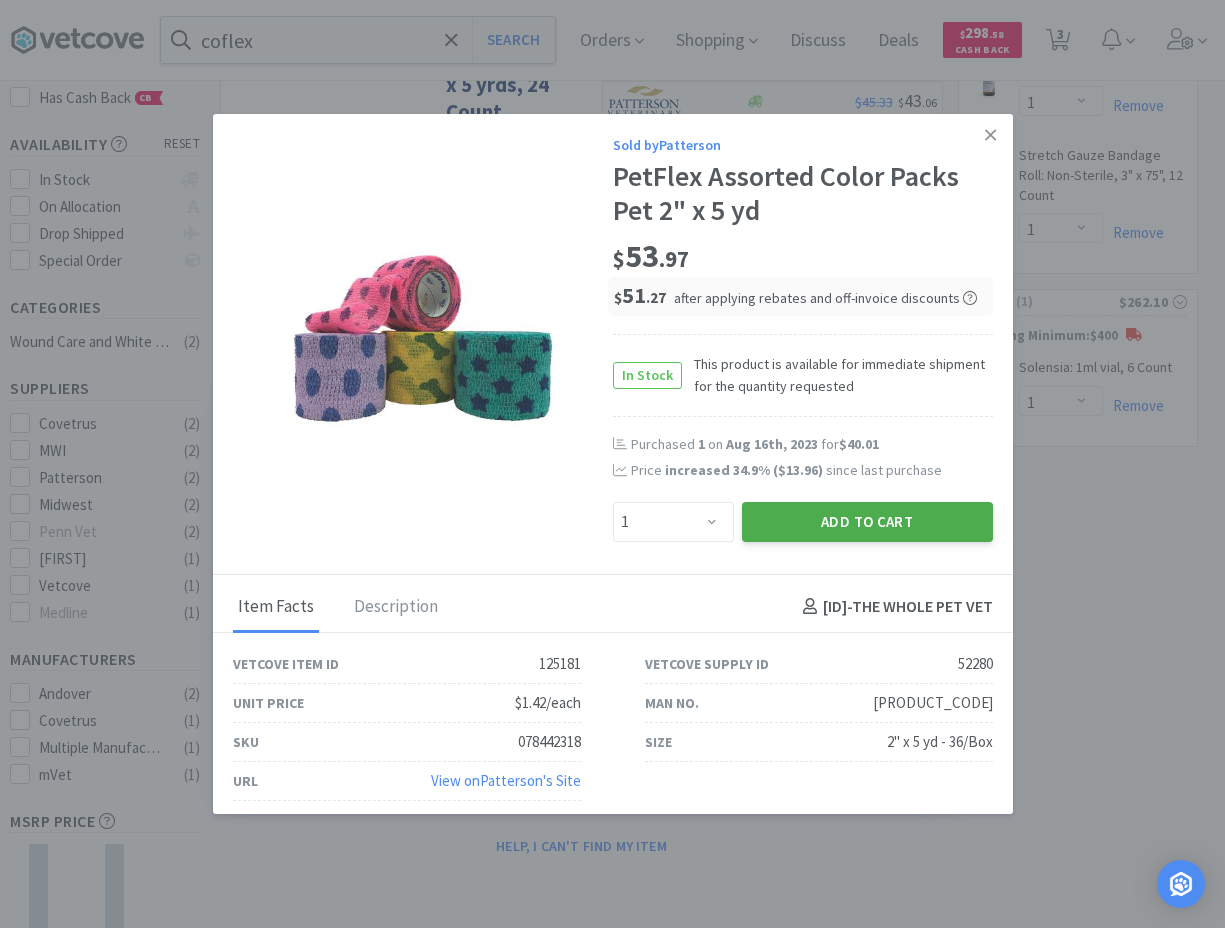 click on "Add to Cart" at bounding box center [867, 522] 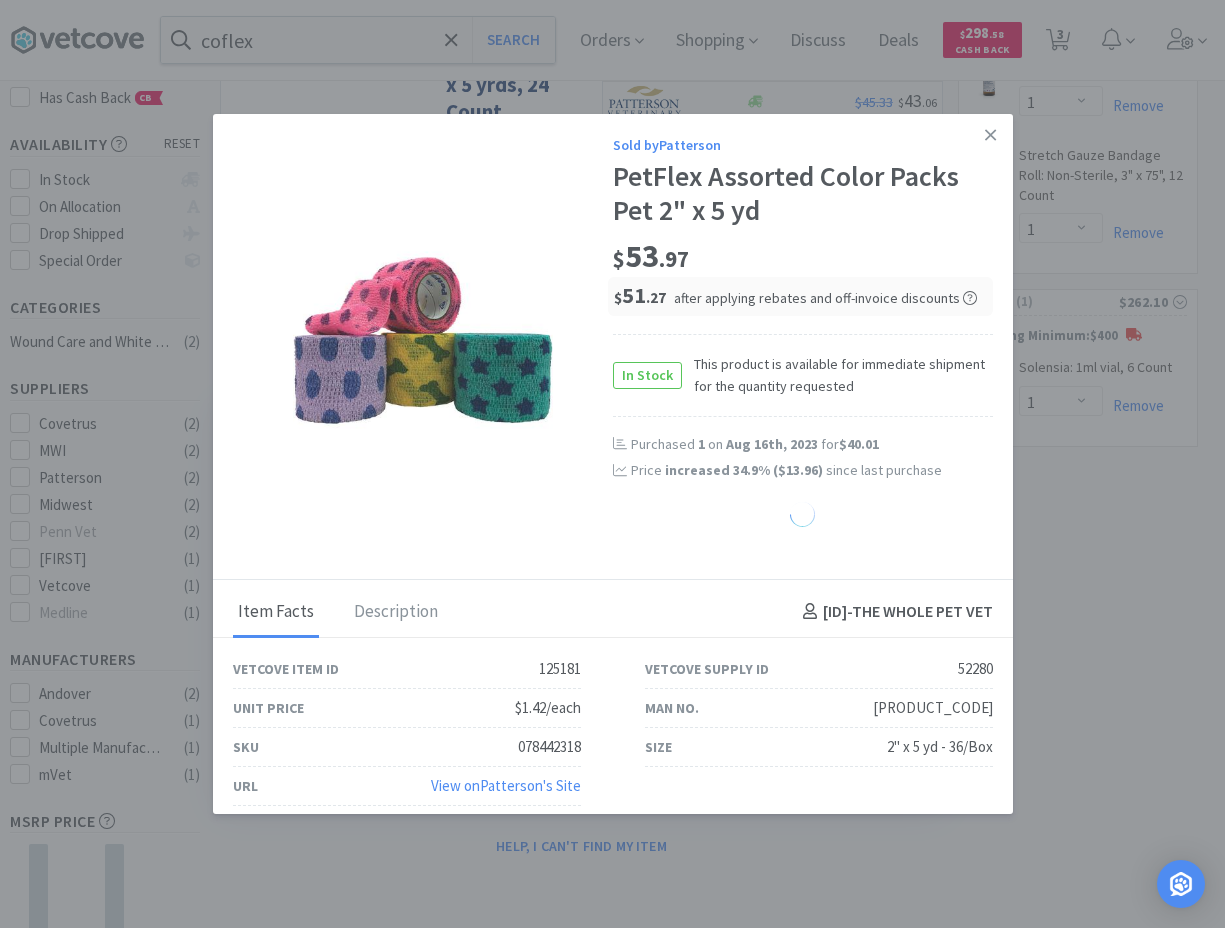select on "1" 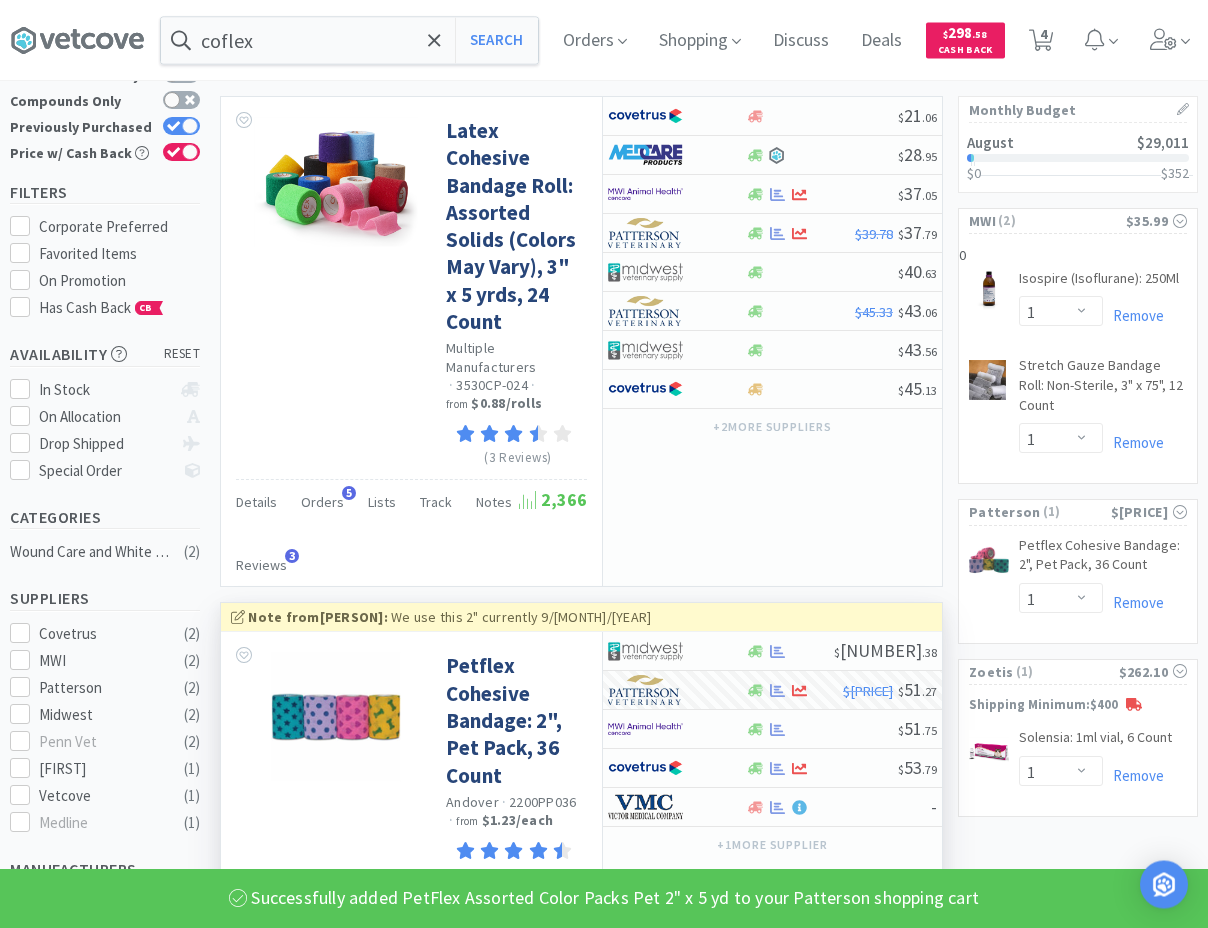 scroll, scrollTop: 0, scrollLeft: 0, axis: both 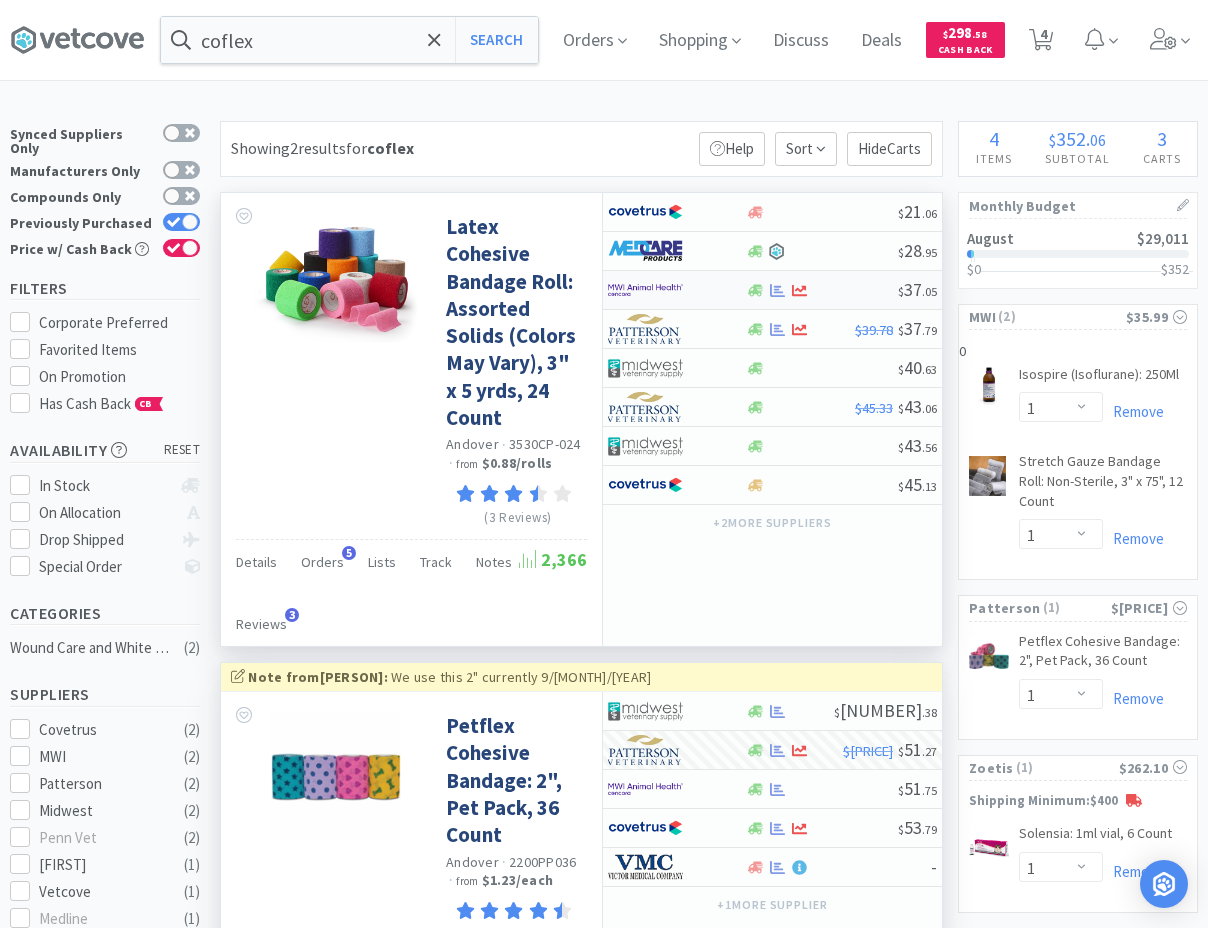 click at bounding box center [663, 290] 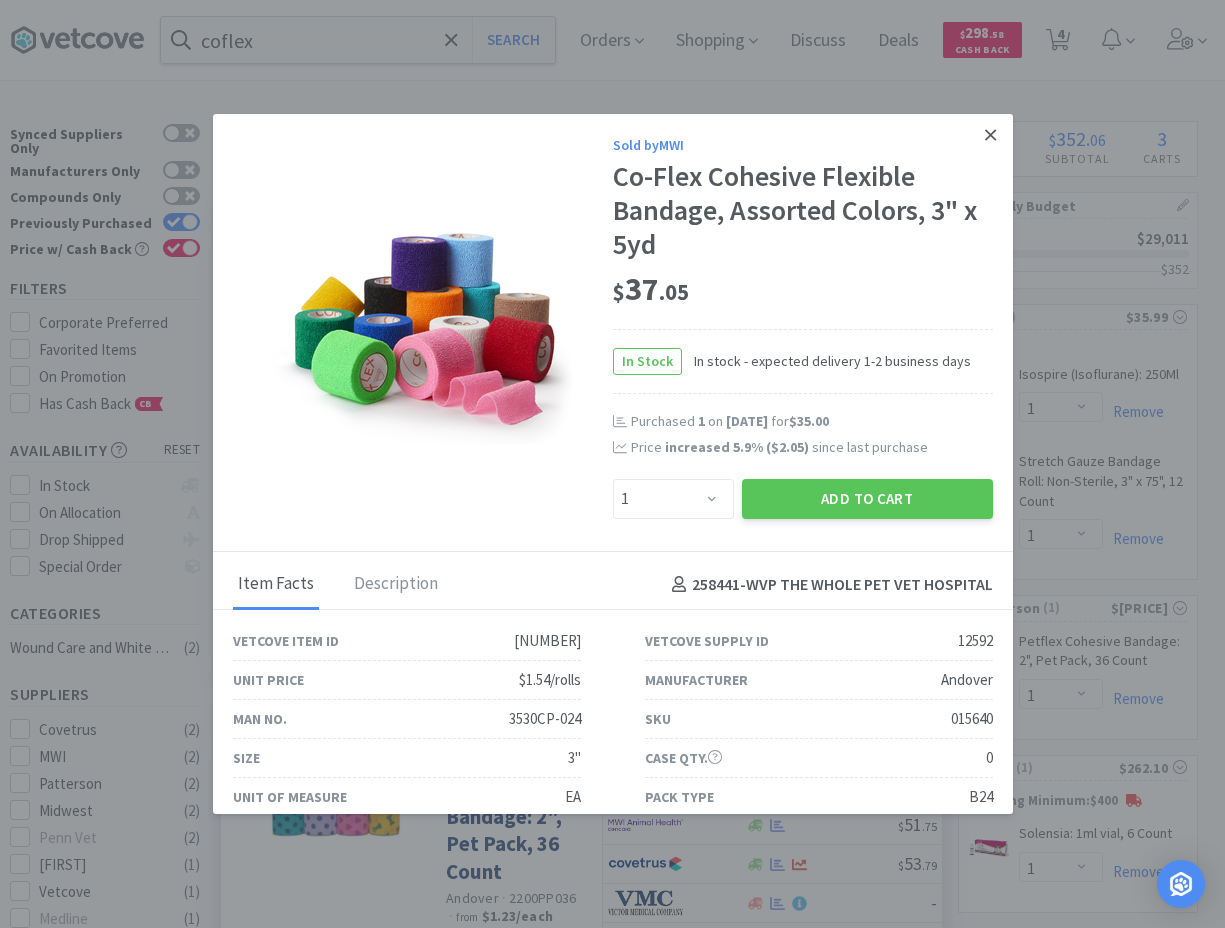 click at bounding box center [990, 135] 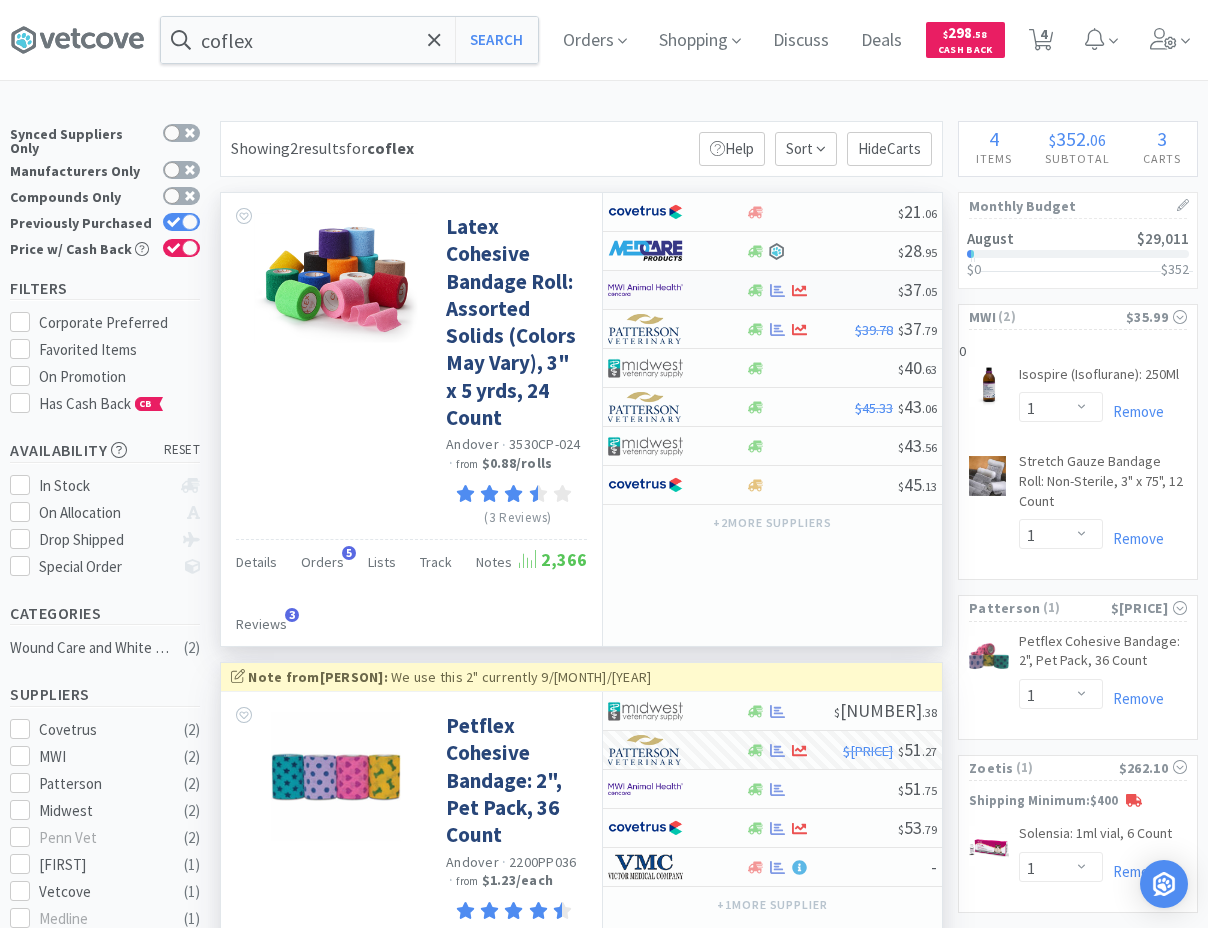 click at bounding box center (663, 290) 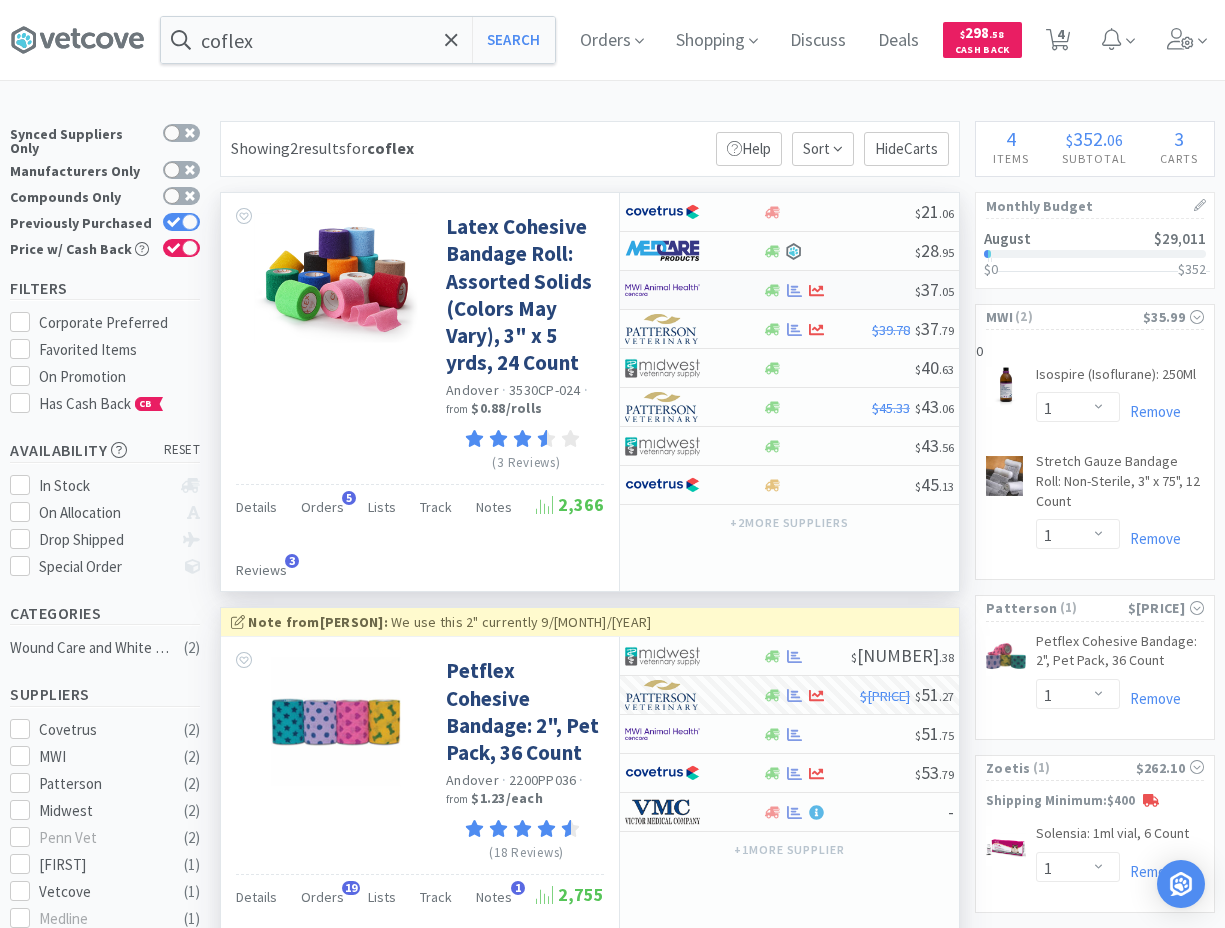 select on "1" 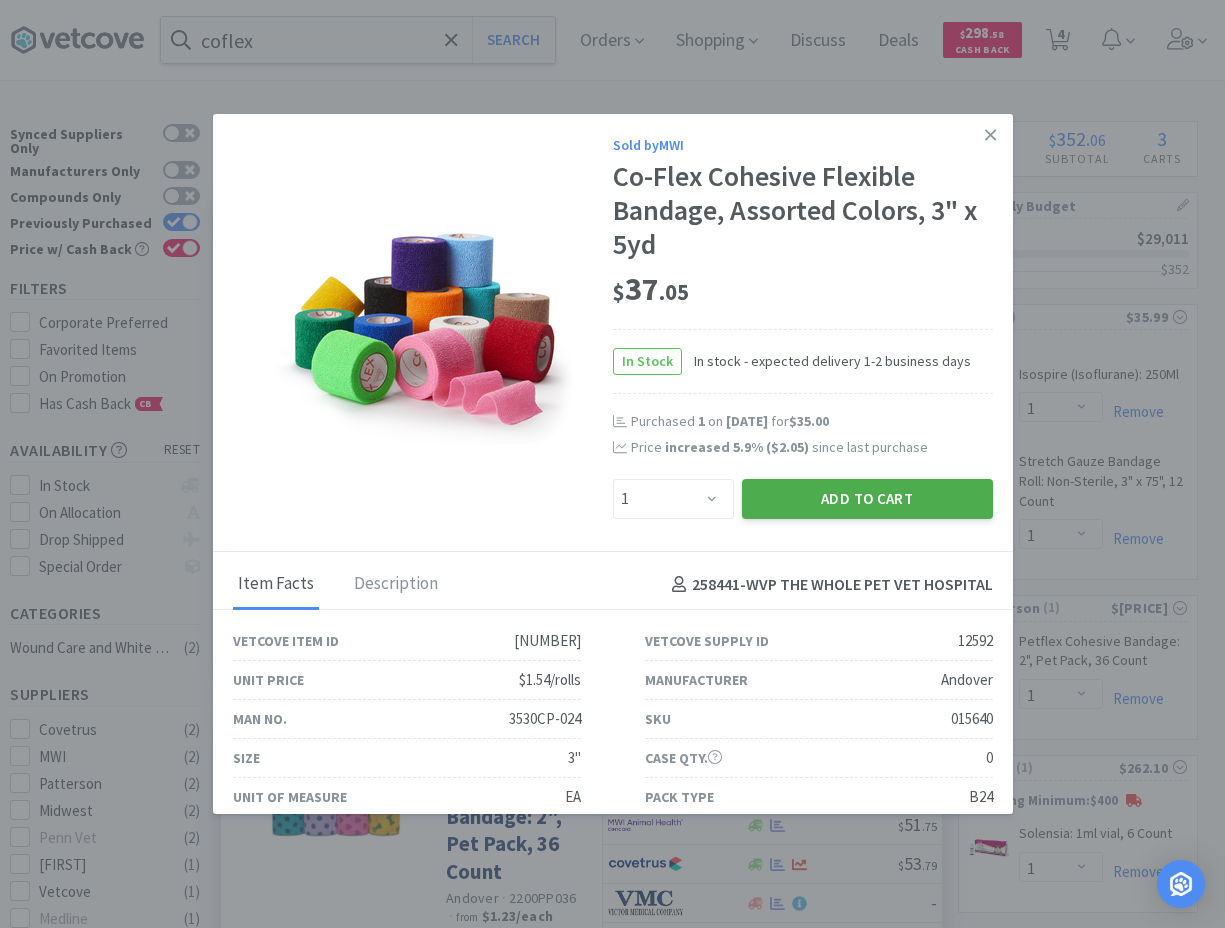 click on "Add to Cart" at bounding box center (867, 499) 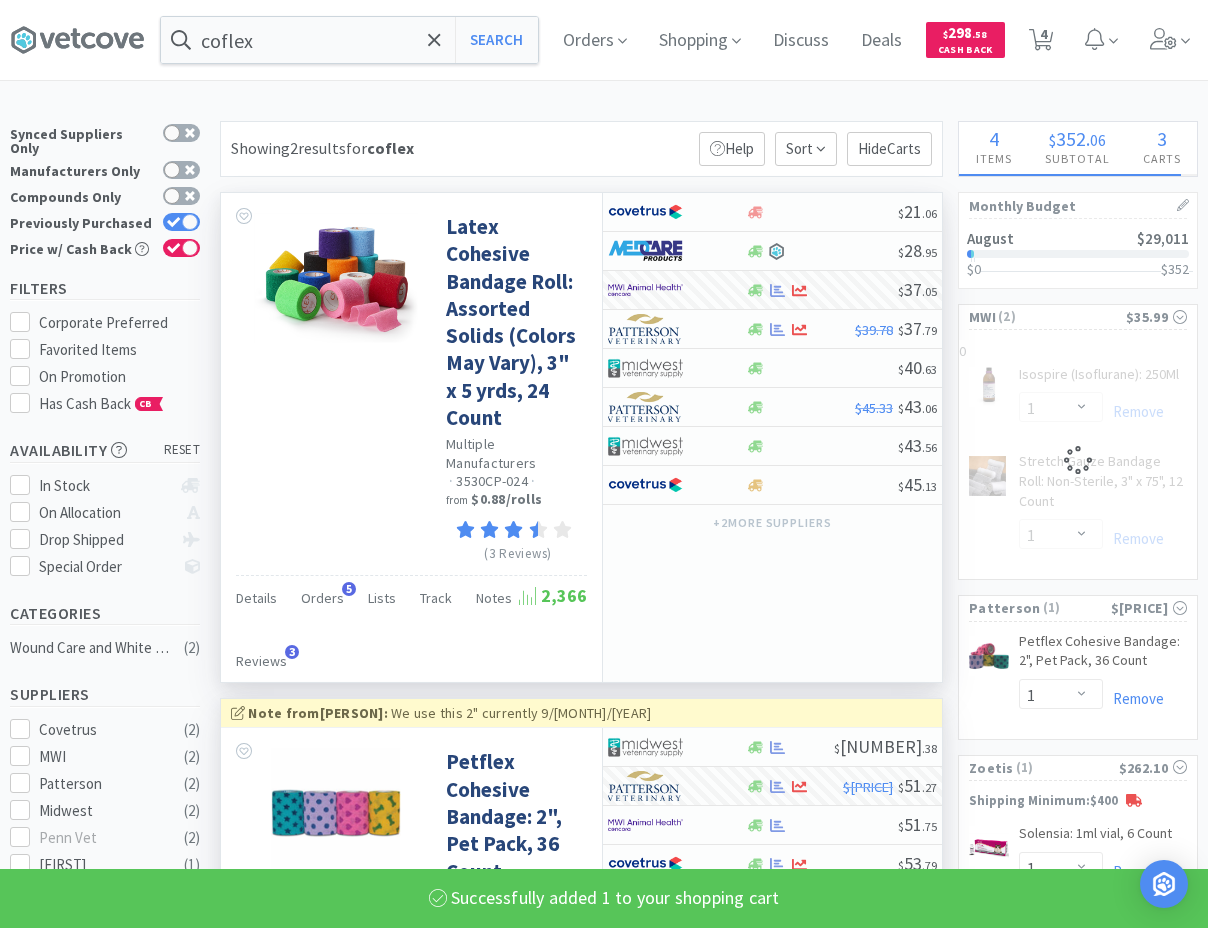 select on "1" 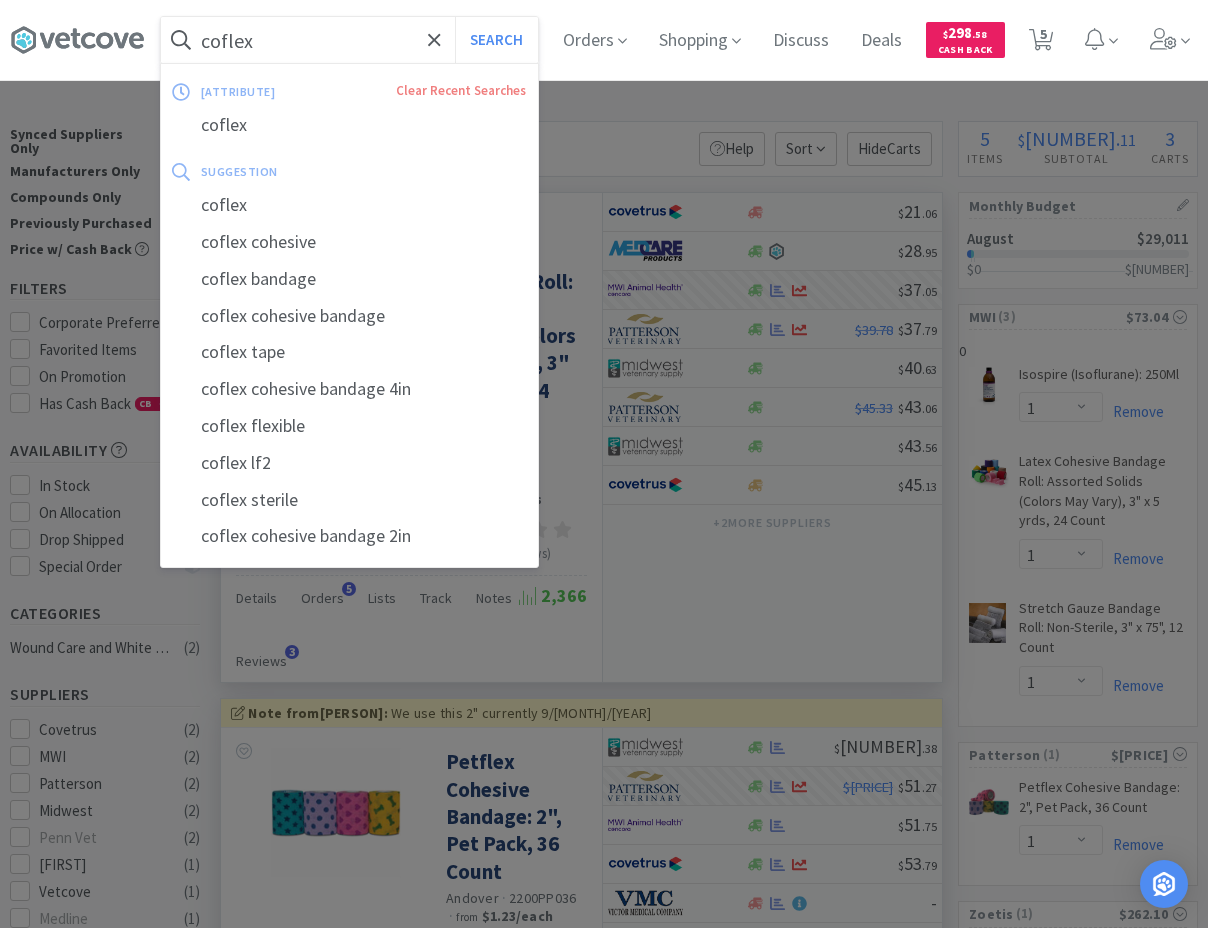 drag, startPoint x: 253, startPoint y: 51, endPoint x: 311, endPoint y: 71, distance: 61.351448 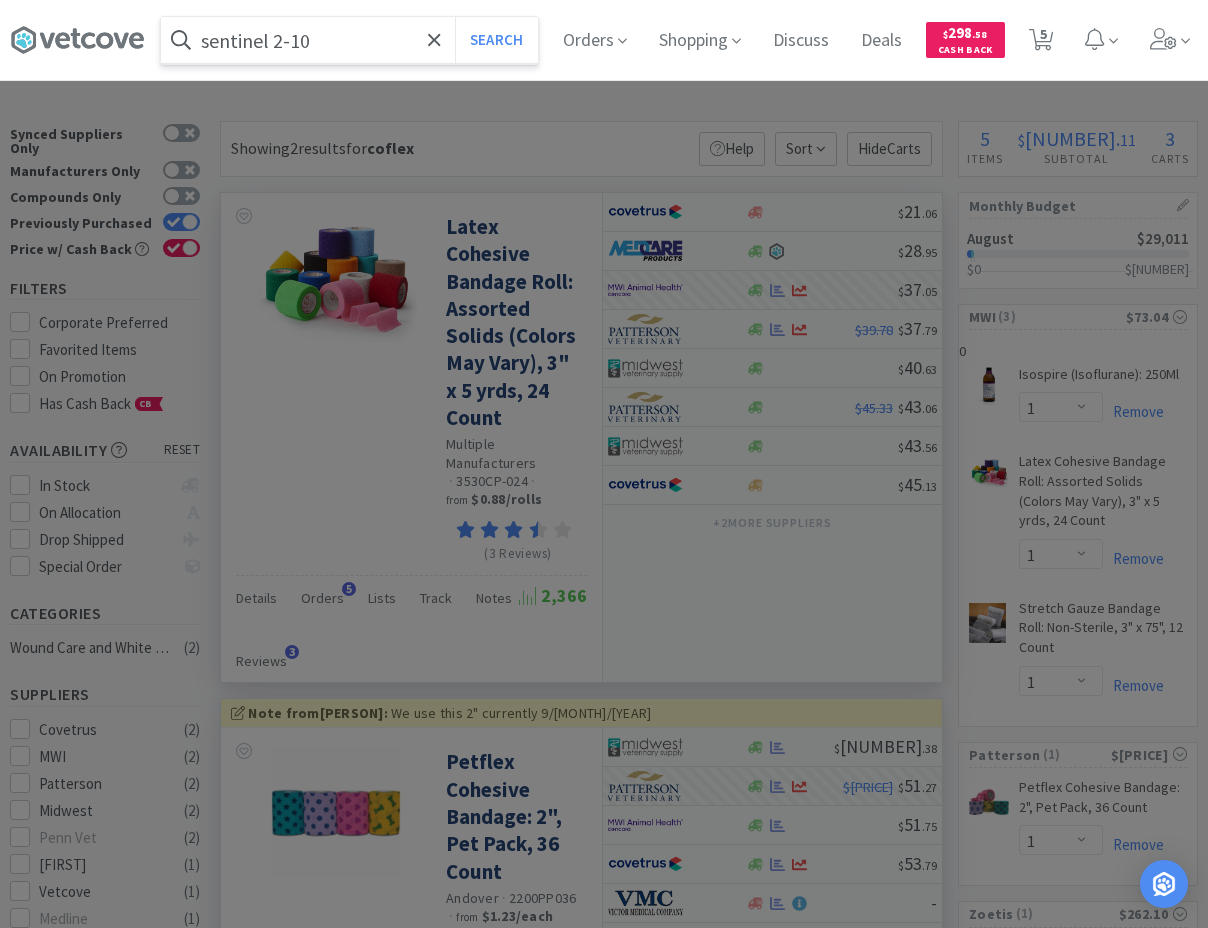 type on "sentinel 2-10" 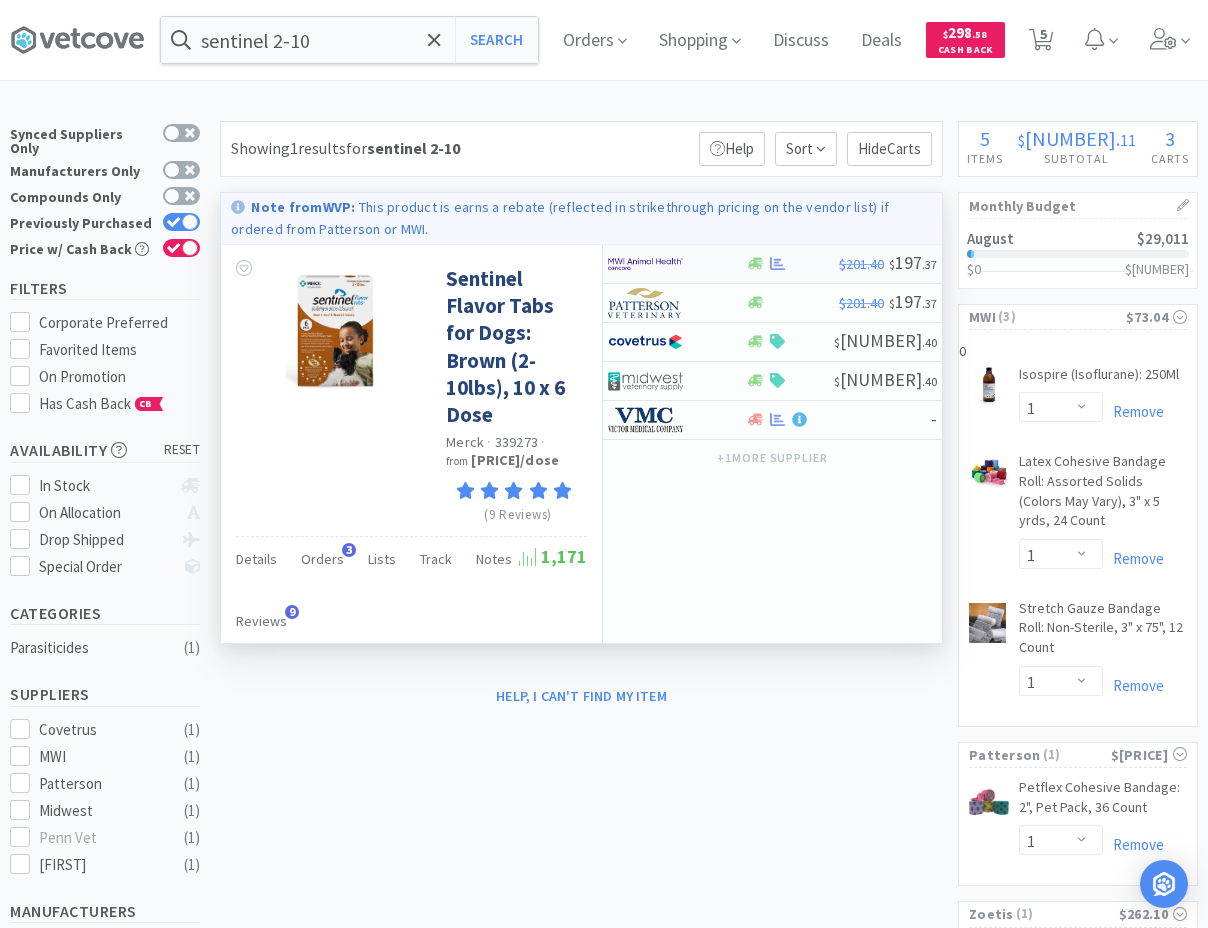 click at bounding box center [663, 264] 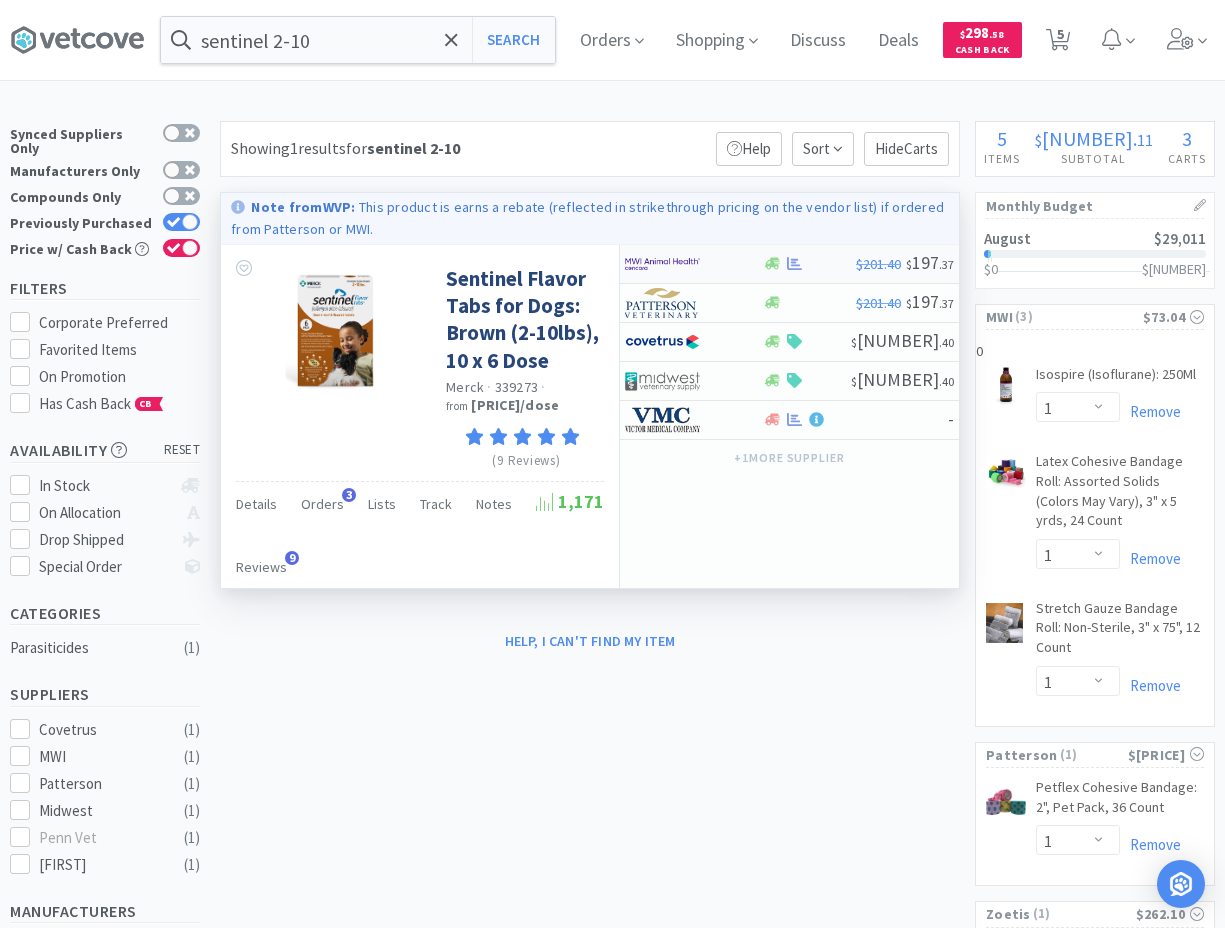 select on "1" 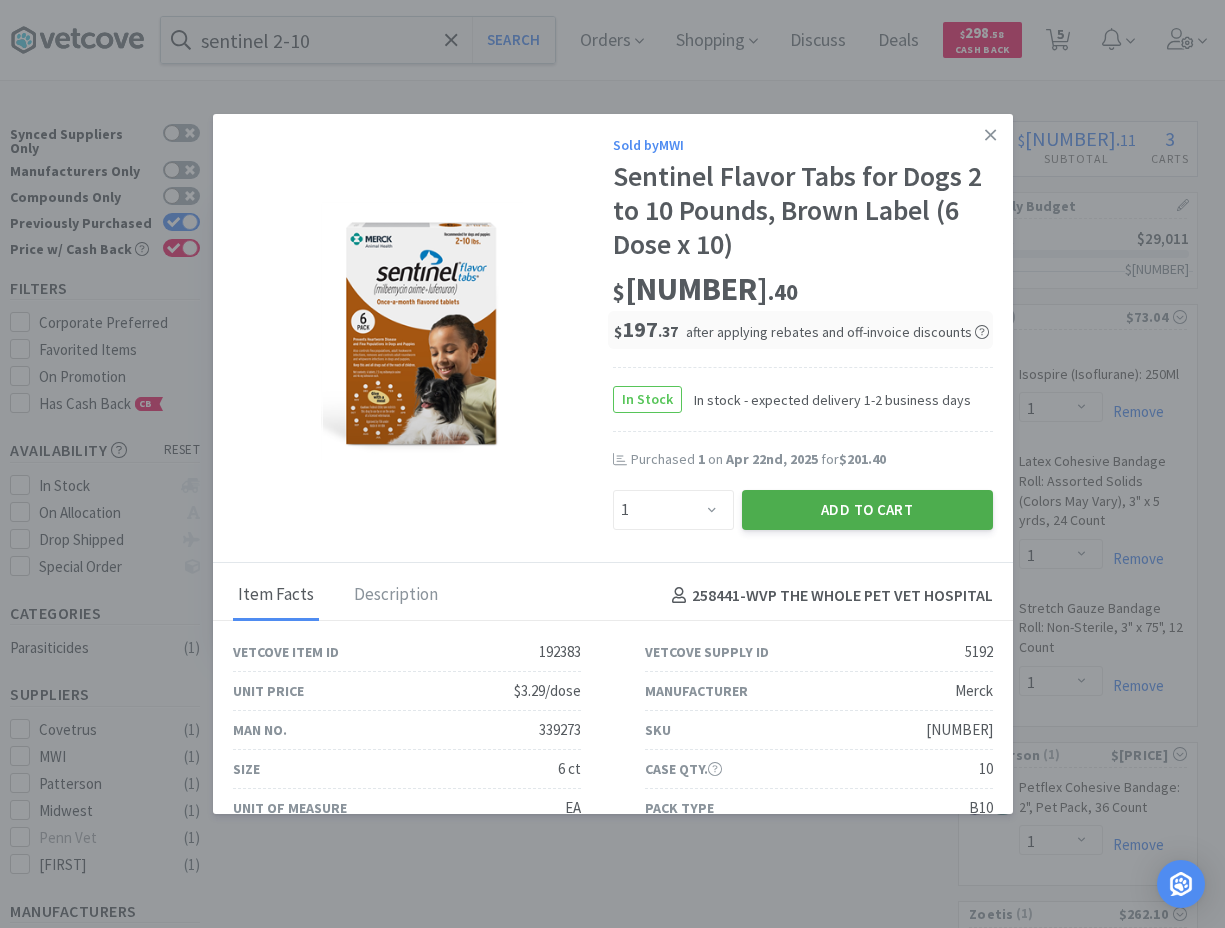 click on "Add to Cart" at bounding box center (867, 510) 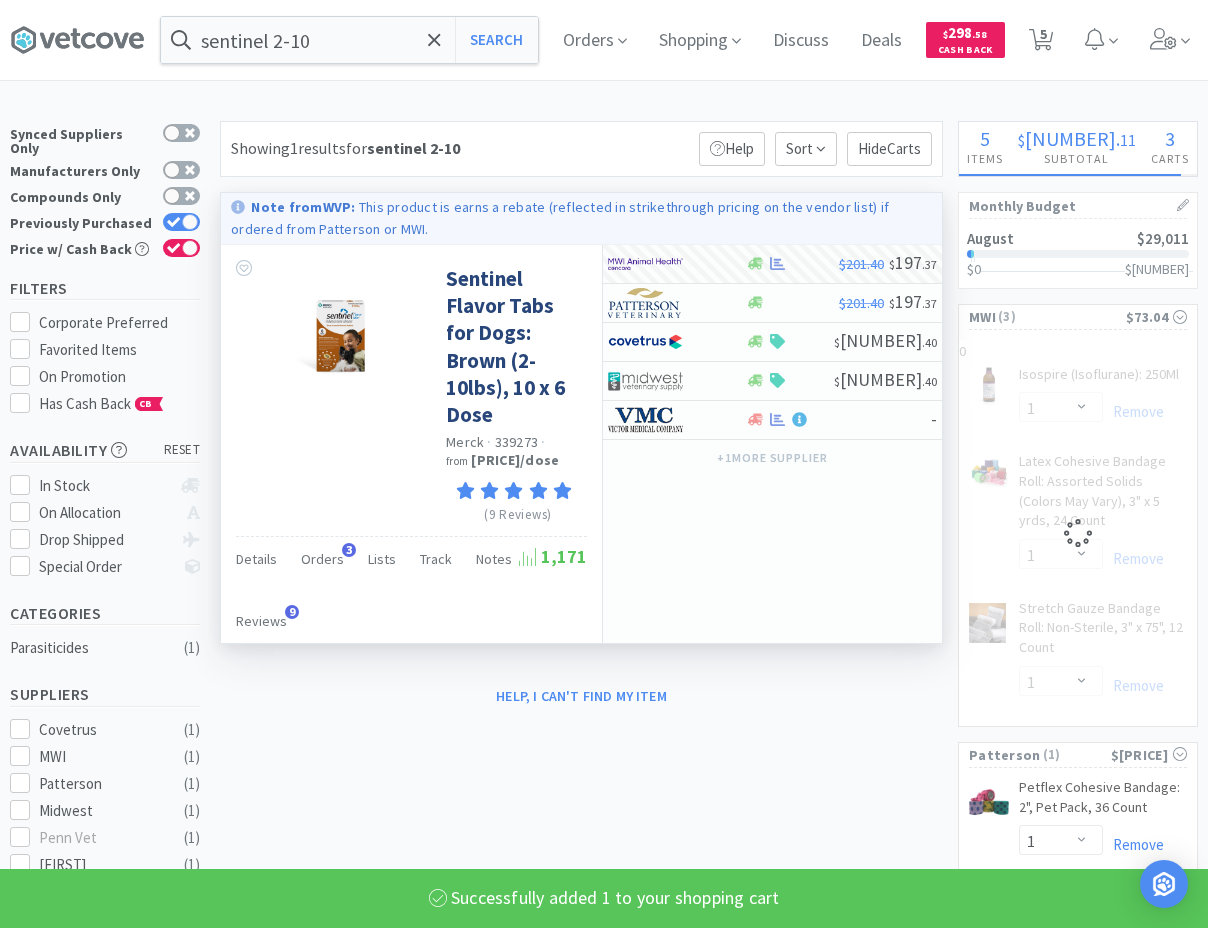 select on "1" 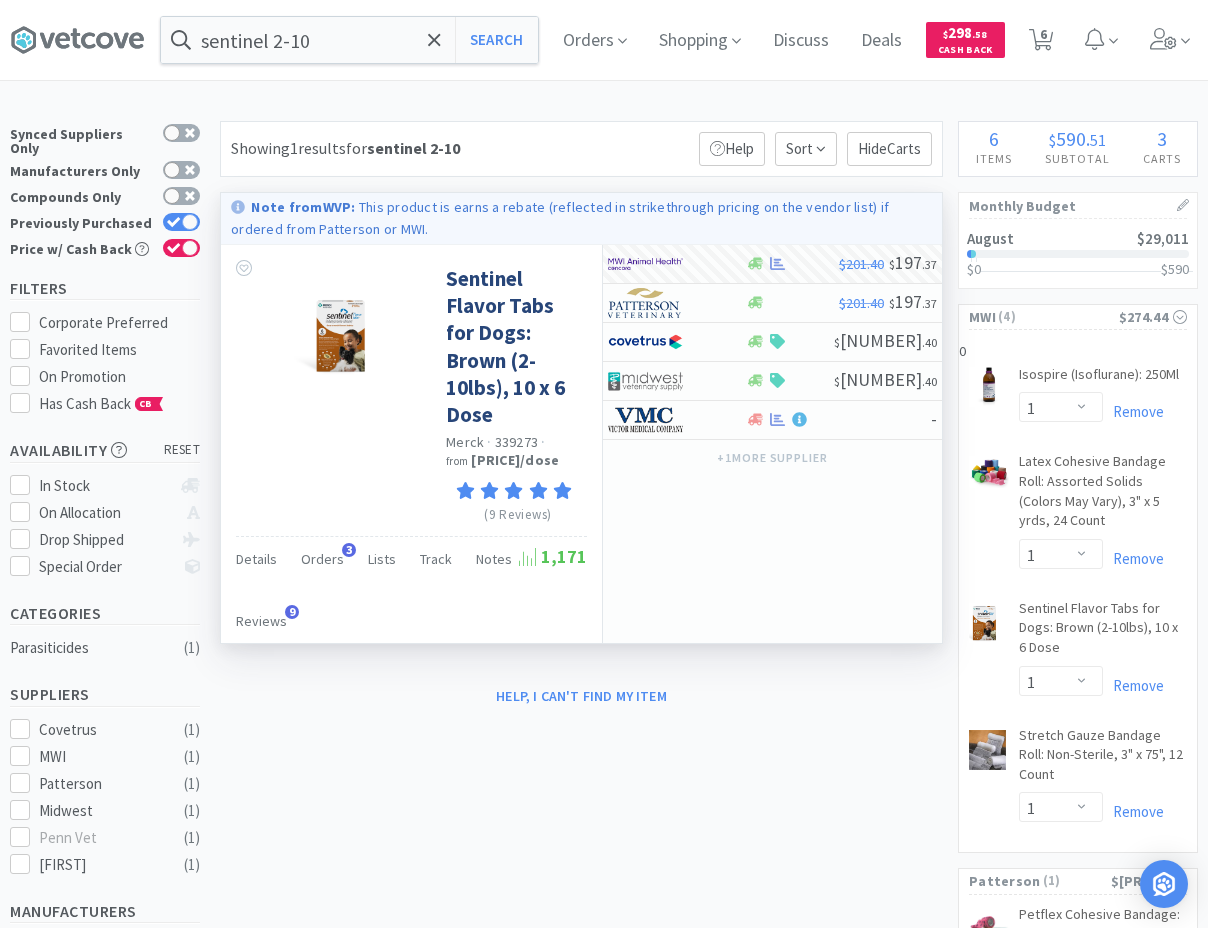 click on "Sentinel Flavor Tabs for Dogs: [COLOR] ([WEIGHT]), [ITEM_COUNT] [PRODUCT_CODE] · [PRICE] / [UNIT] ([REVIEW_COUNT] Reviews) Details Orders Lists Tracks Notes Reviews [REVIEW_COUNT] [TOTAL_ITEMS] [PRICE] [PRICE] [PRICE] [PRICE] - + 1 [ITEM_COUNT] Items $" at bounding box center (604, 671) 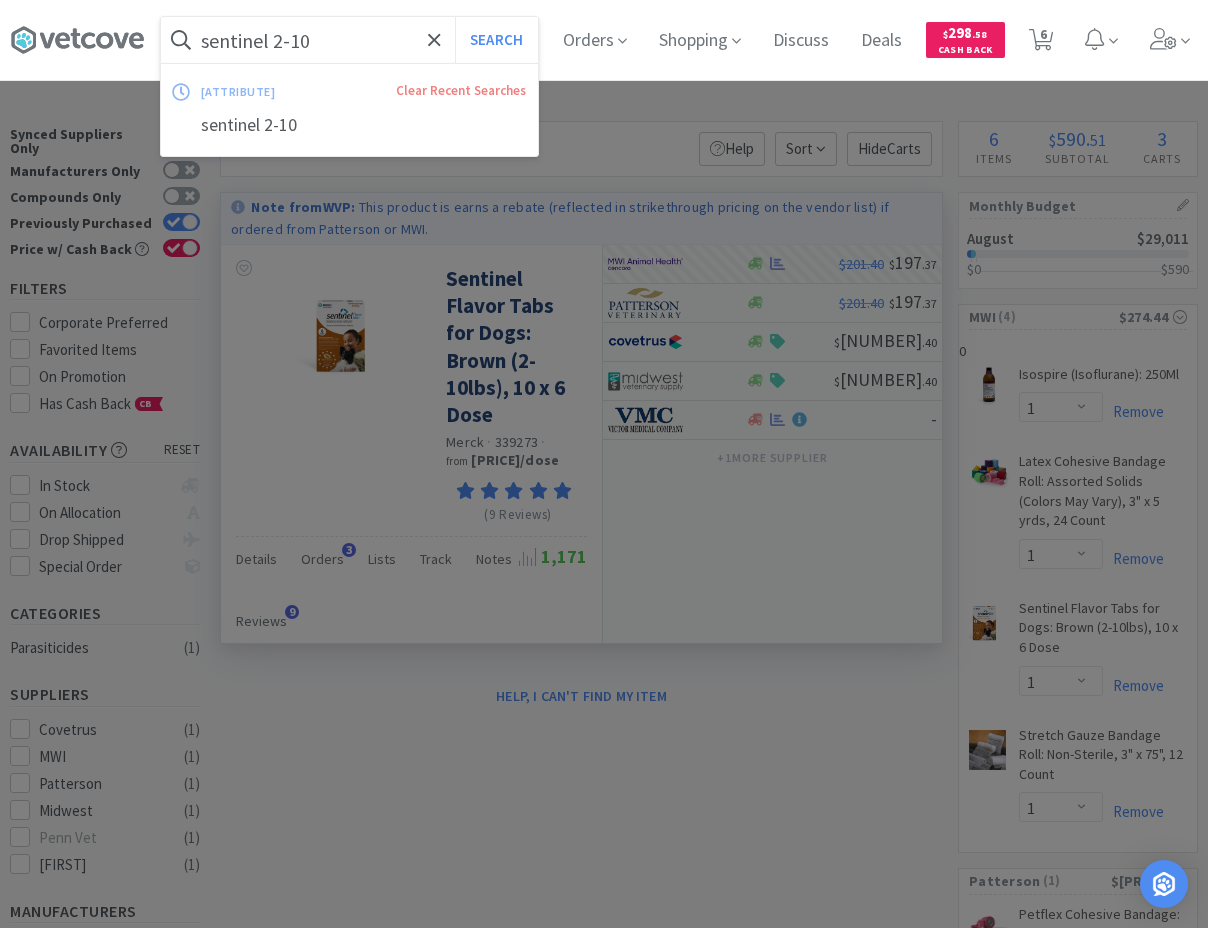 click on "sentinel 2-10" at bounding box center (349, 40) 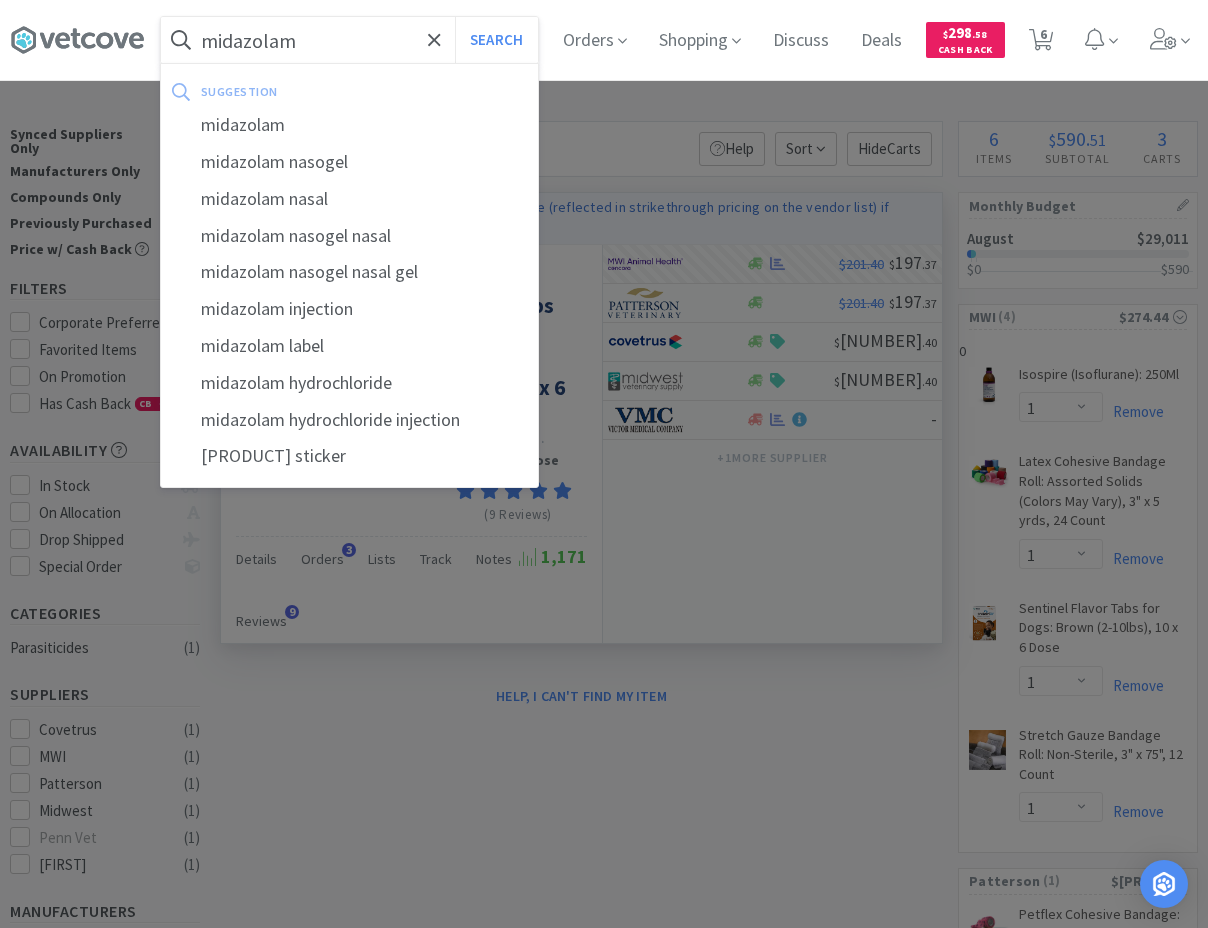 click on "Search" at bounding box center (496, 40) 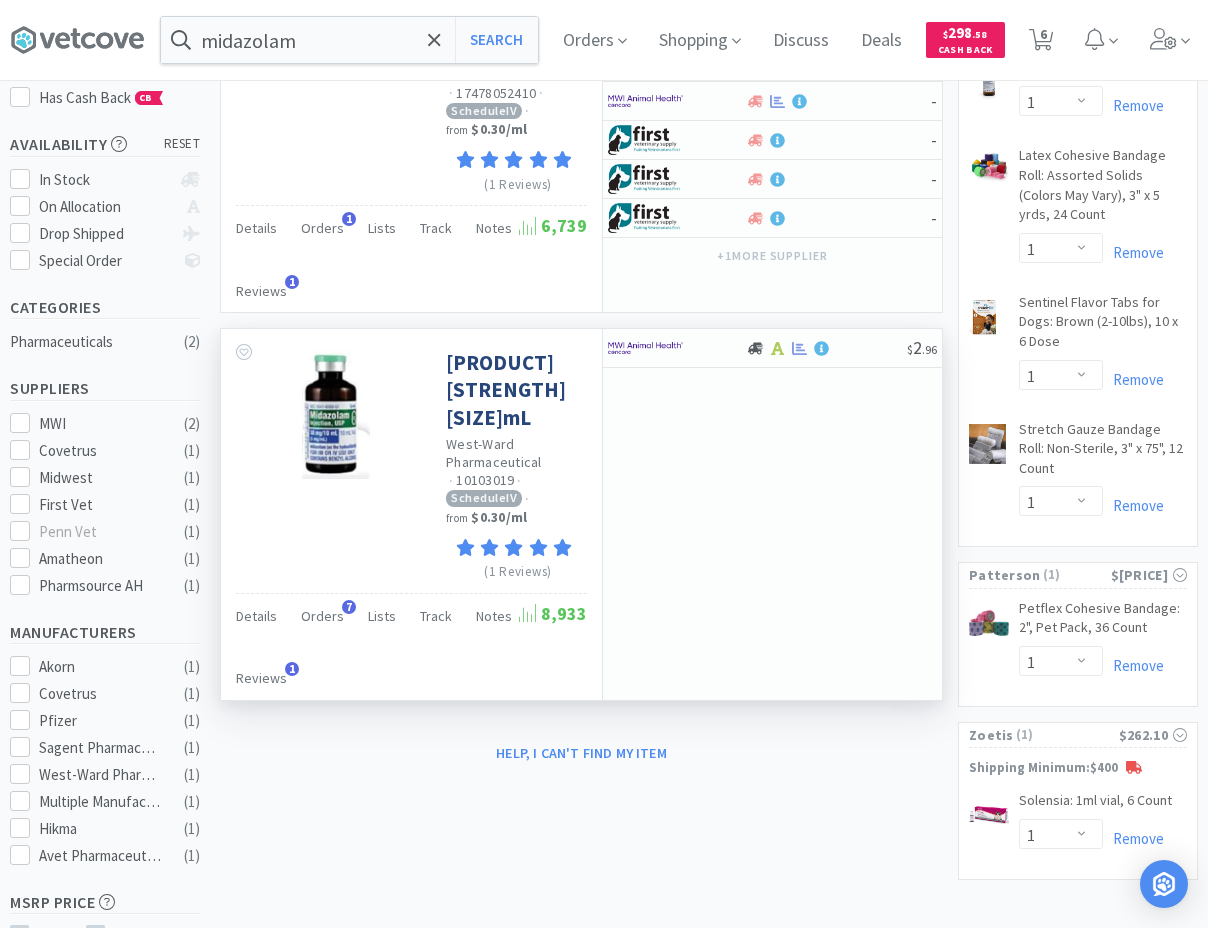scroll, scrollTop: 0, scrollLeft: 0, axis: both 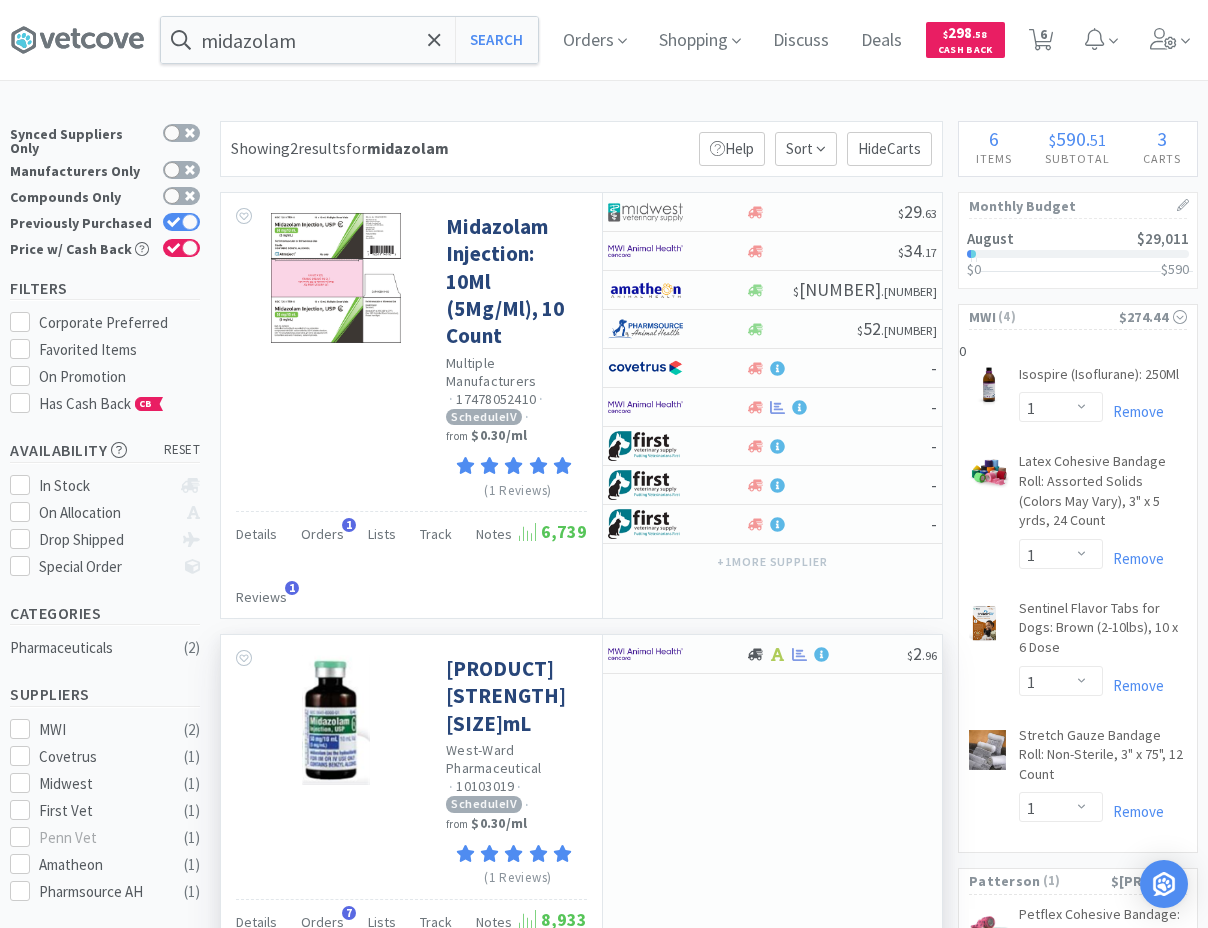 click on "$ 2 . 96" at bounding box center [772, 820] 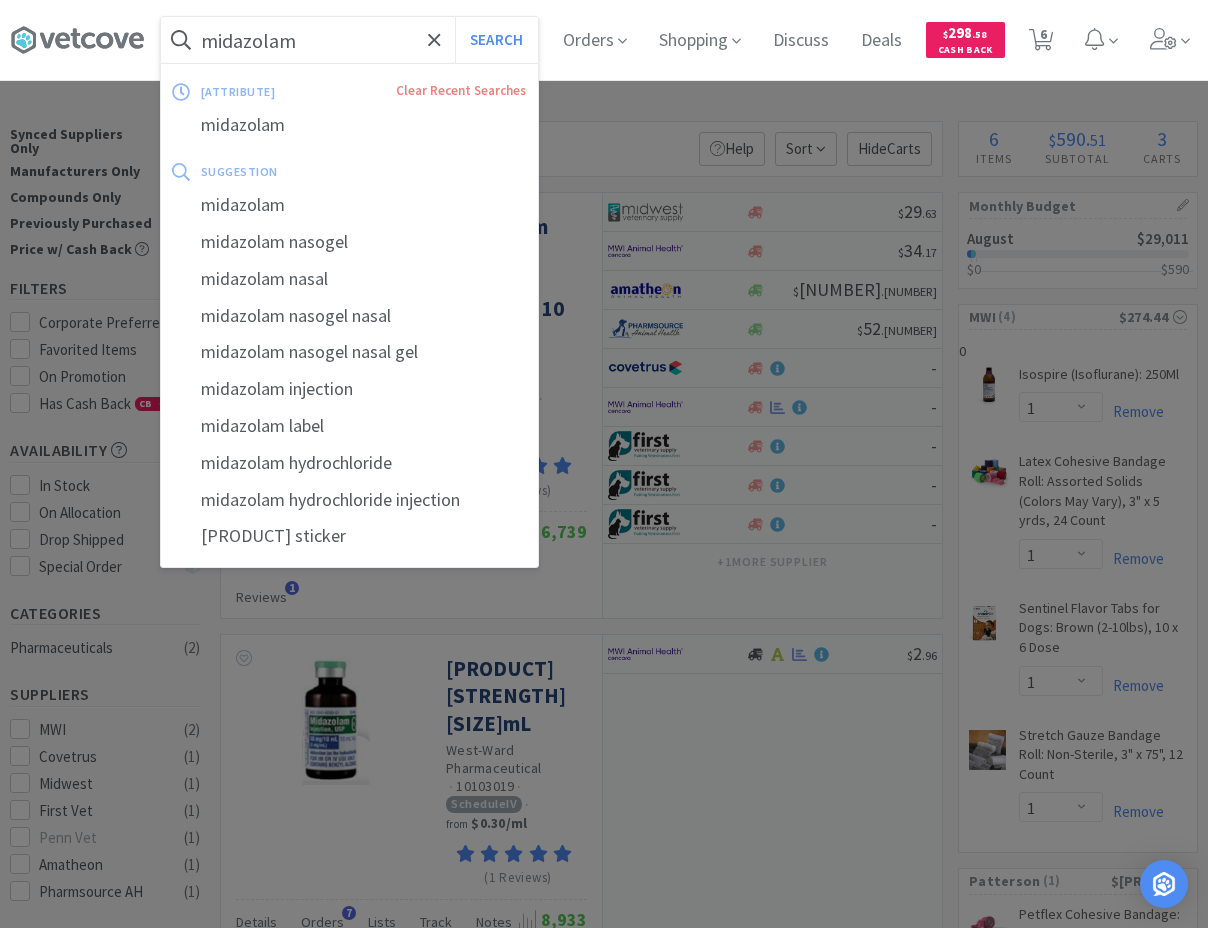 click on "midazolam" at bounding box center (349, 40) 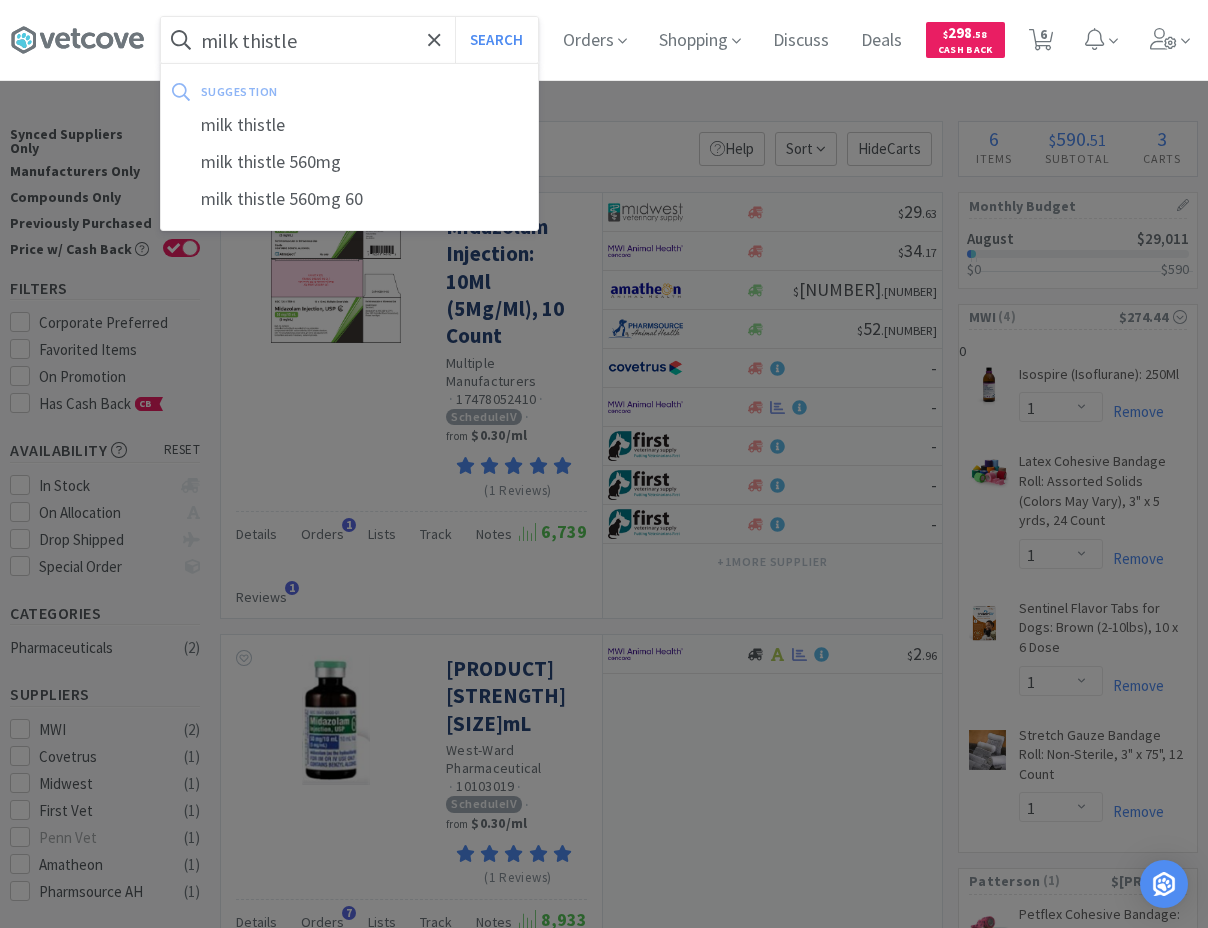 type on "milk thistle" 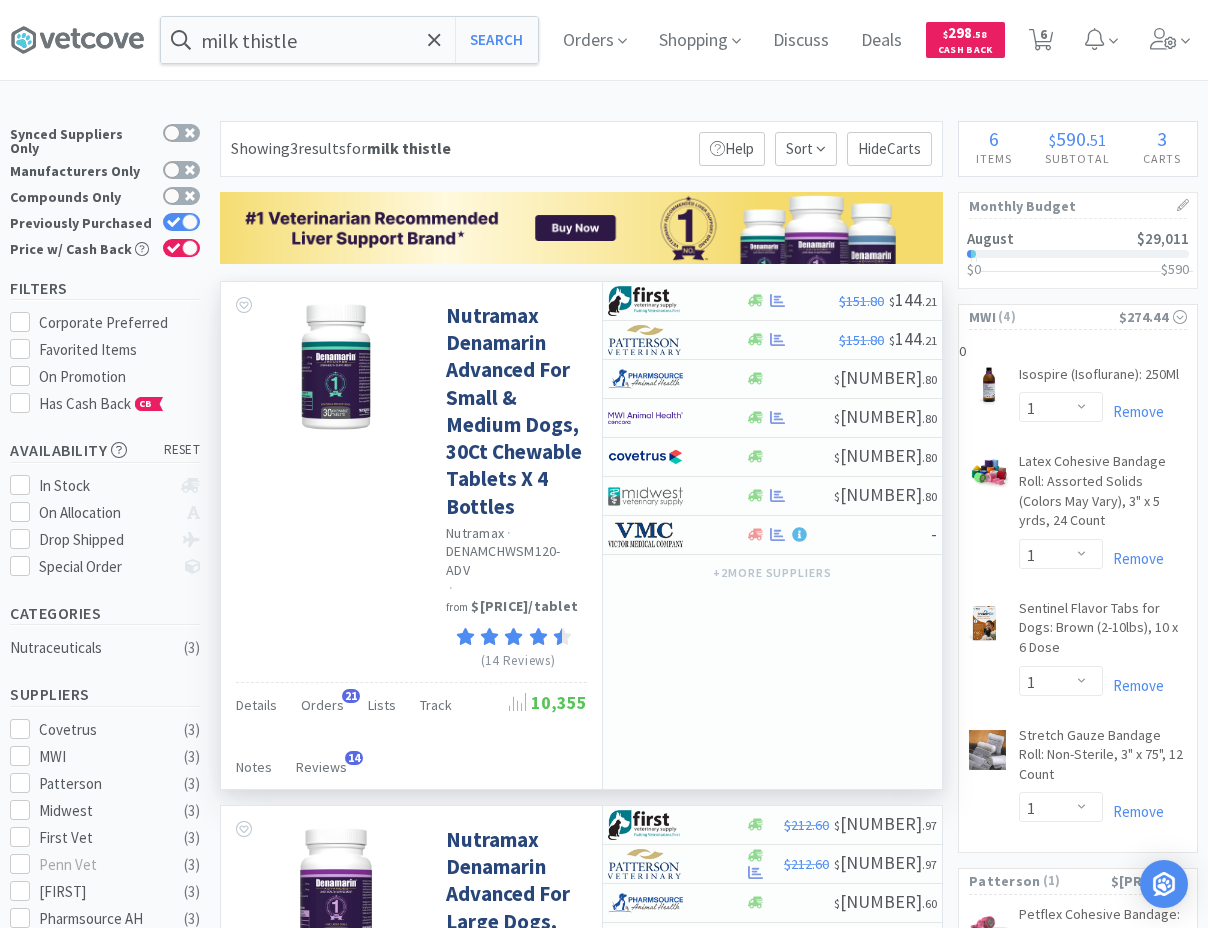 click on "$151.80 $ 144 . 21 $151.80 $ 144 . 21 $ 151 . 80 $ 151 . 80 $ 151 . 80 $ 151 . 80 - +  2  more supplier s" at bounding box center (772, 535) 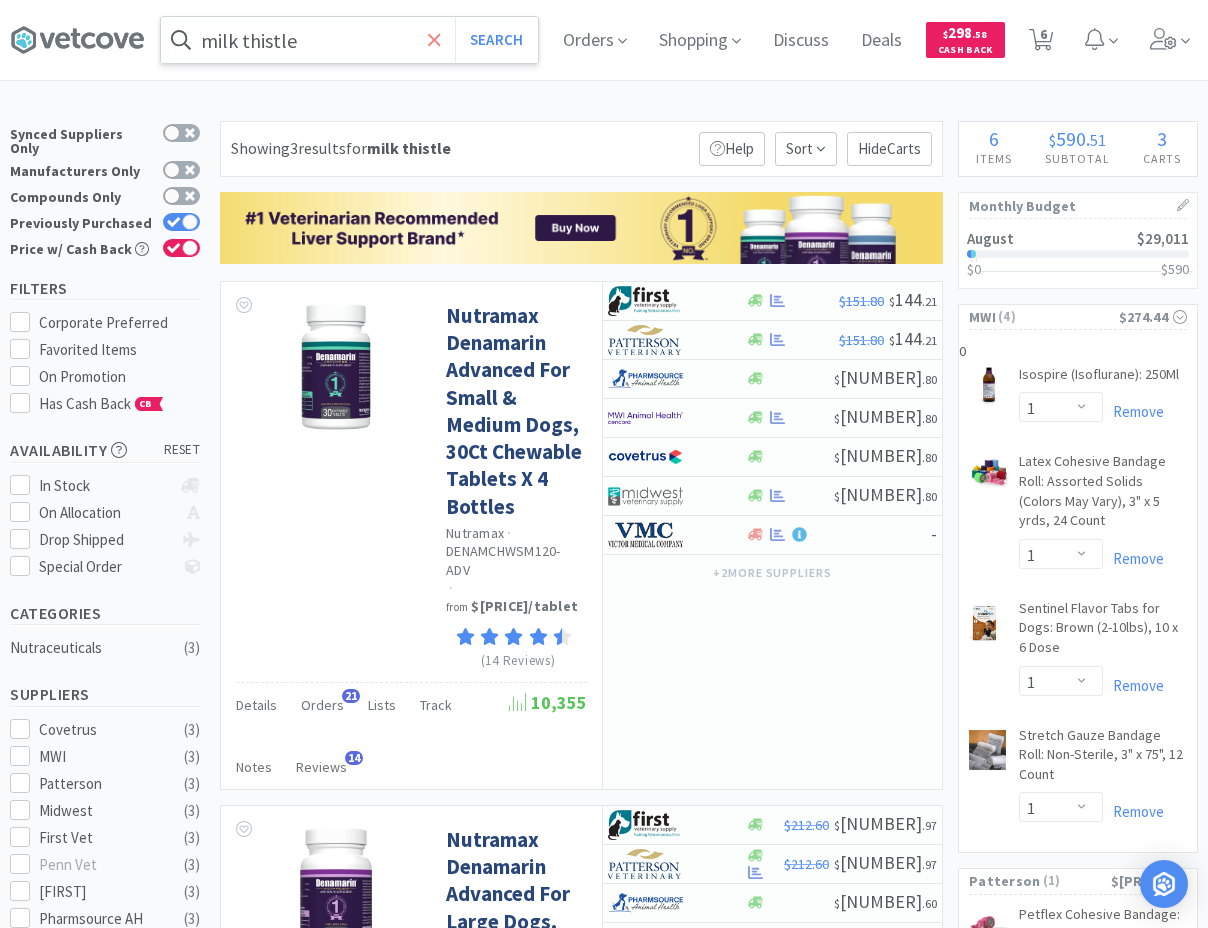 click 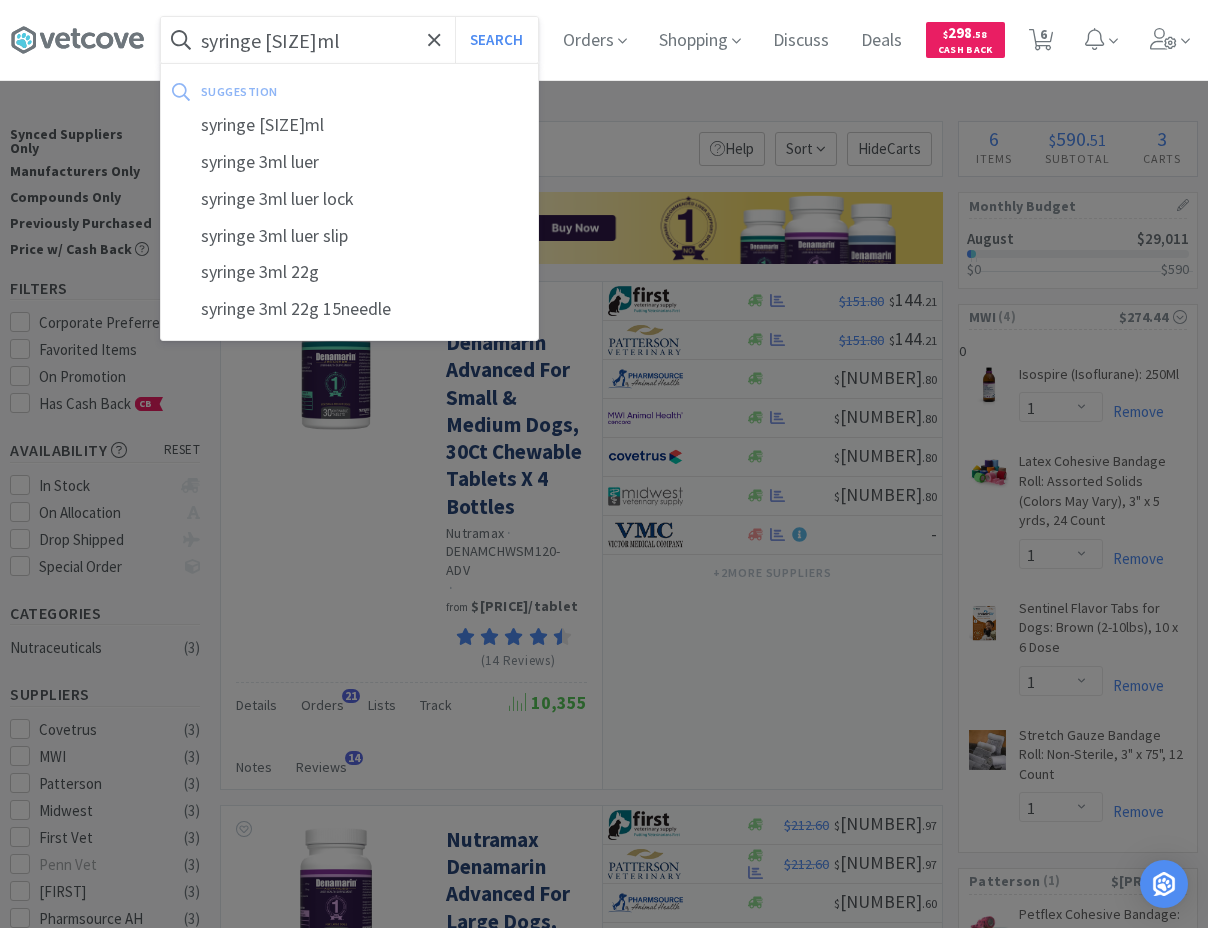 type on "syringe [SIZE]ml" 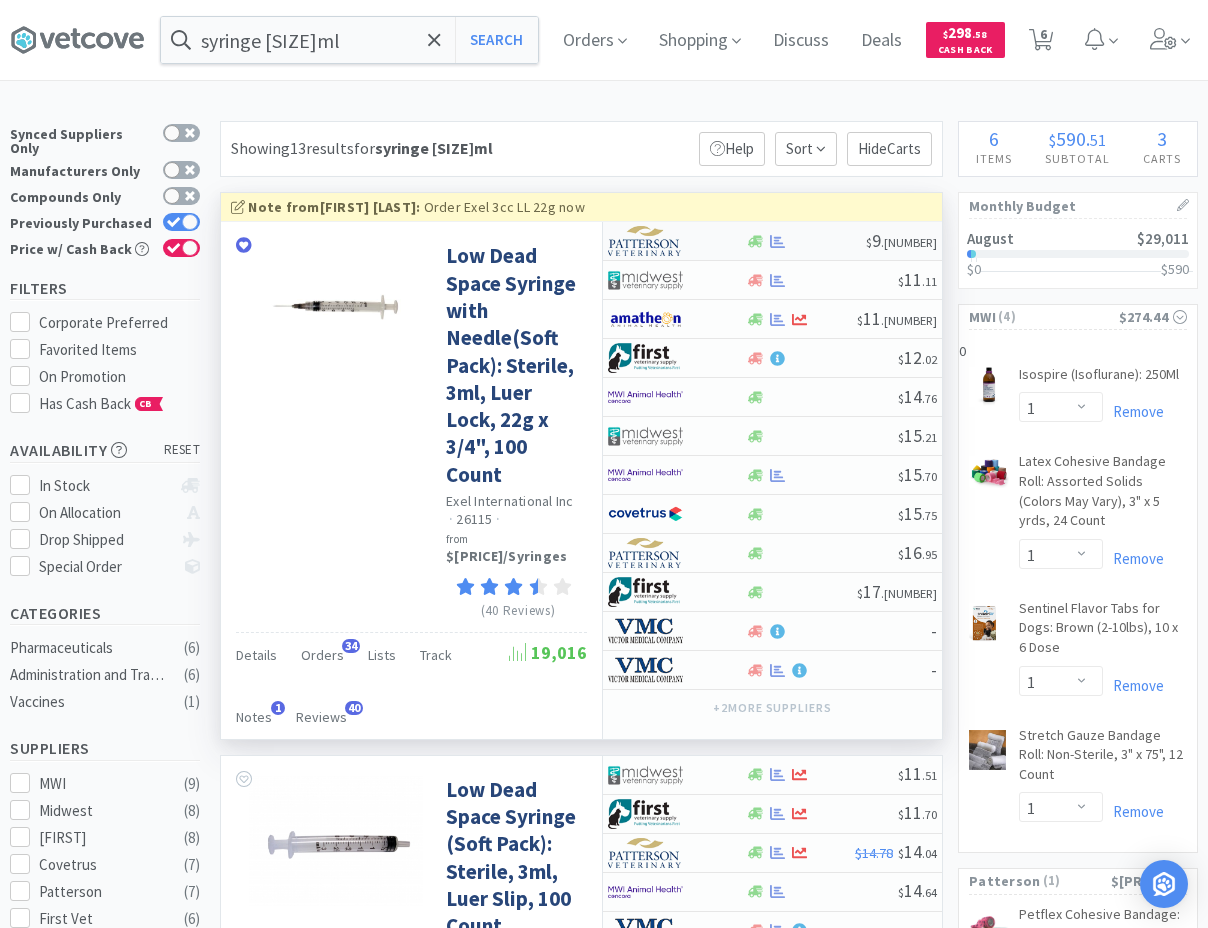 click at bounding box center [645, 241] 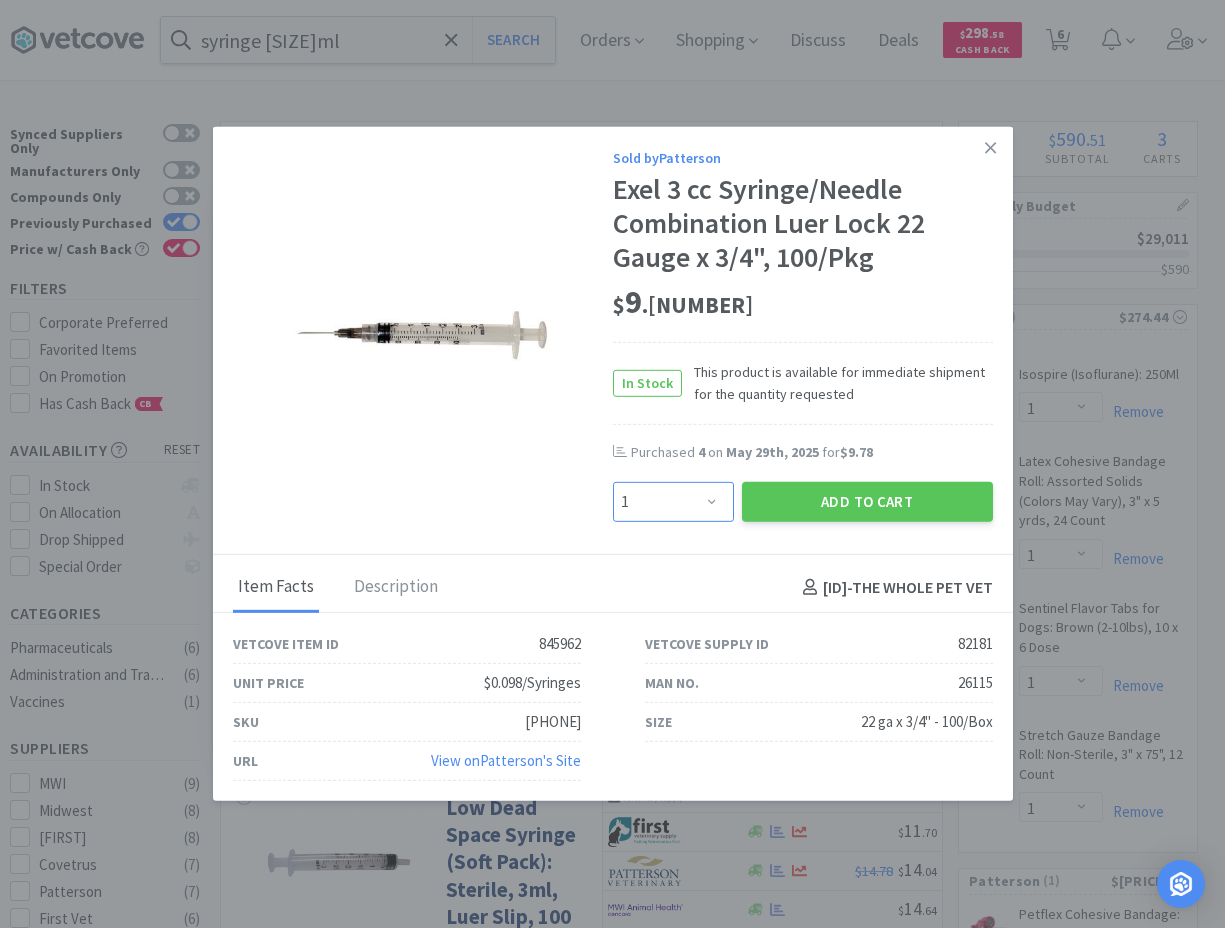 select on "4" 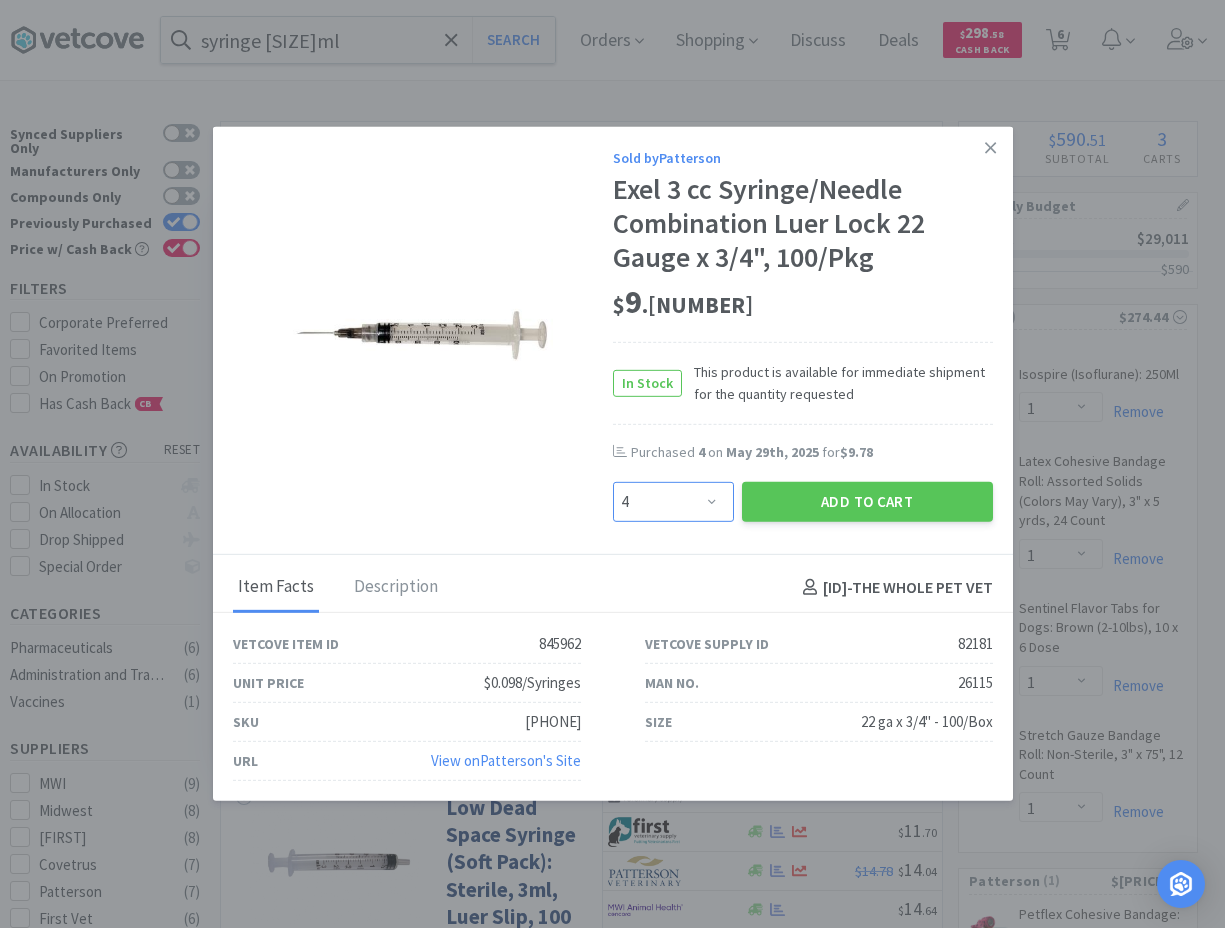 click on "4" at bounding box center [0, 0] 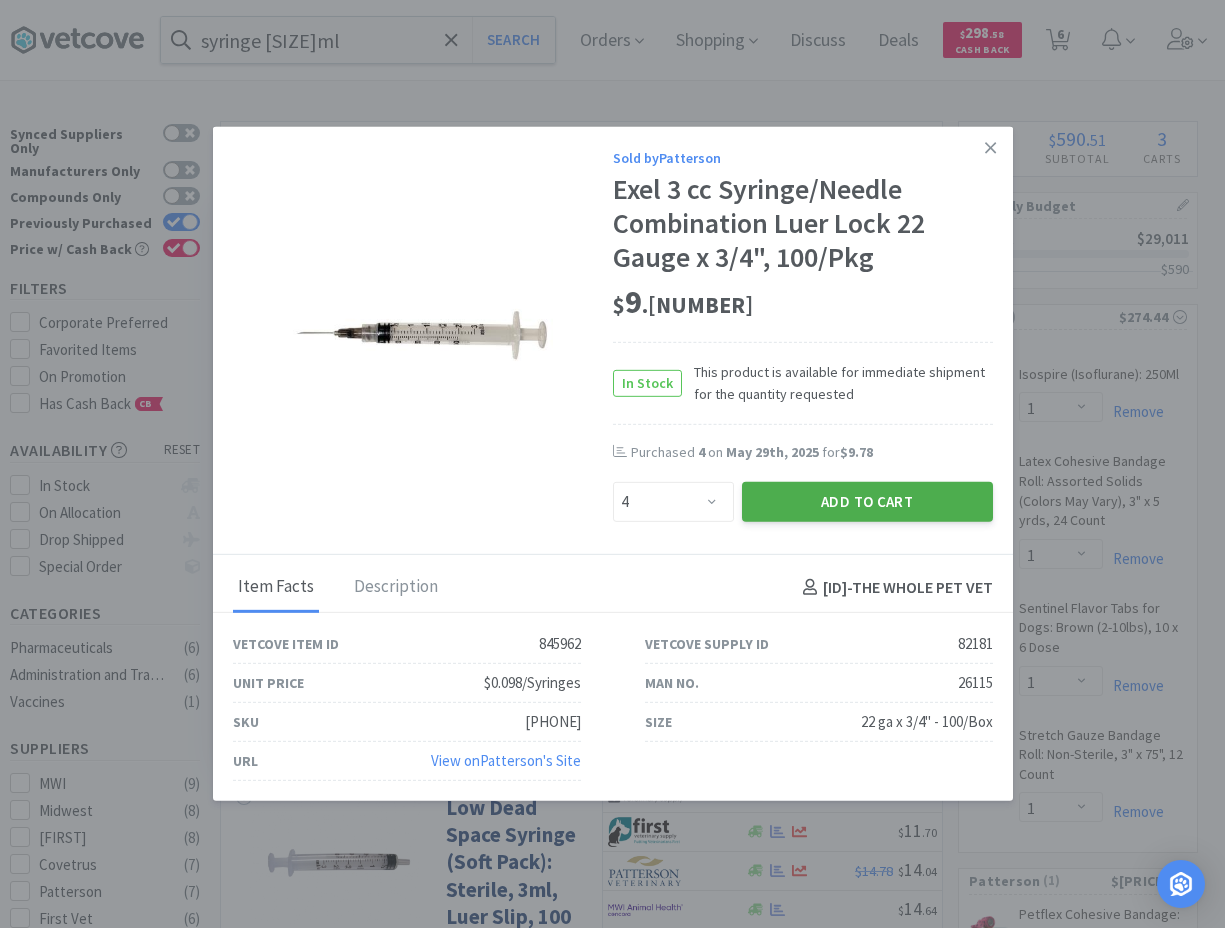 click on "Add to Cart" at bounding box center (867, 502) 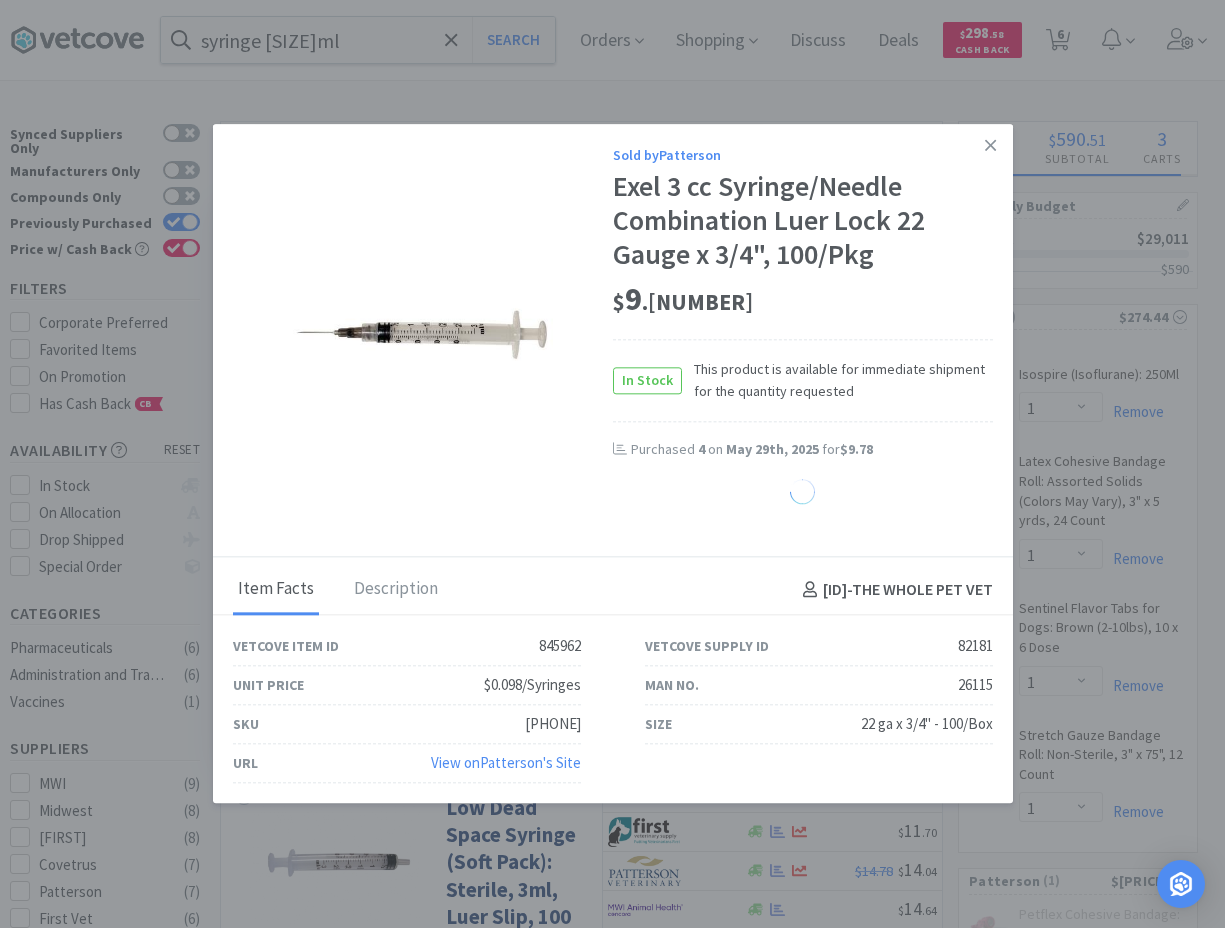 select on "1" 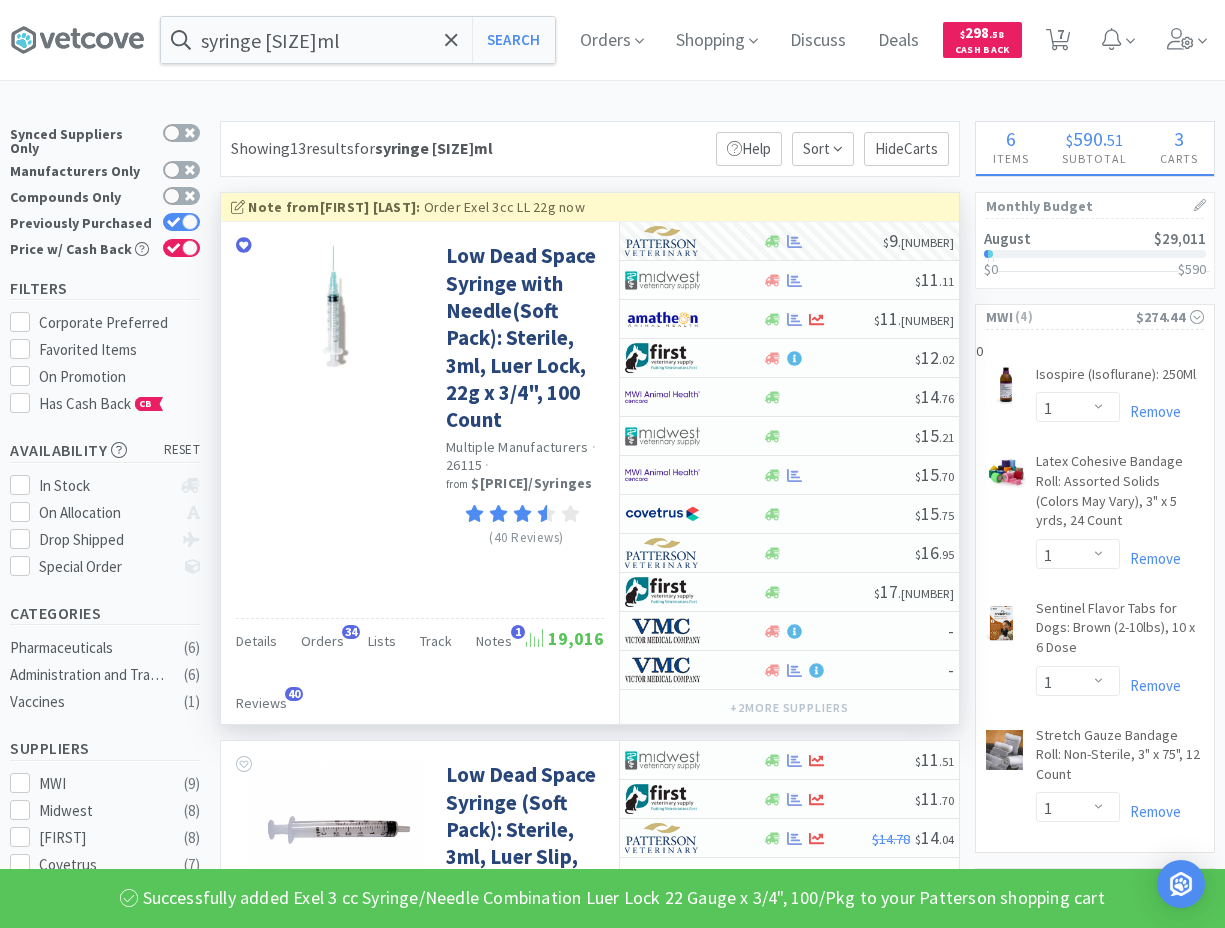 select on "4" 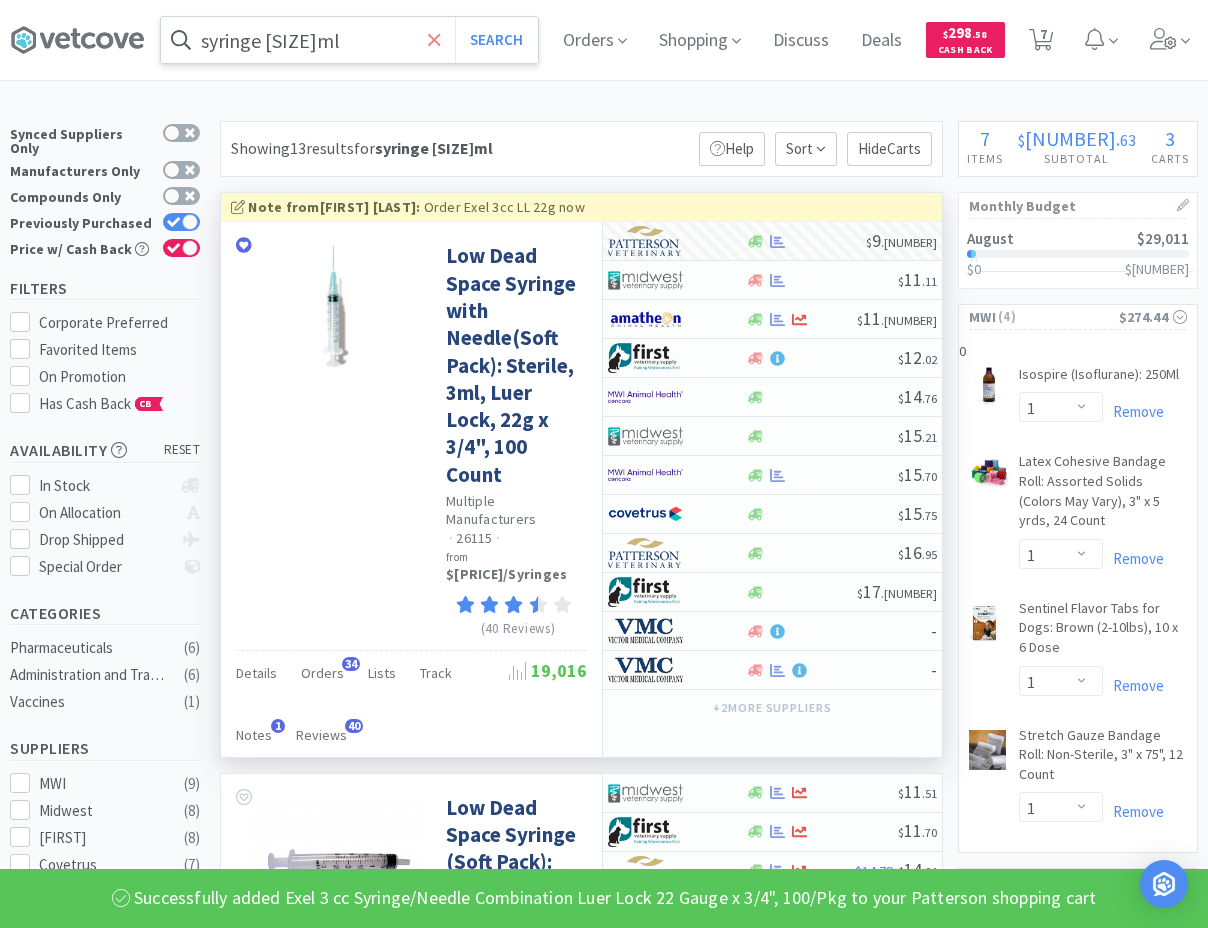 click at bounding box center [434, 40] 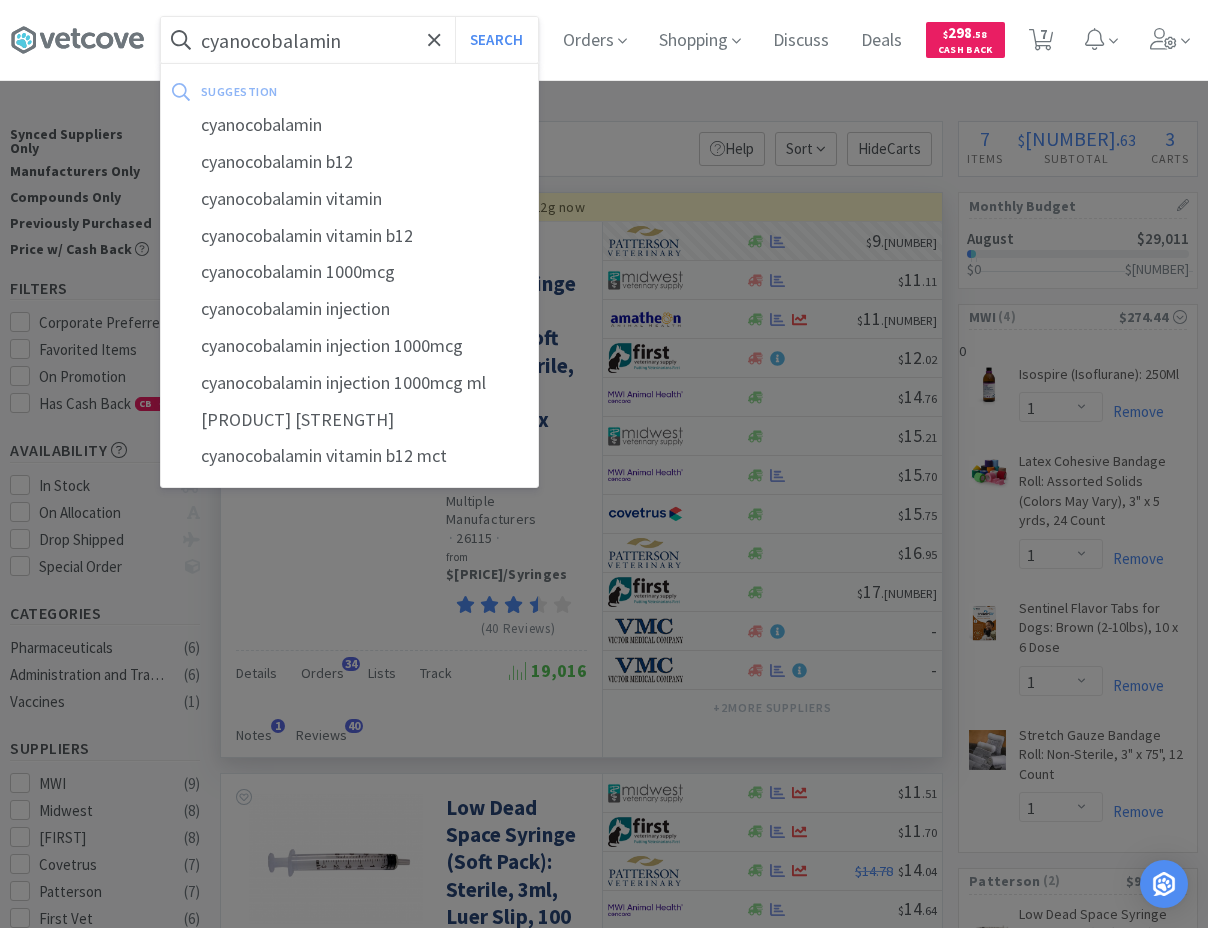 type on "cyanocobalamin" 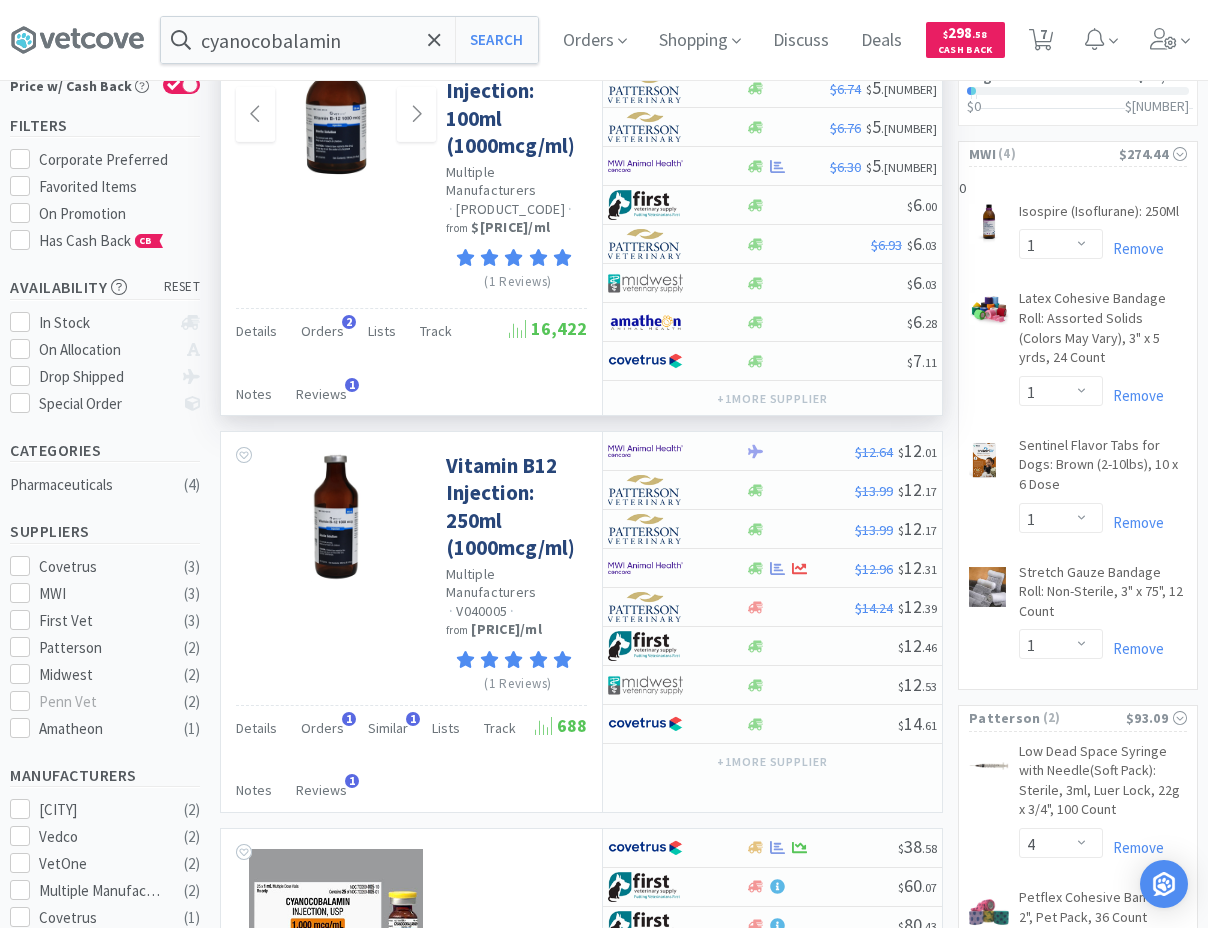scroll, scrollTop: 0, scrollLeft: 0, axis: both 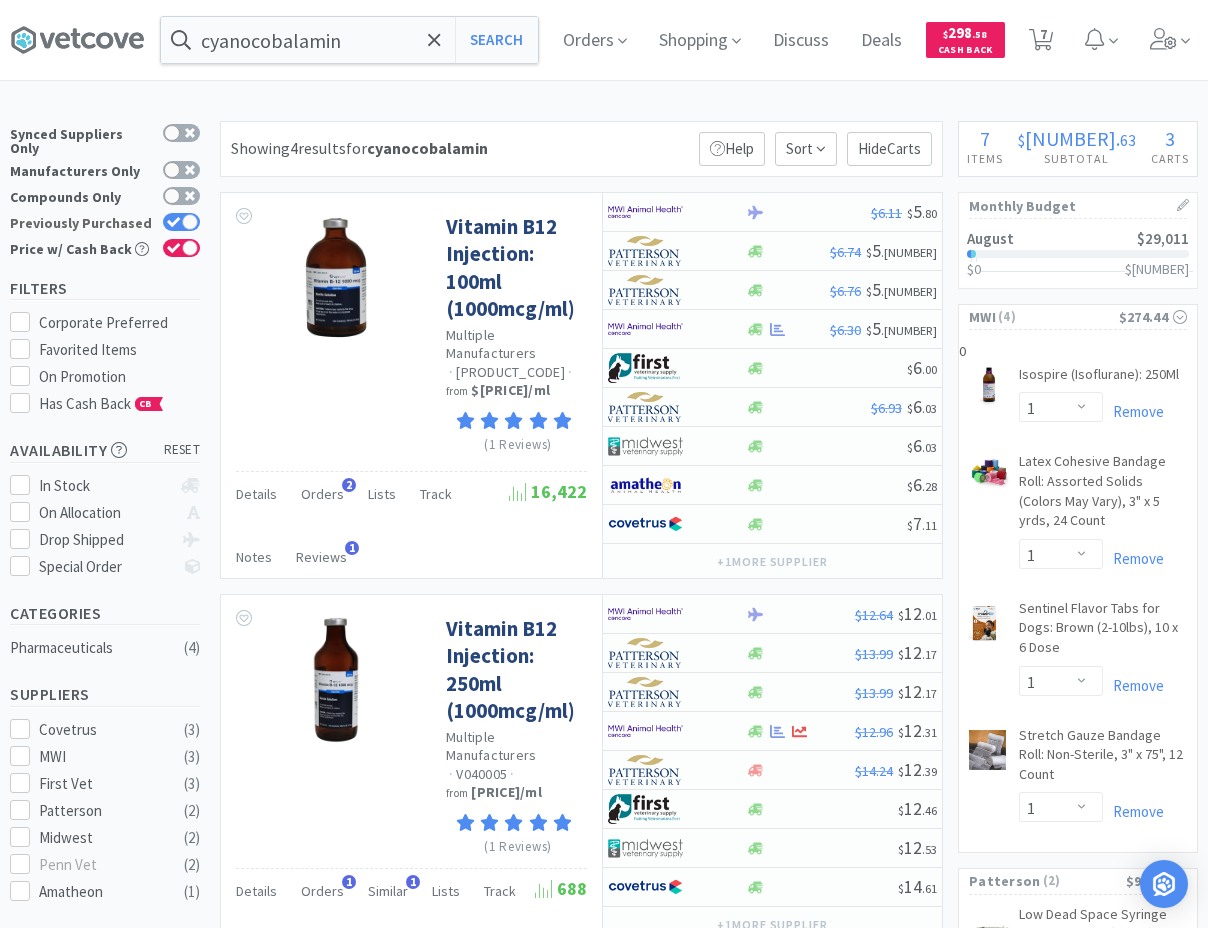 click on "Previously Purchased" at bounding box center (105, 223) 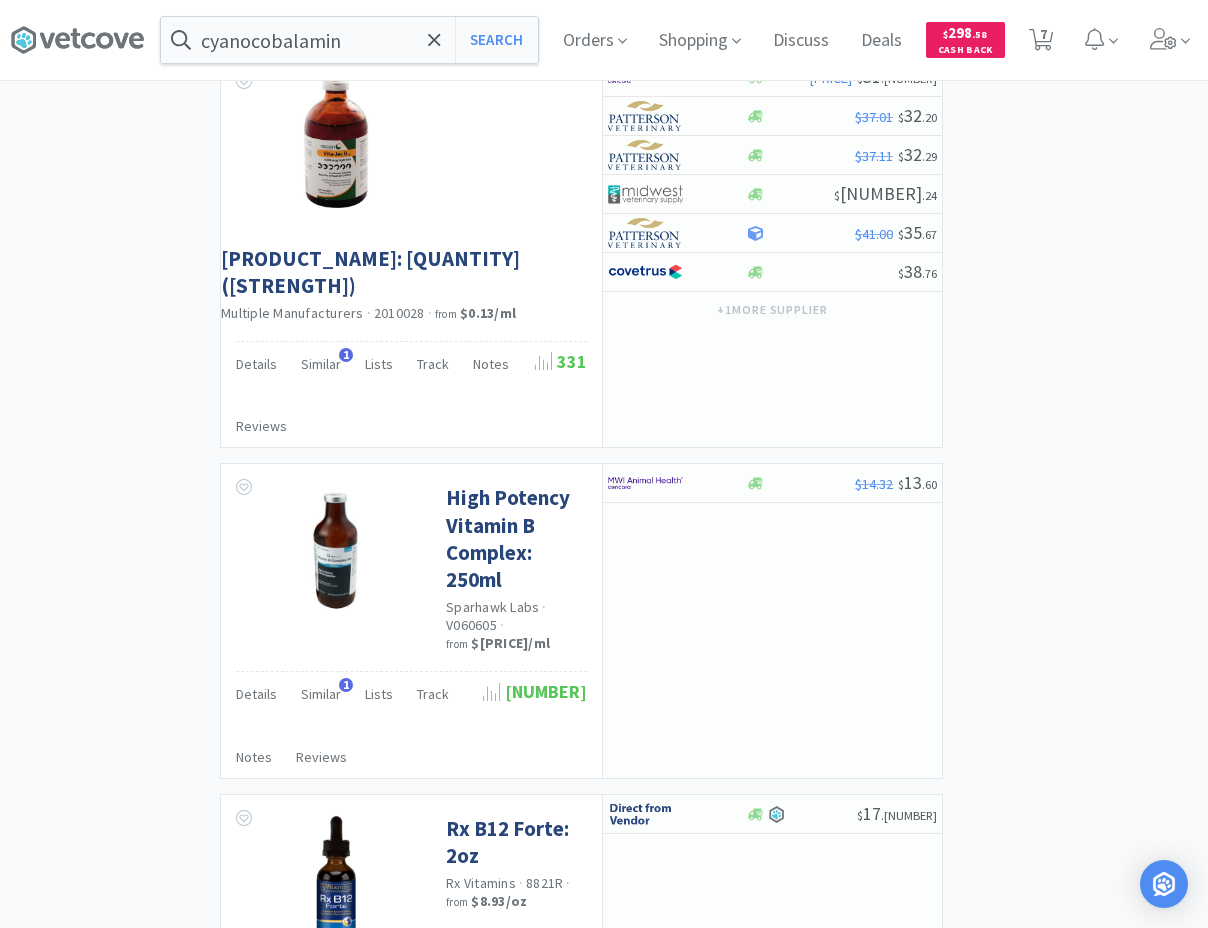 scroll, scrollTop: 4668, scrollLeft: 0, axis: vertical 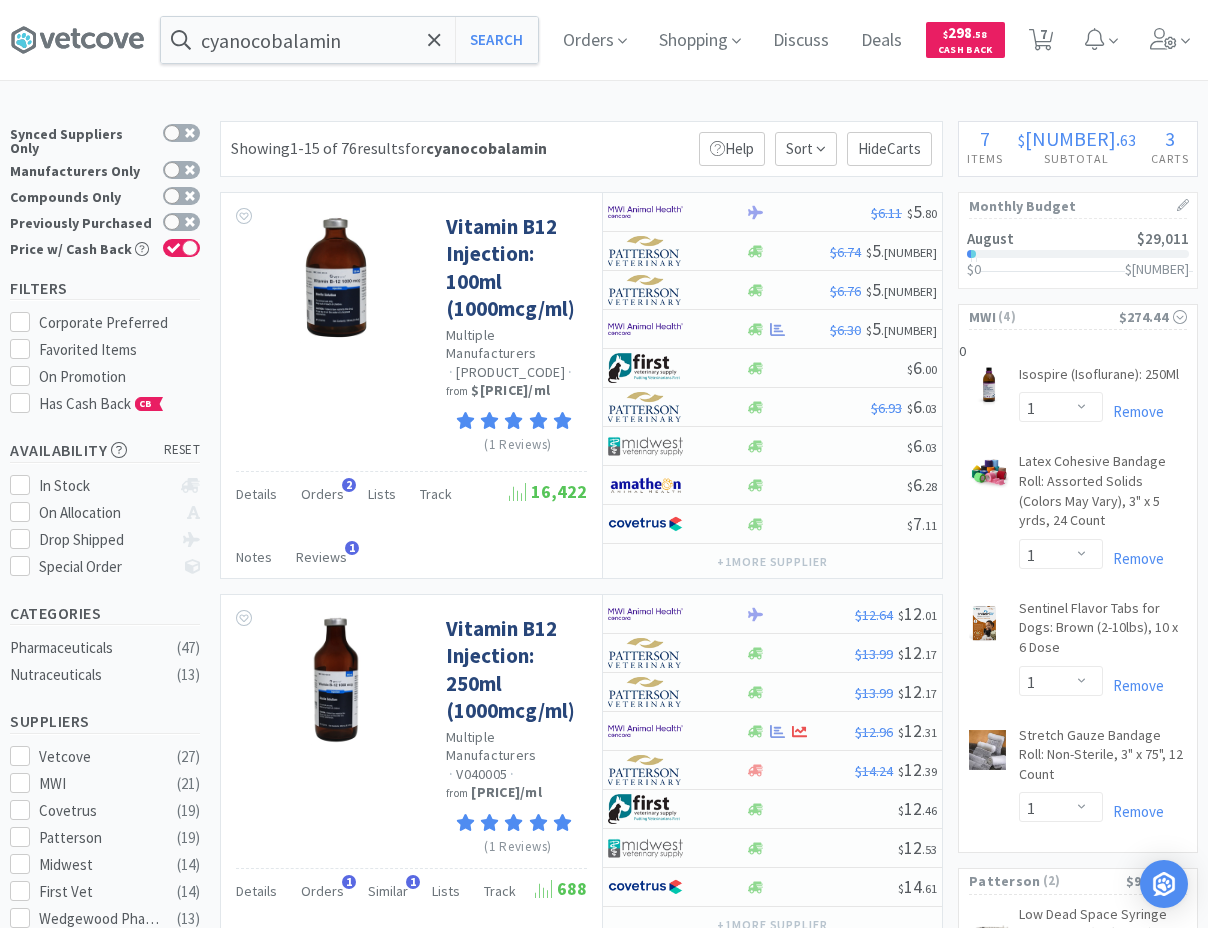drag, startPoint x: 1070, startPoint y: 763, endPoint x: 978, endPoint y: 407, distance: 367.69553 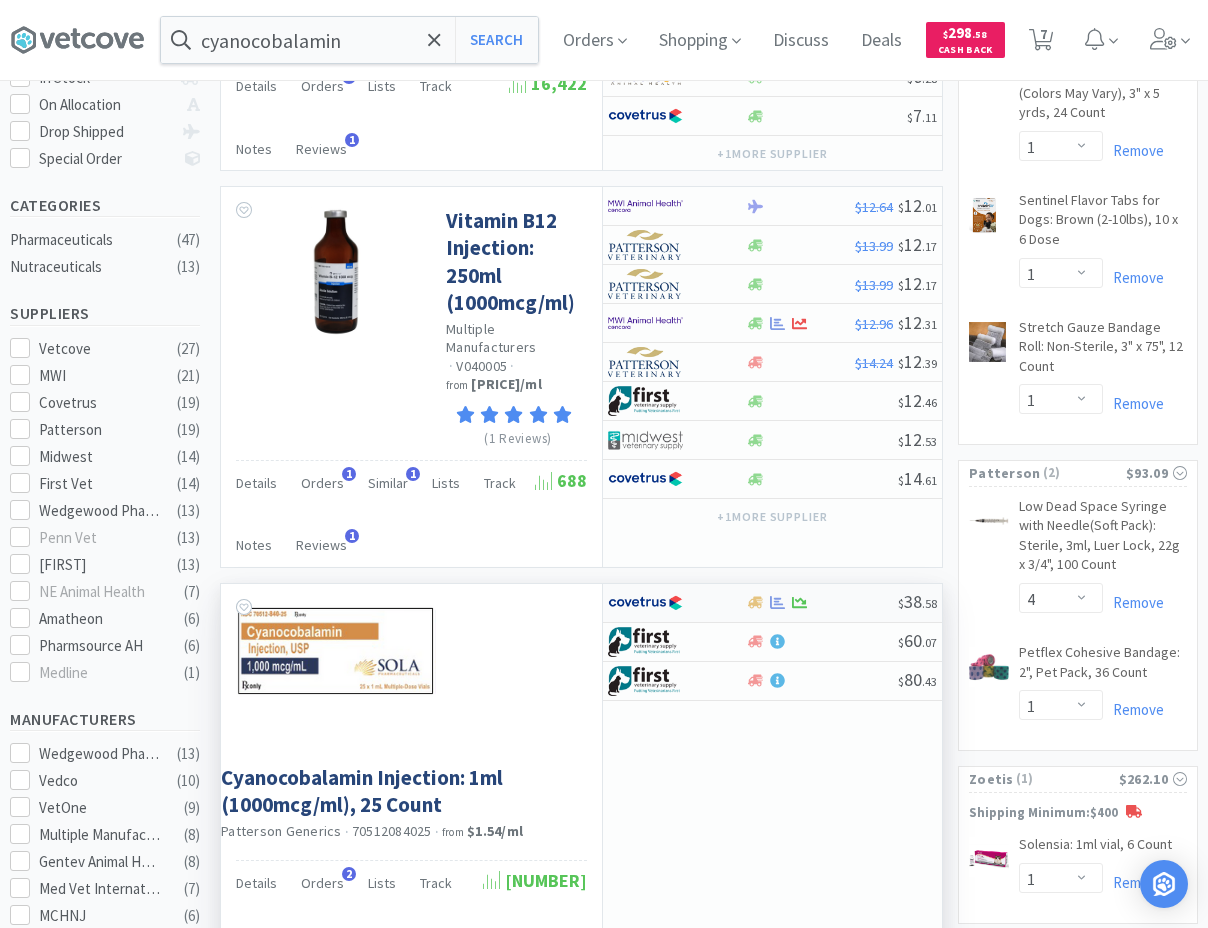 click at bounding box center (645, 603) 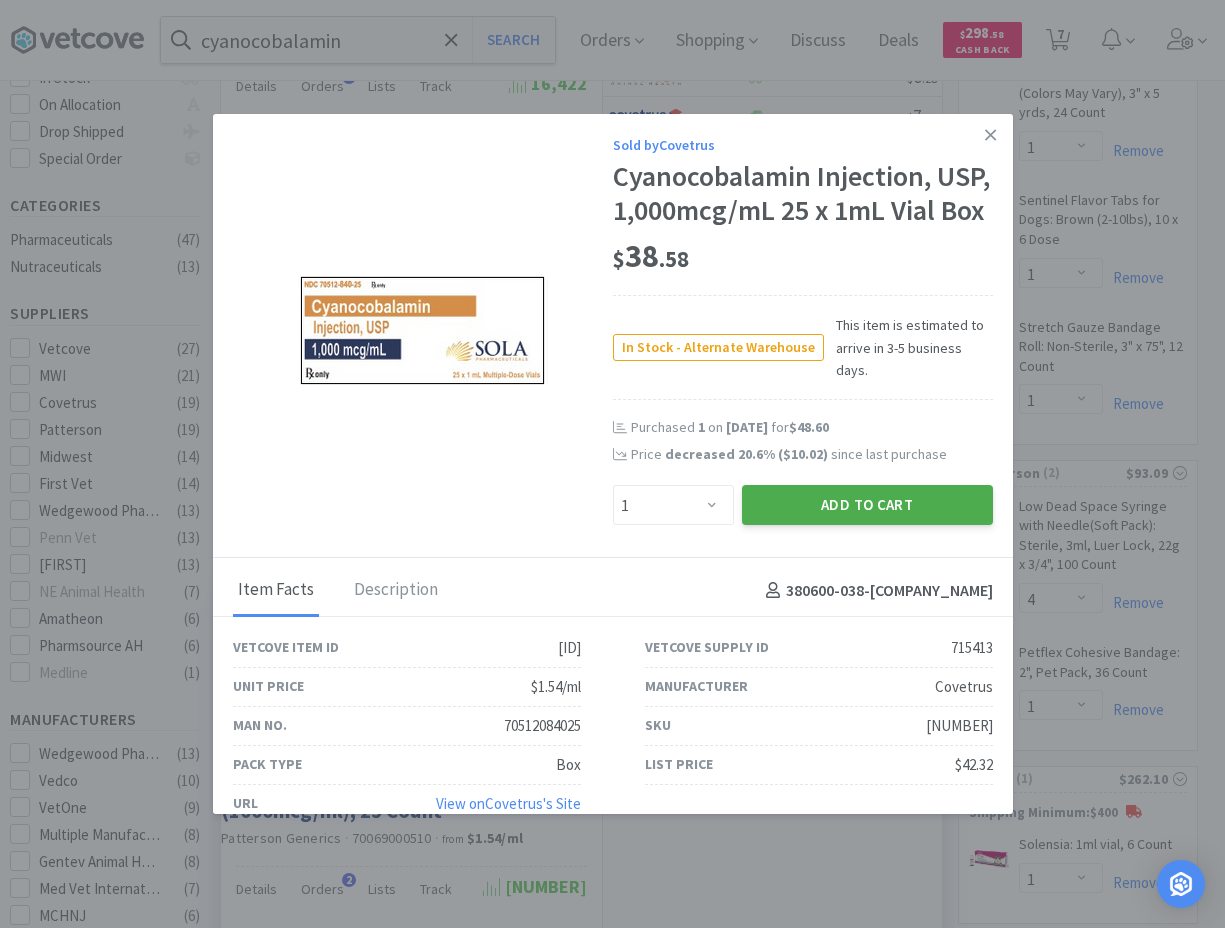 click on "Add to Cart" at bounding box center (867, 505) 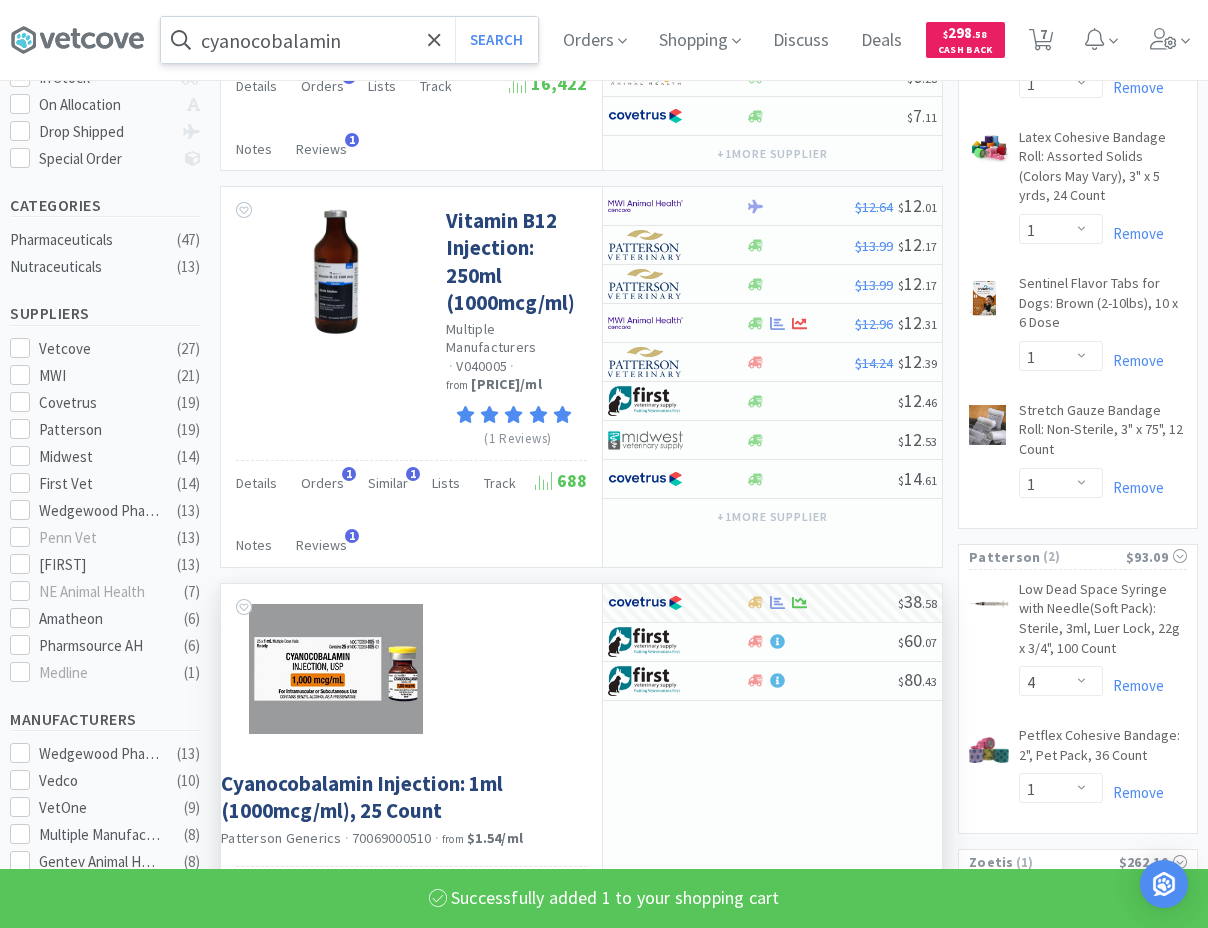select on "1" 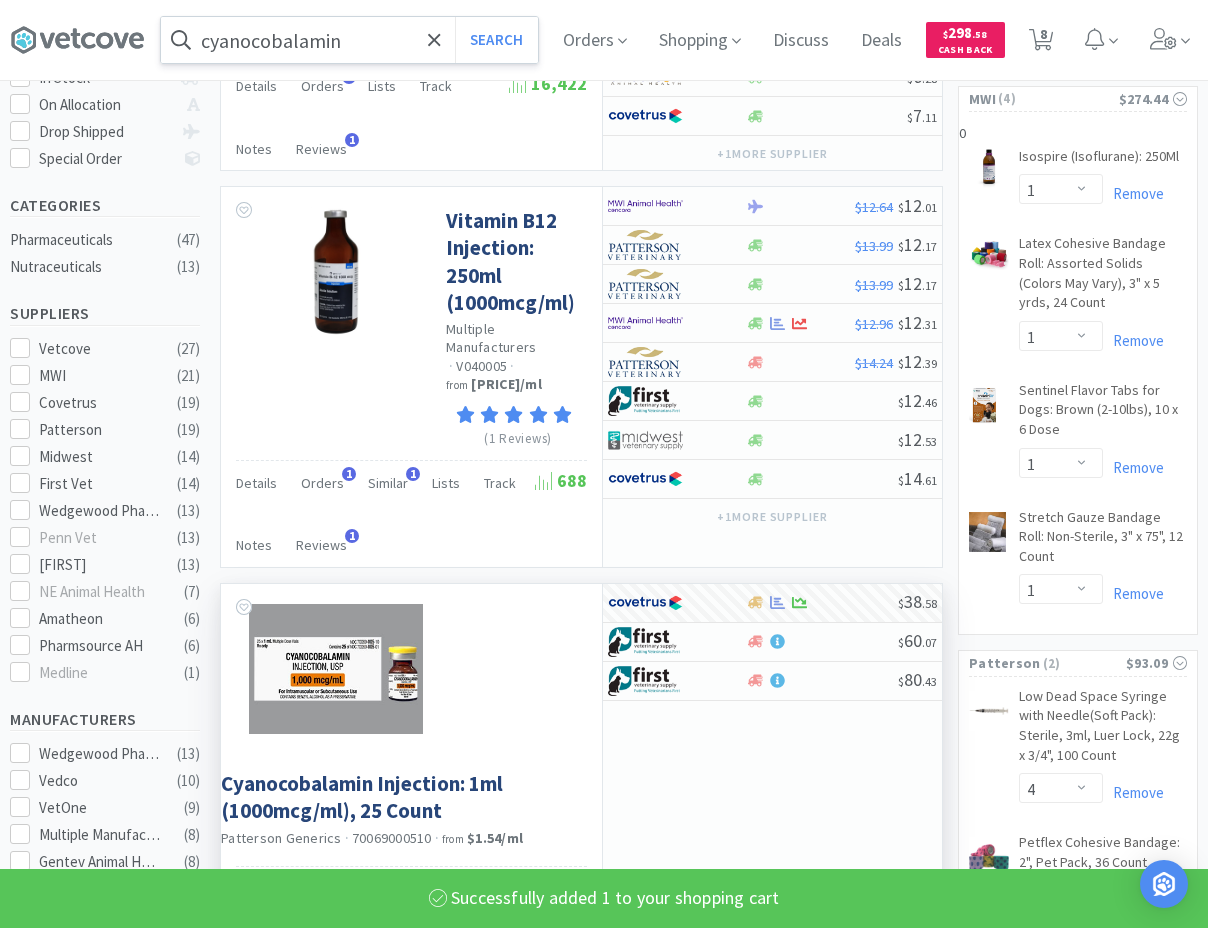click at bounding box center [434, 40] 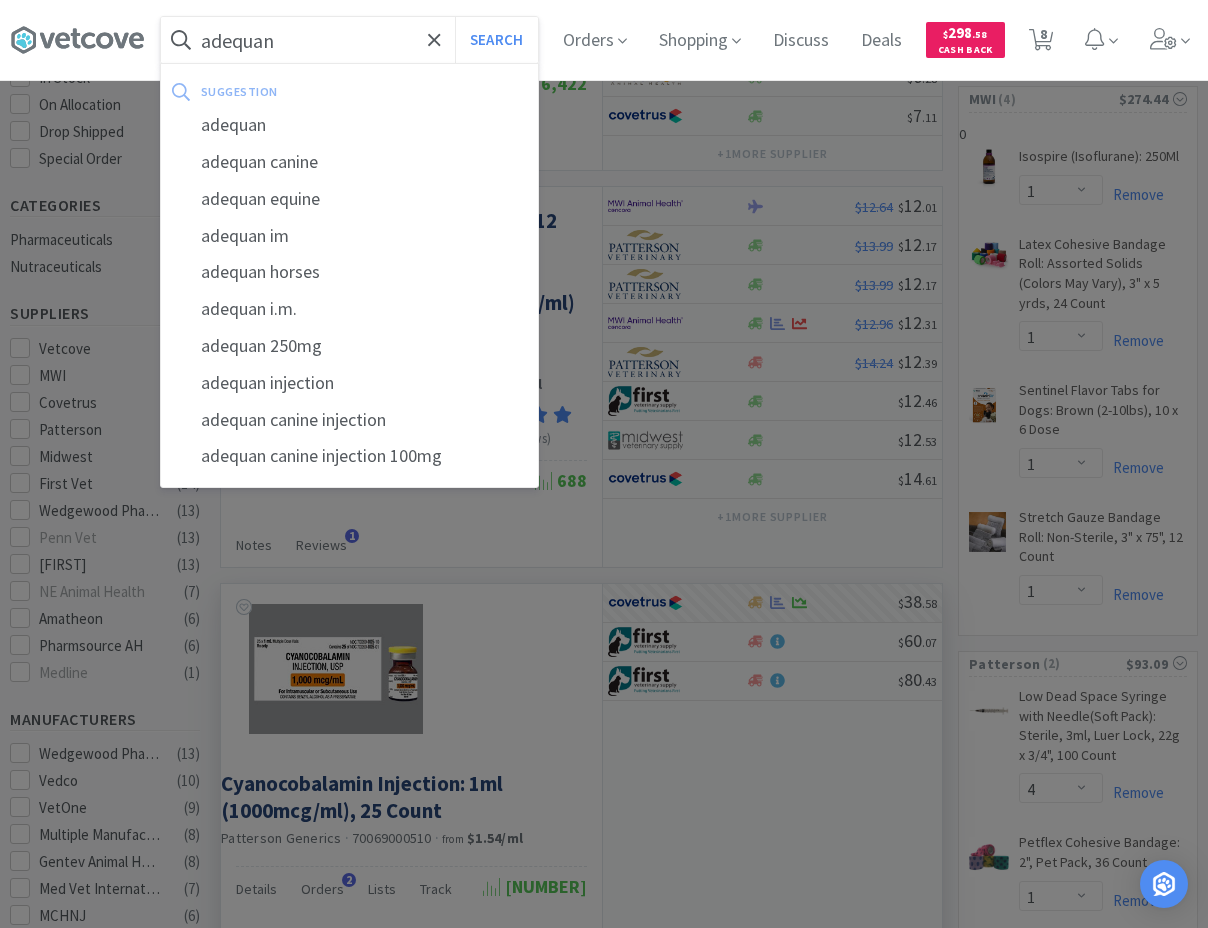 type on "adequan" 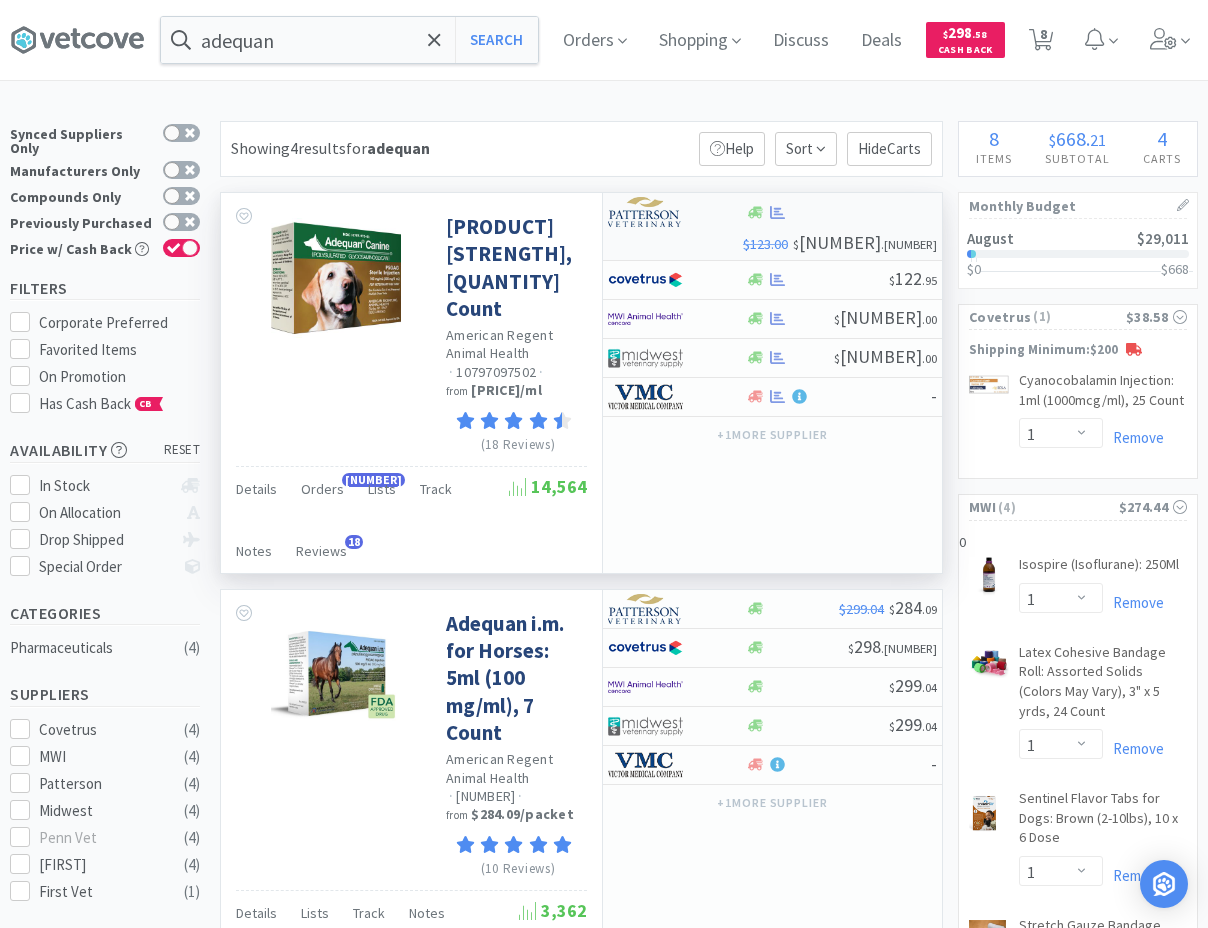 click on "[PRICE] [PRICE]" at bounding box center [772, 227] 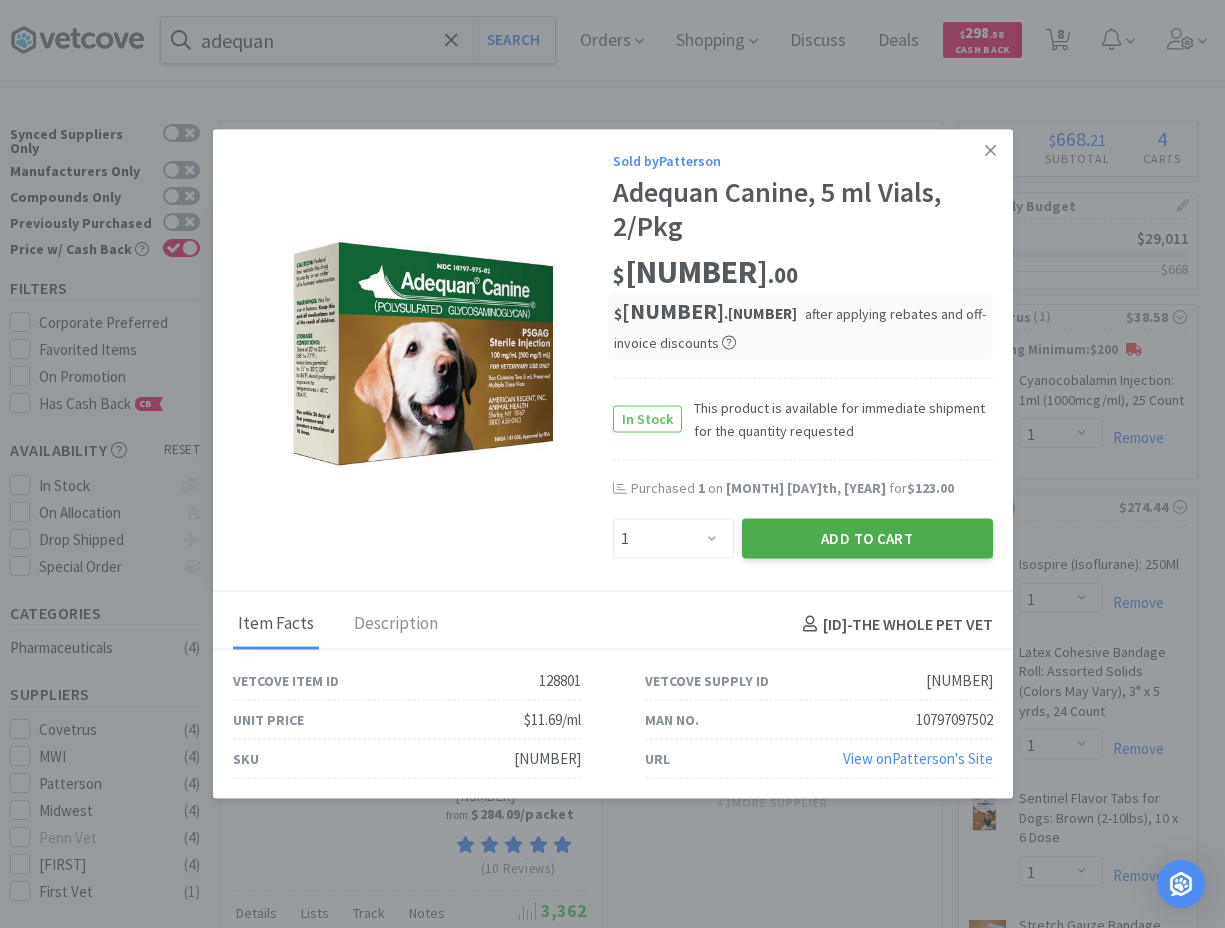 click on "Add to Cart" at bounding box center [867, 538] 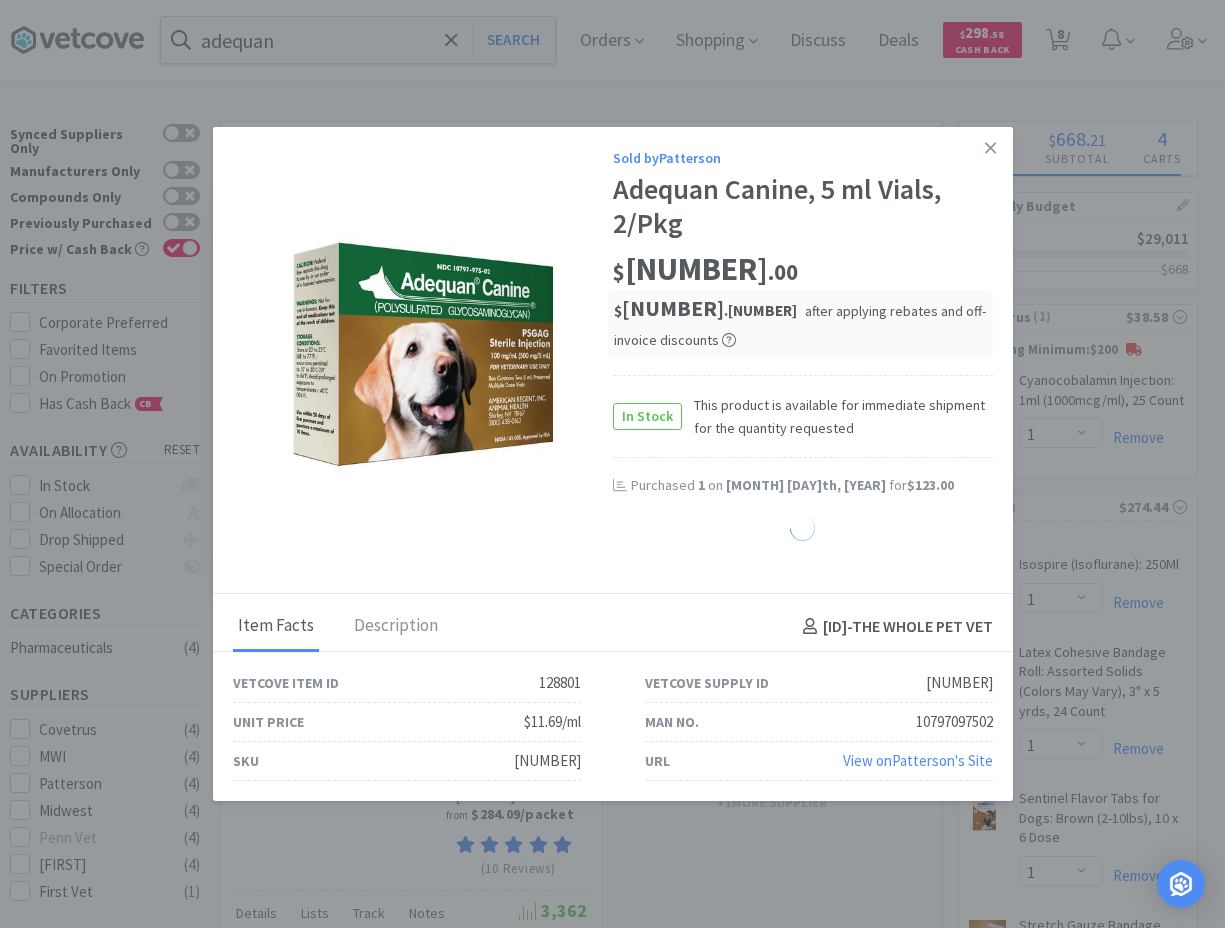select on "1" 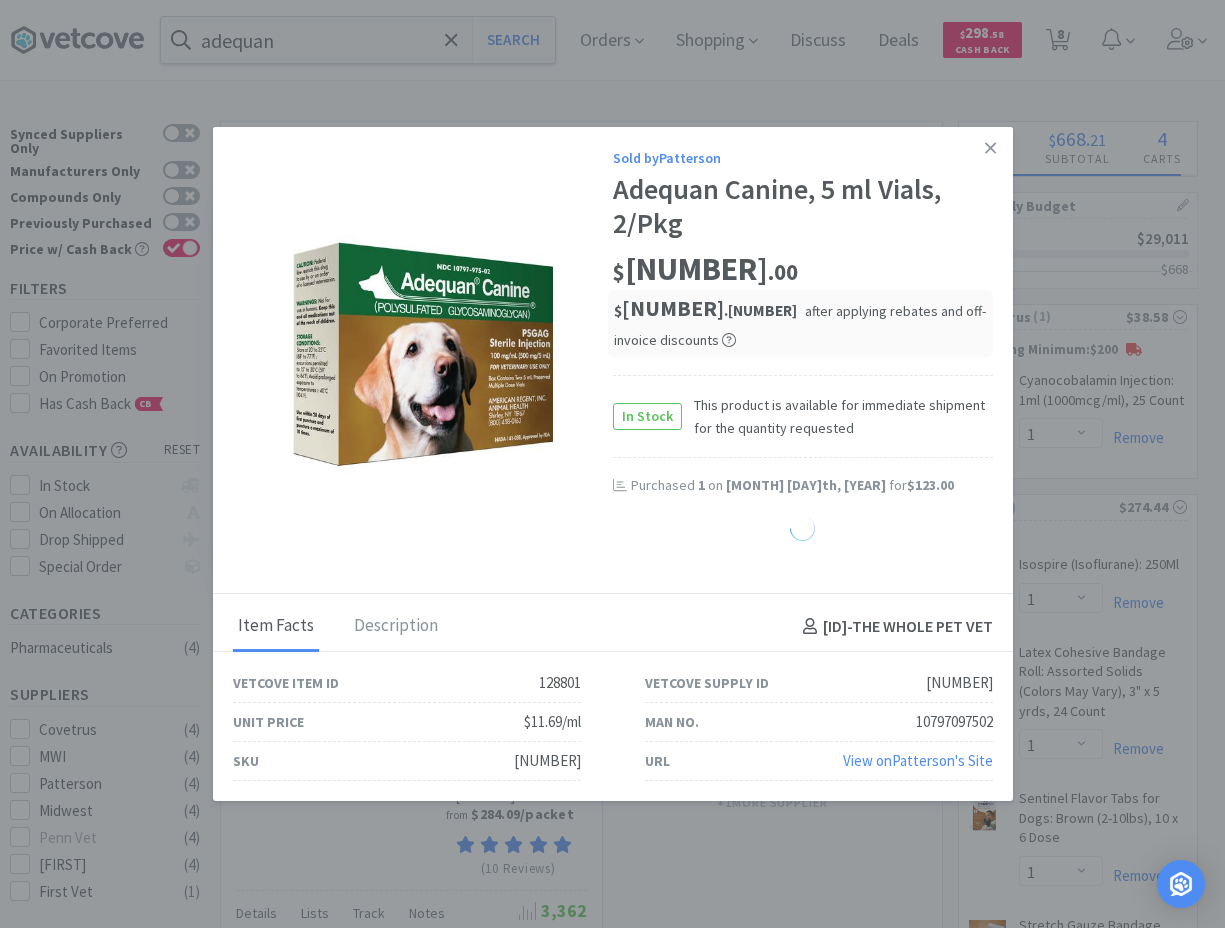 select on "4" 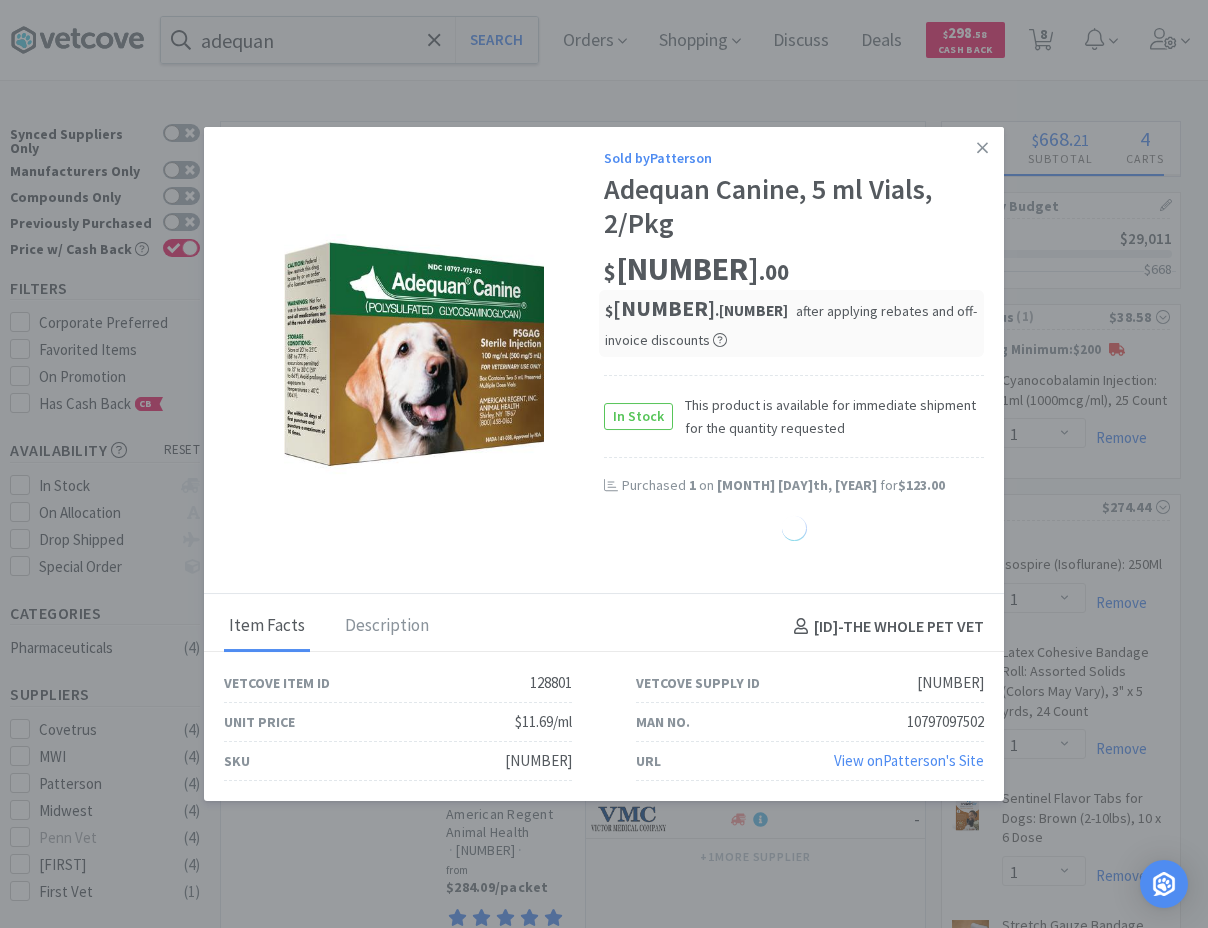 select on "1" 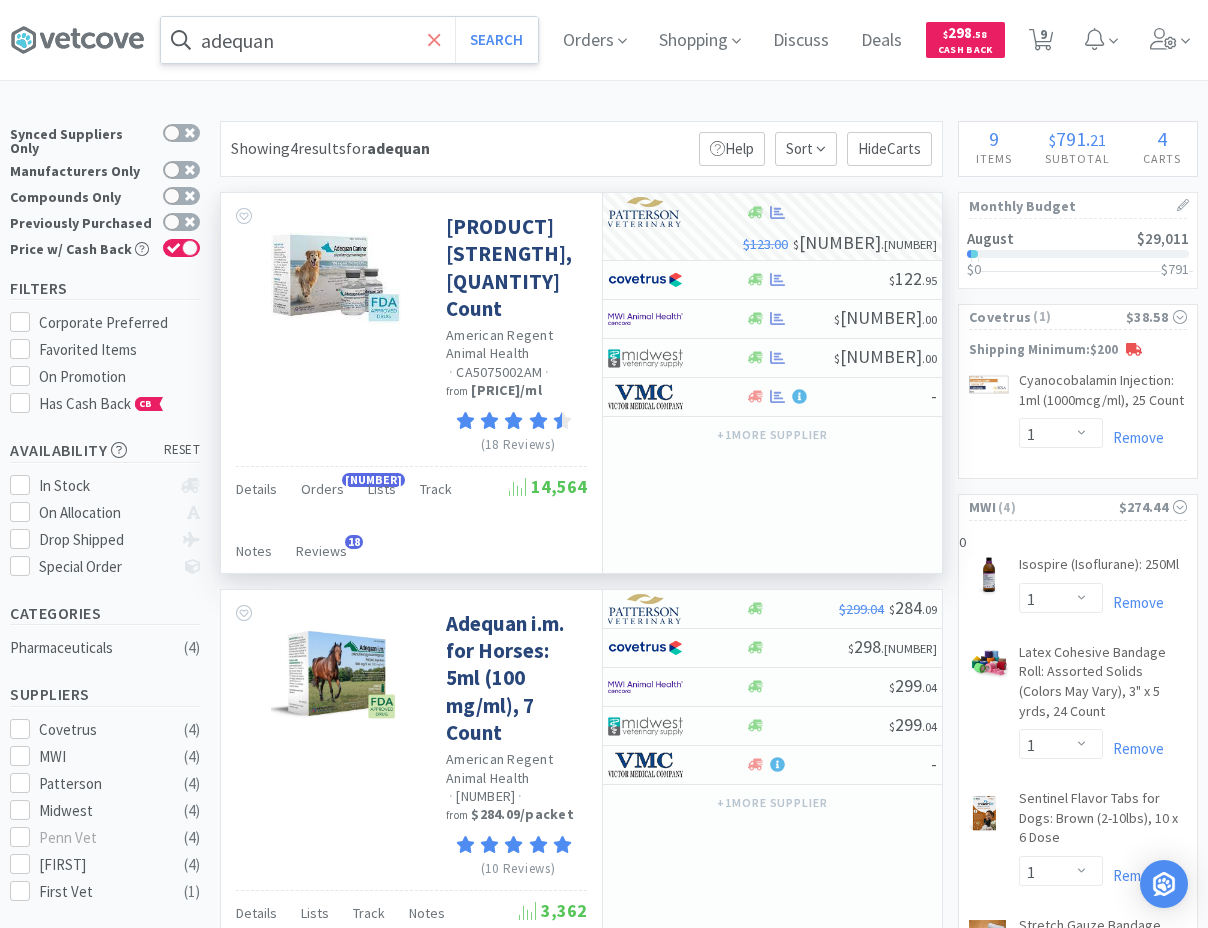 click 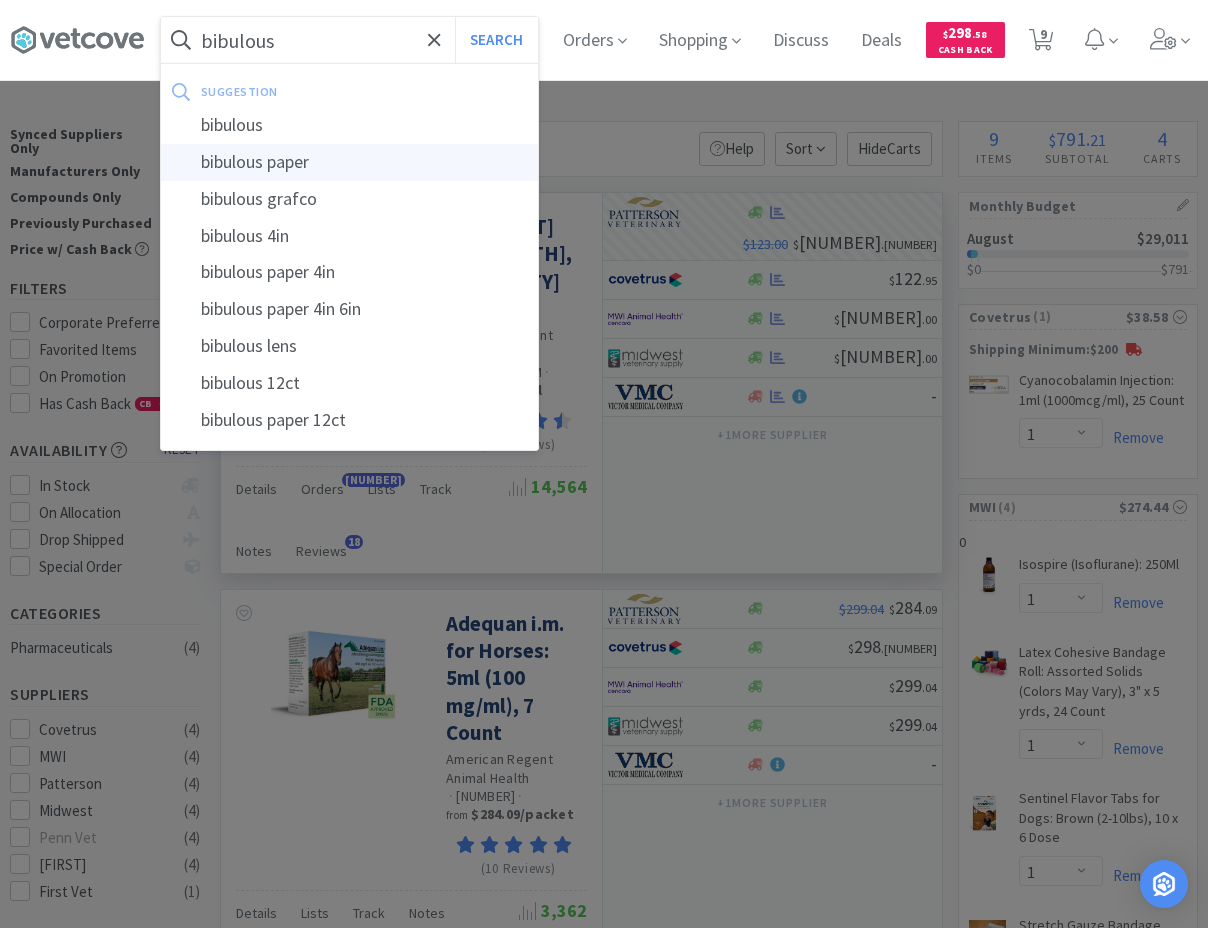 click on "bibulous paper" at bounding box center (349, 162) 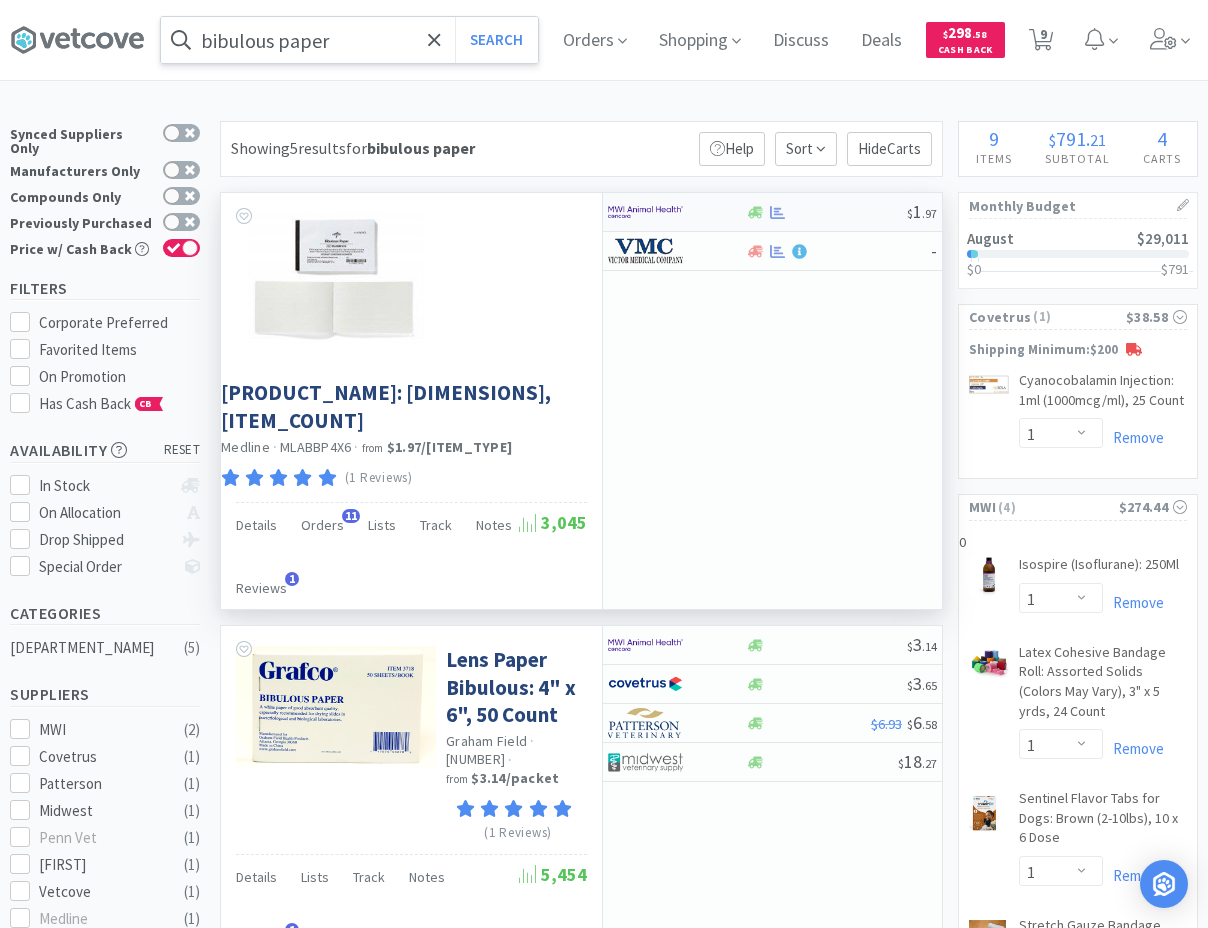 click at bounding box center (826, 212) 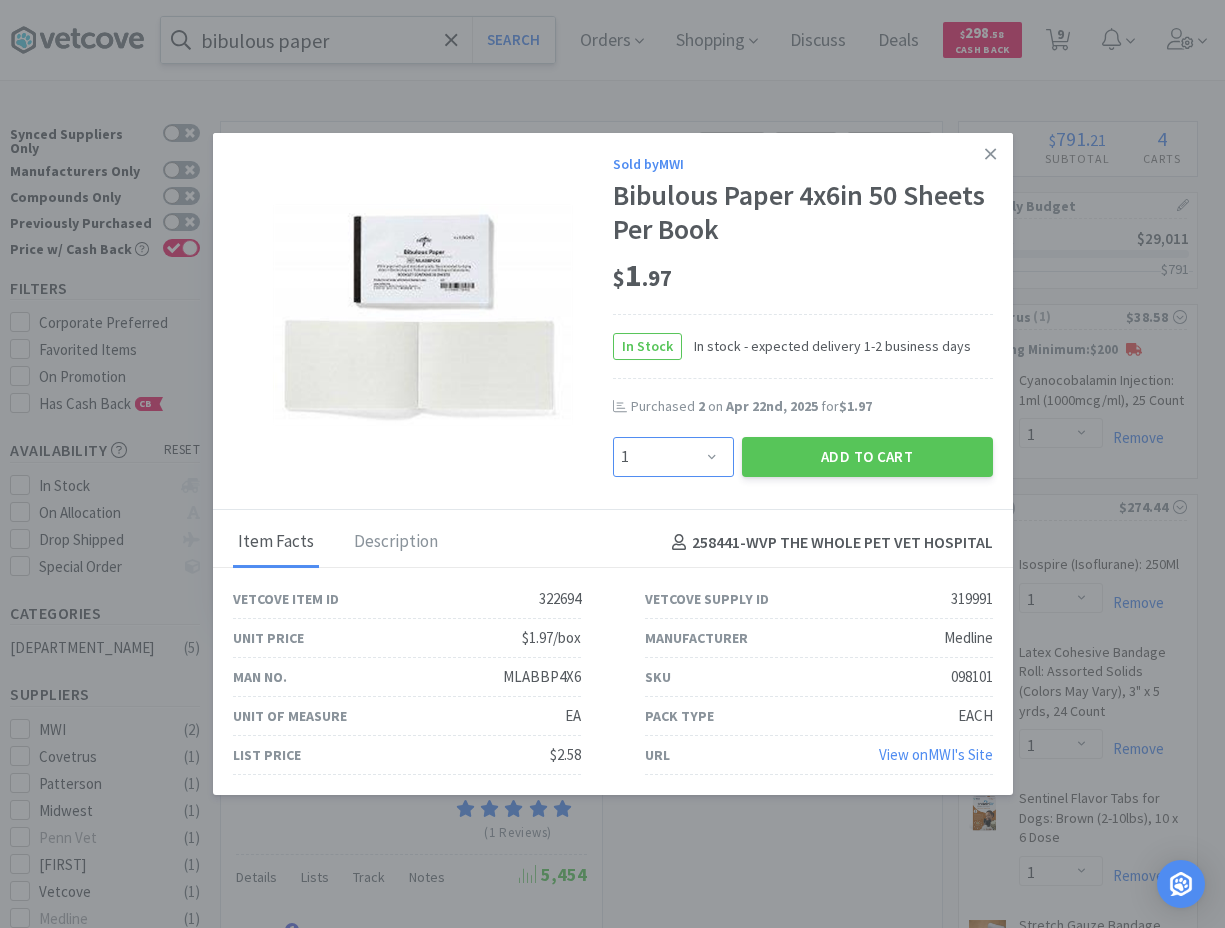 select on "2" 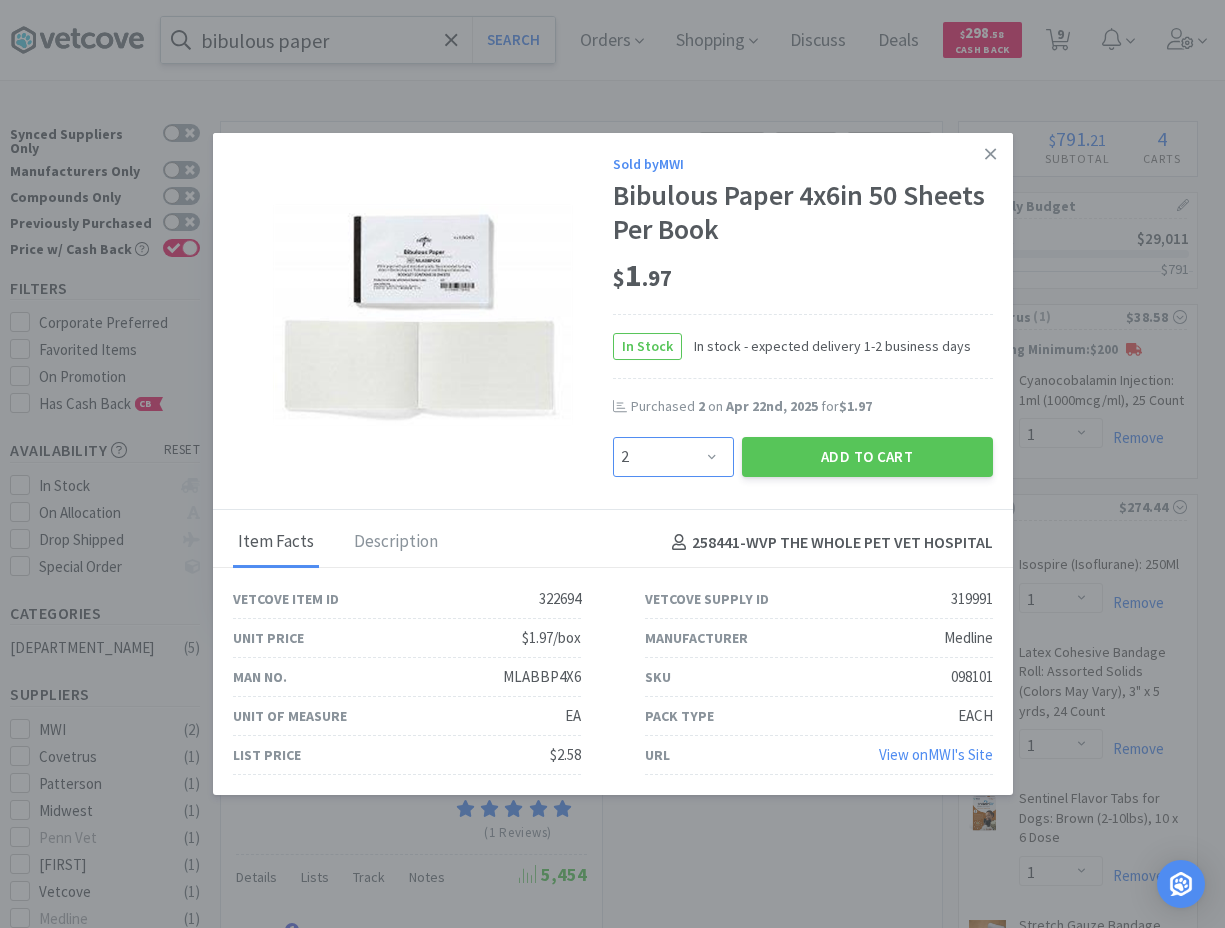 click on "2" at bounding box center [0, 0] 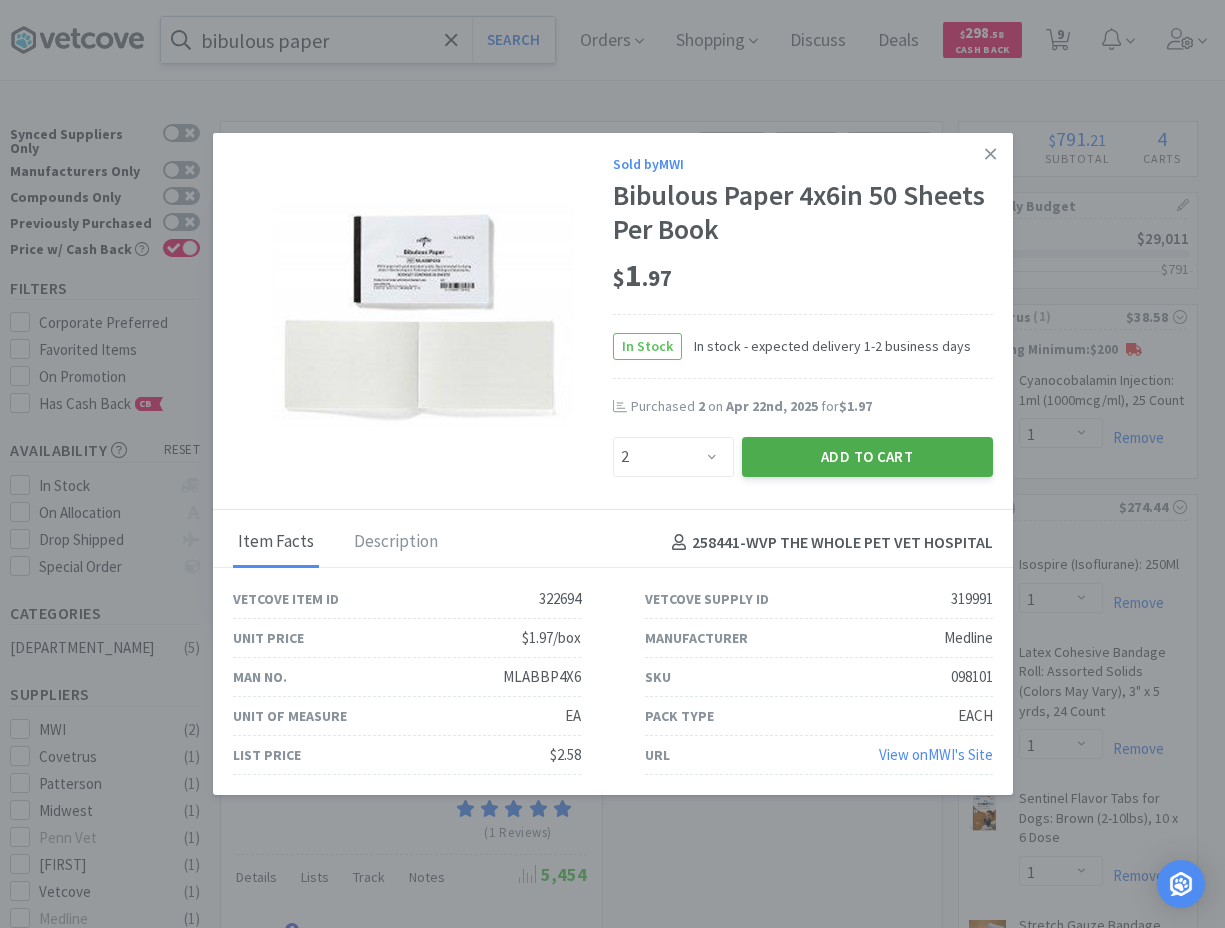 click on "Add to Cart" at bounding box center (867, 457) 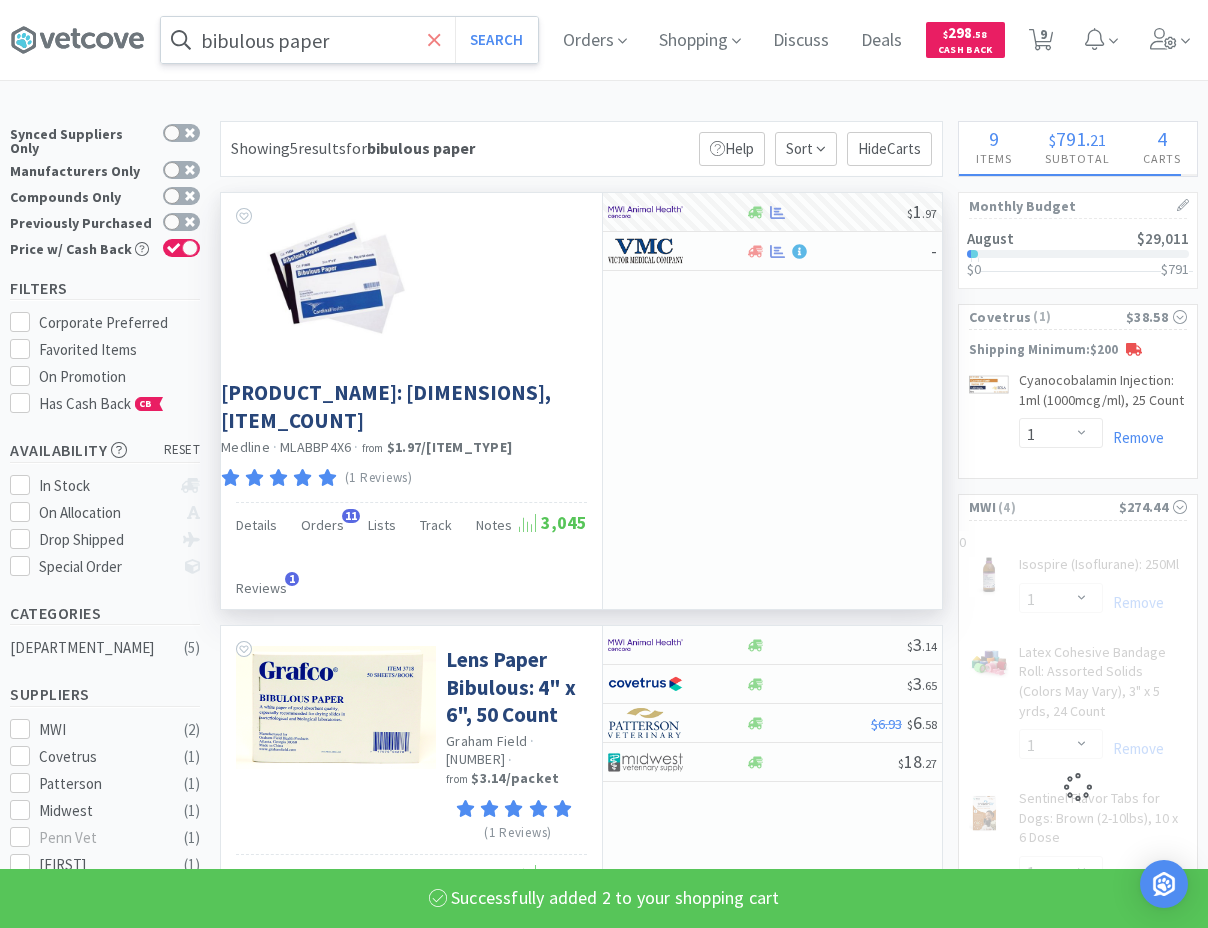 select on "2" 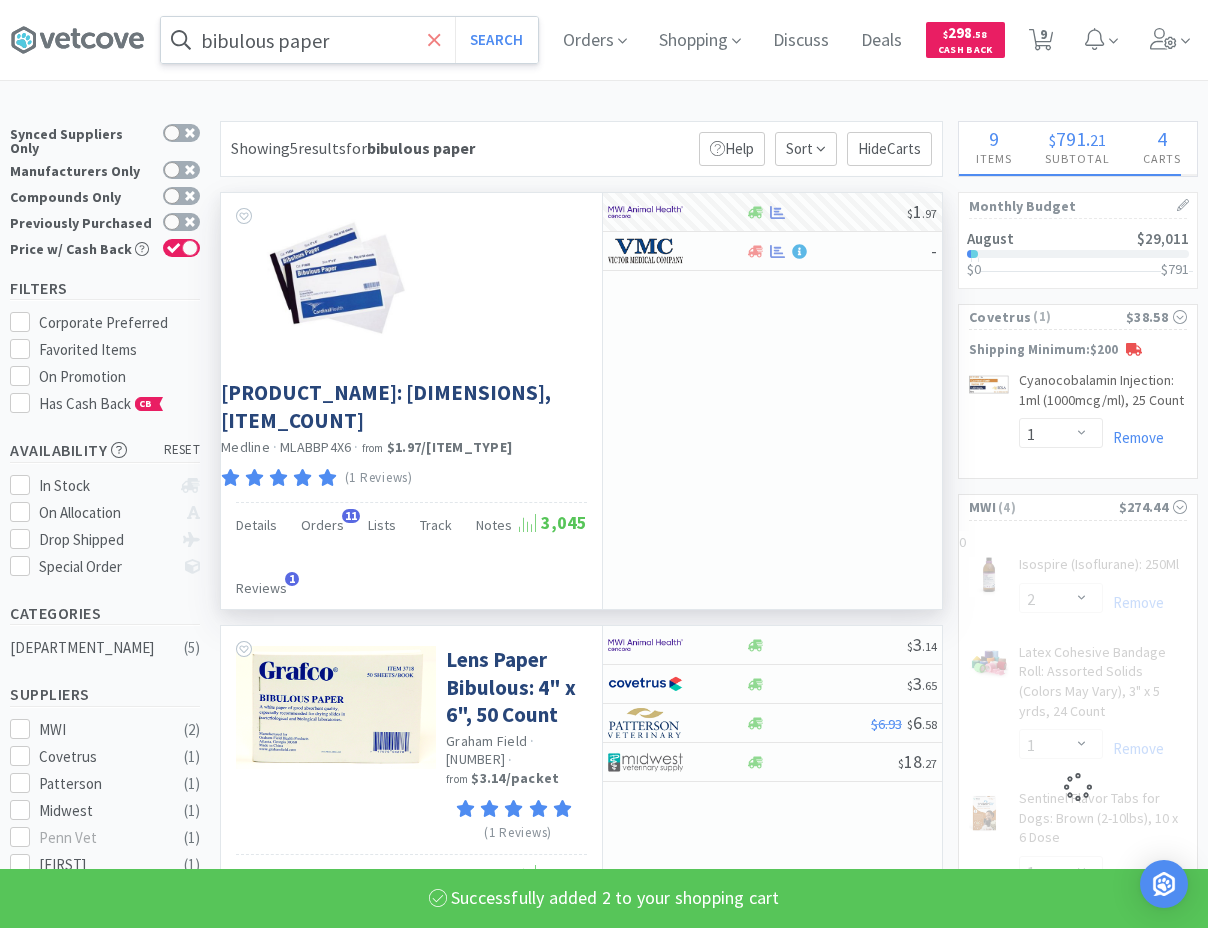 select on "1" 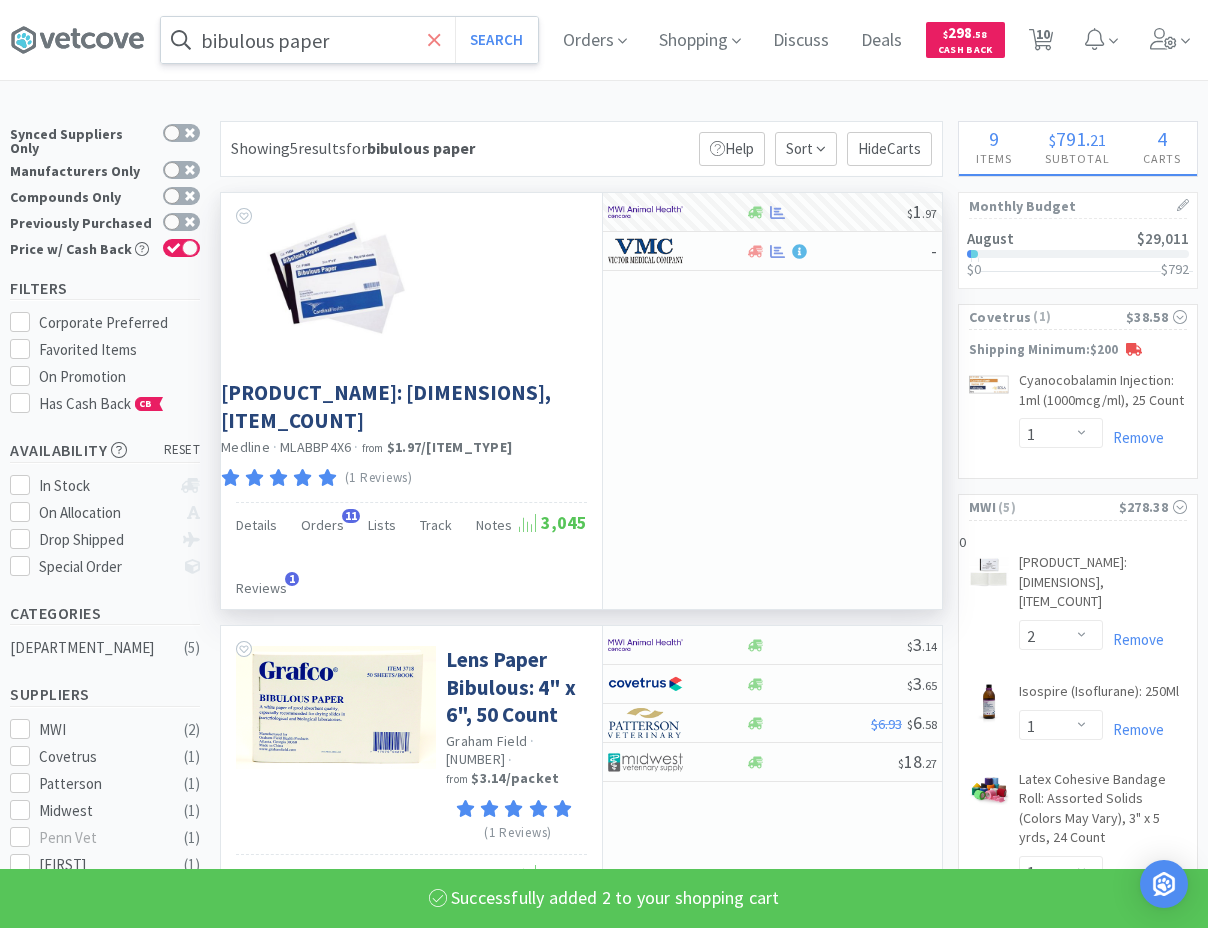 click at bounding box center [434, 40] 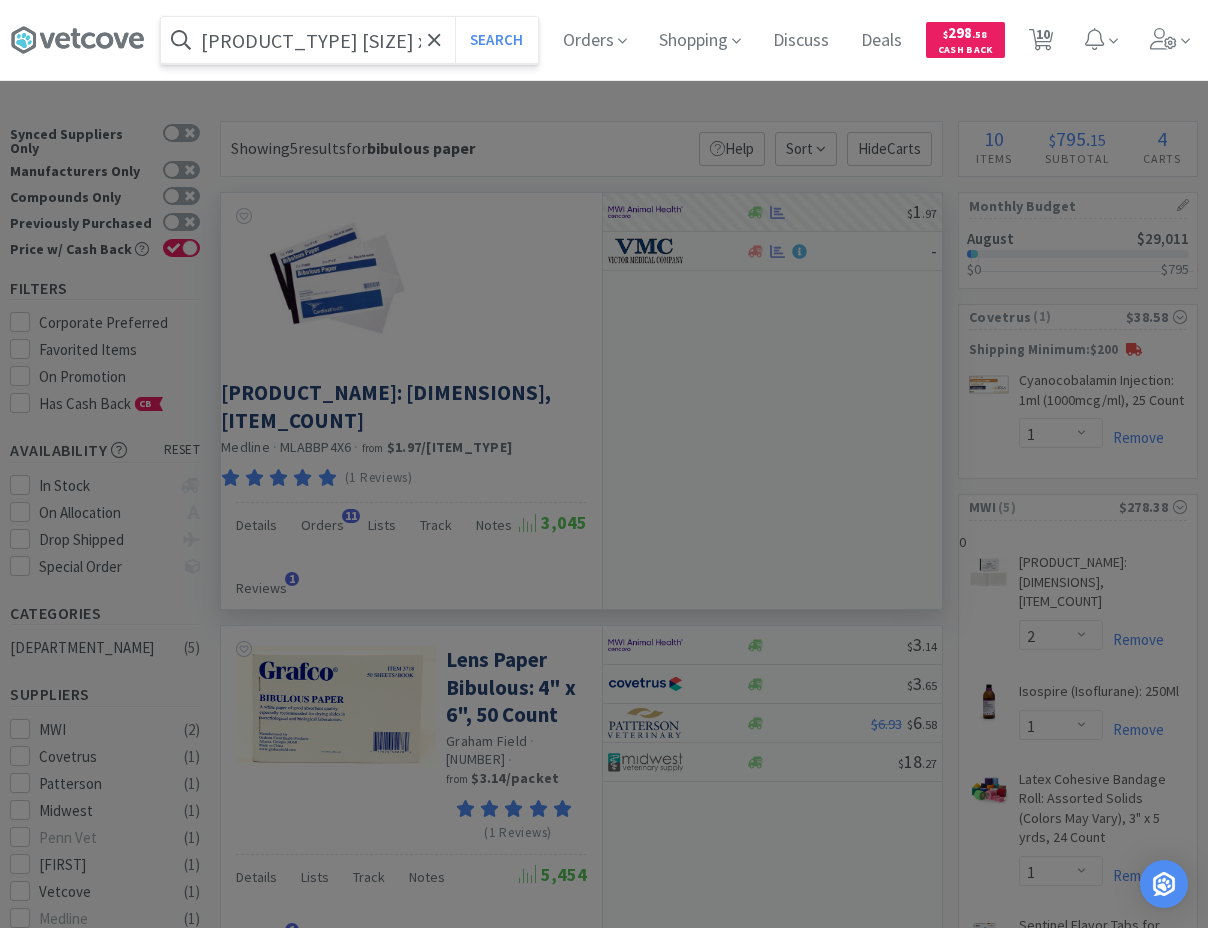 type on "[PRODUCT_TYPE] [SIZE] x [SIZE]" 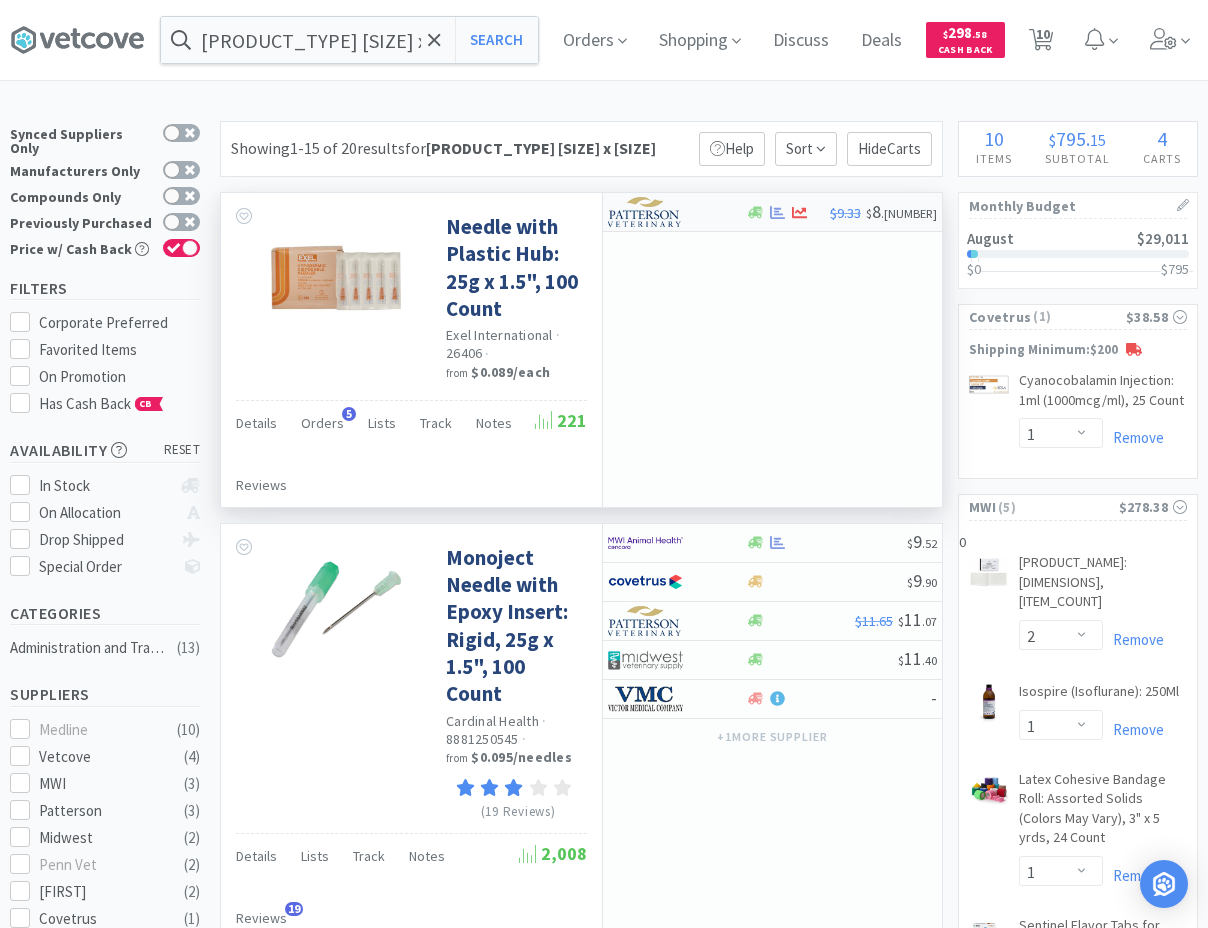 click at bounding box center (663, 212) 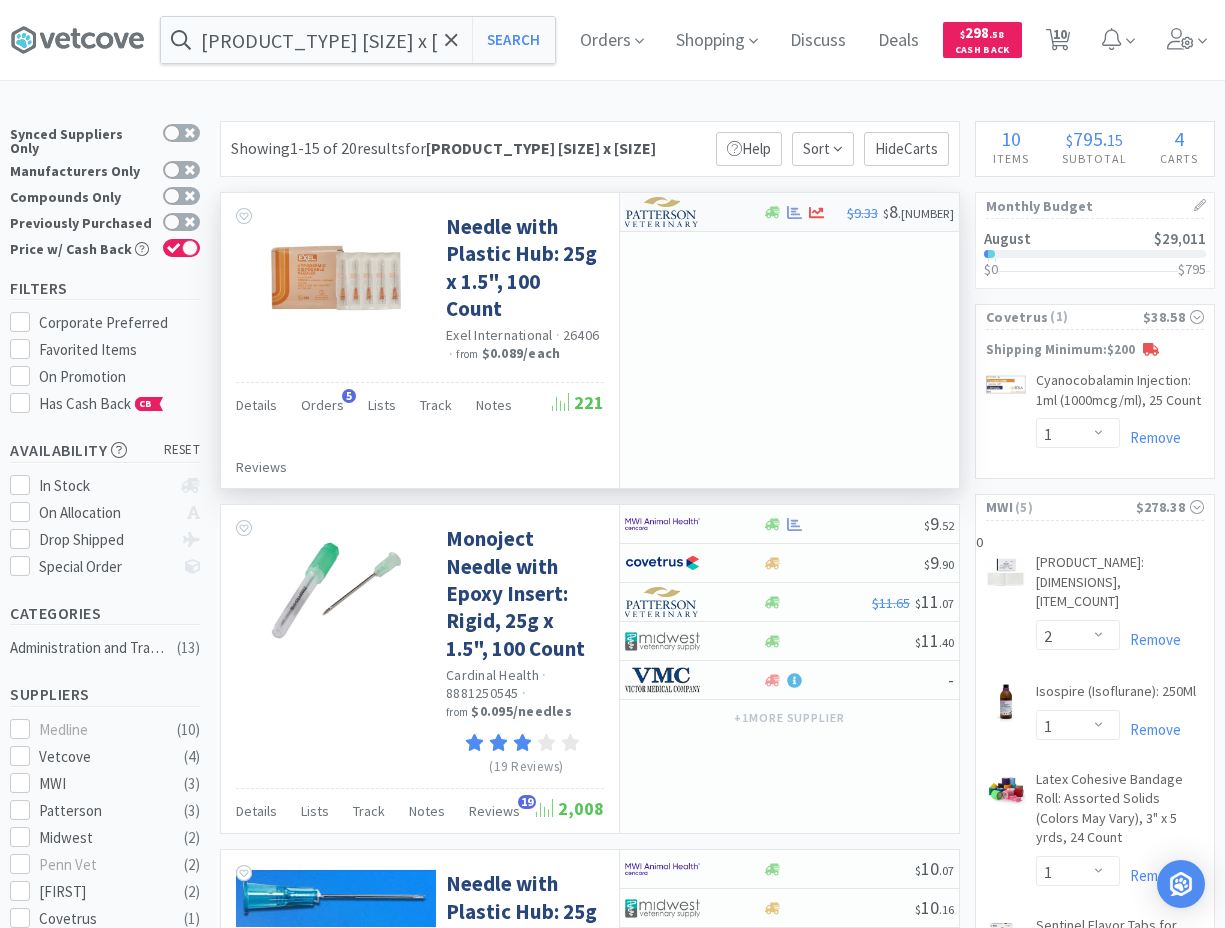 select on "1" 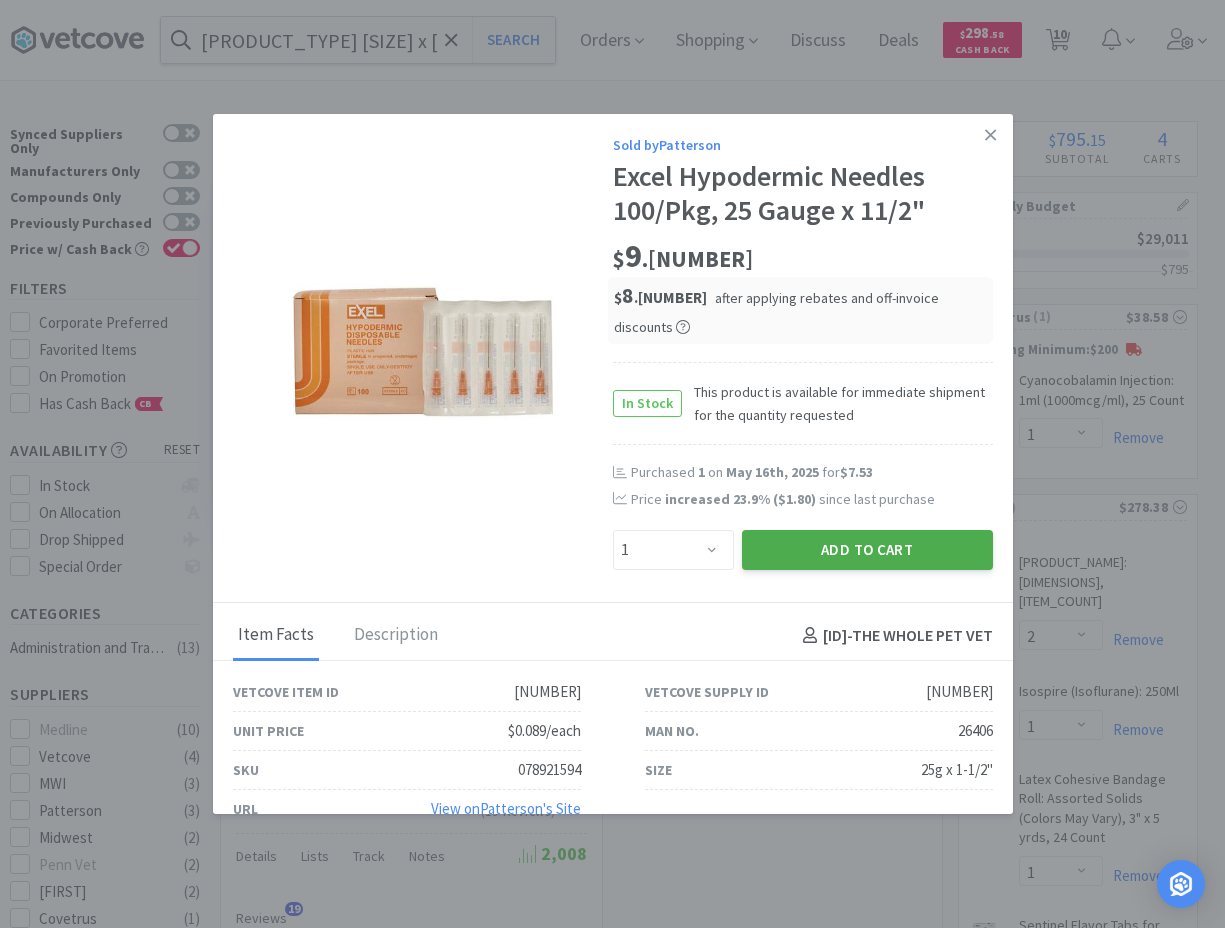 click on "Add to Cart" at bounding box center [867, 550] 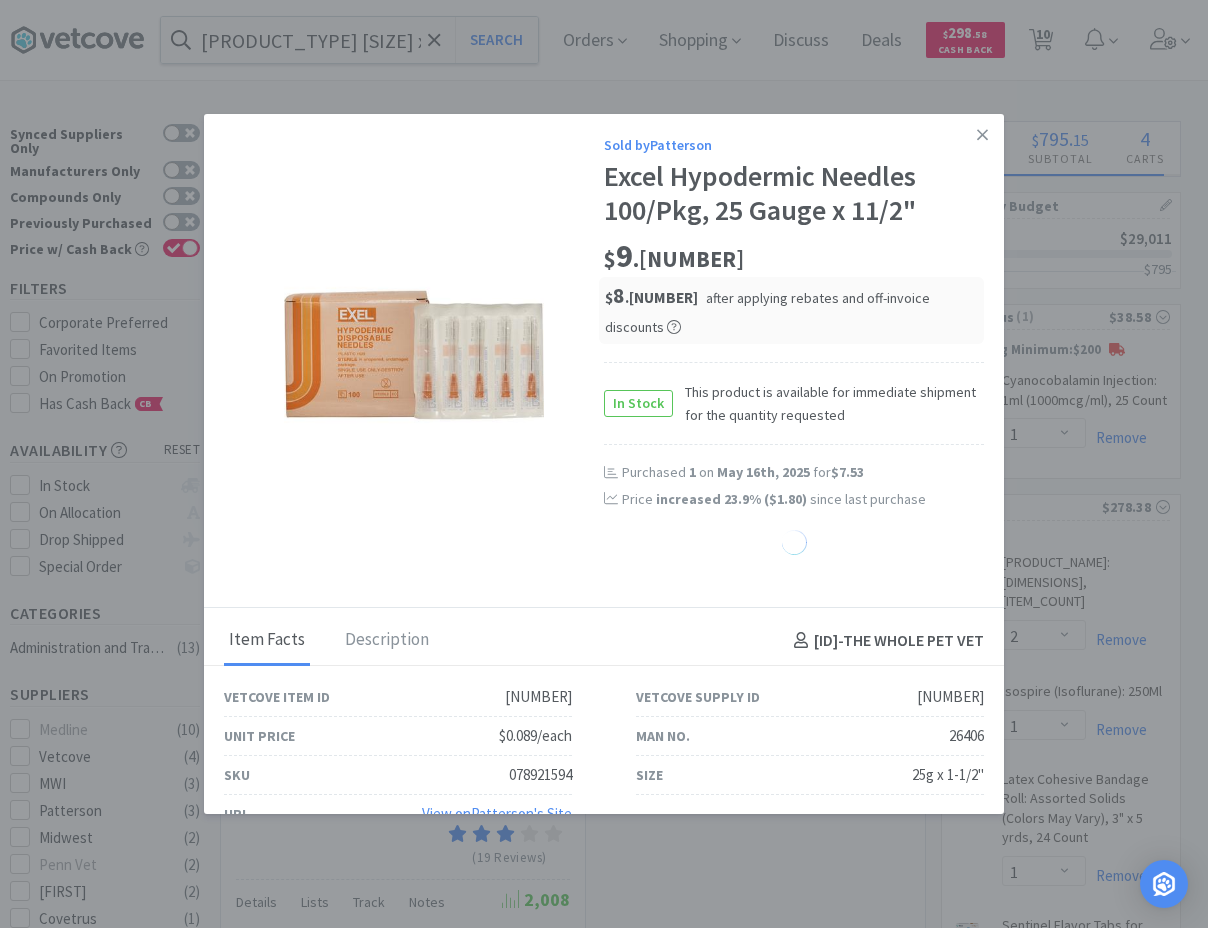 select on "1" 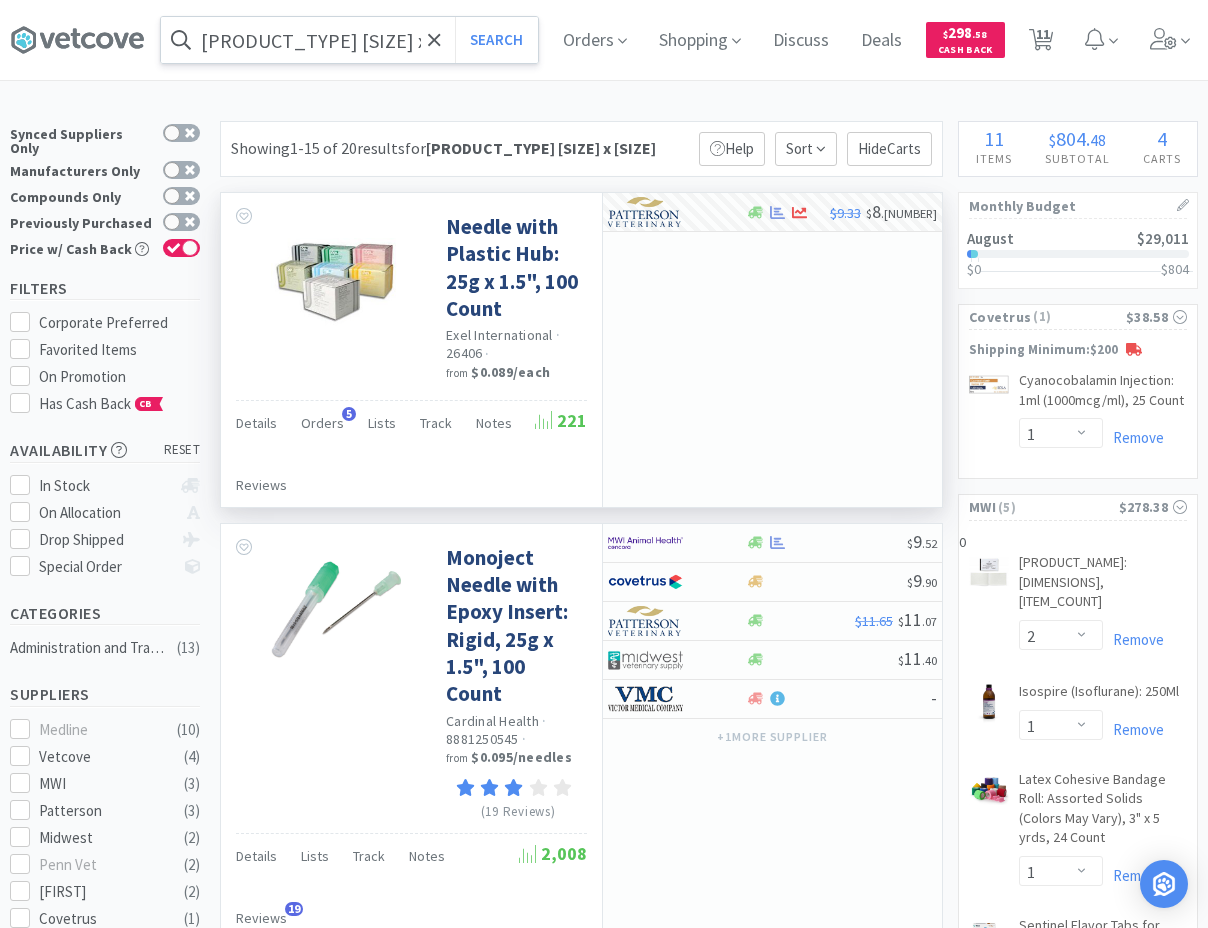 drag, startPoint x: 458, startPoint y: 38, endPoint x: 389, endPoint y: 51, distance: 70.21396 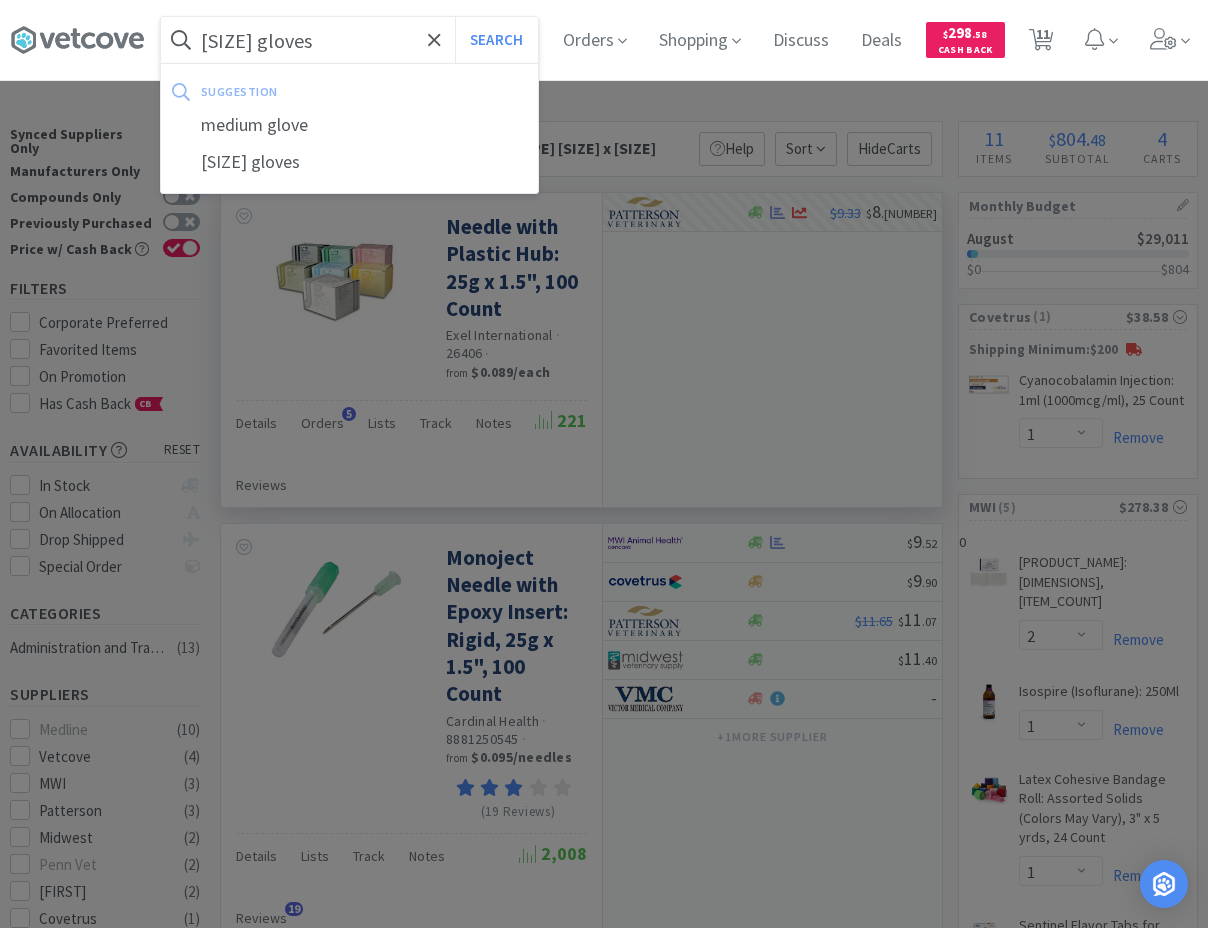 type on "[SIZE] gloves" 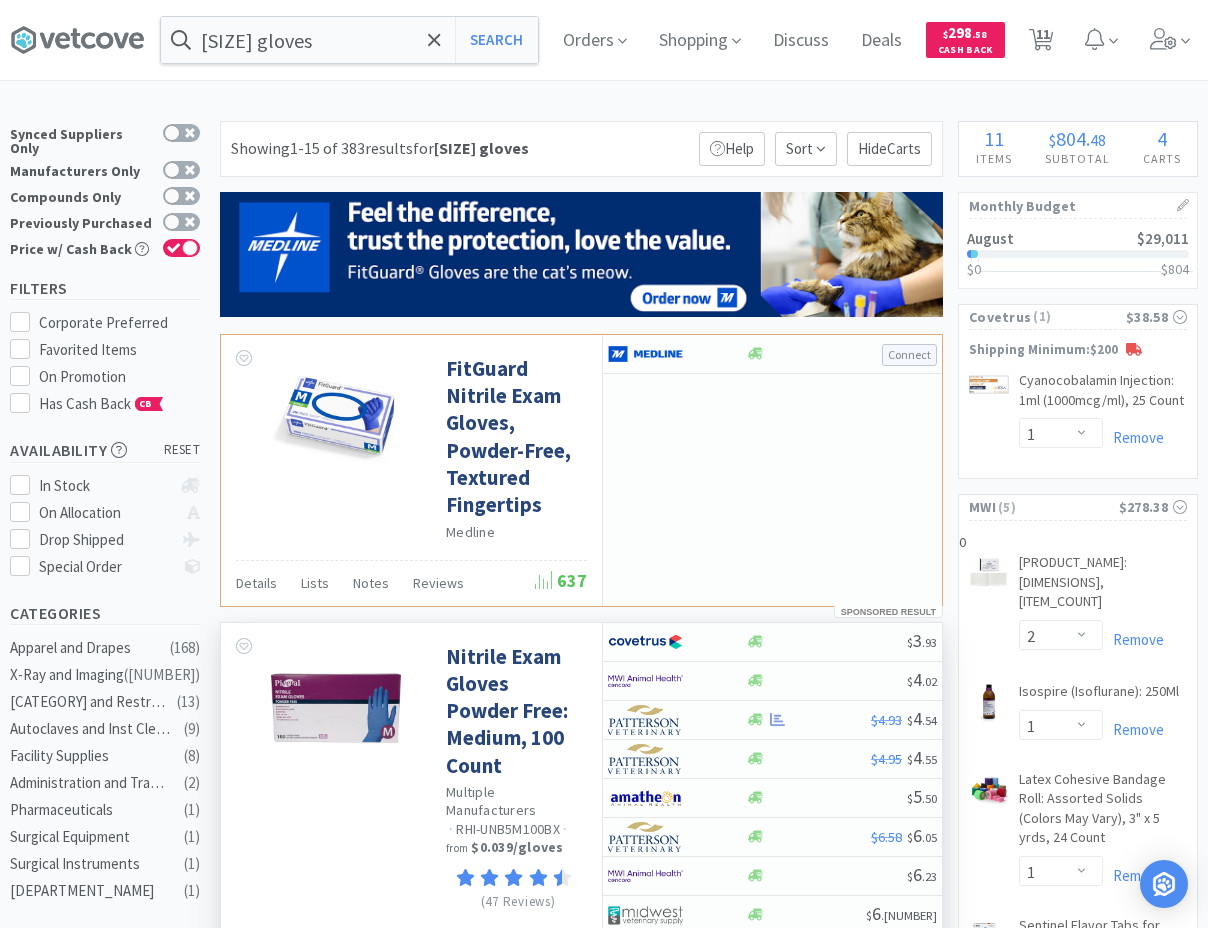 click on "Nitrile Exam Gloves Powder Free: Medium, 100 Count Multiple Manufacturers · RHI-UNB5M100BX · from     $0.039 / gloves   (47 Reviews)" at bounding box center [411, 773] 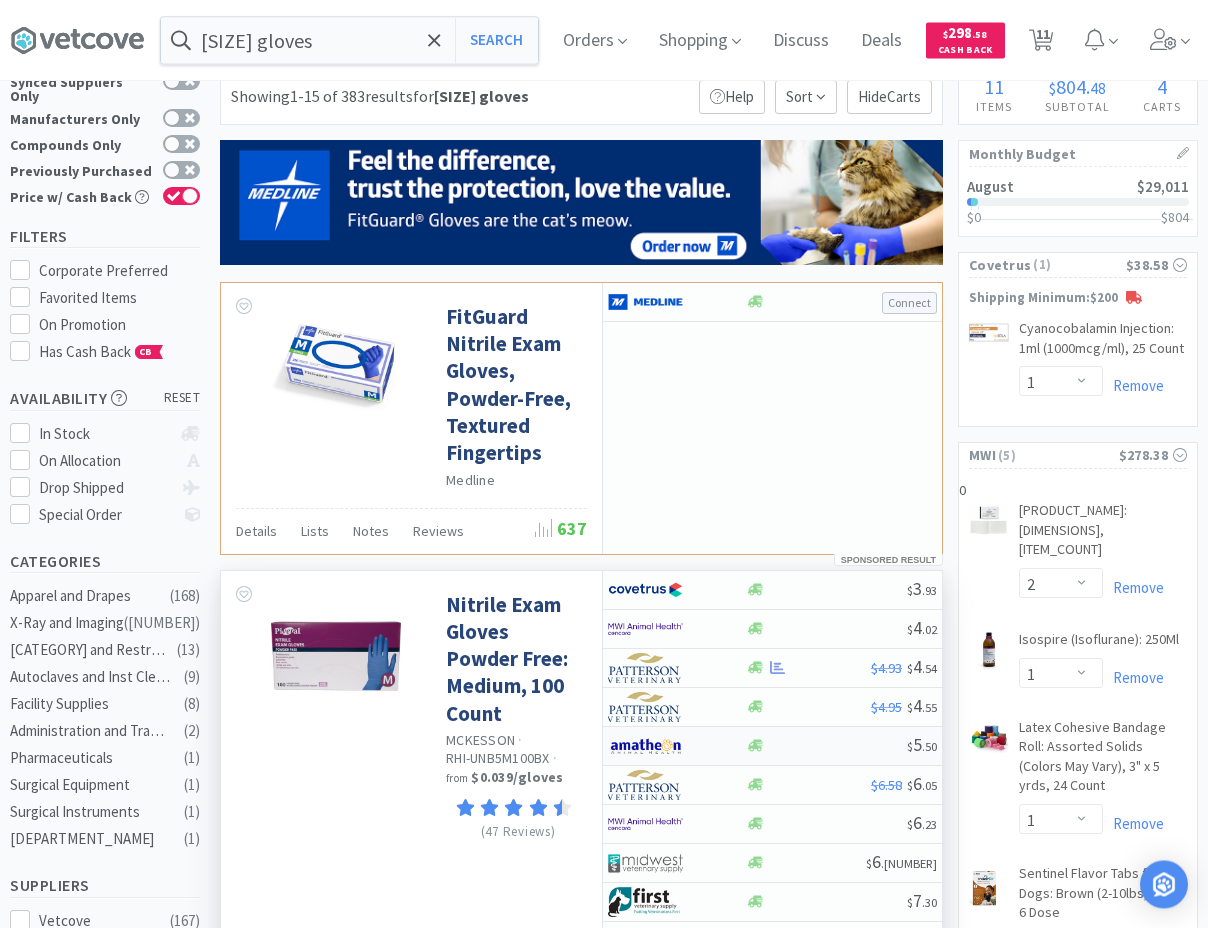 scroll, scrollTop: 102, scrollLeft: 0, axis: vertical 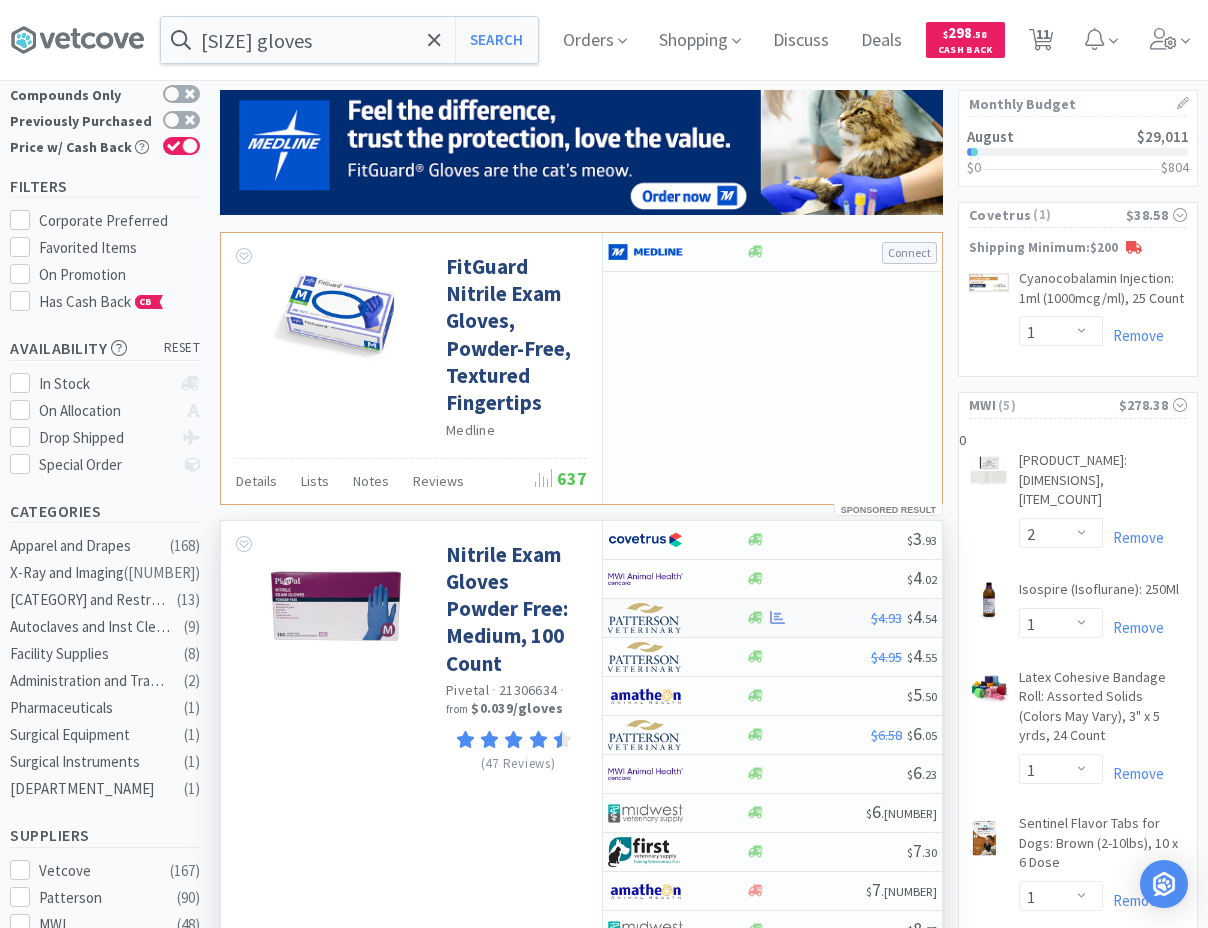 click on "$4.93 $ 4 . 54" at bounding box center [772, 618] 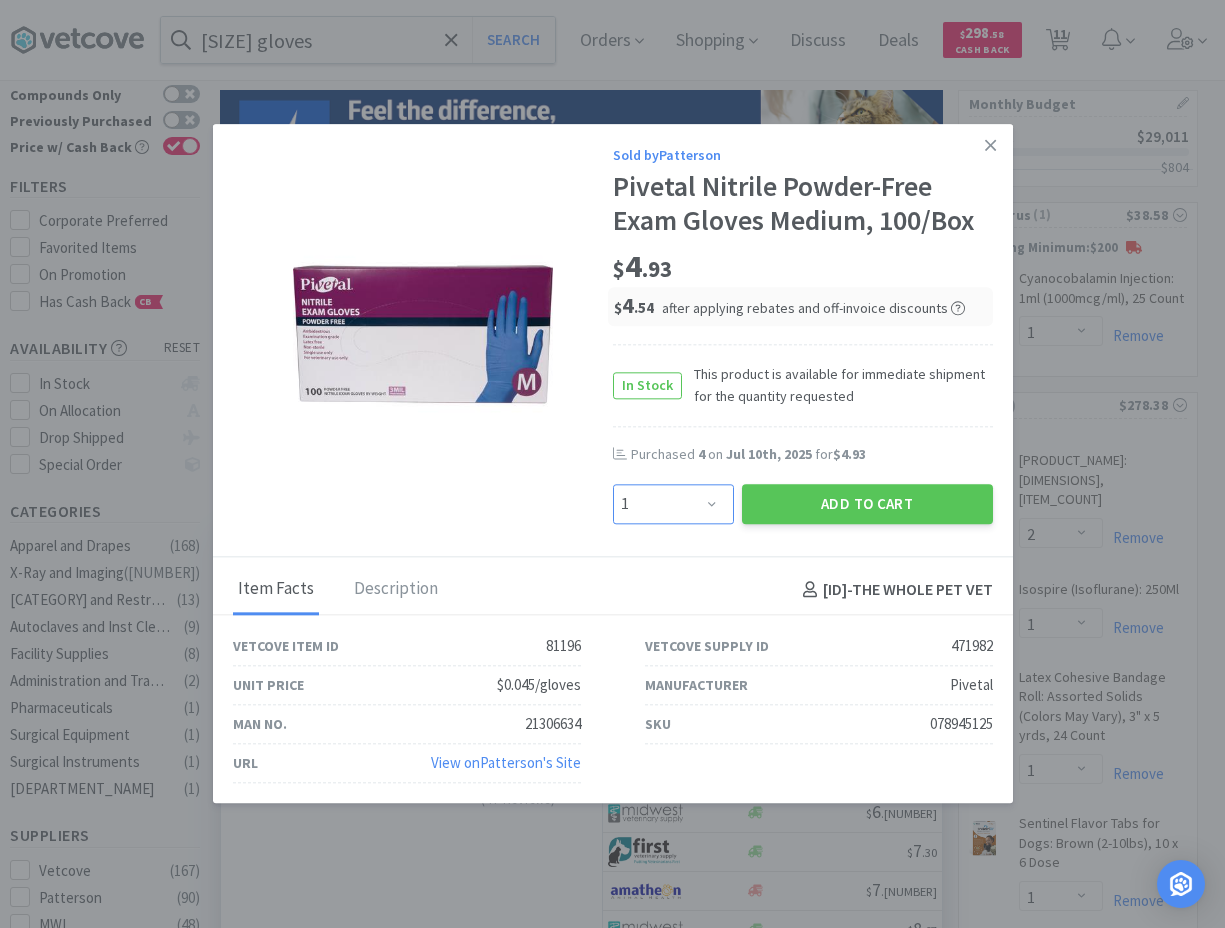 click on "Enter Quantity 1 2 3 4 5 6 7 8 9 10 11 12 13 14 15 16 17 18 19 20 Enter Quantity" at bounding box center (673, 504) 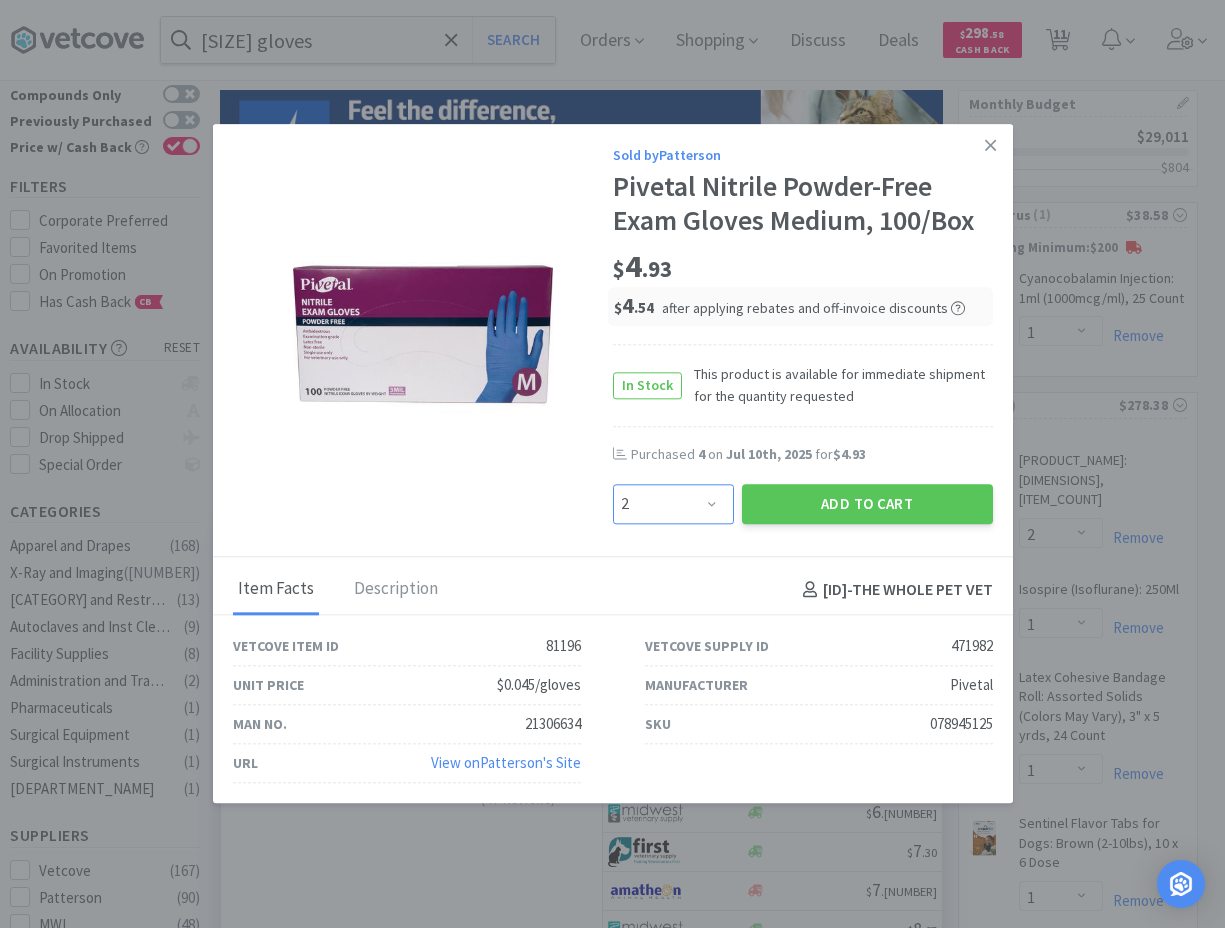 click on "2" at bounding box center [0, 0] 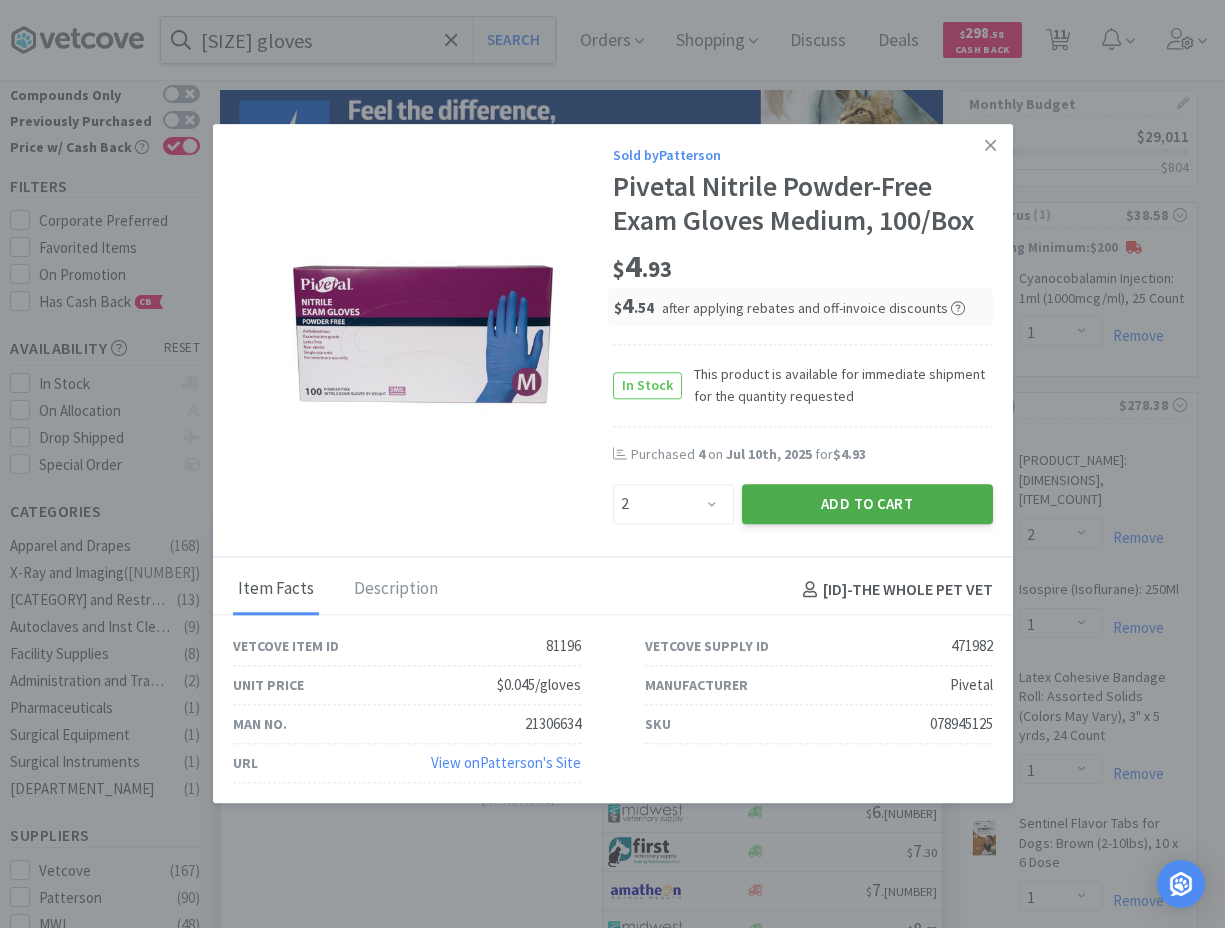 click on "Add to Cart" at bounding box center [867, 504] 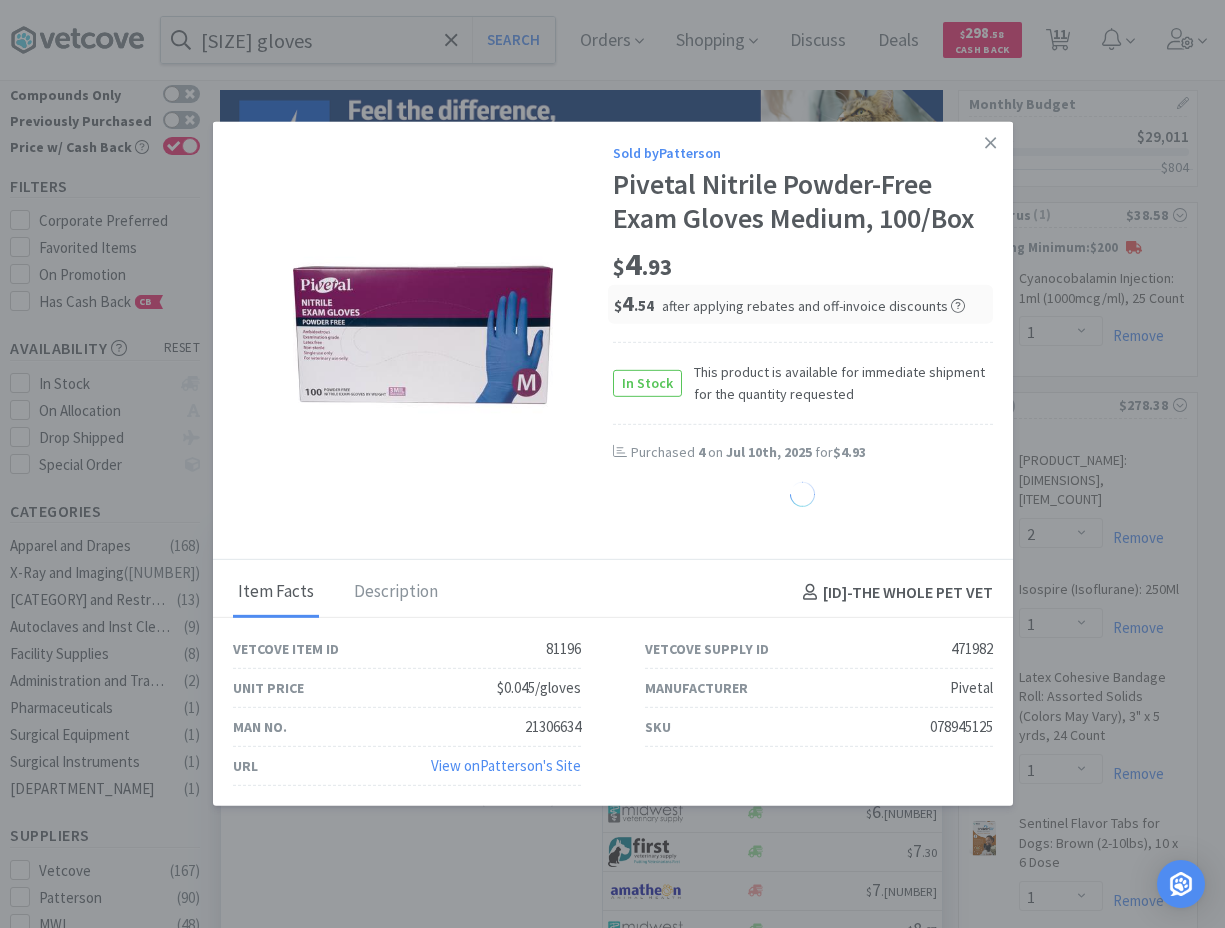 select on "1" 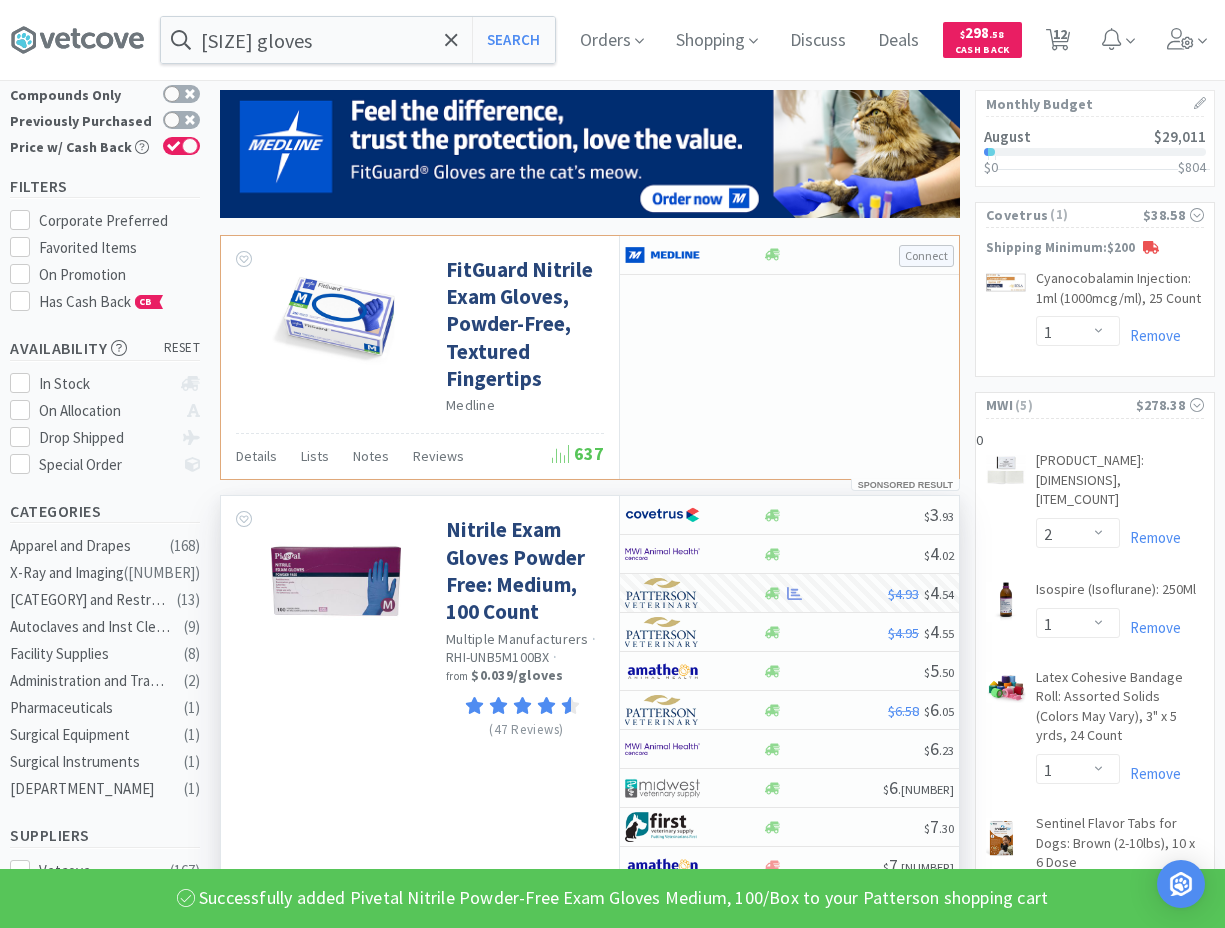 select on "2" 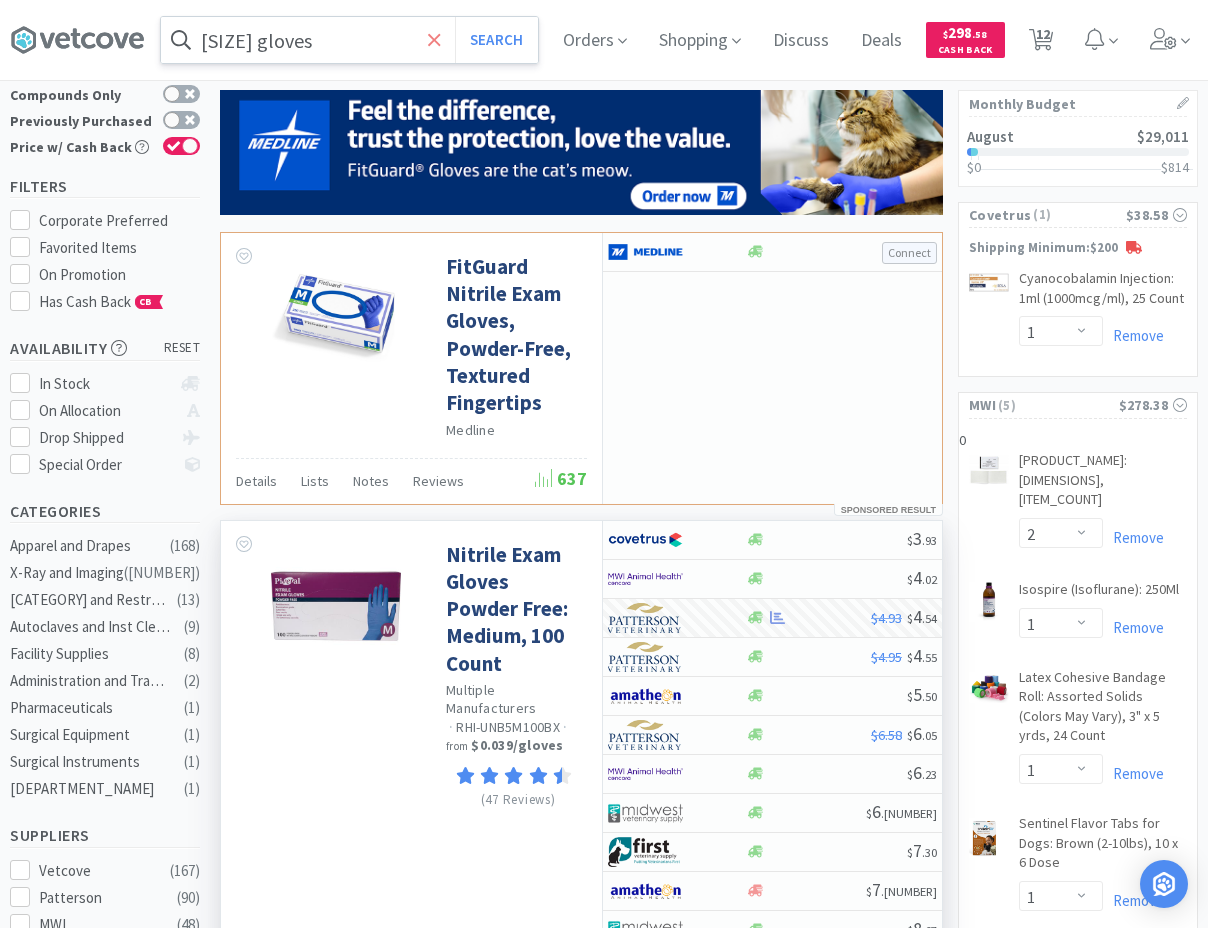 drag, startPoint x: 446, startPoint y: 38, endPoint x: 369, endPoint y: 38, distance: 77 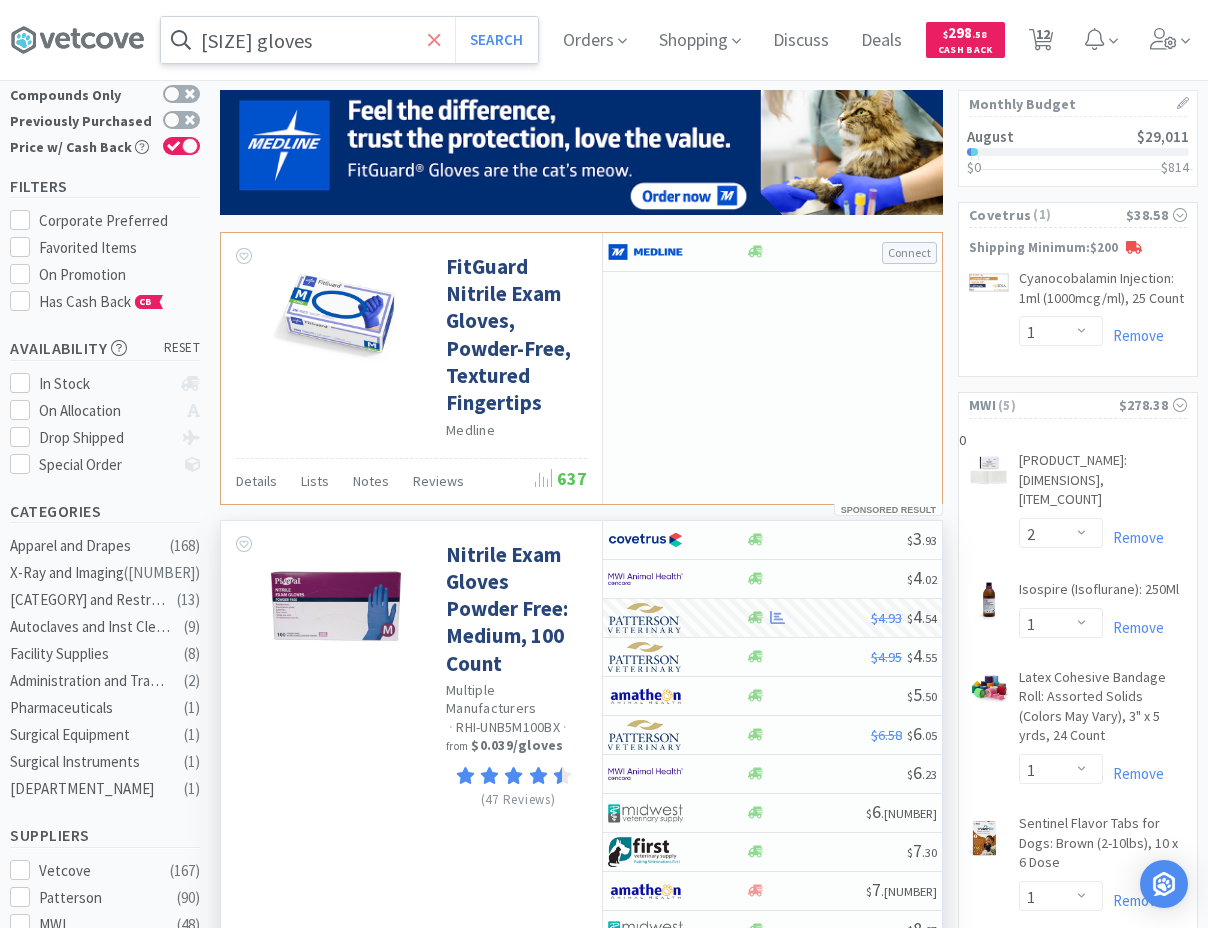 click 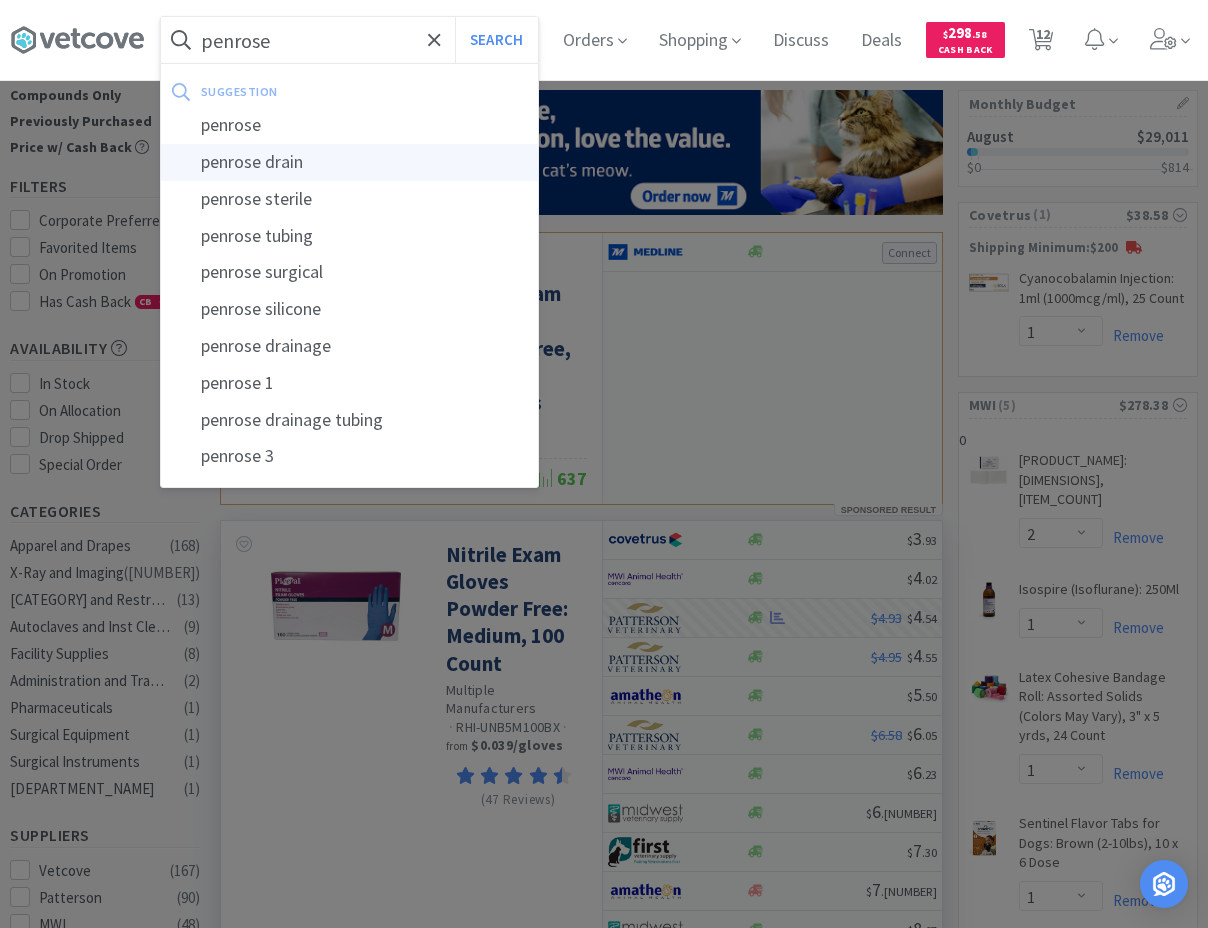 click on "penrose drain" at bounding box center (349, 162) 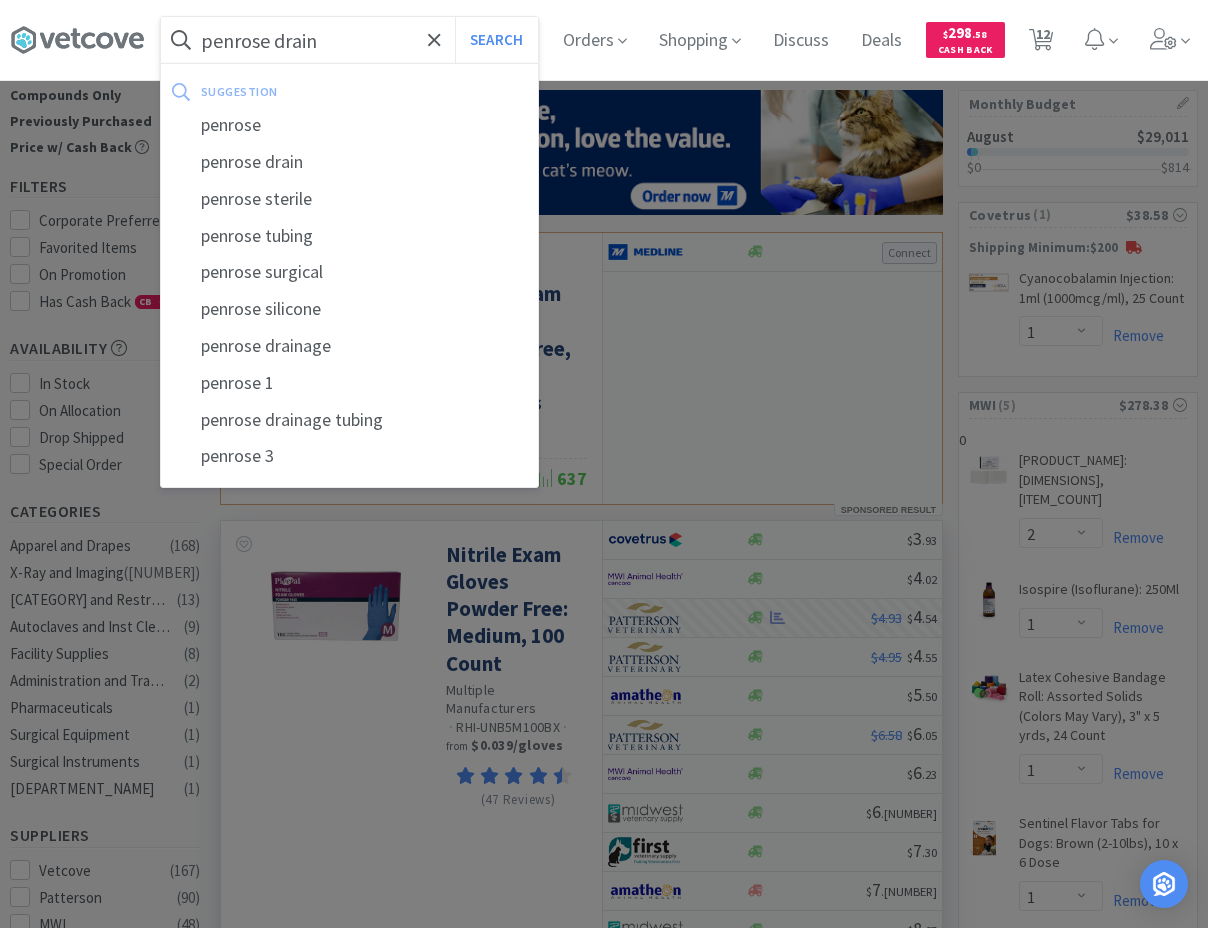 scroll, scrollTop: 0, scrollLeft: 0, axis: both 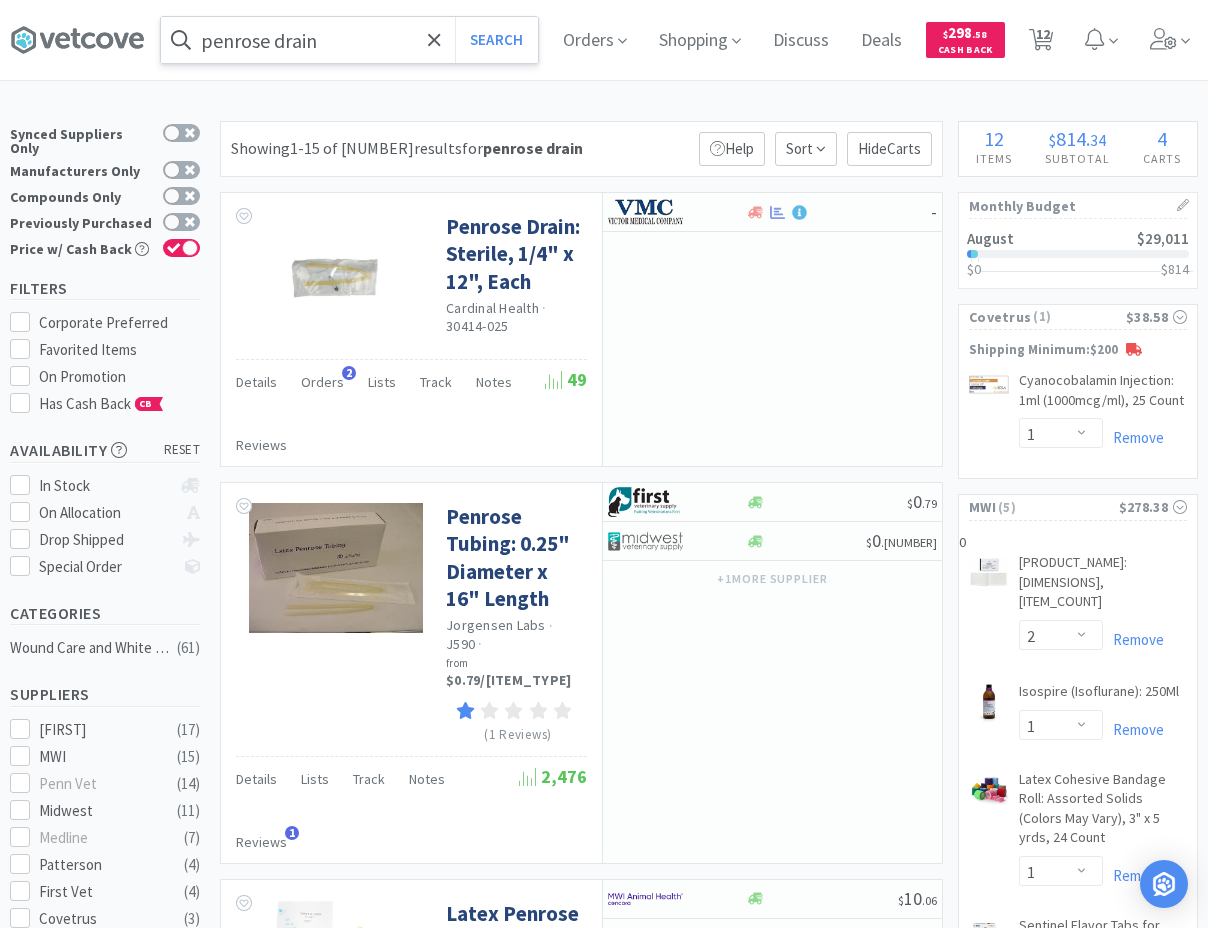 click on "penrose drain" at bounding box center (349, 40) 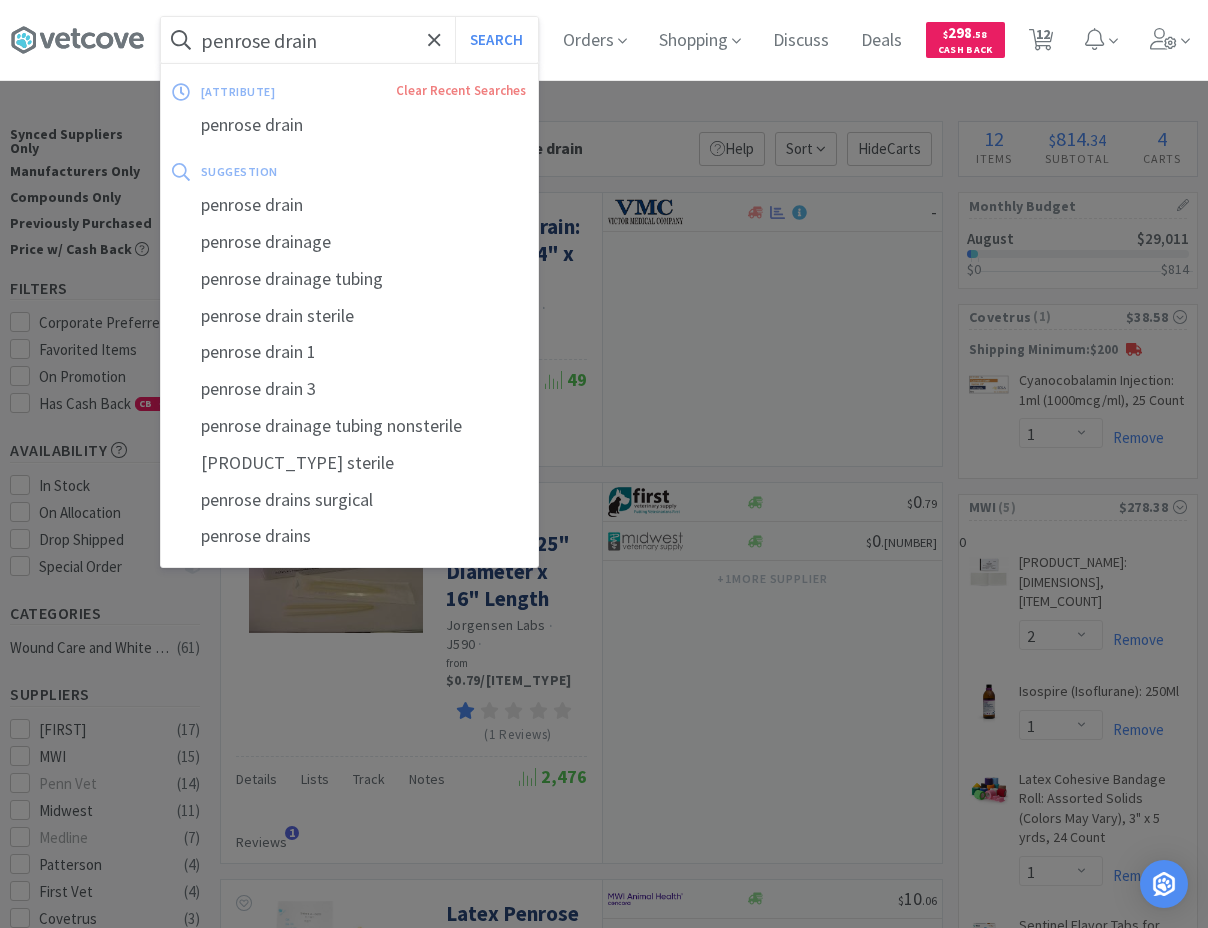 click on "penrose drain" at bounding box center [349, 40] 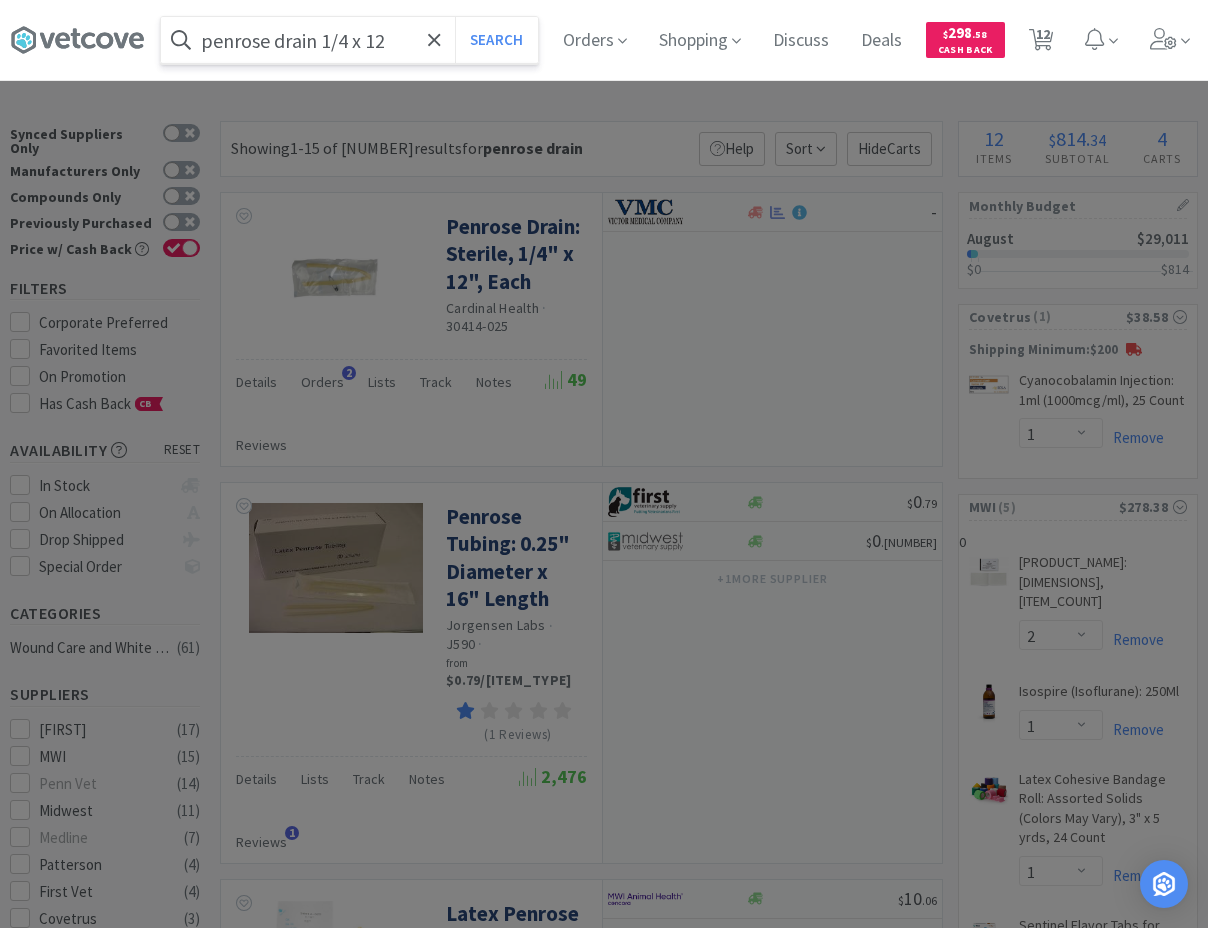 type on "penrose drain 1/4 x 12" 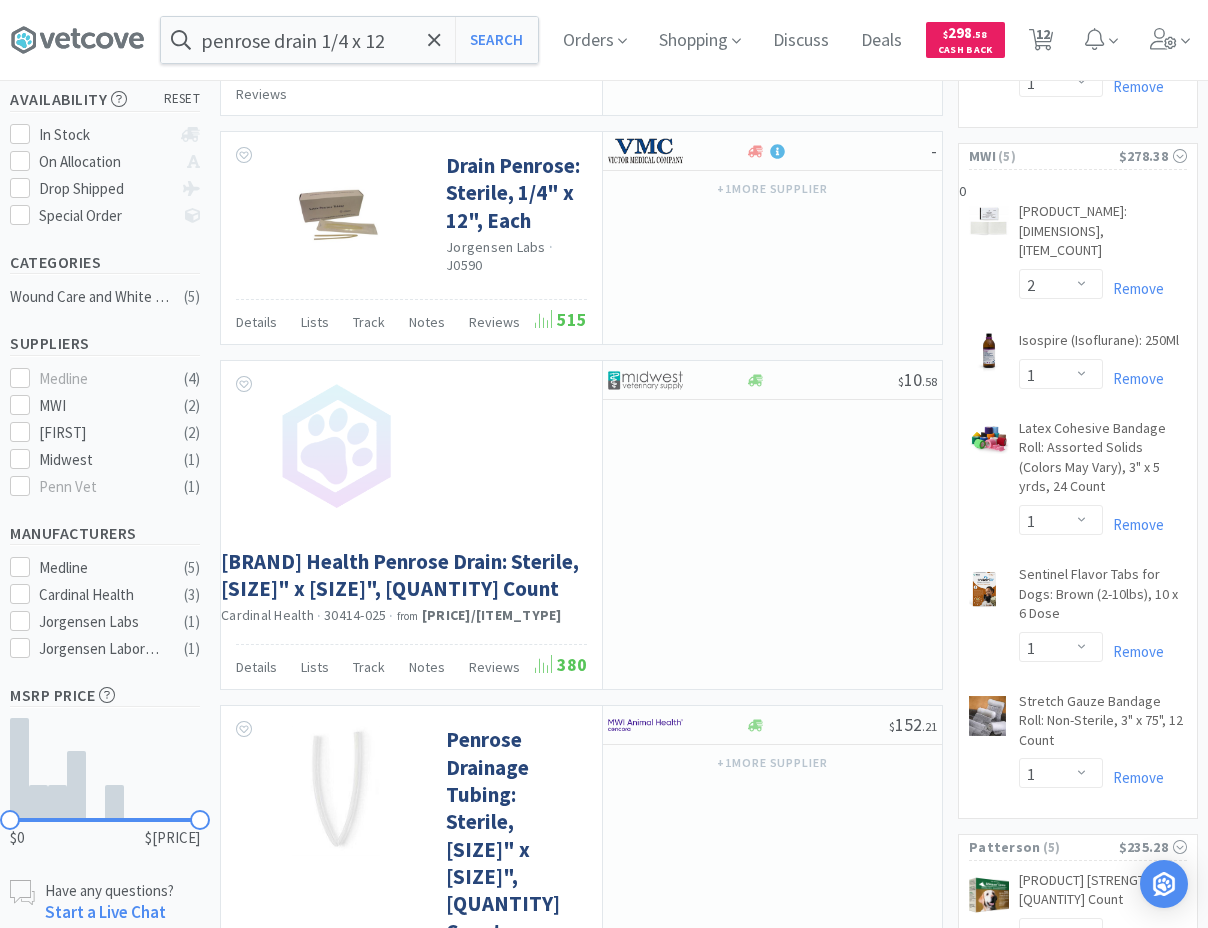scroll, scrollTop: 0, scrollLeft: 0, axis: both 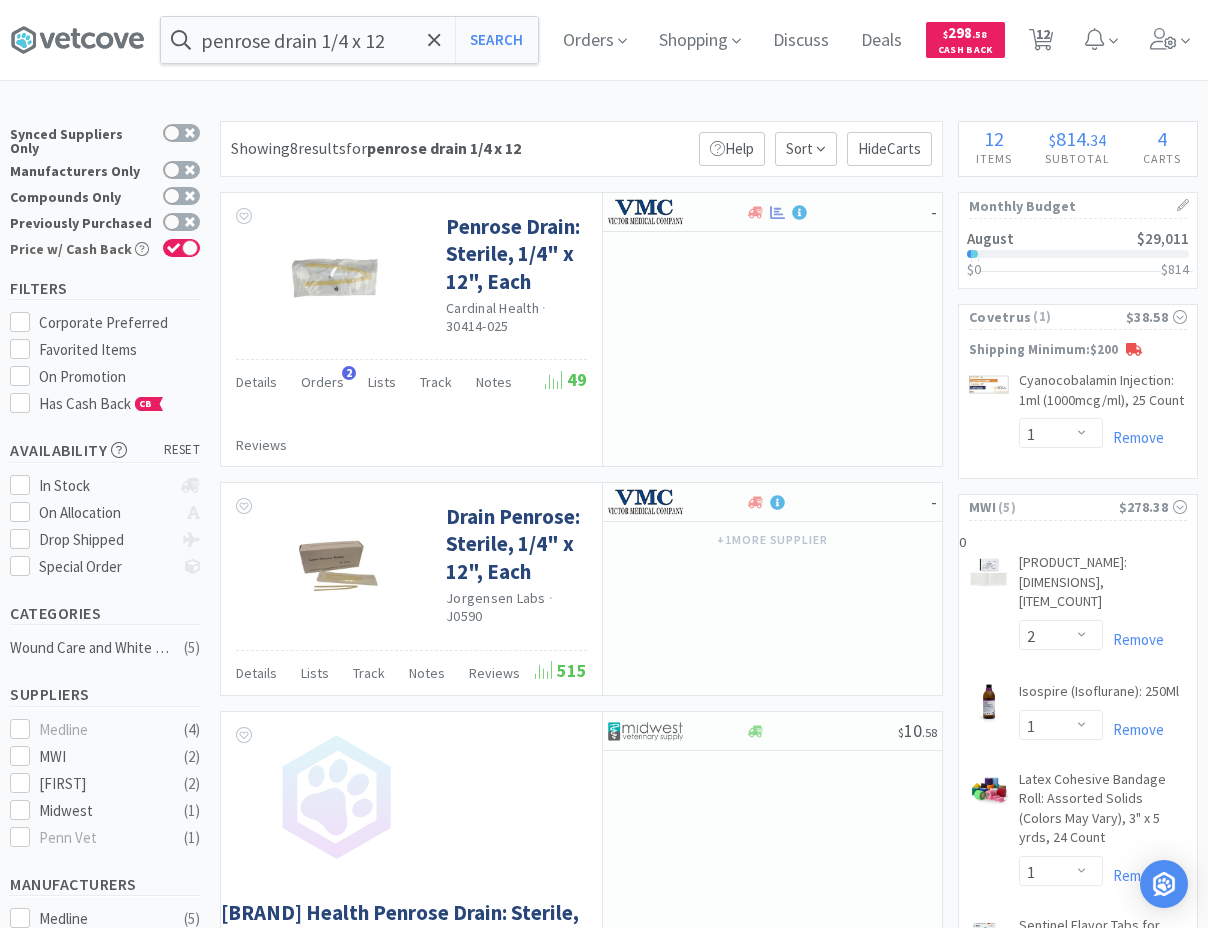 click on "Price w/ Cash Back" at bounding box center (105, 249) 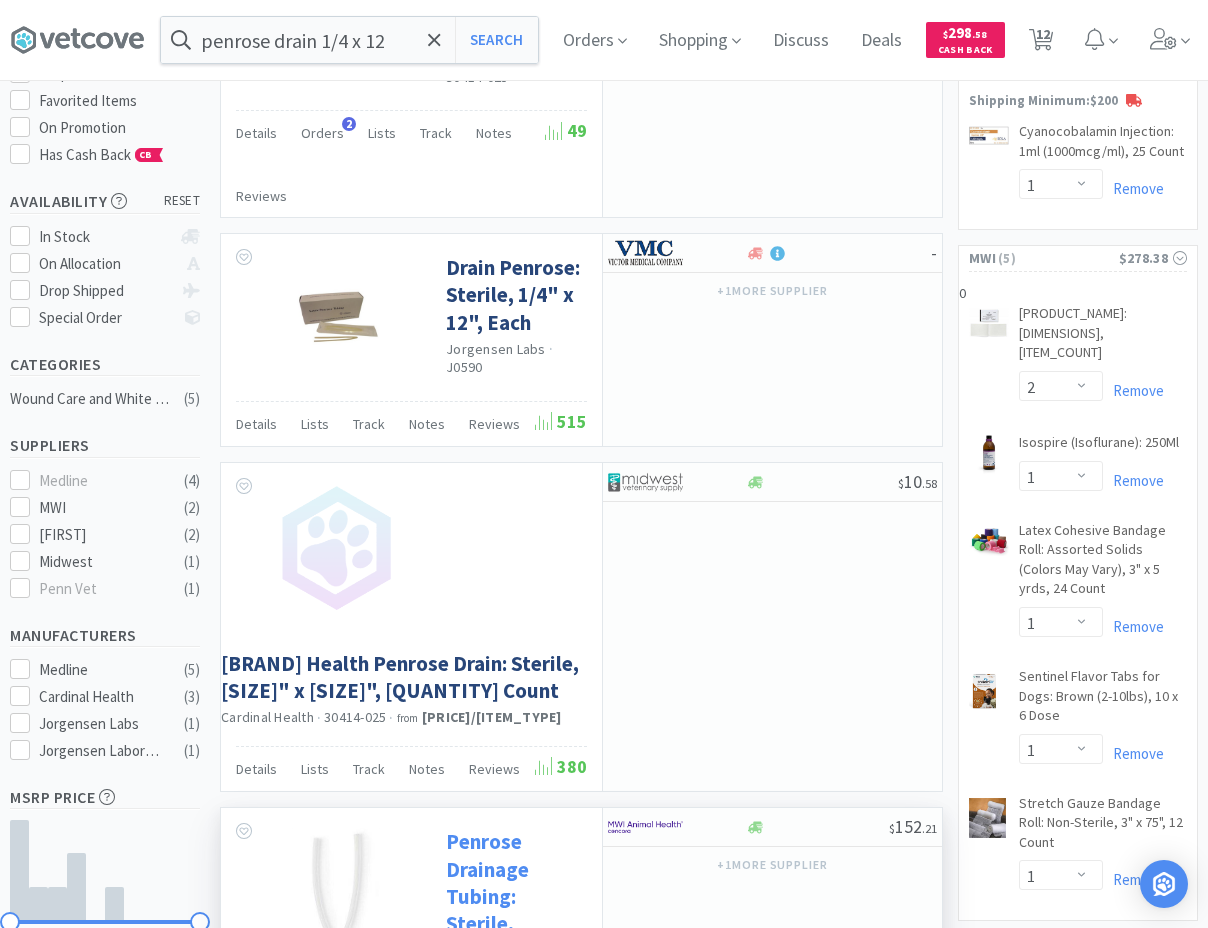 scroll, scrollTop: 0, scrollLeft: 0, axis: both 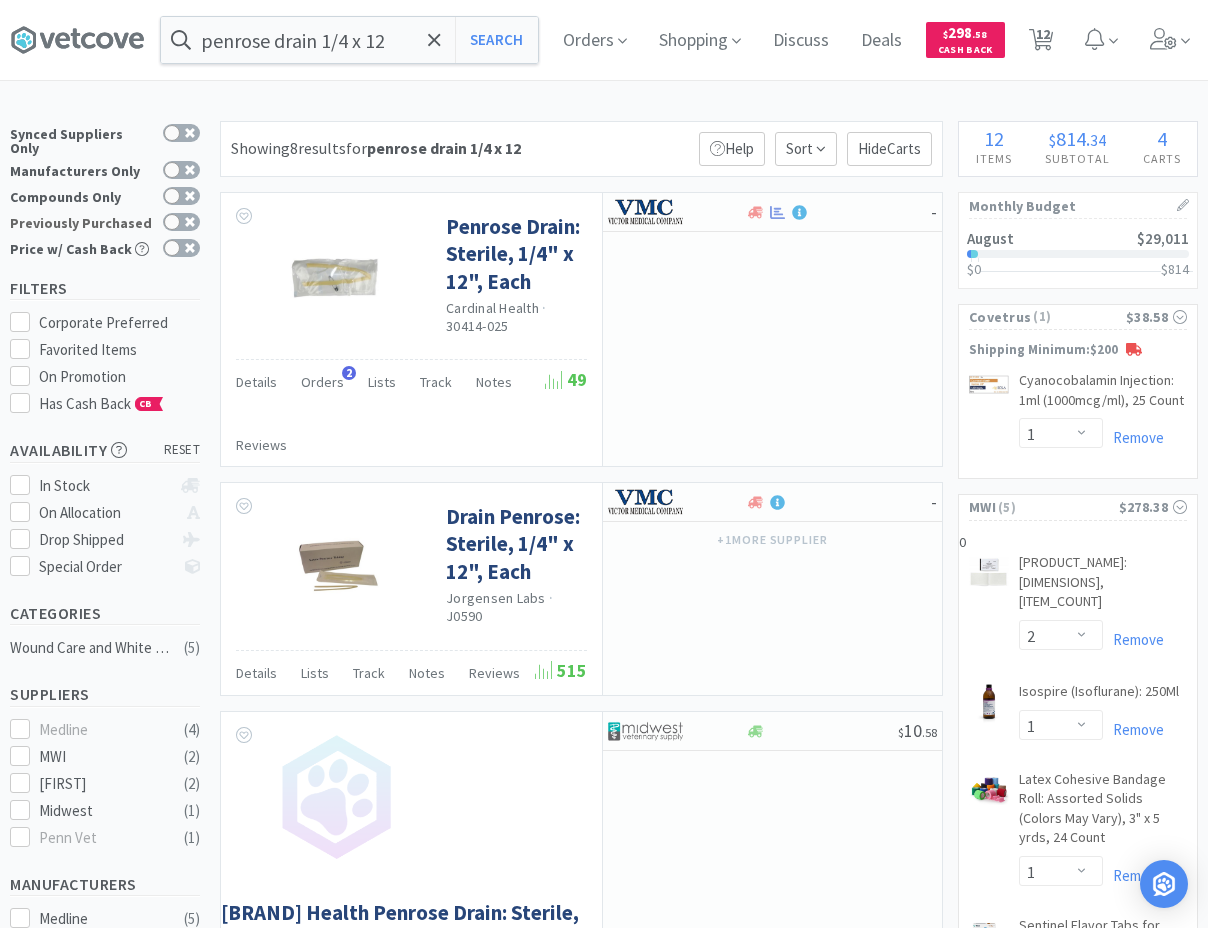 click on "Previously Purchased" at bounding box center [105, 223] 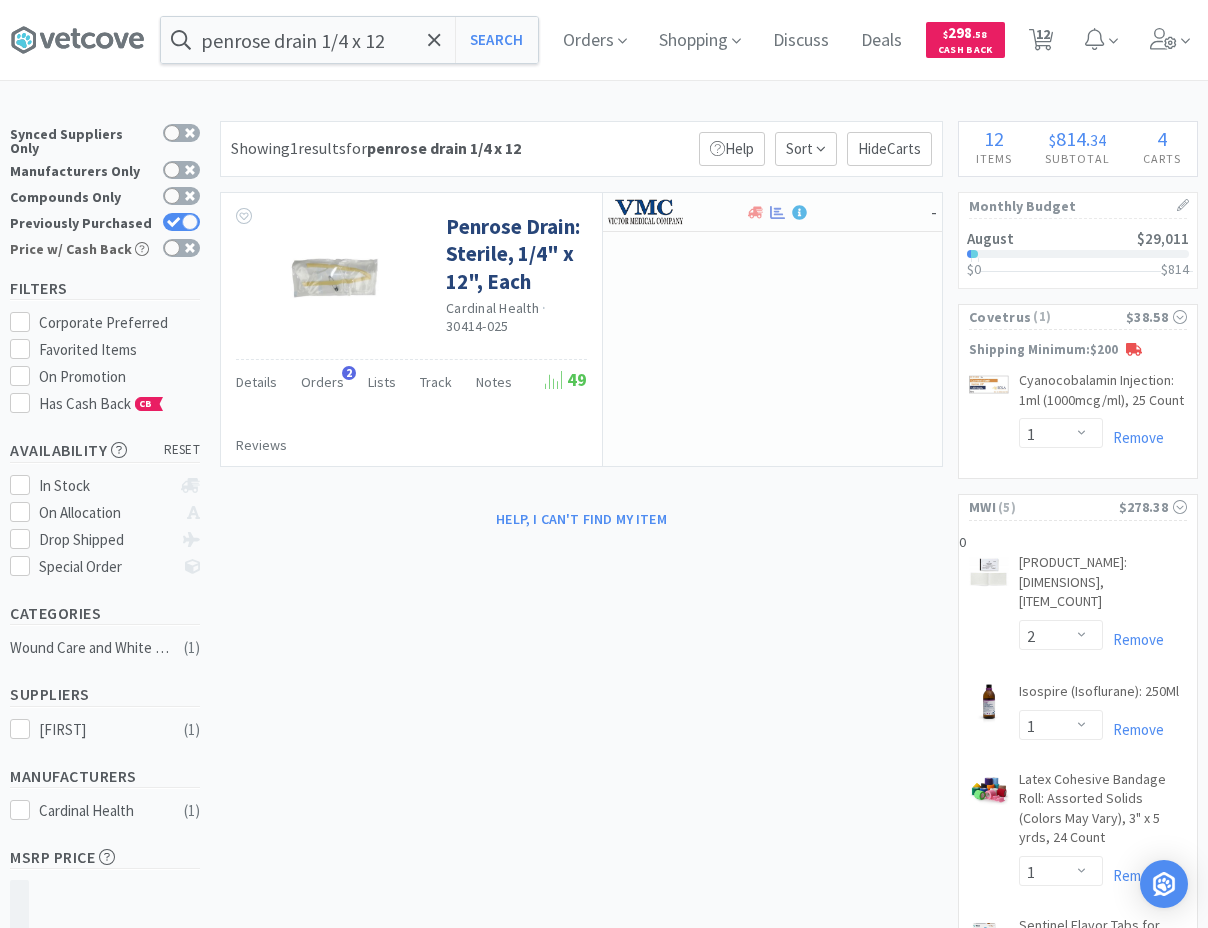 click on "Price w/ Cash Back" at bounding box center [105, 249] 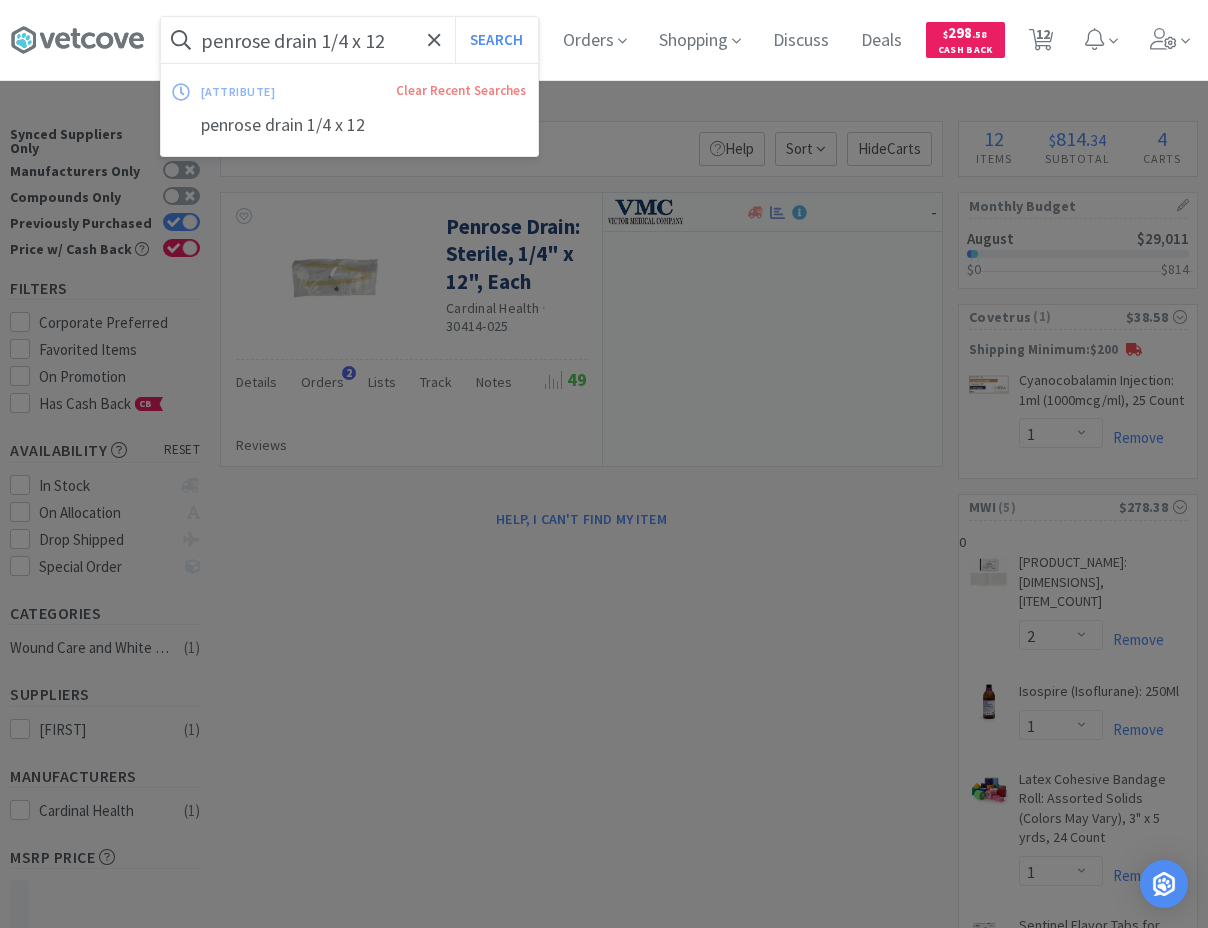click on "penrose drain 1/4 x 12" at bounding box center [349, 40] 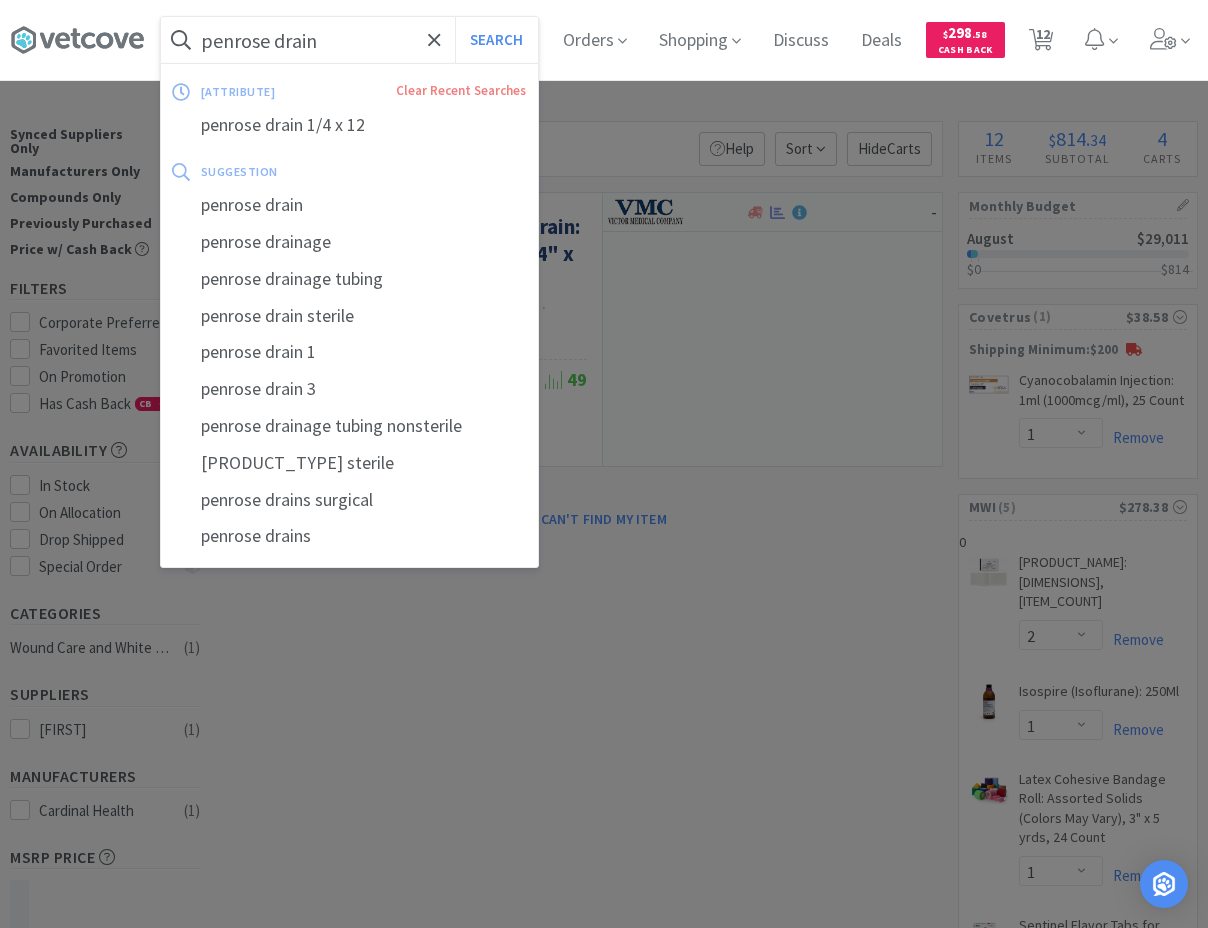 type on "penrose drain" 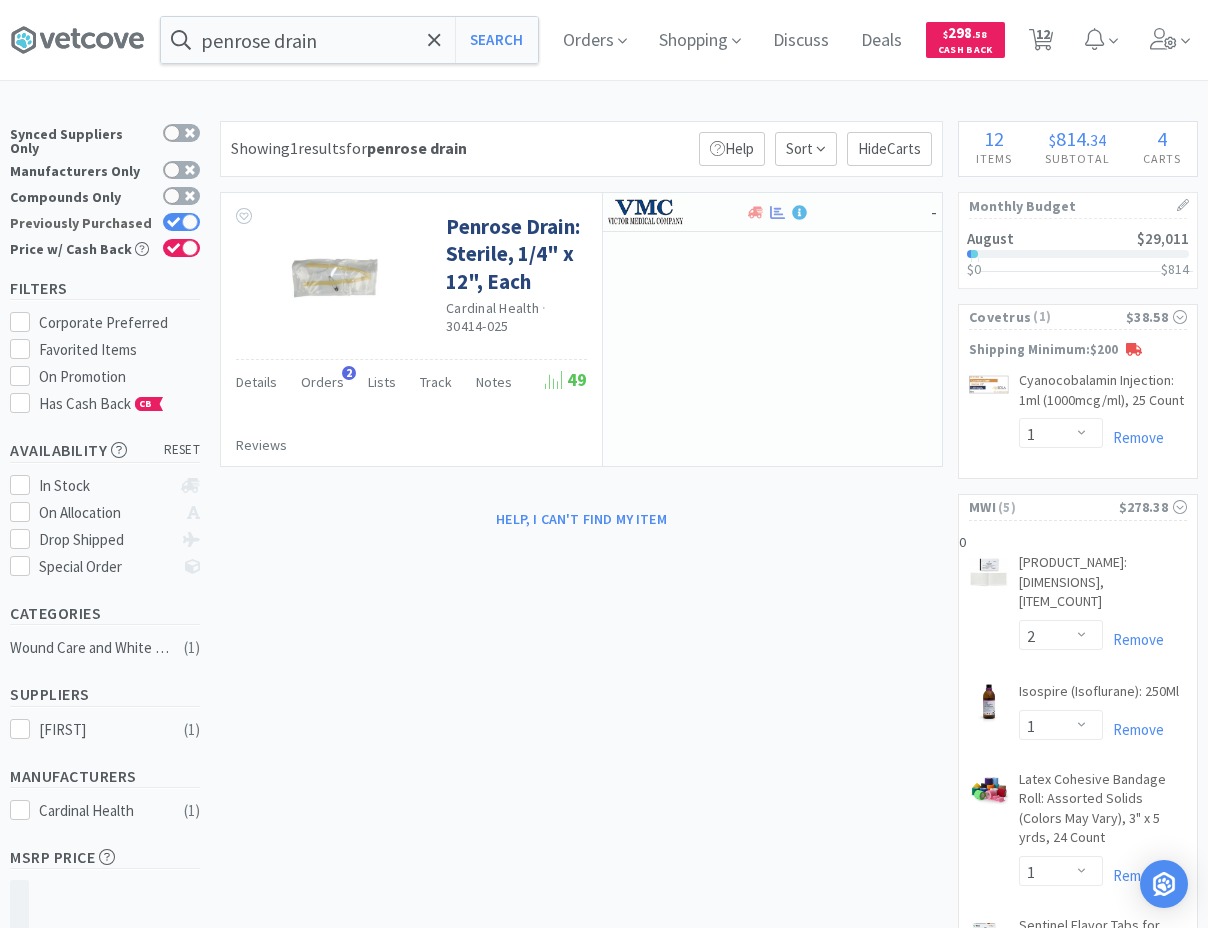 click on "Previously Purchased" at bounding box center (105, 223) 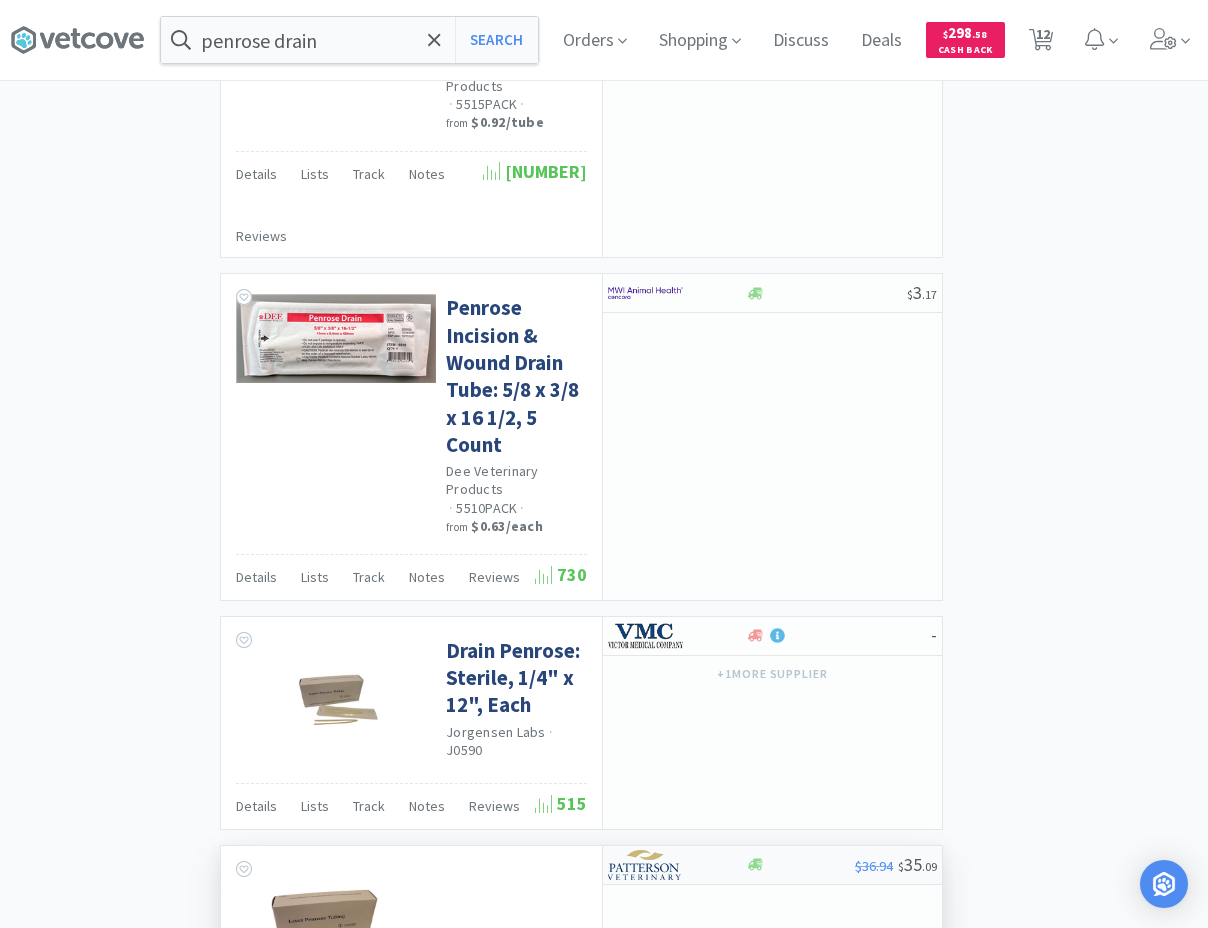 scroll, scrollTop: 2856, scrollLeft: 0, axis: vertical 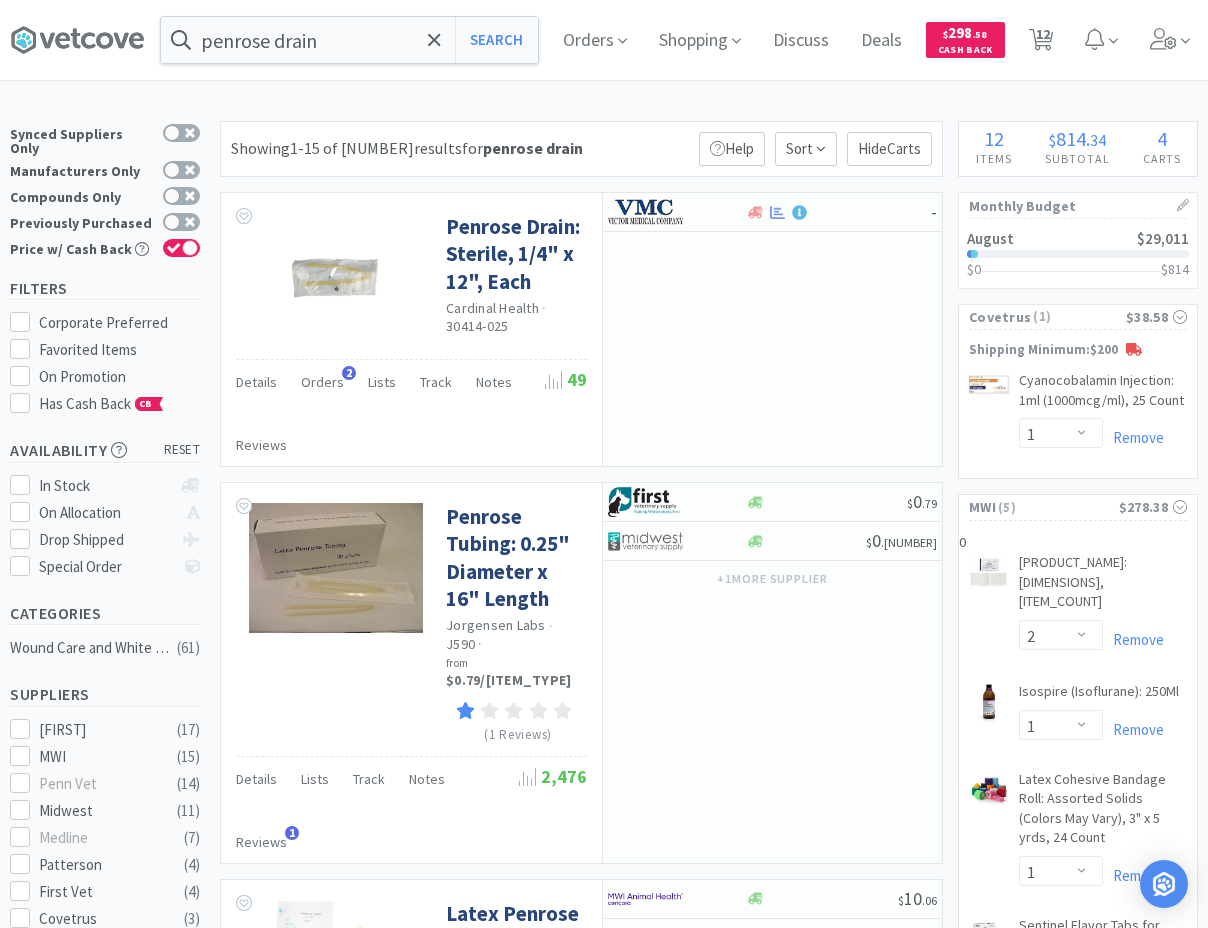 drag, startPoint x: 1104, startPoint y: 732, endPoint x: 1042, endPoint y: 312, distance: 424.5515 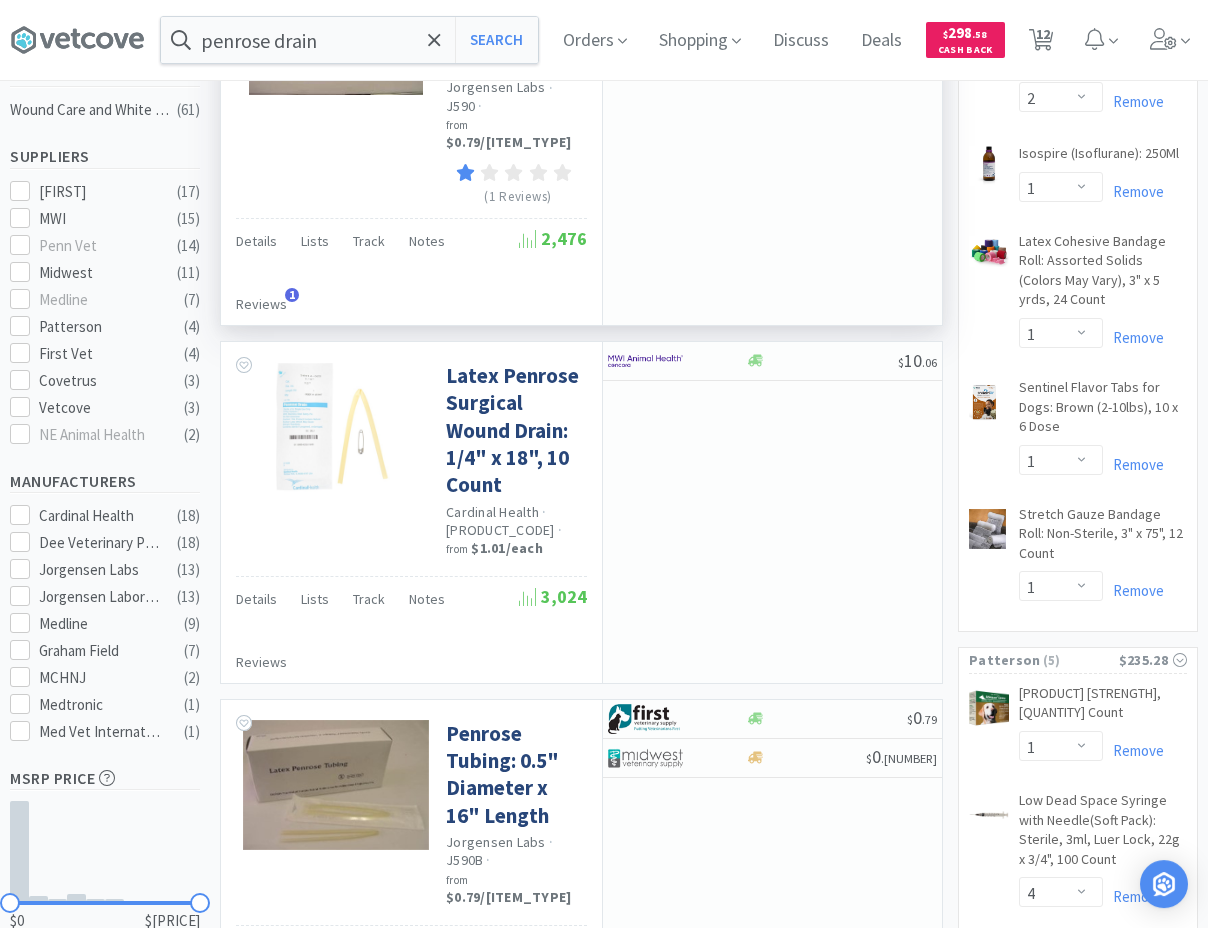 scroll, scrollTop: 612, scrollLeft: 0, axis: vertical 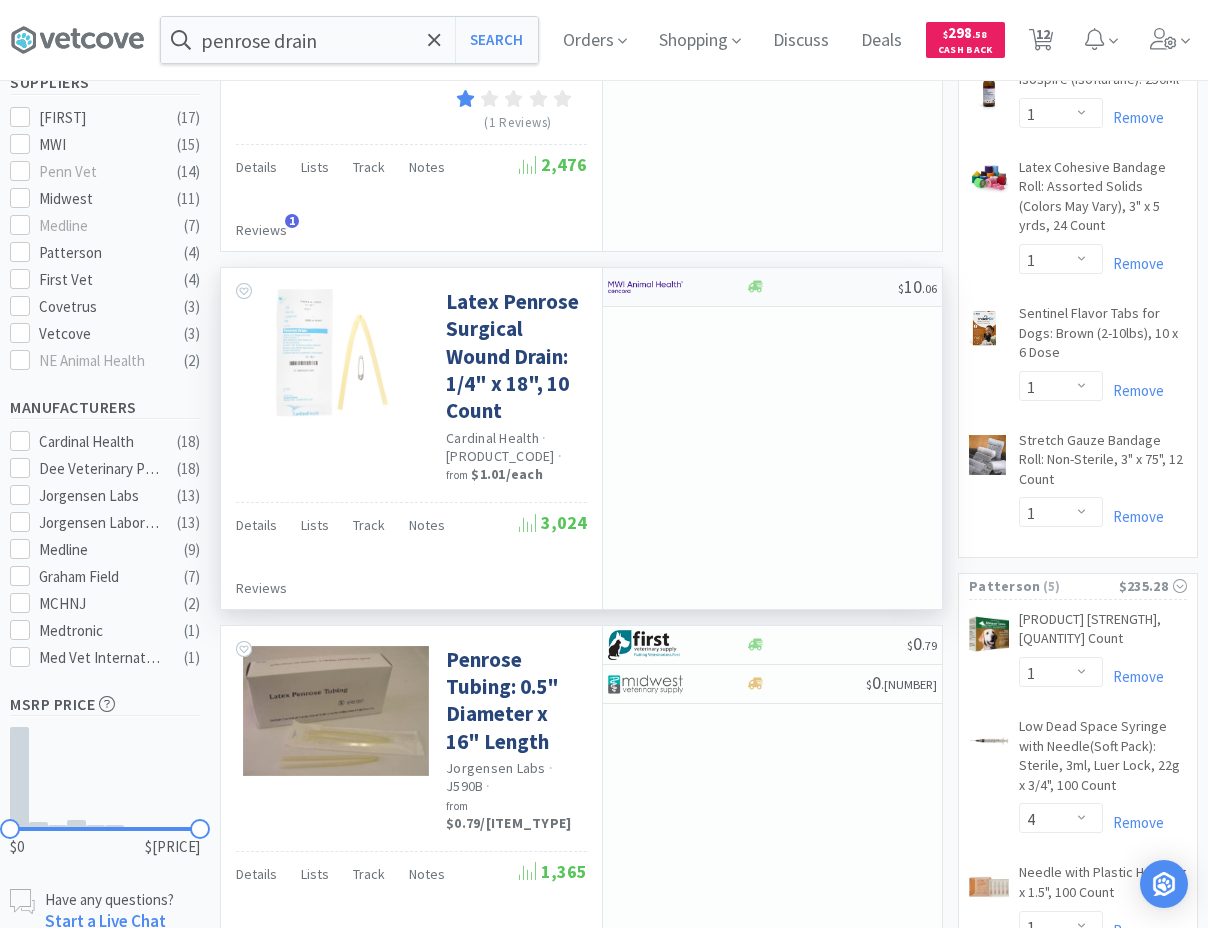 click on "$ 10 . 06" at bounding box center [772, 287] 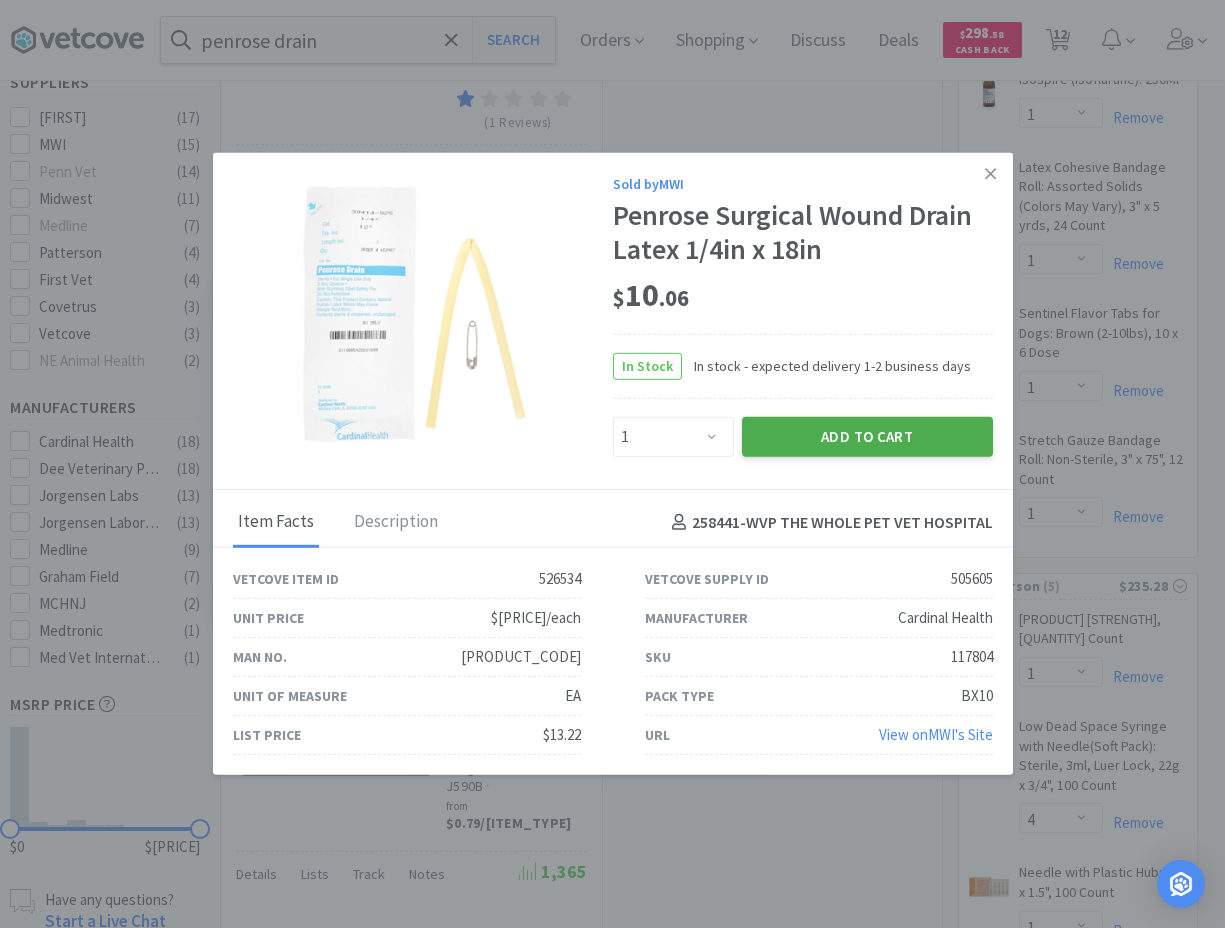 click on "Add to Cart" at bounding box center (867, 437) 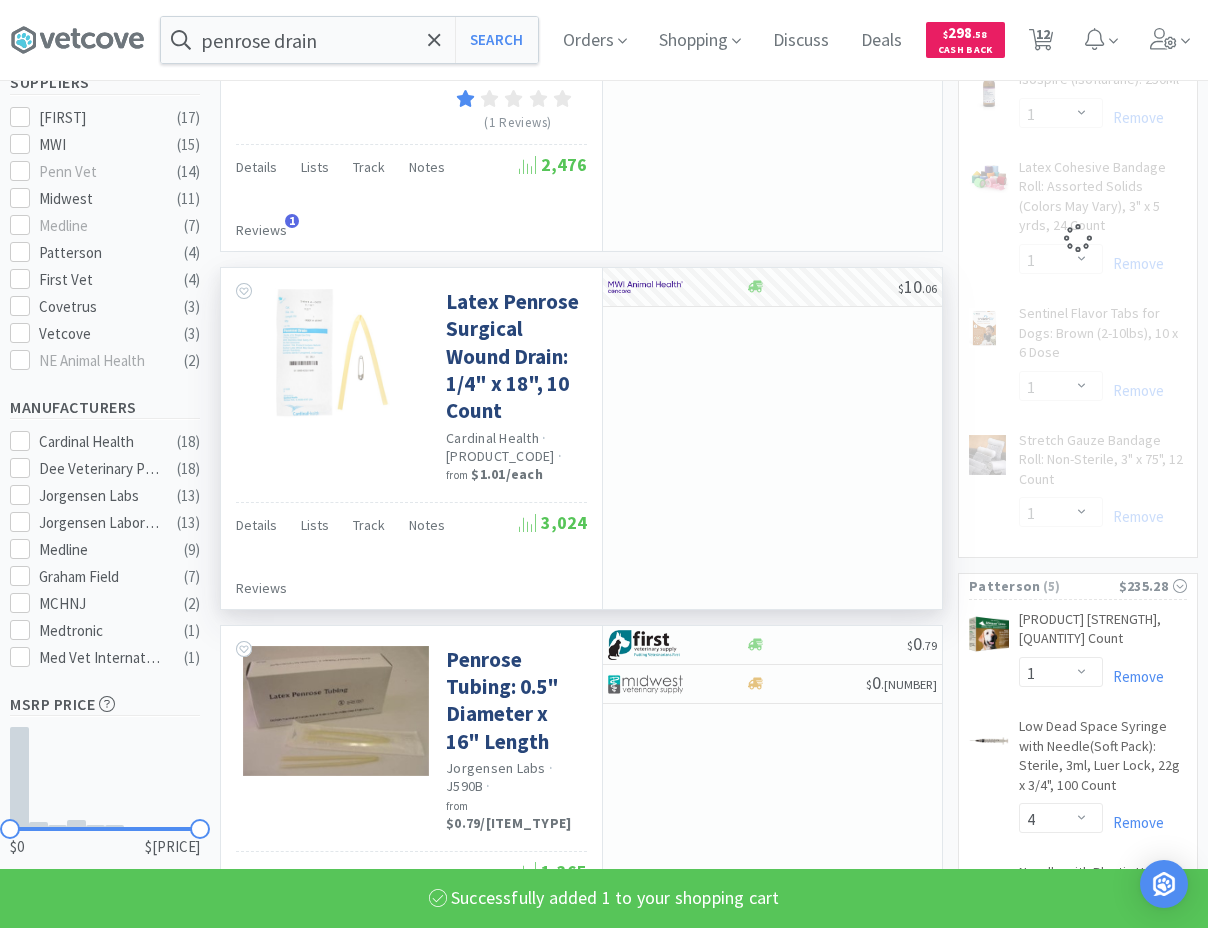 select on "1" 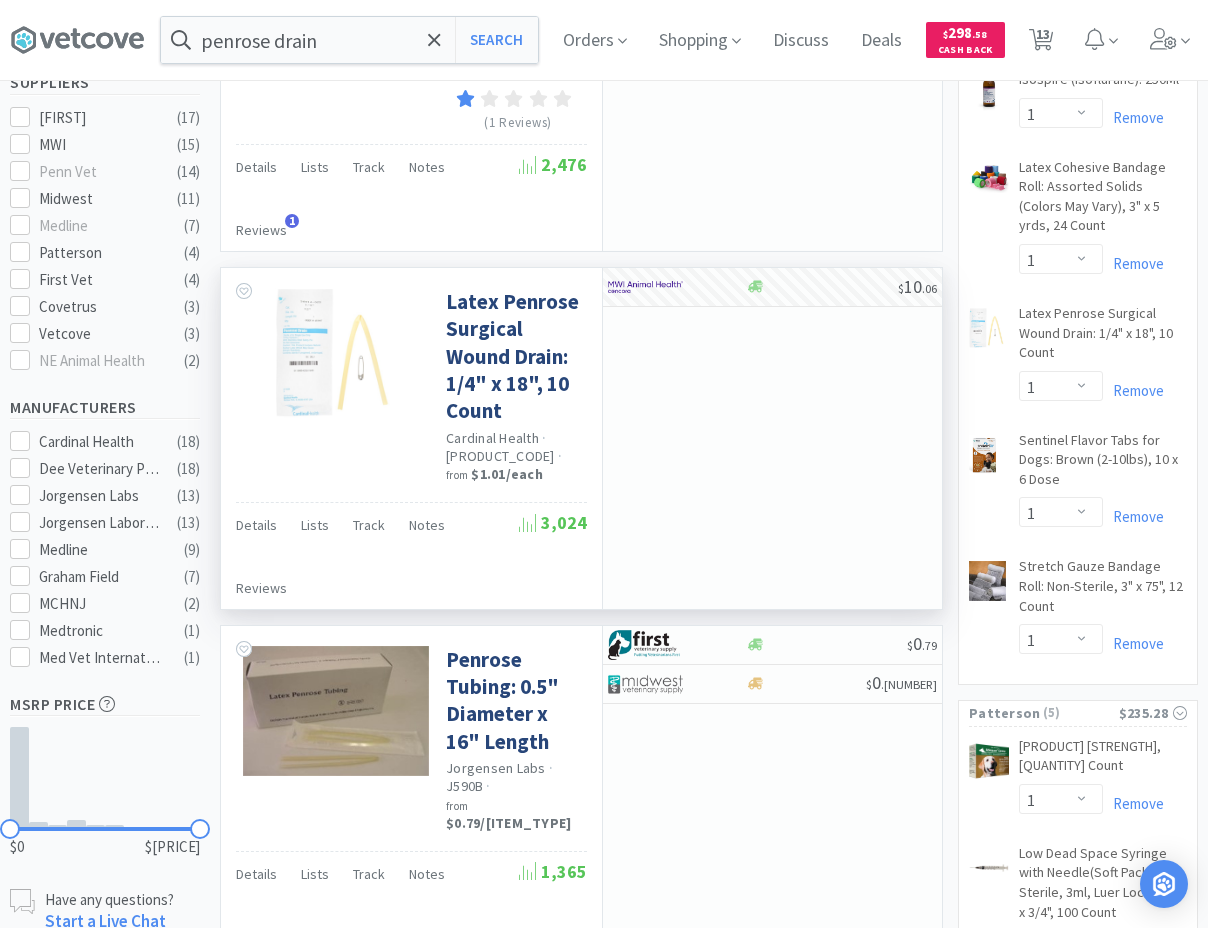 drag, startPoint x: 723, startPoint y: 910, endPoint x: 693, endPoint y: 759, distance: 153.9513 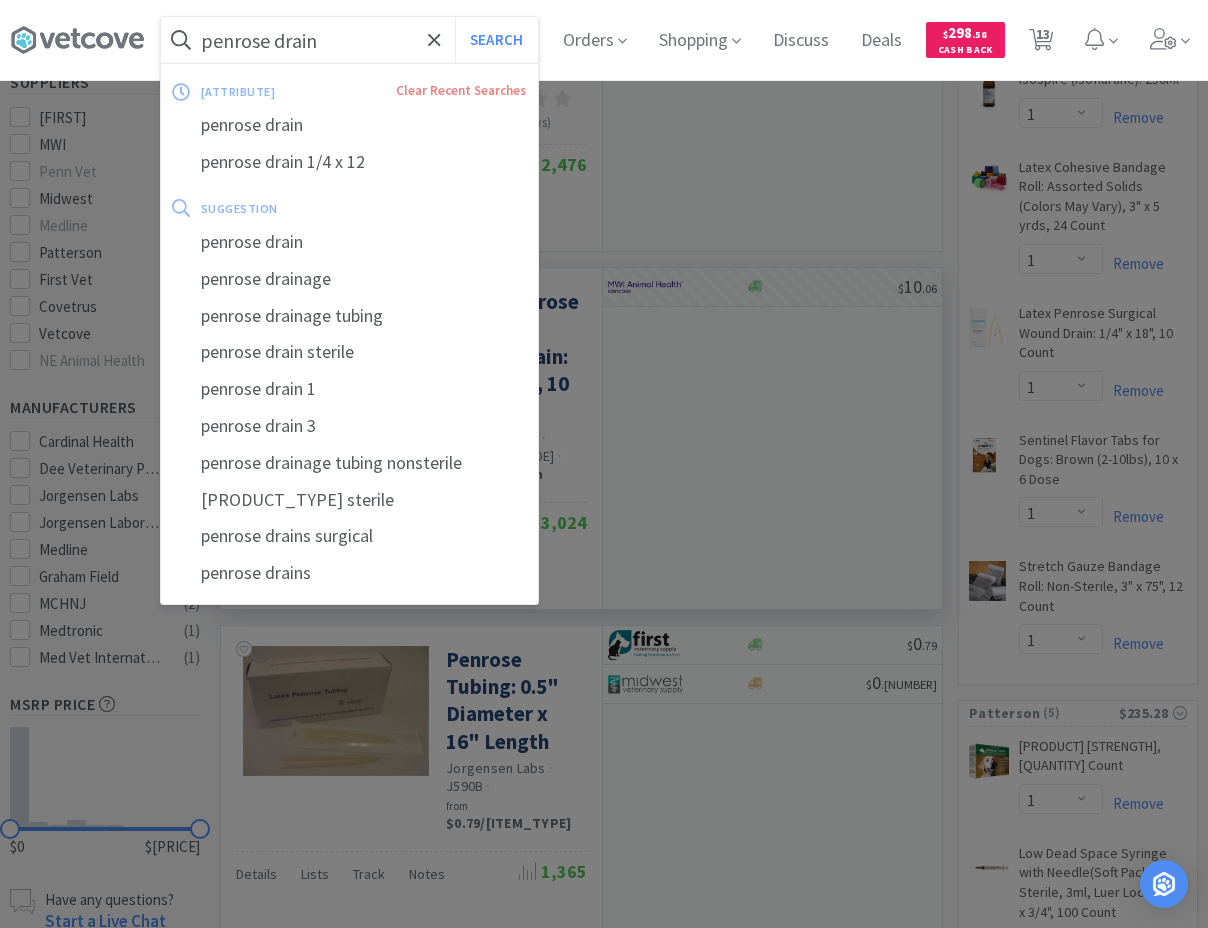 click on "penrose drain" at bounding box center [349, 40] 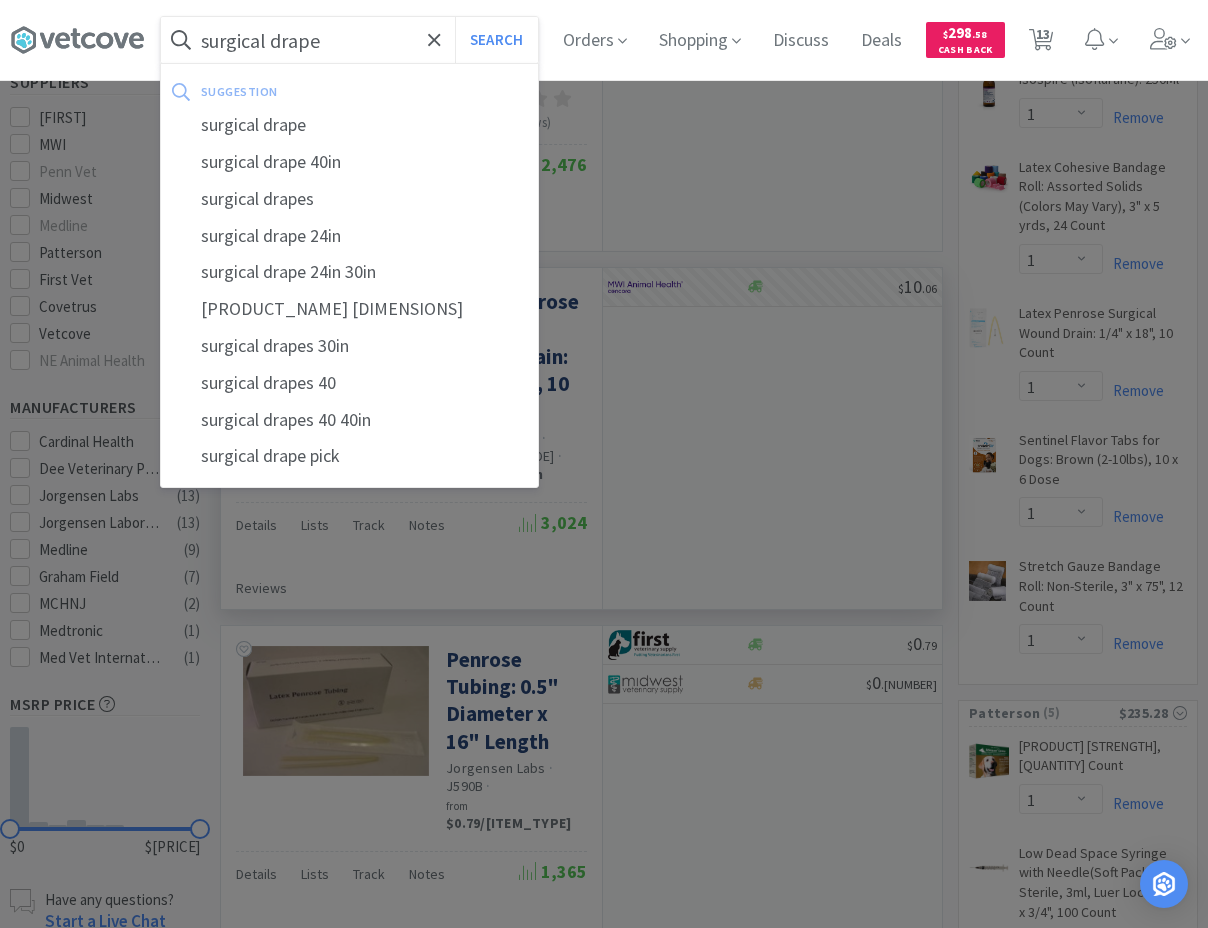 type on "surgical drape" 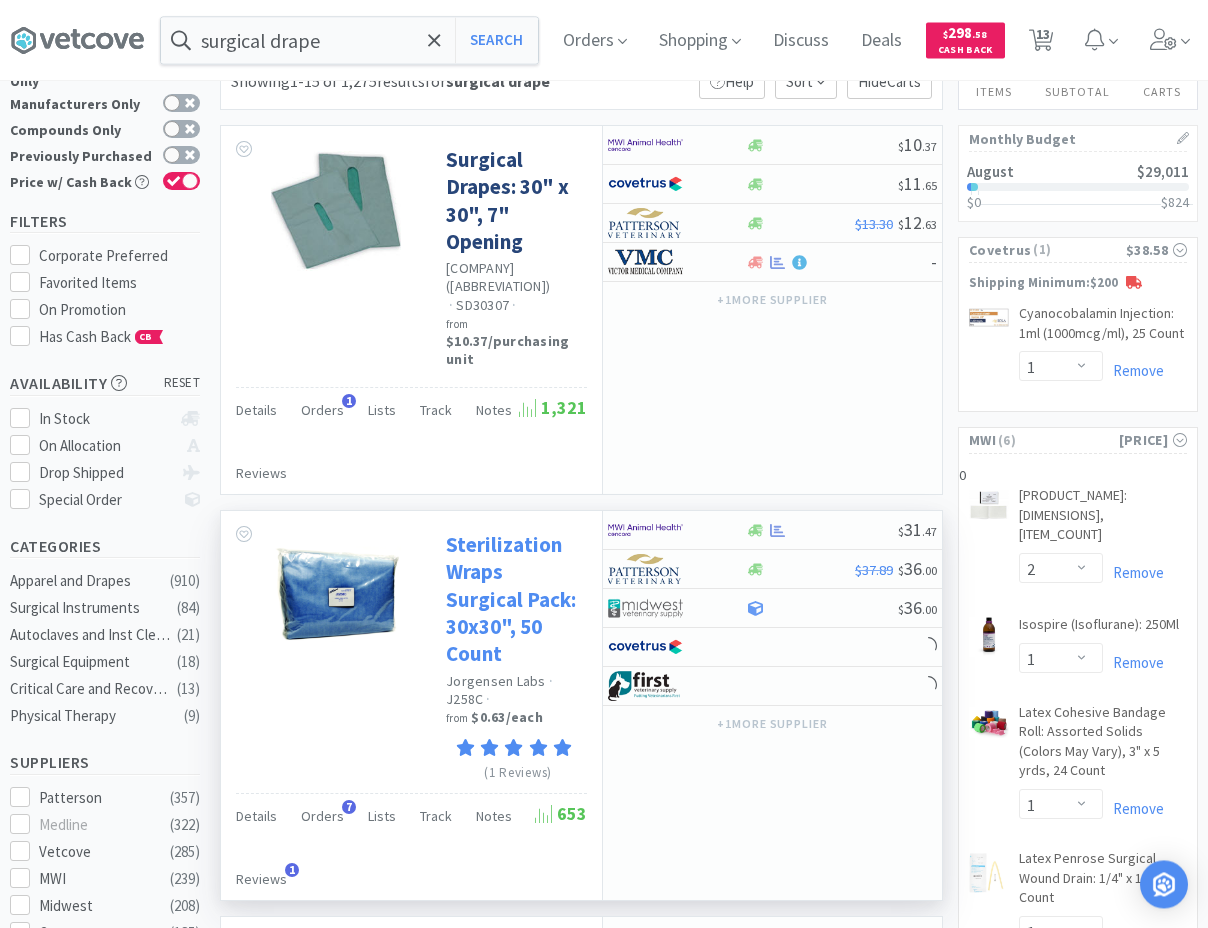 scroll, scrollTop: 102, scrollLeft: 0, axis: vertical 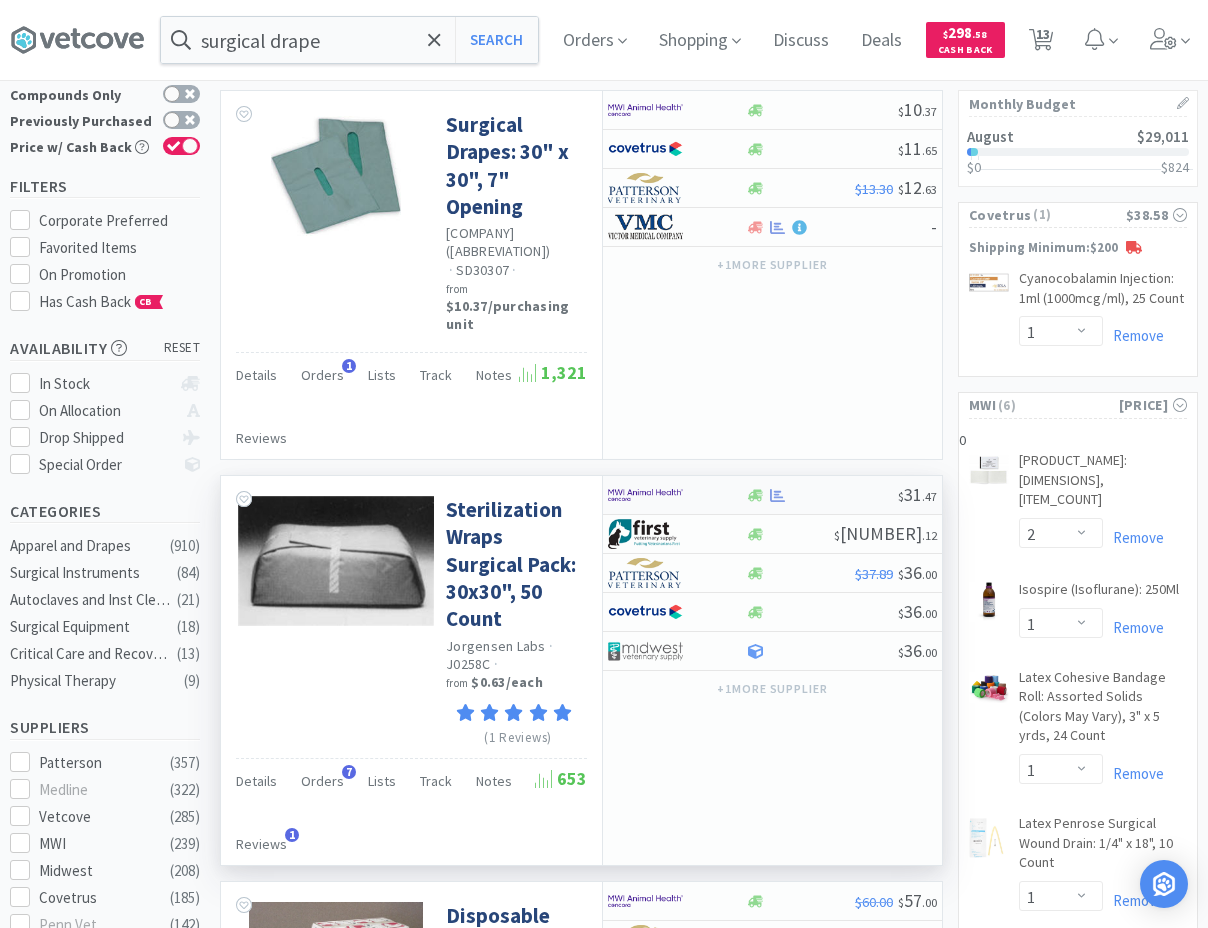 click at bounding box center (821, 495) 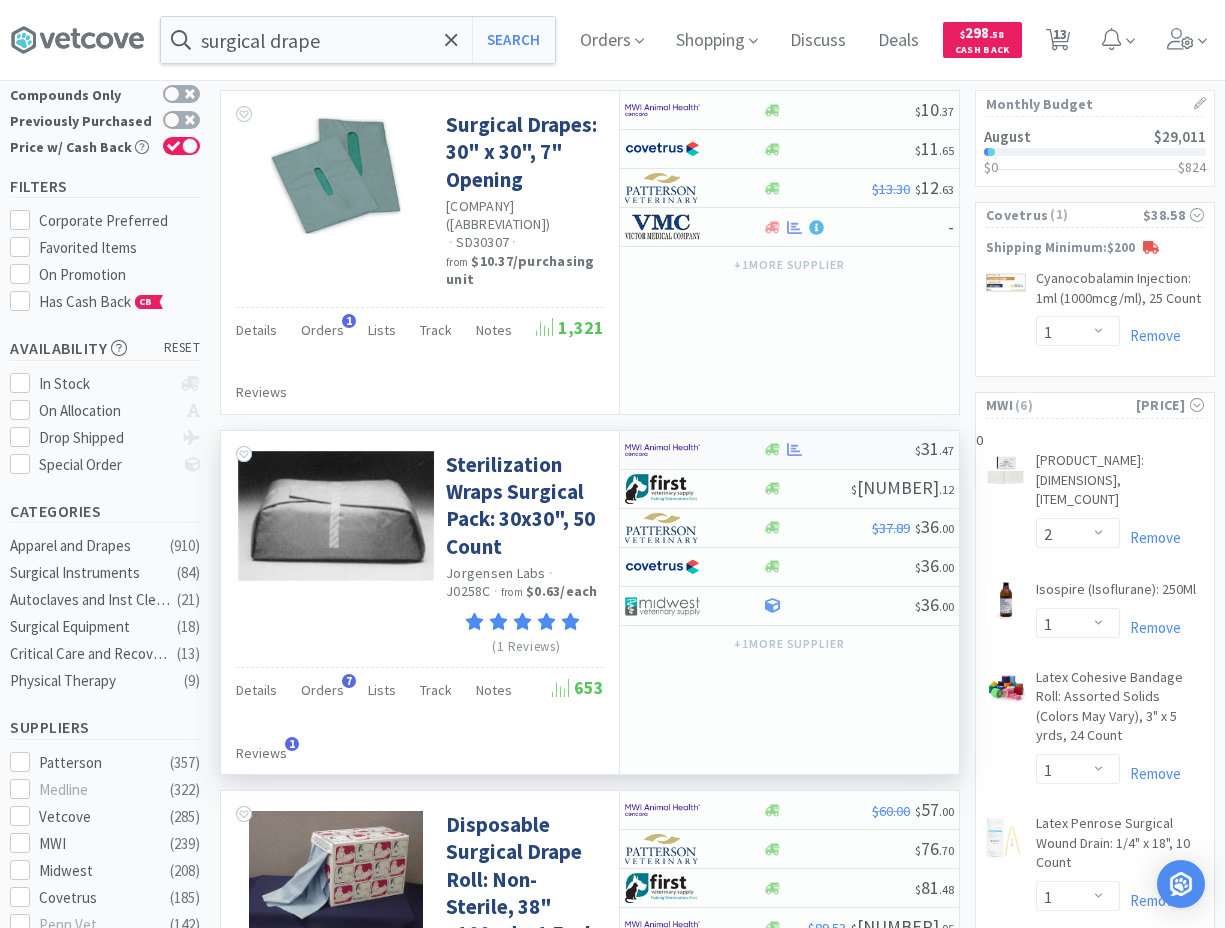 select on "1" 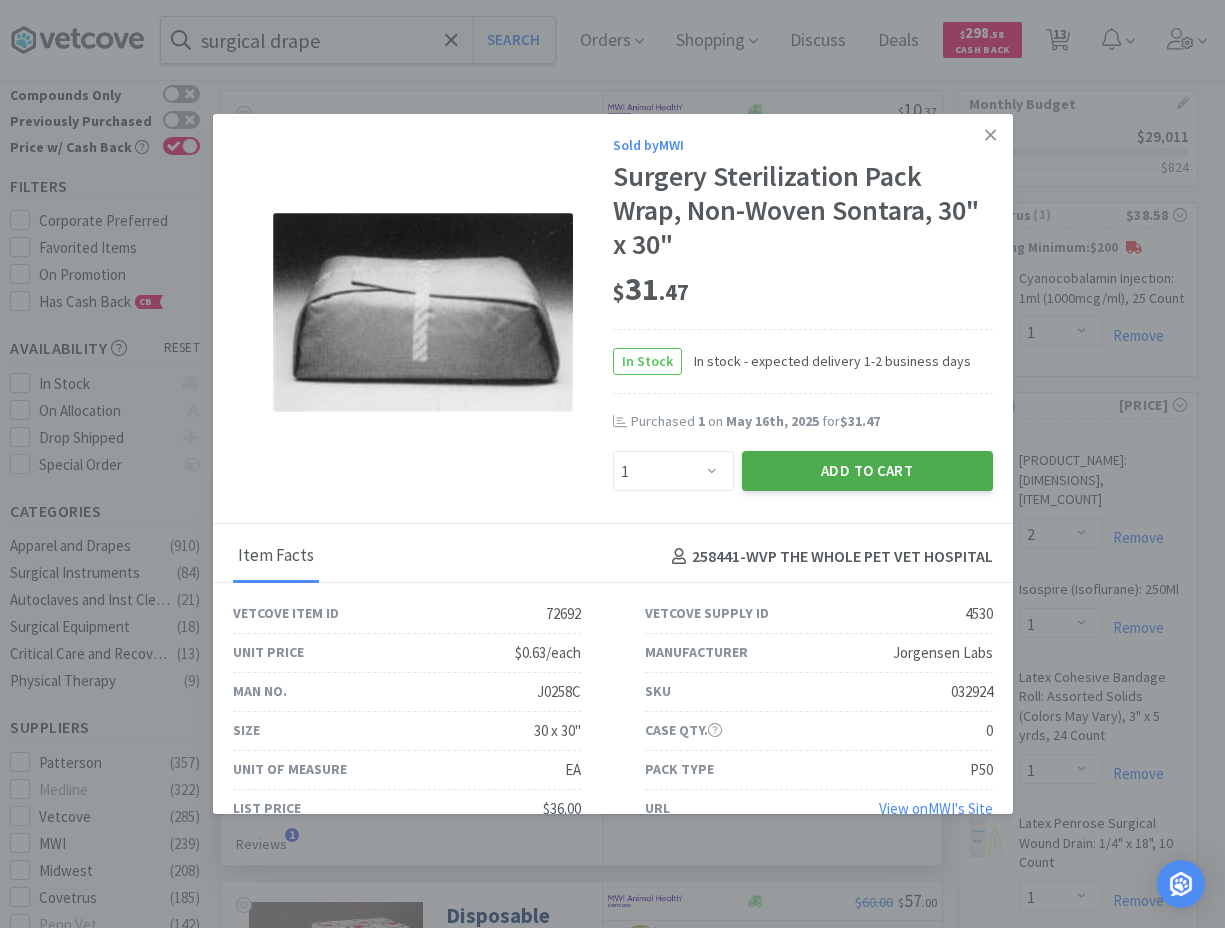 click on "Add to Cart" at bounding box center [867, 471] 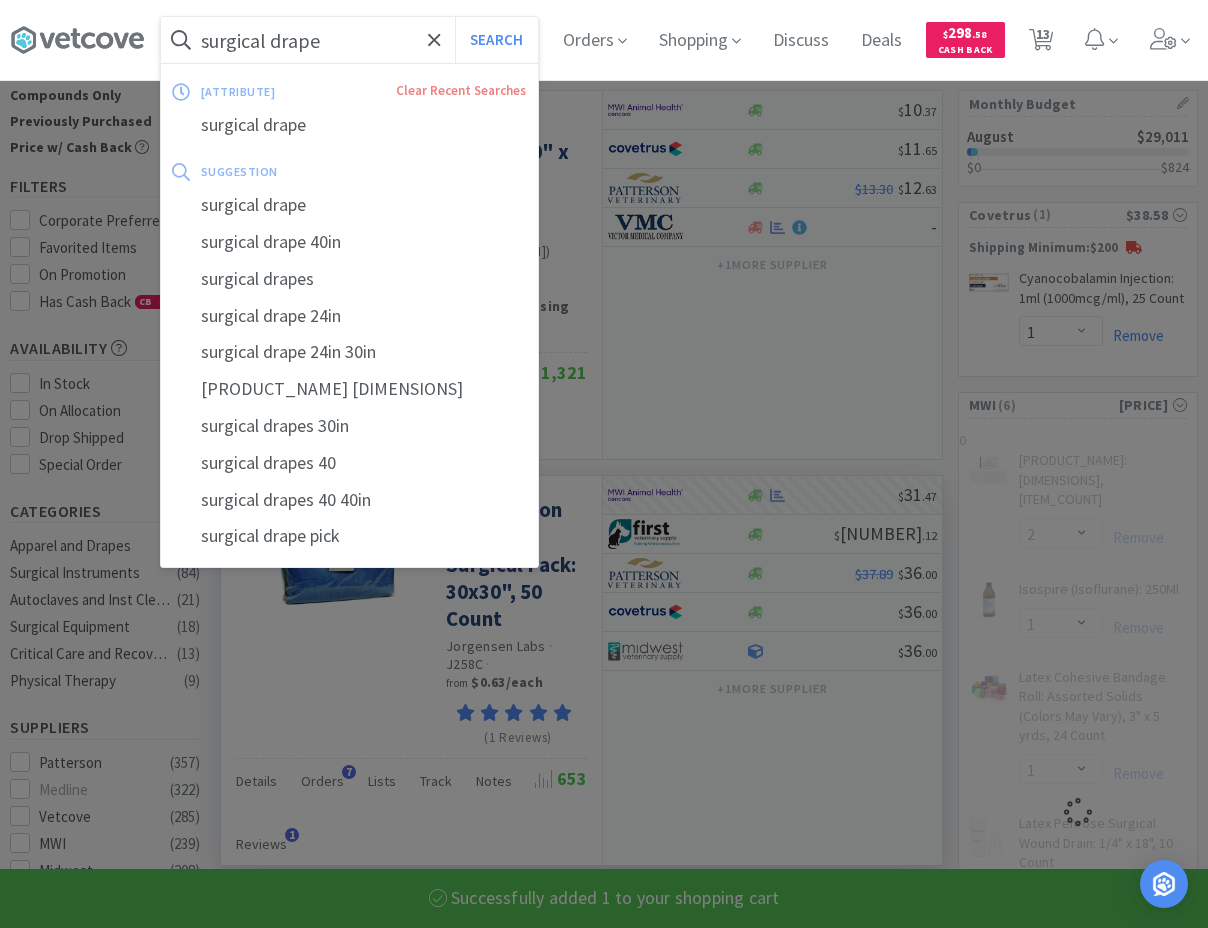 click on "surgical drape" at bounding box center [349, 40] 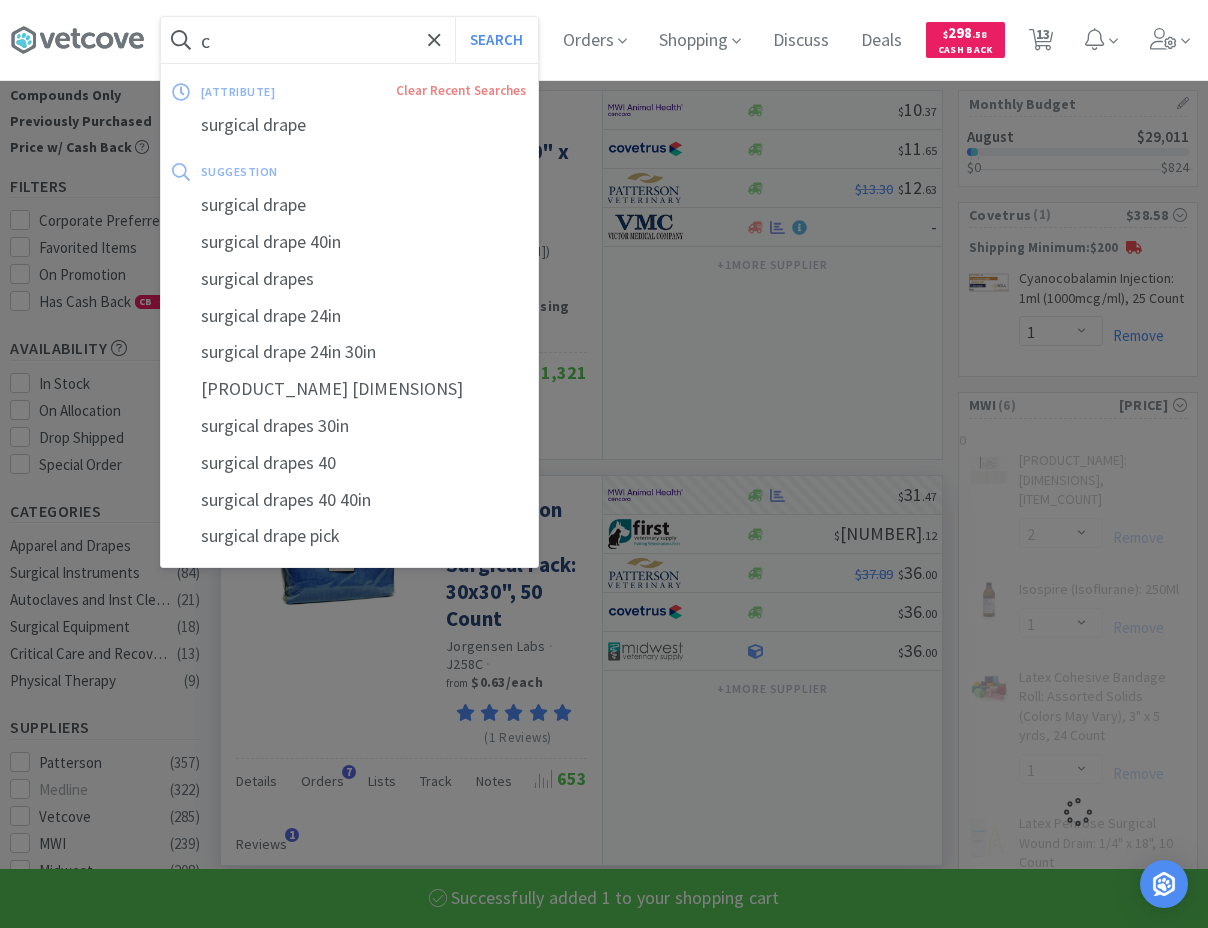 select on "1" 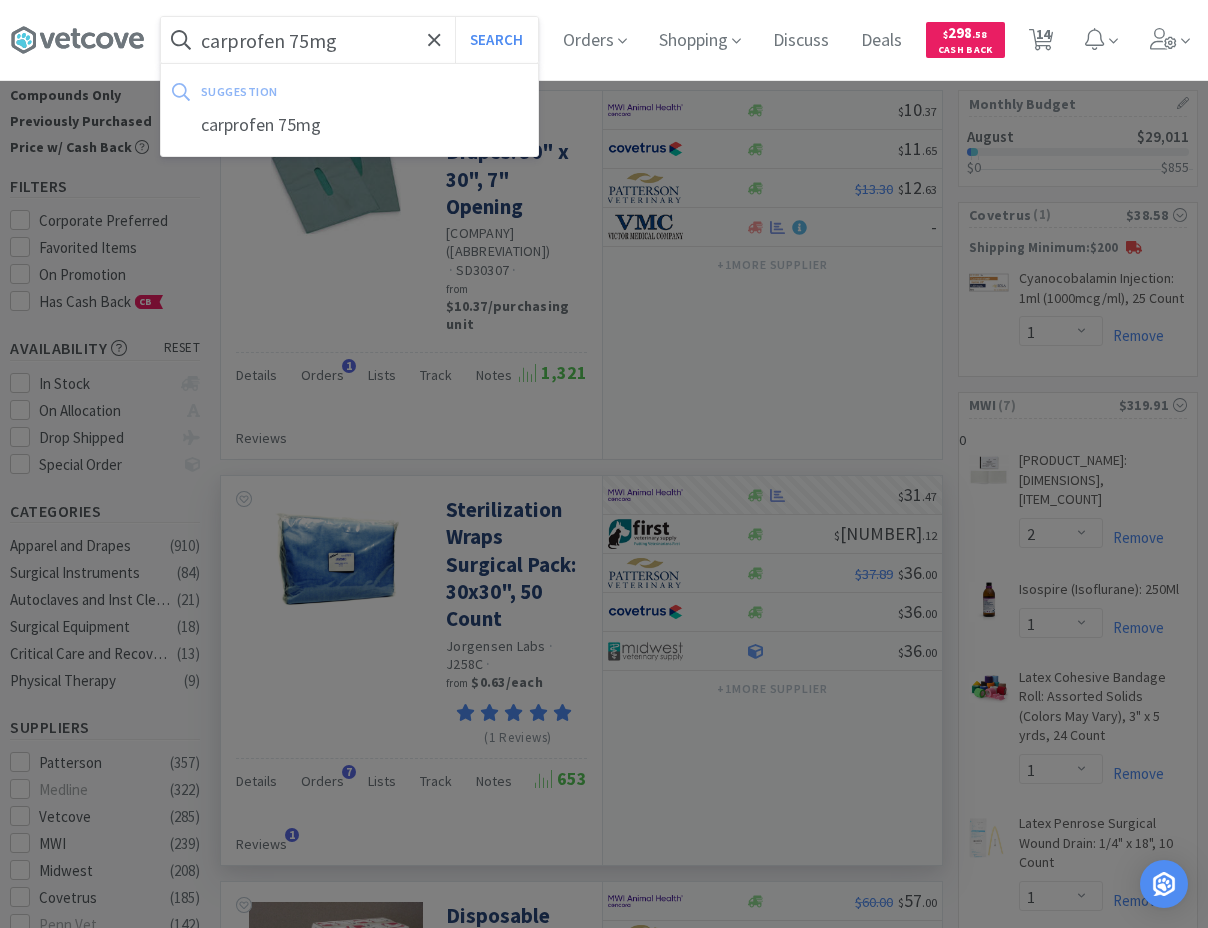 type on "carprofen 75mg" 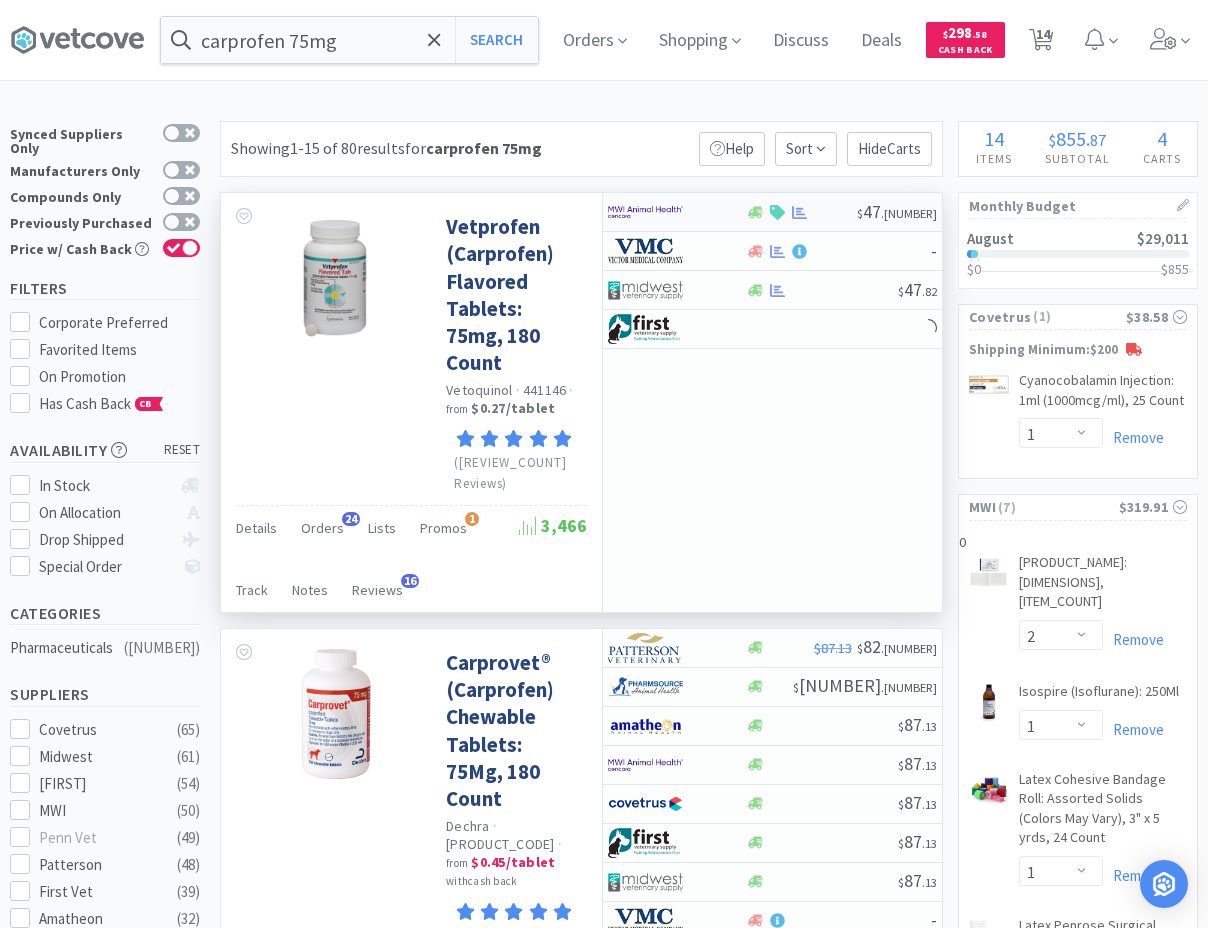 click at bounding box center (801, 212) 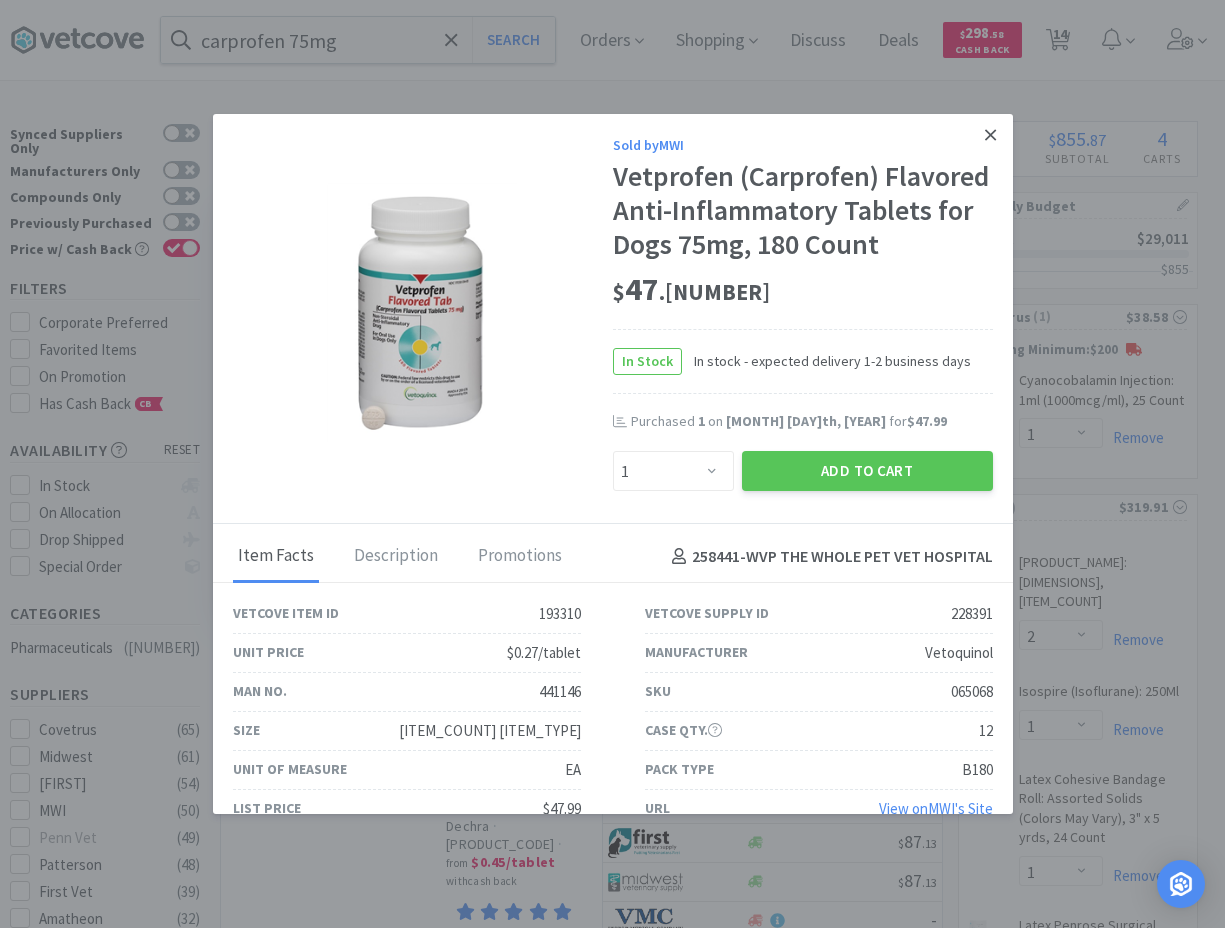 click at bounding box center (990, 135) 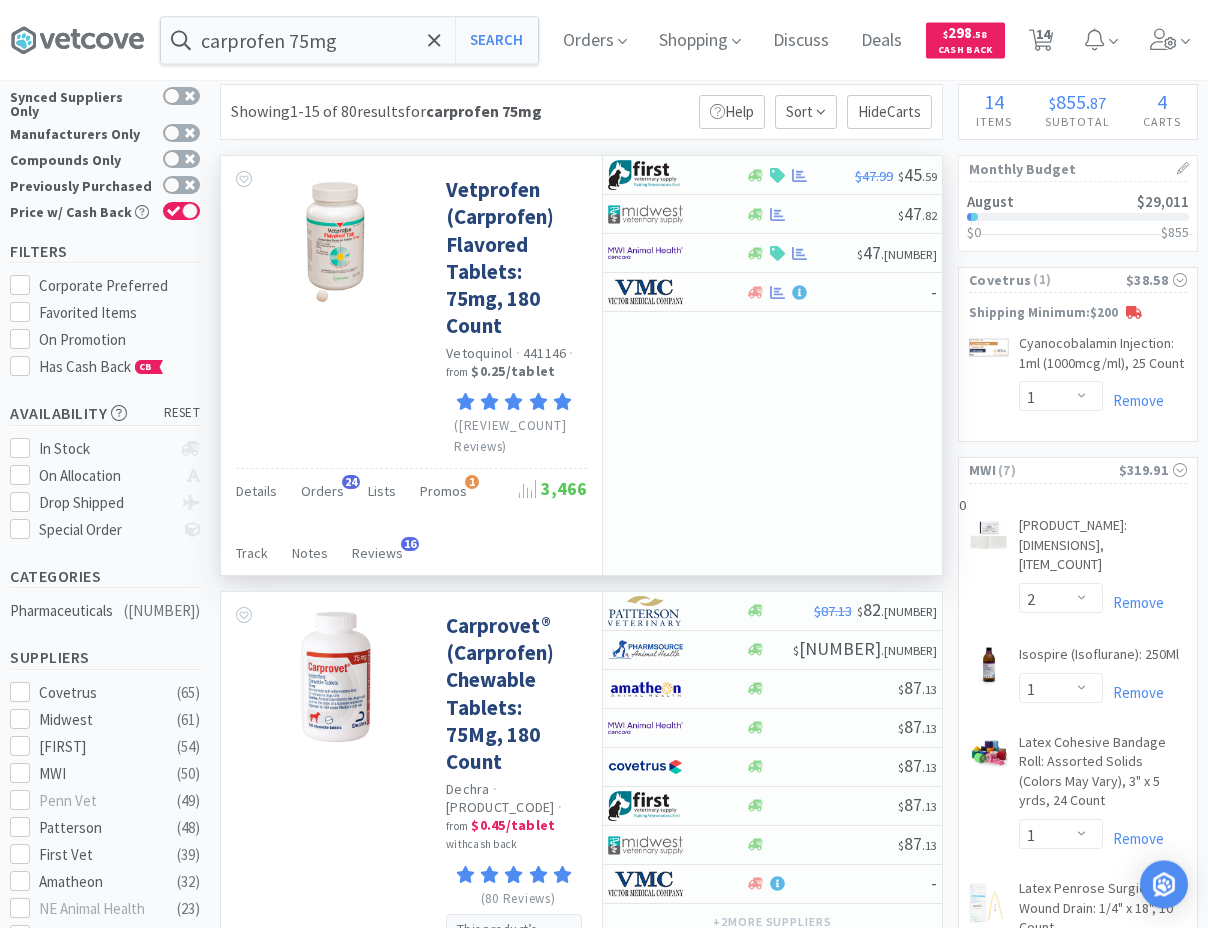 scroll, scrollTop: 0, scrollLeft: 0, axis: both 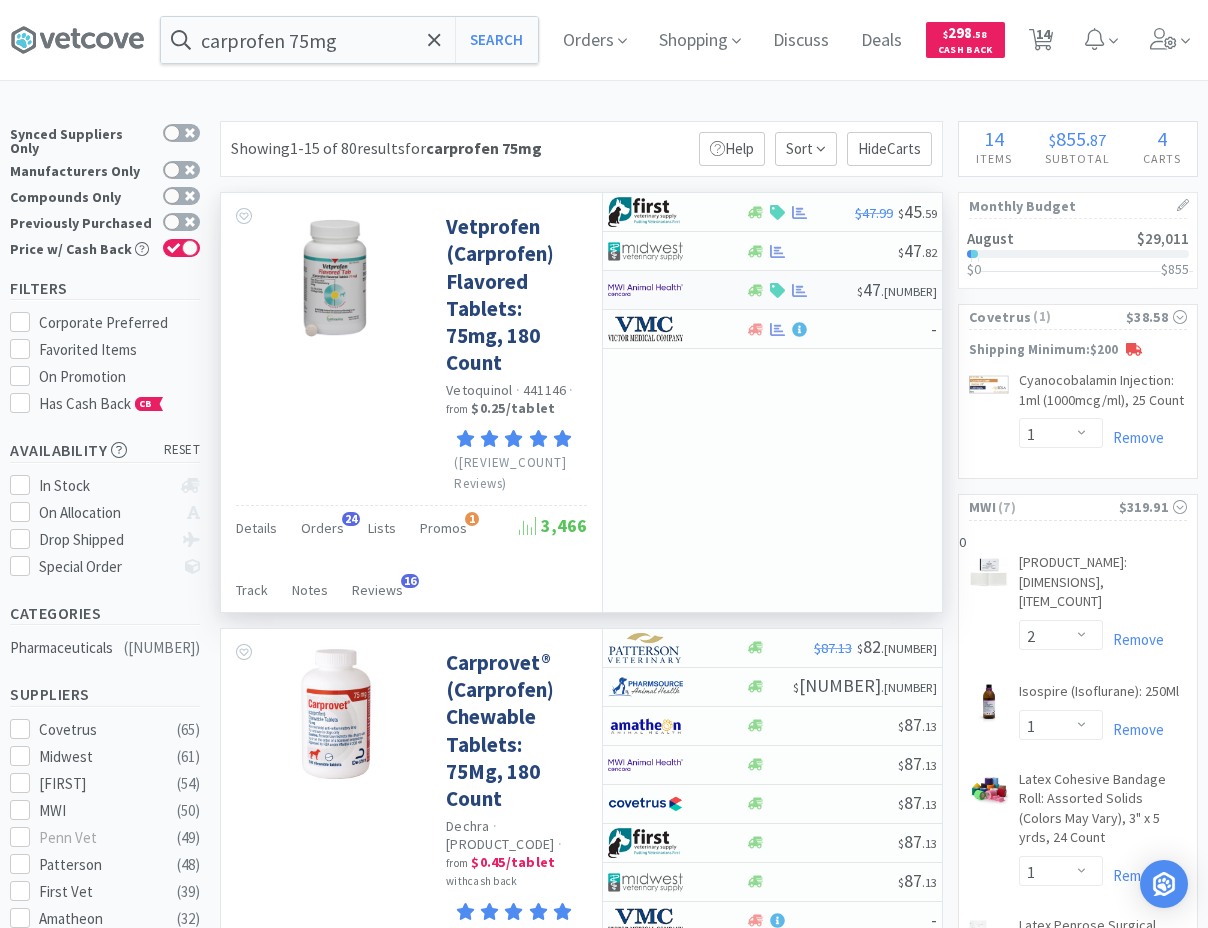 click at bounding box center (801, 290) 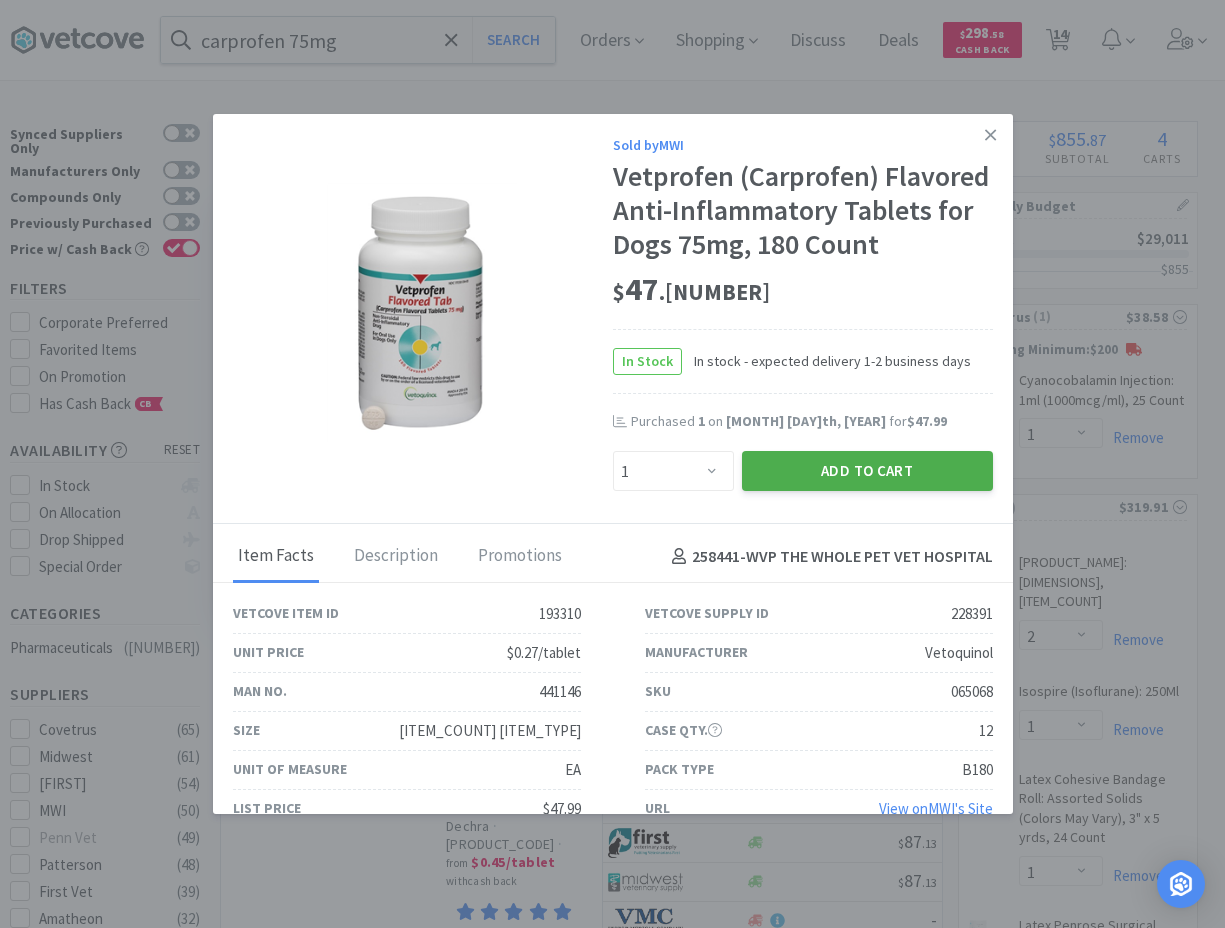 click on "Add to Cart" at bounding box center [867, 471] 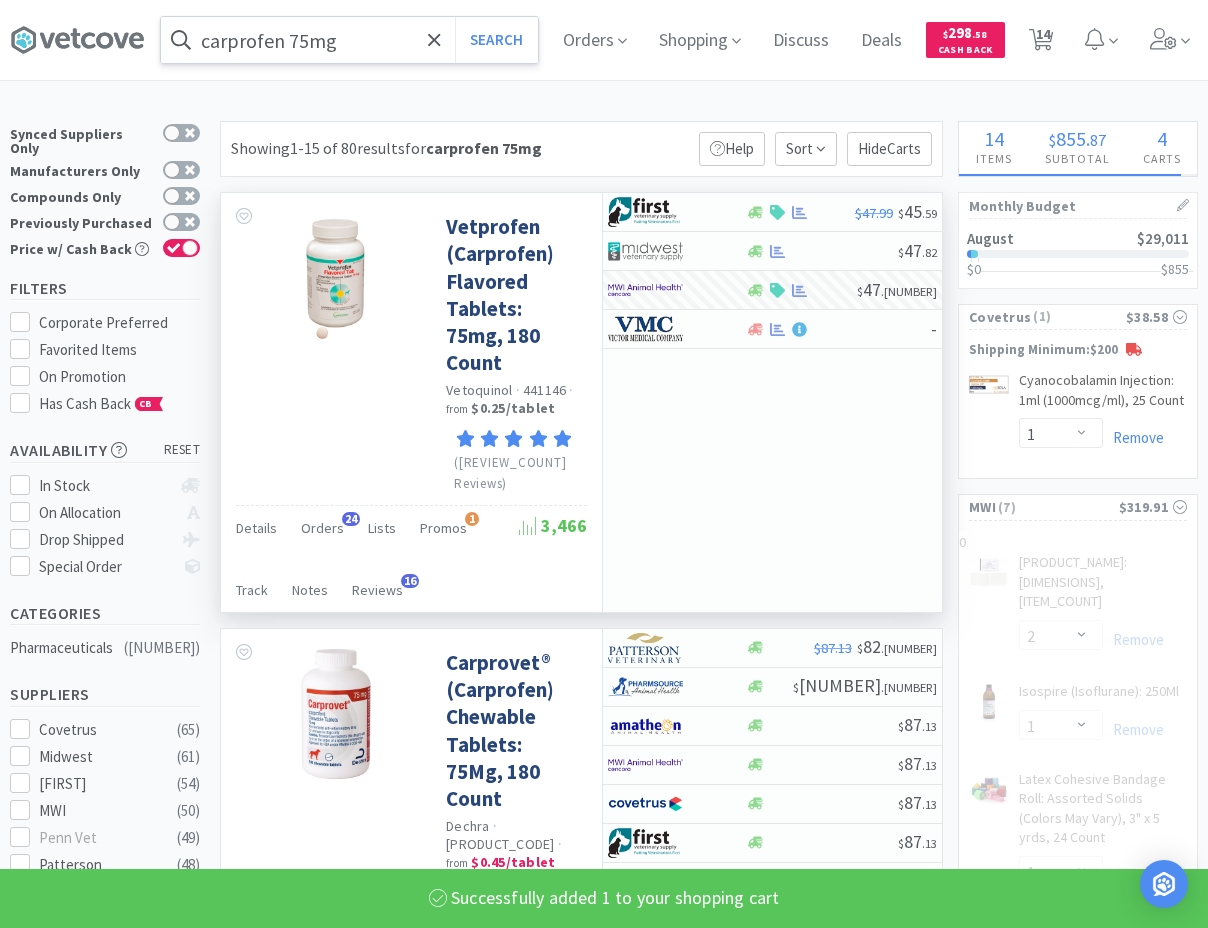 select on "1" 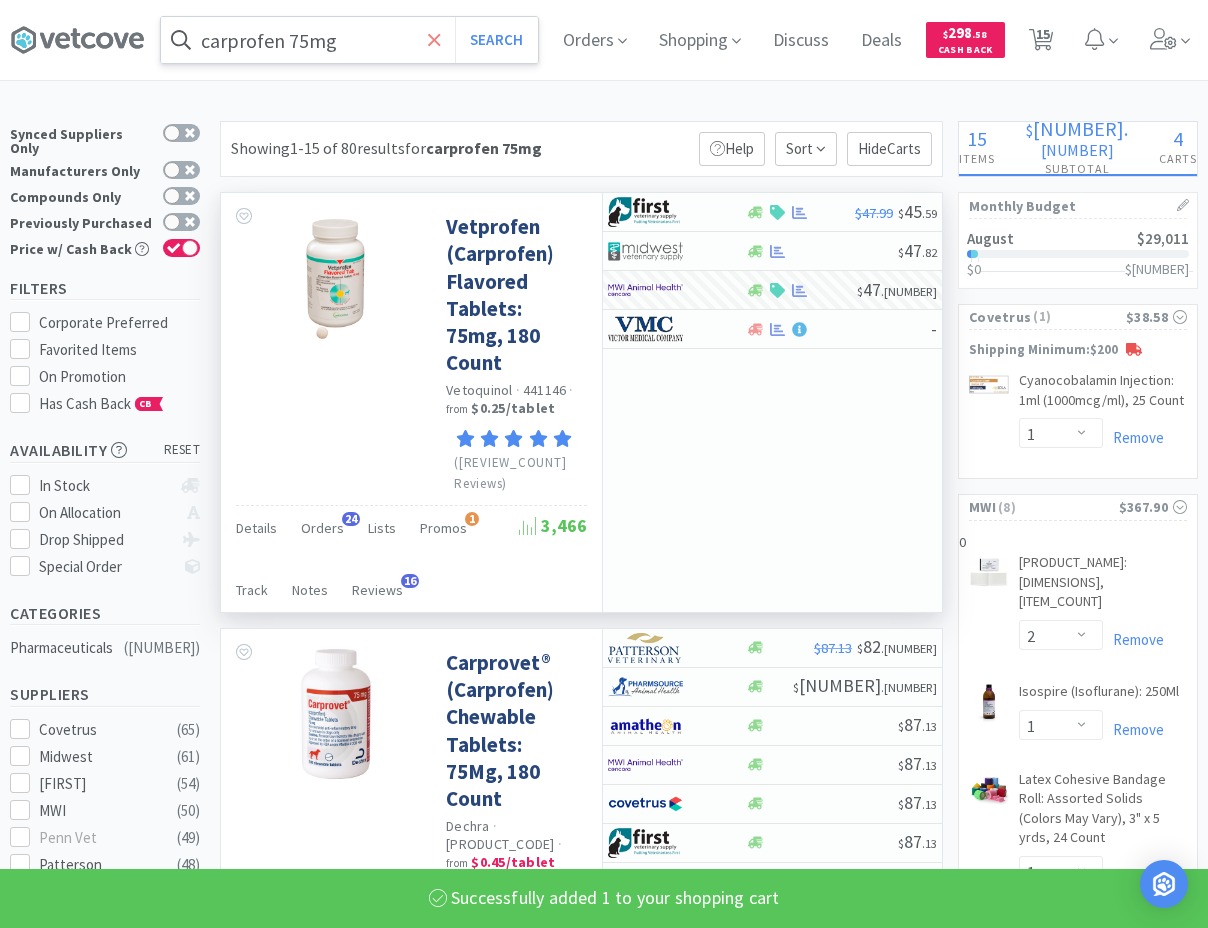 click at bounding box center [434, 40] 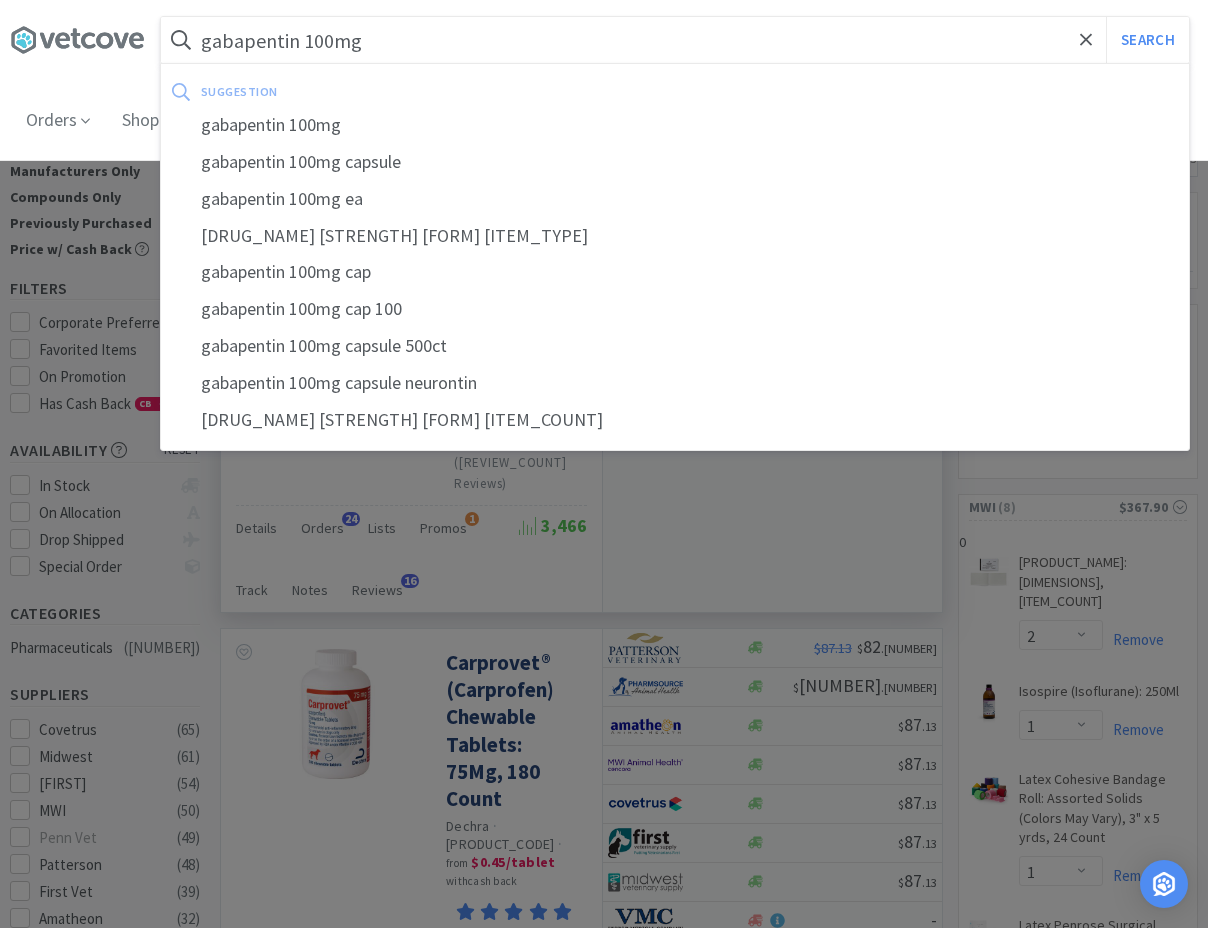 type on "gabapentin 100mg" 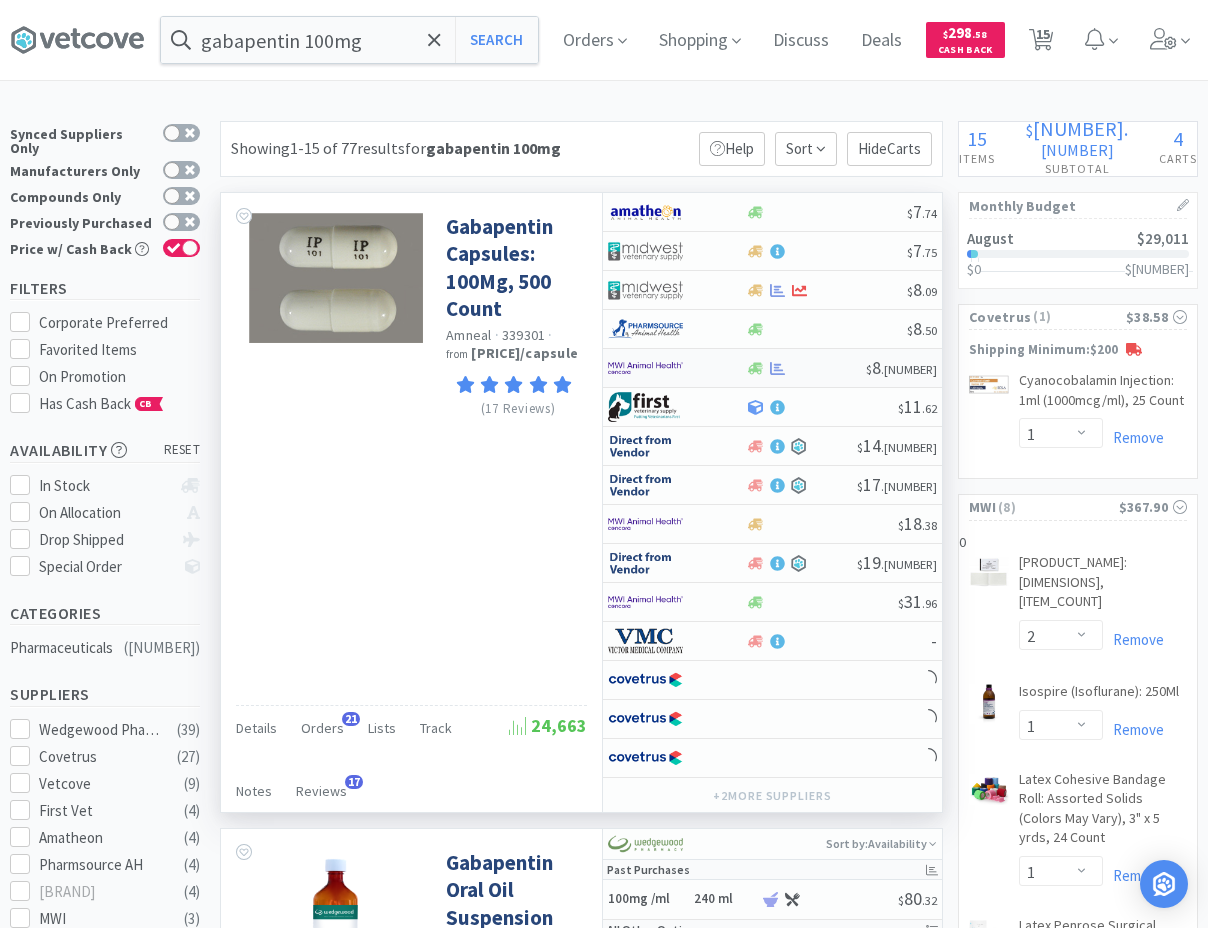 click at bounding box center (805, 368) 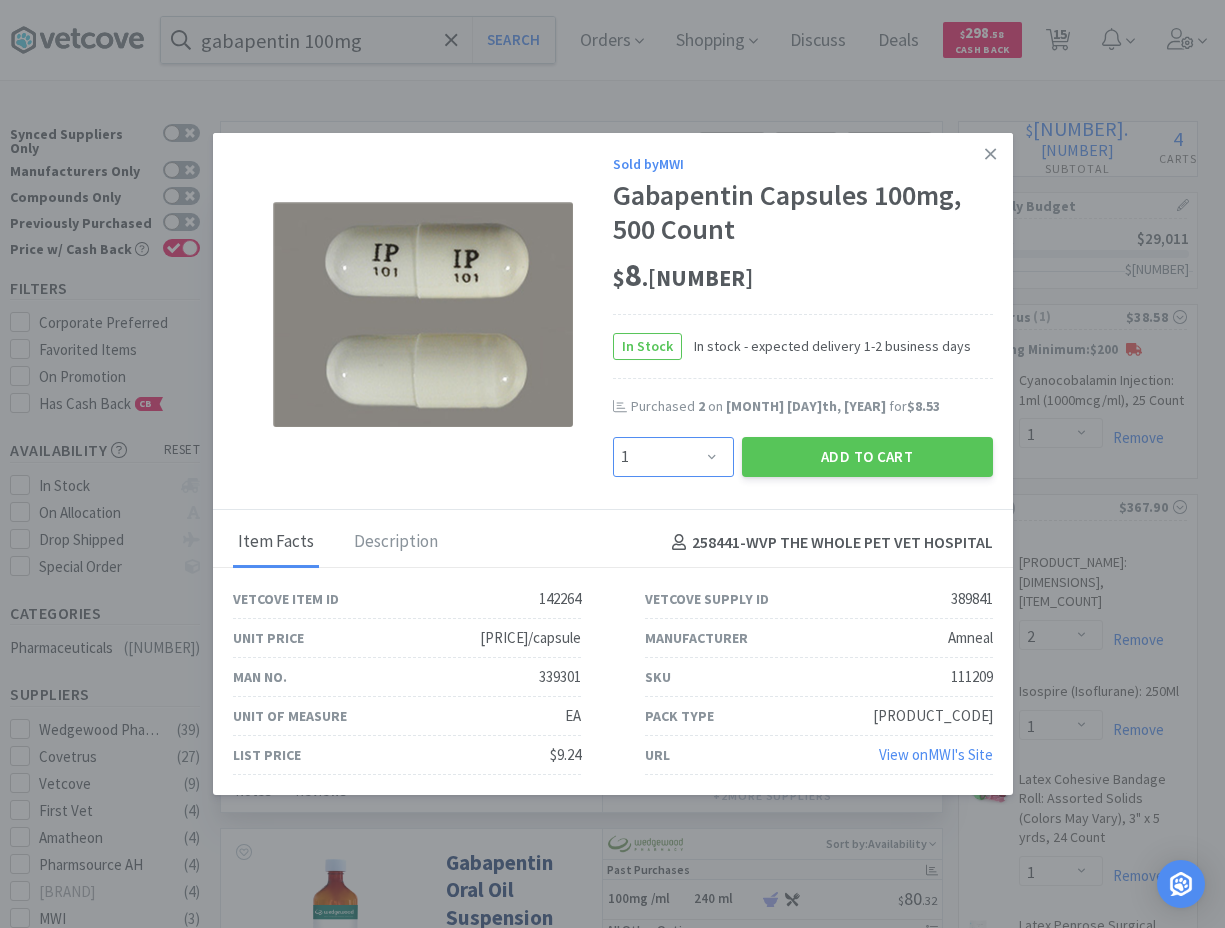 select on "3" 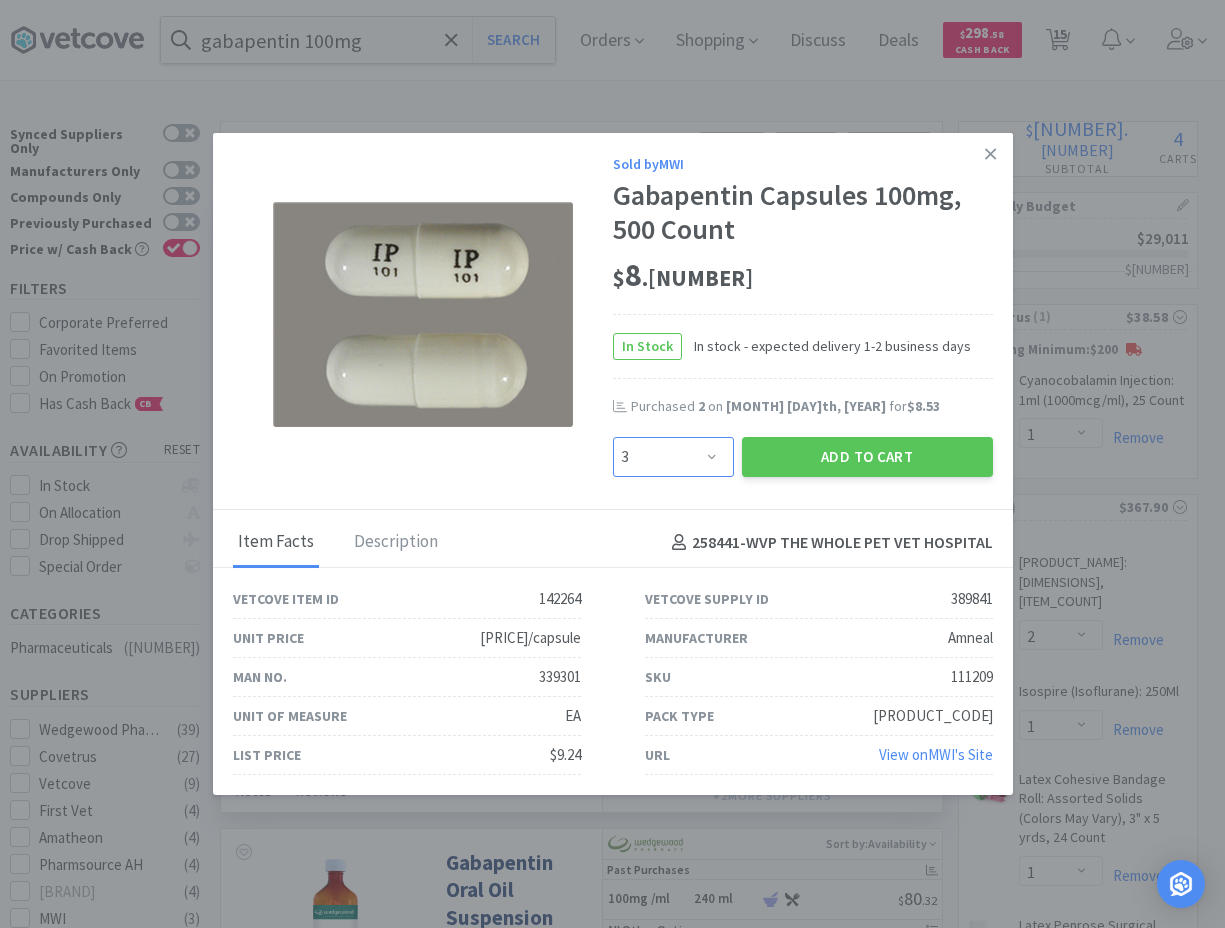 click on "3" at bounding box center (0, 0) 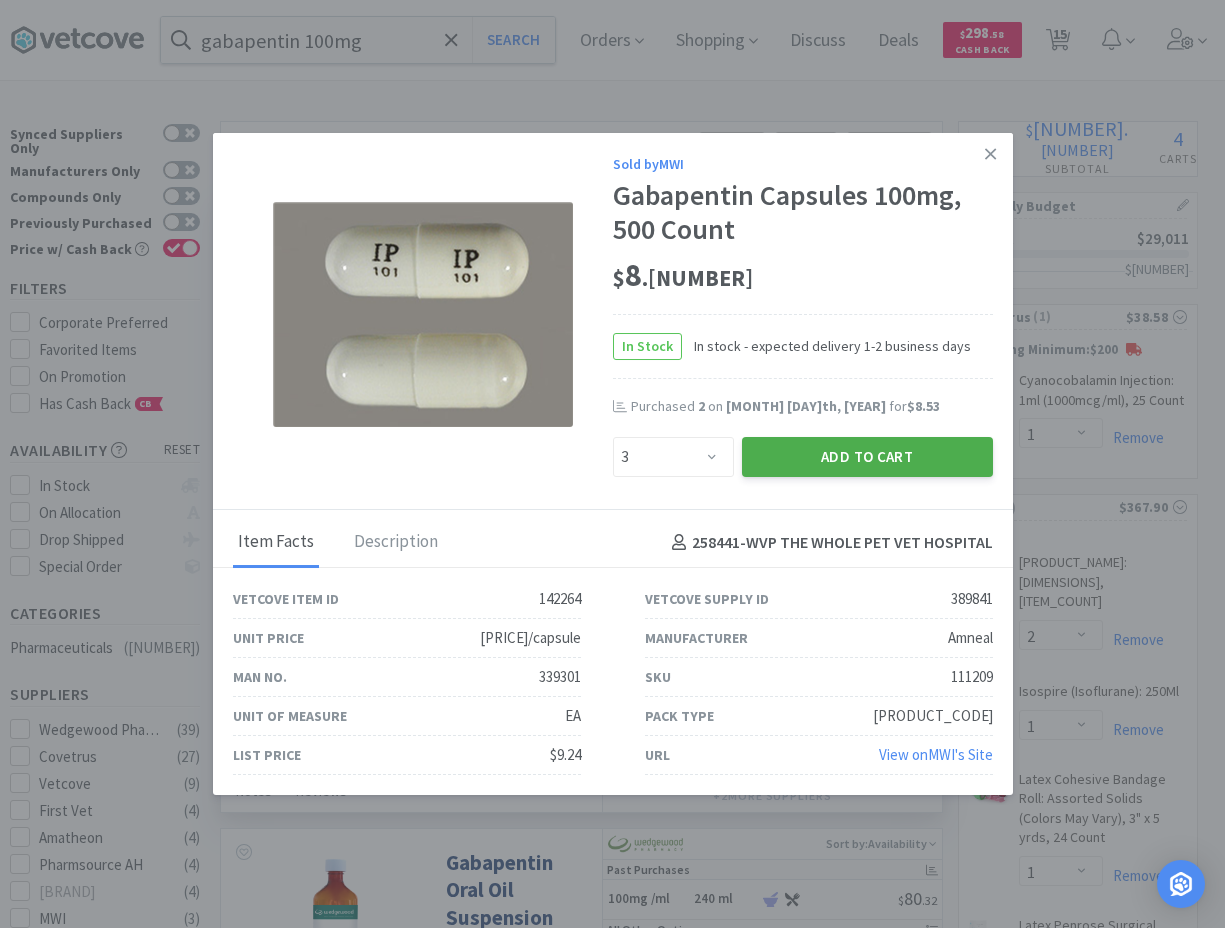 click on "Add to Cart" at bounding box center [867, 457] 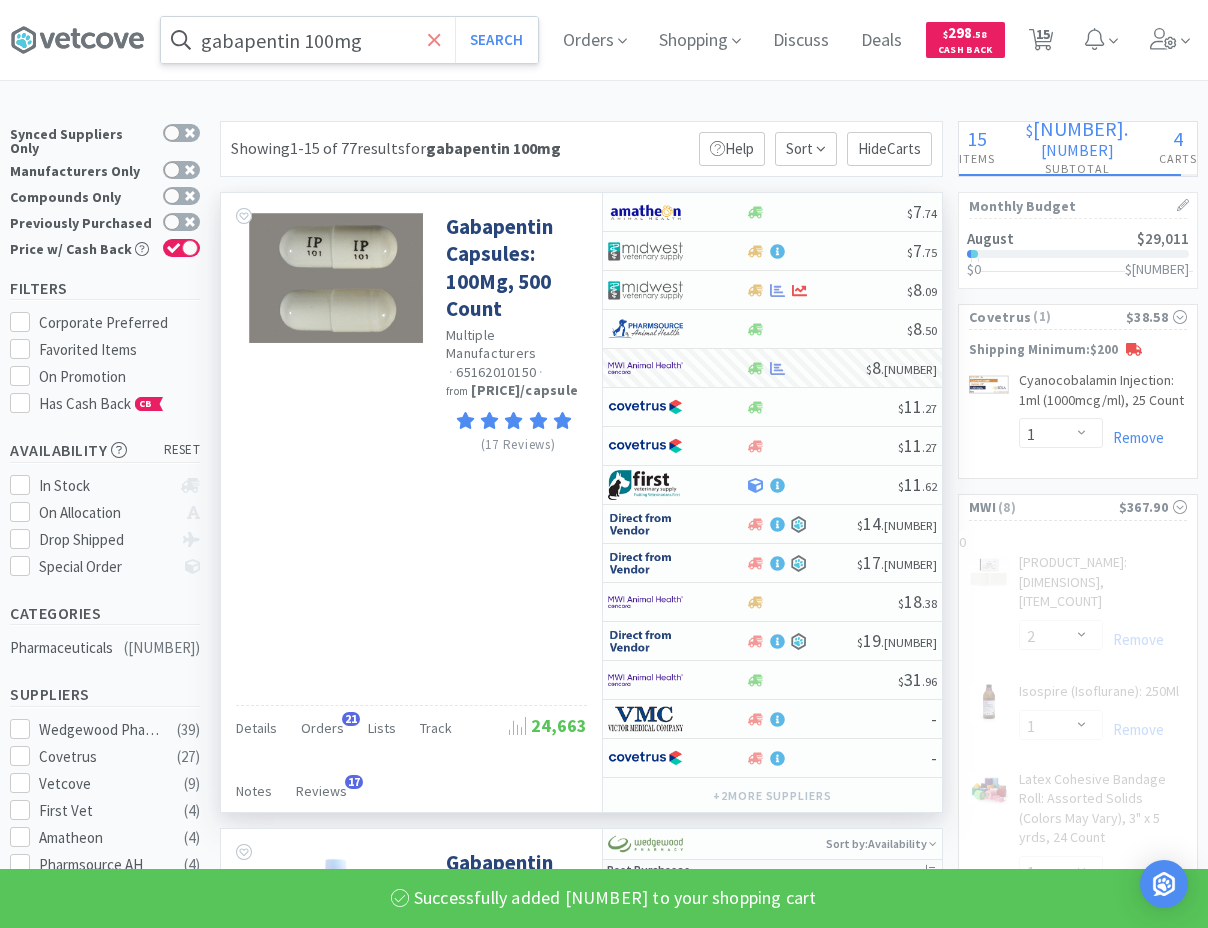 click at bounding box center (434, 40) 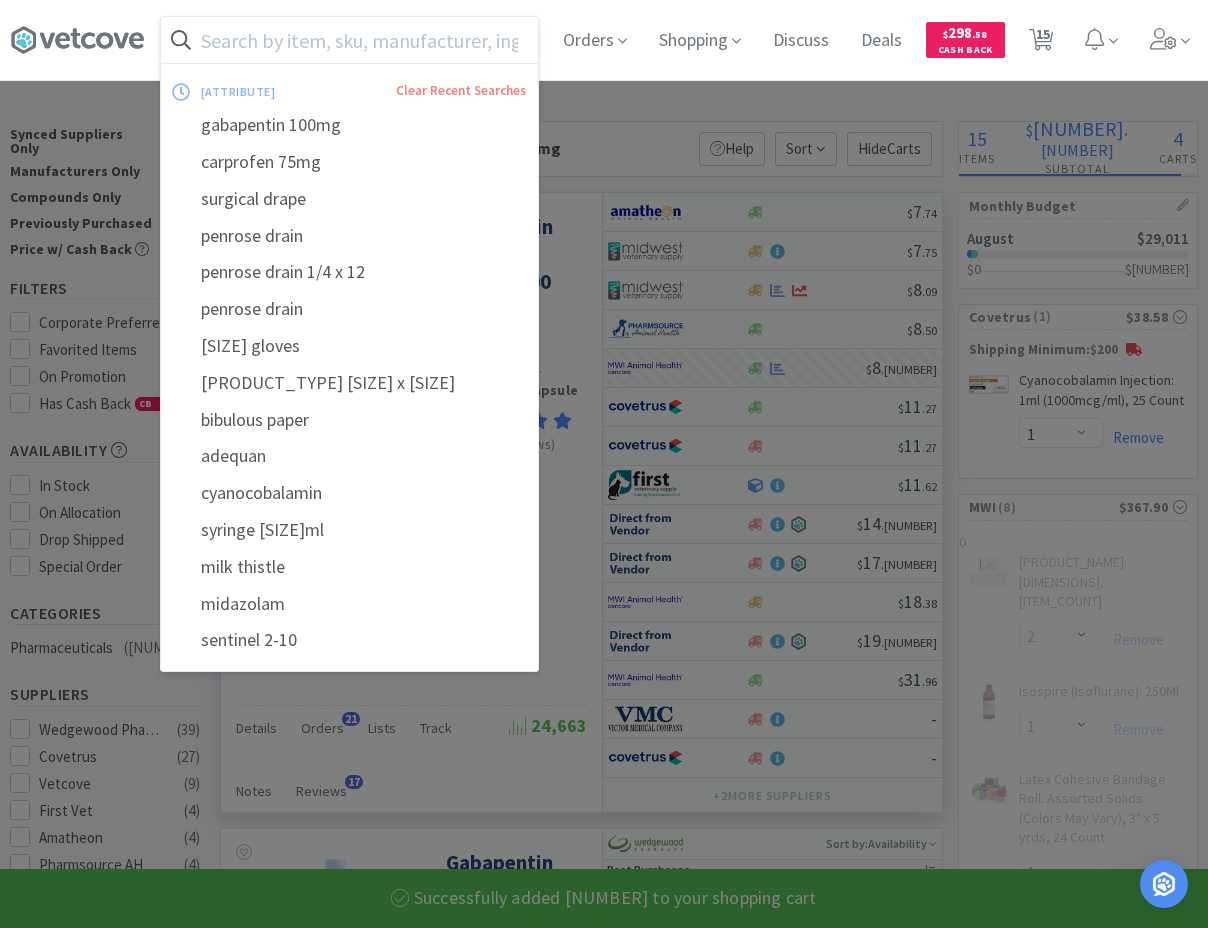 select on "3" 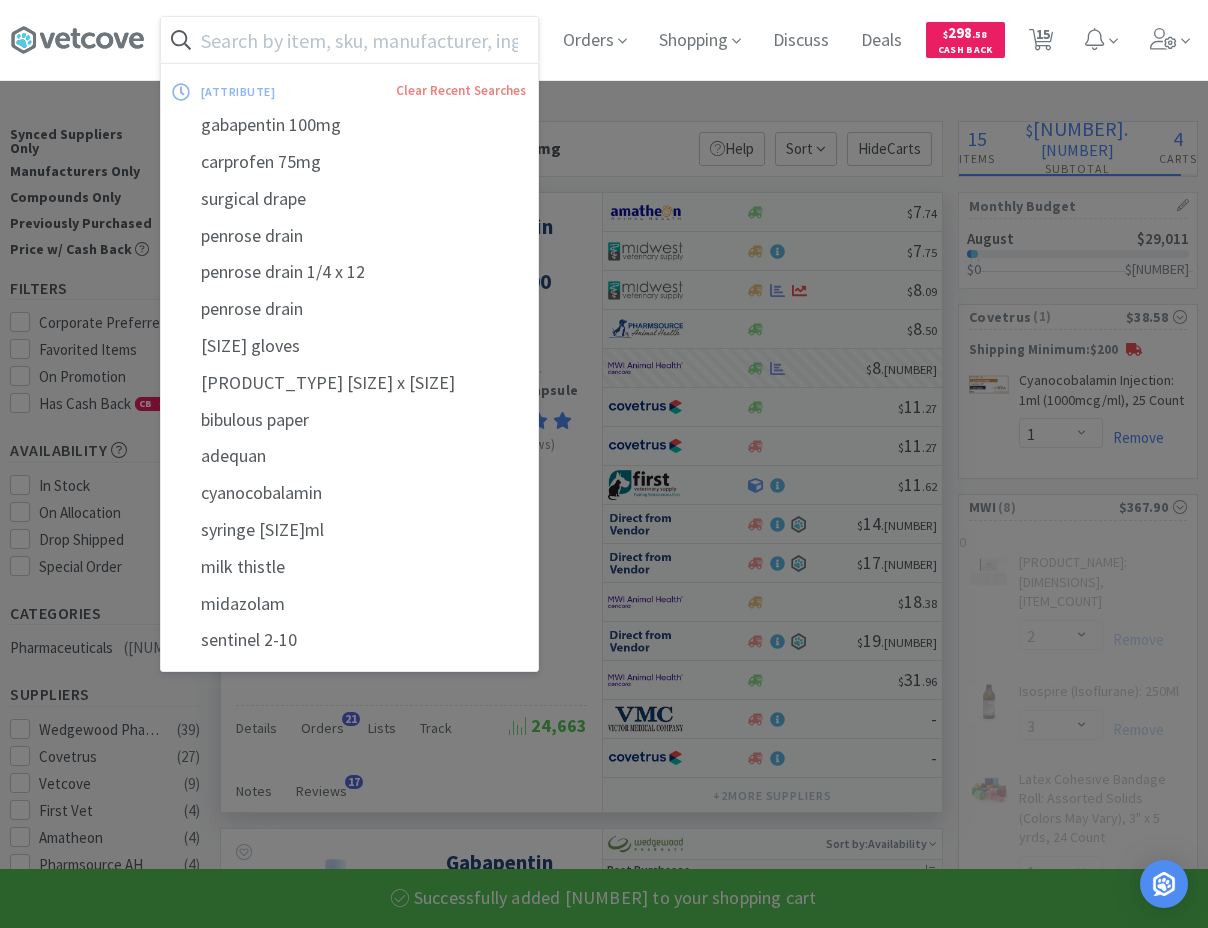 select on "1" 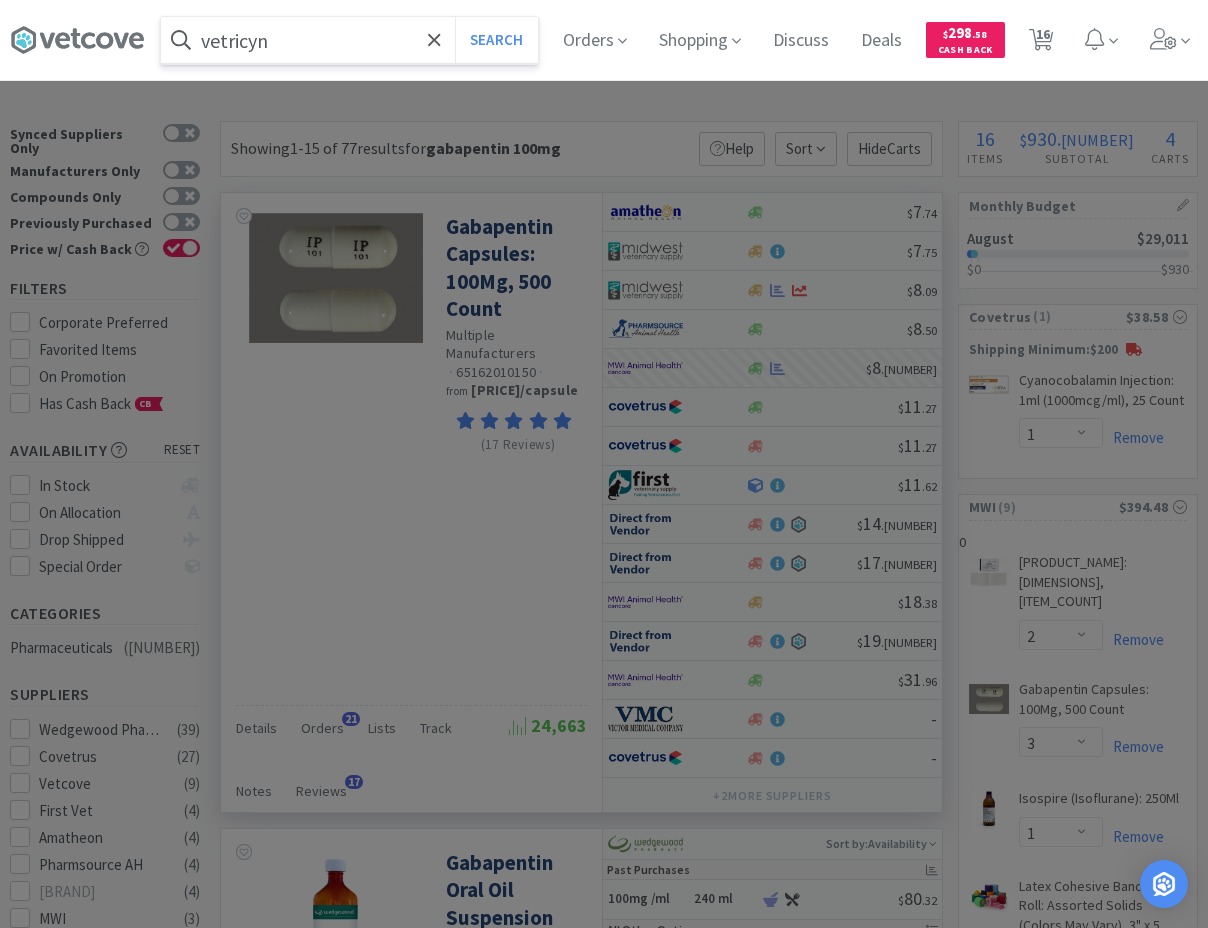 type on "vetricyn" 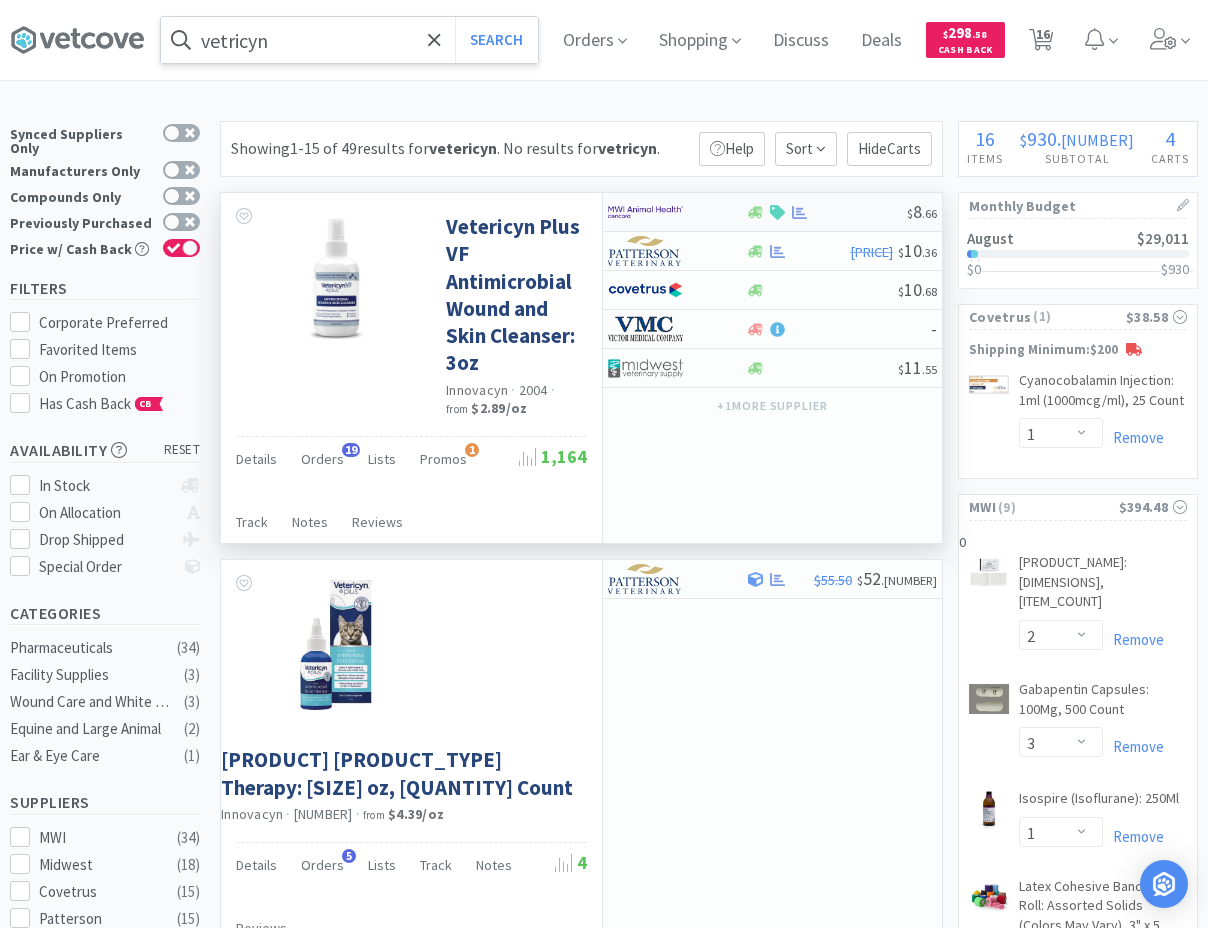 click at bounding box center [826, 212] 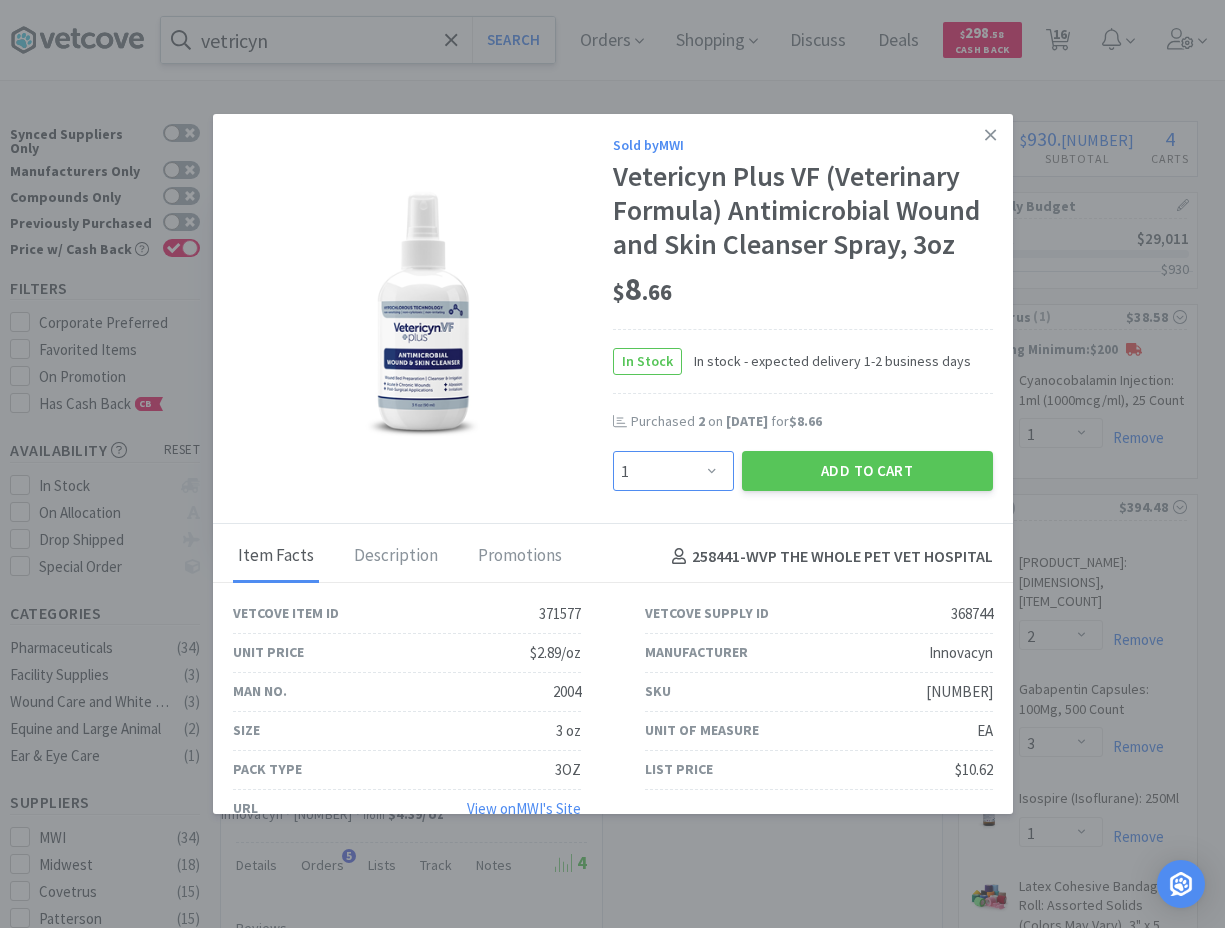 select on "3" 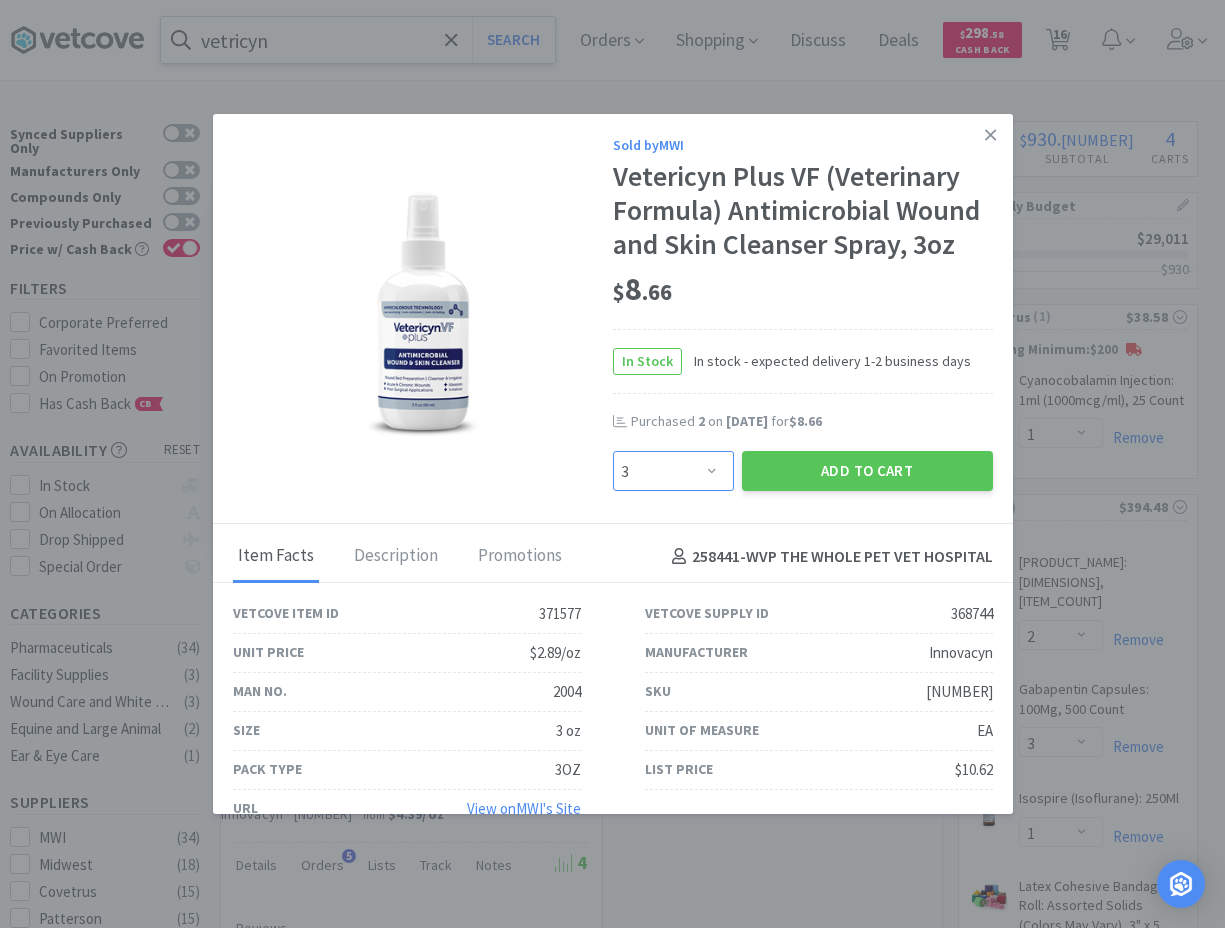 click on "3" at bounding box center [0, 0] 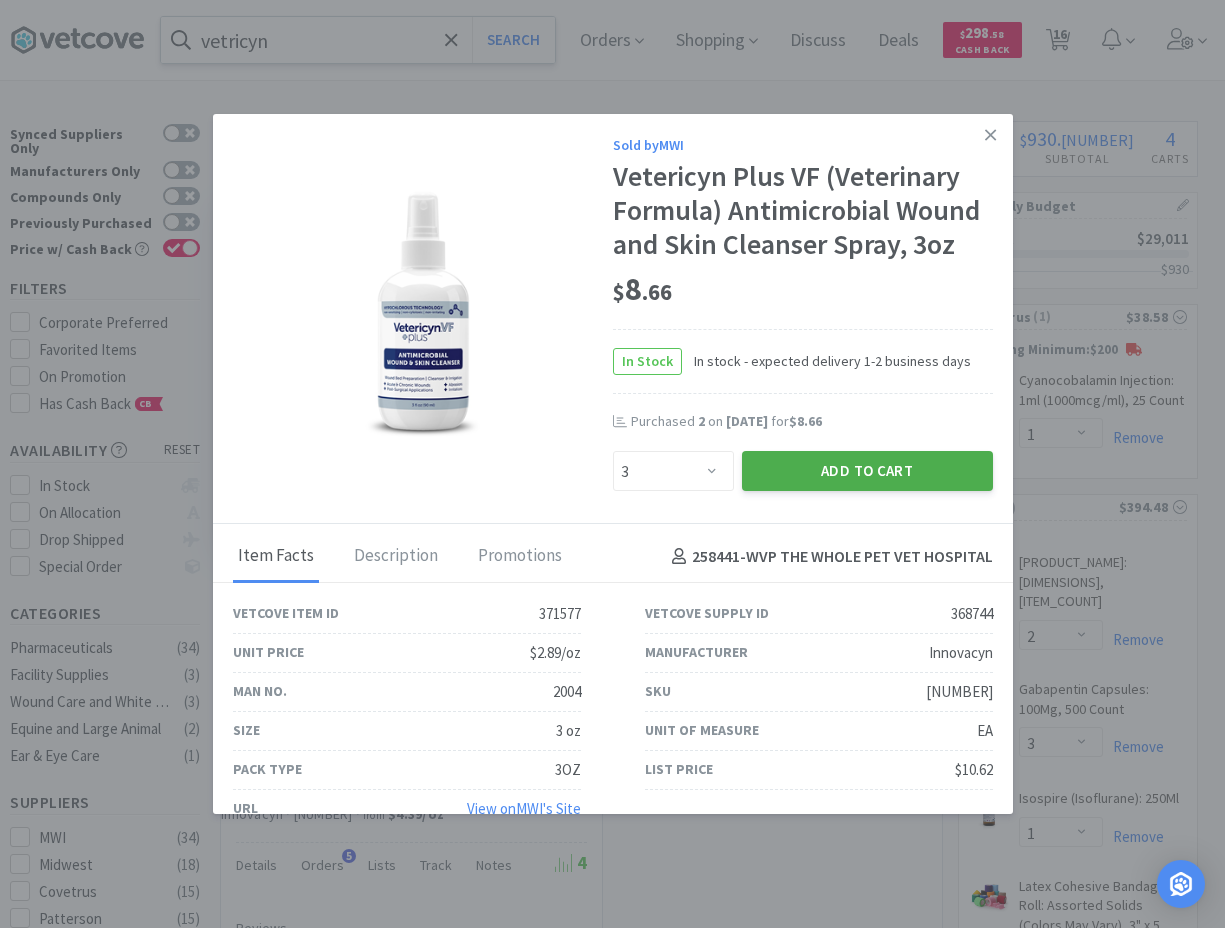 click on "Add to Cart" at bounding box center [867, 471] 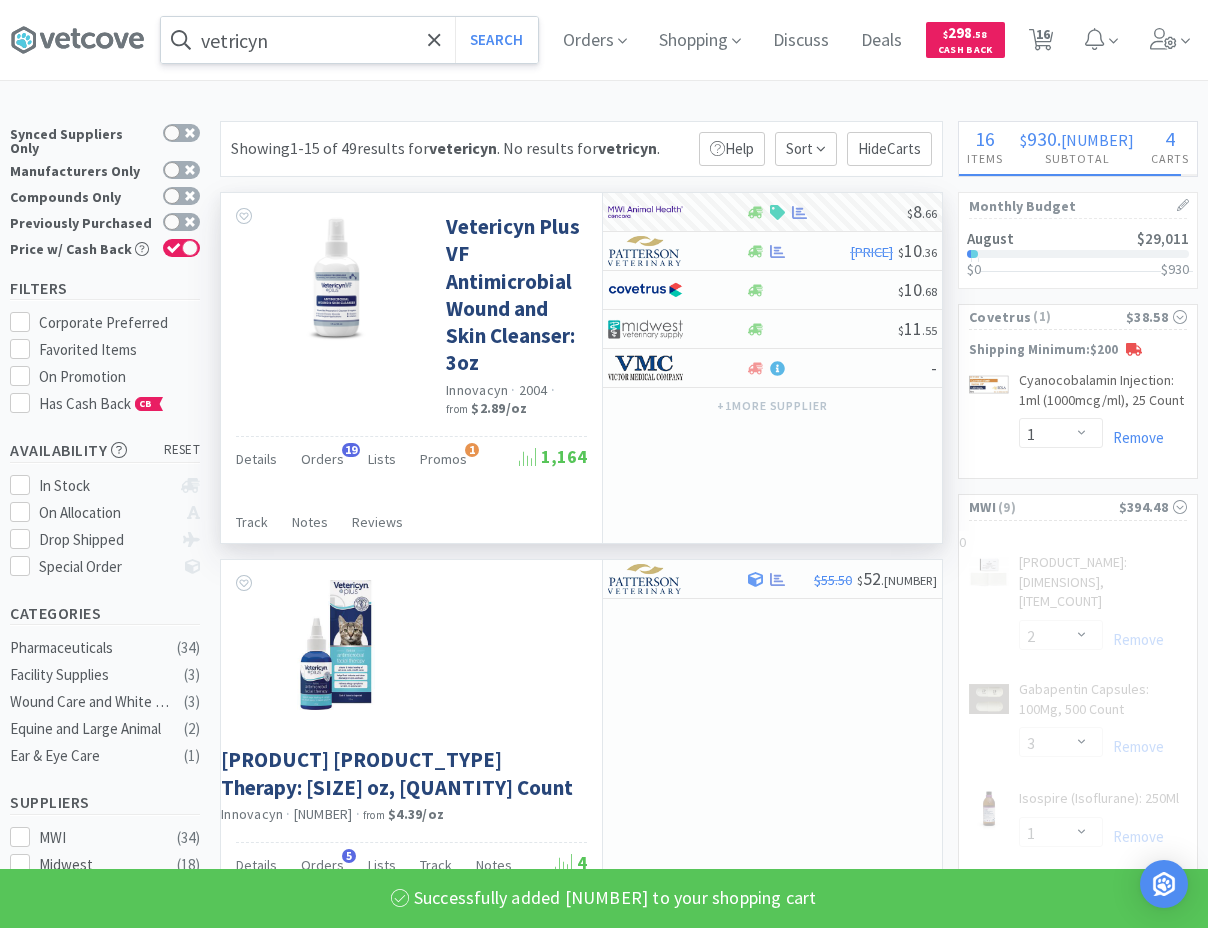 click on "vetricyn" at bounding box center [349, 40] 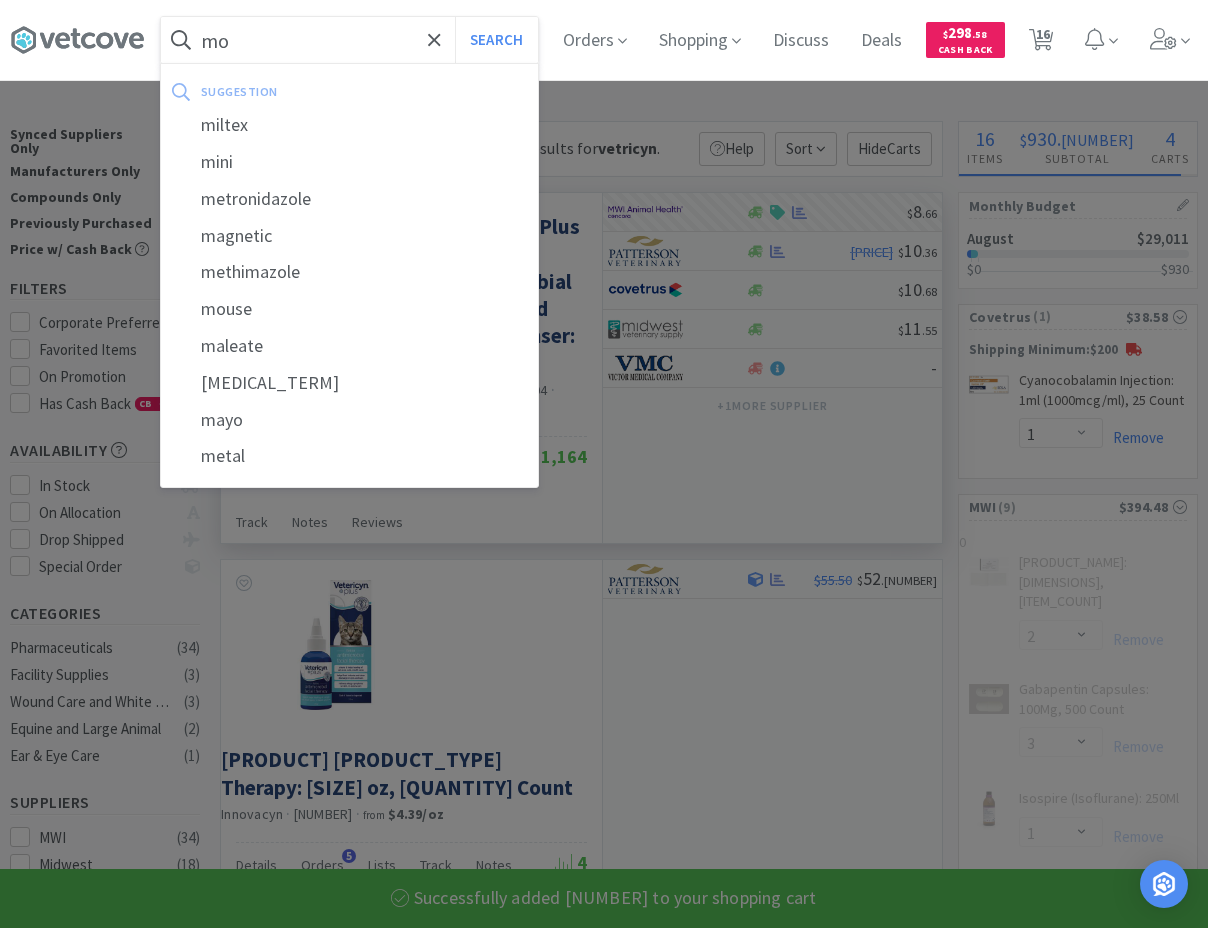 type on "mom" 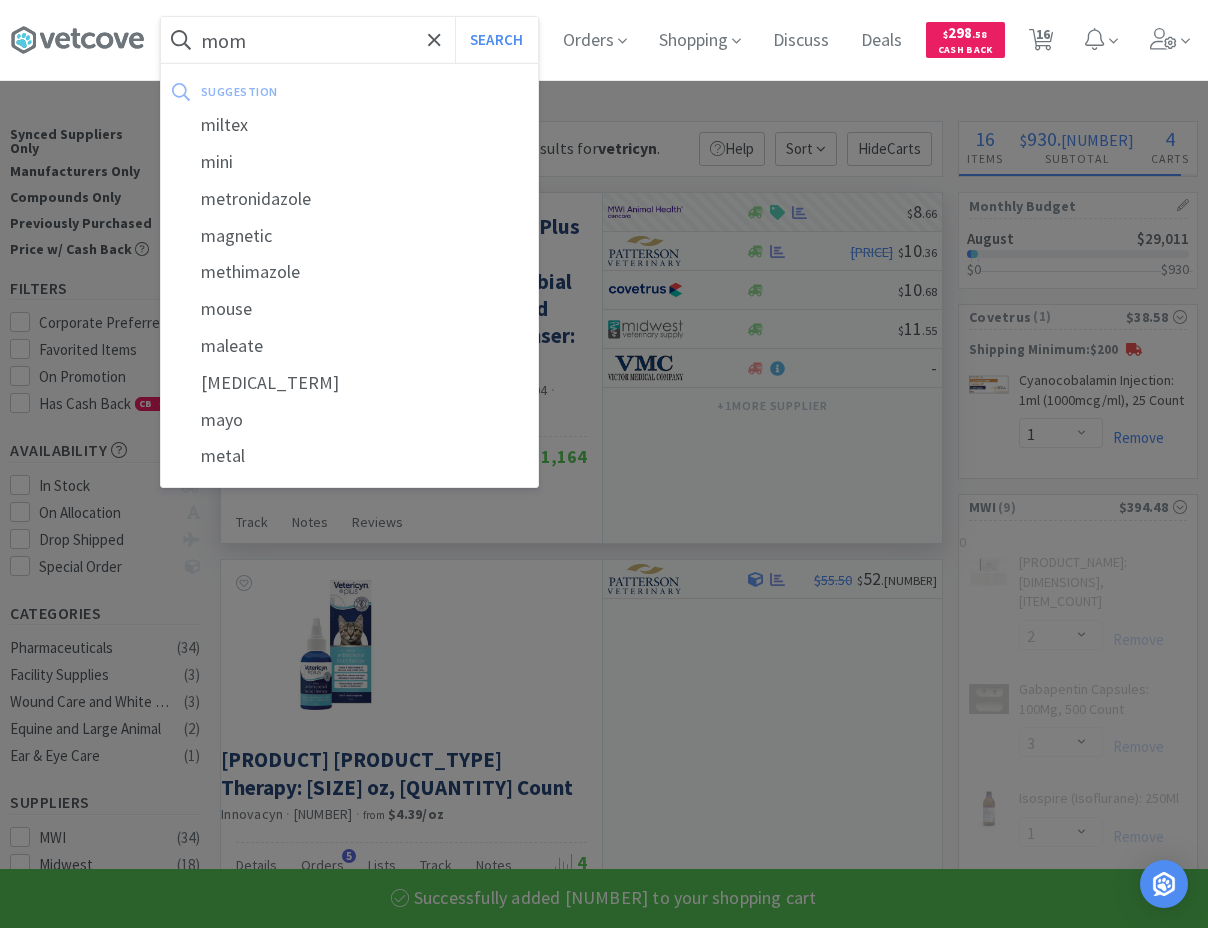 select on "3" 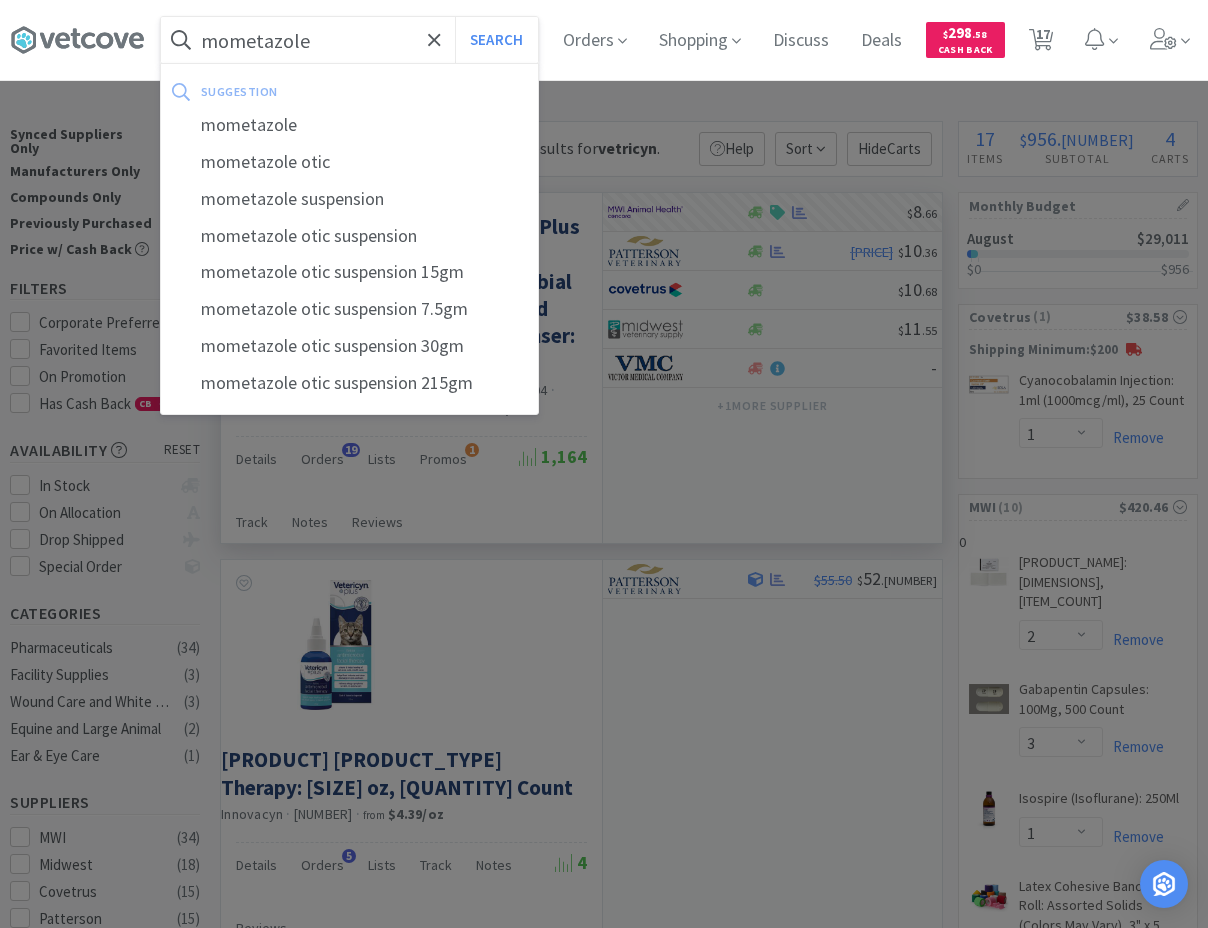 type on "mometazole" 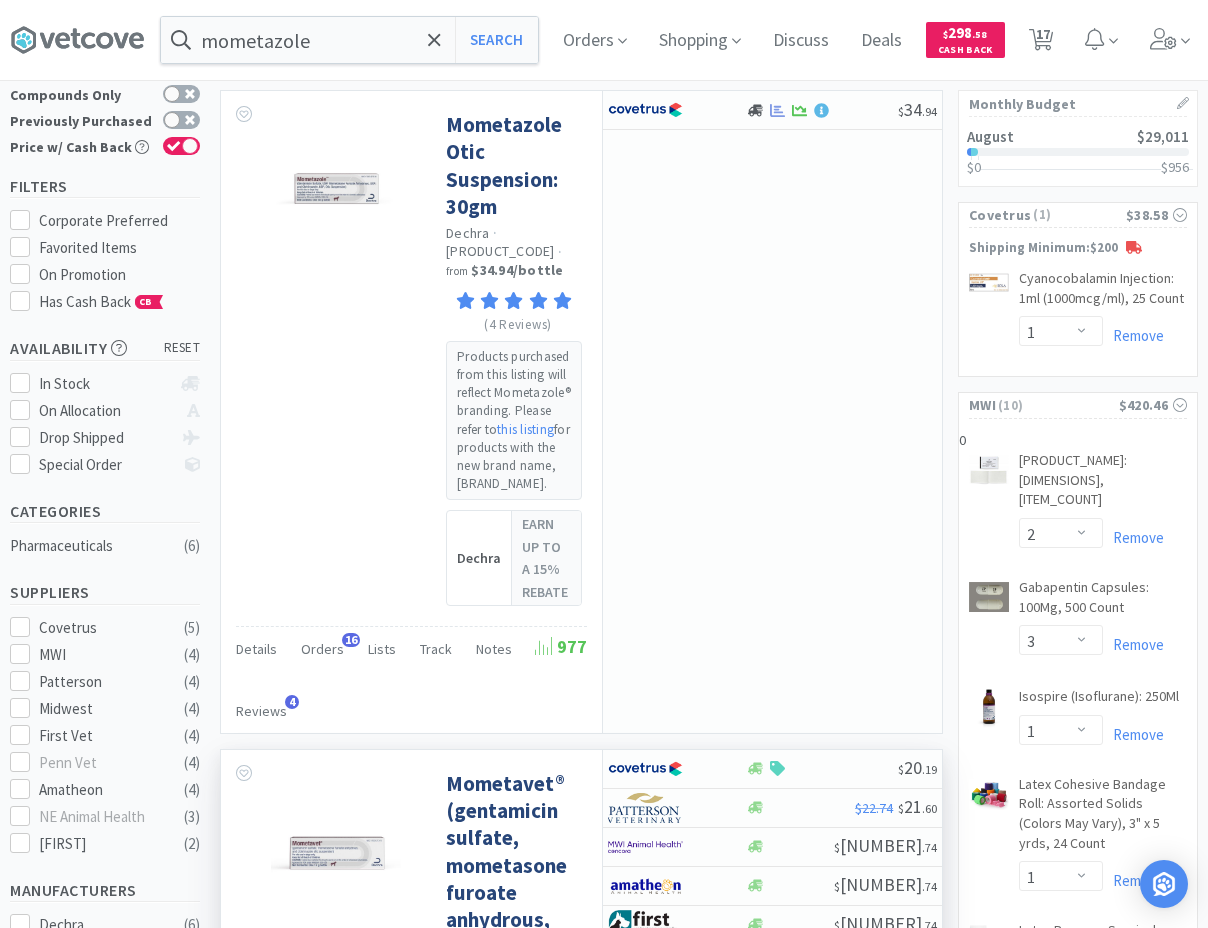 scroll, scrollTop: 0, scrollLeft: 0, axis: both 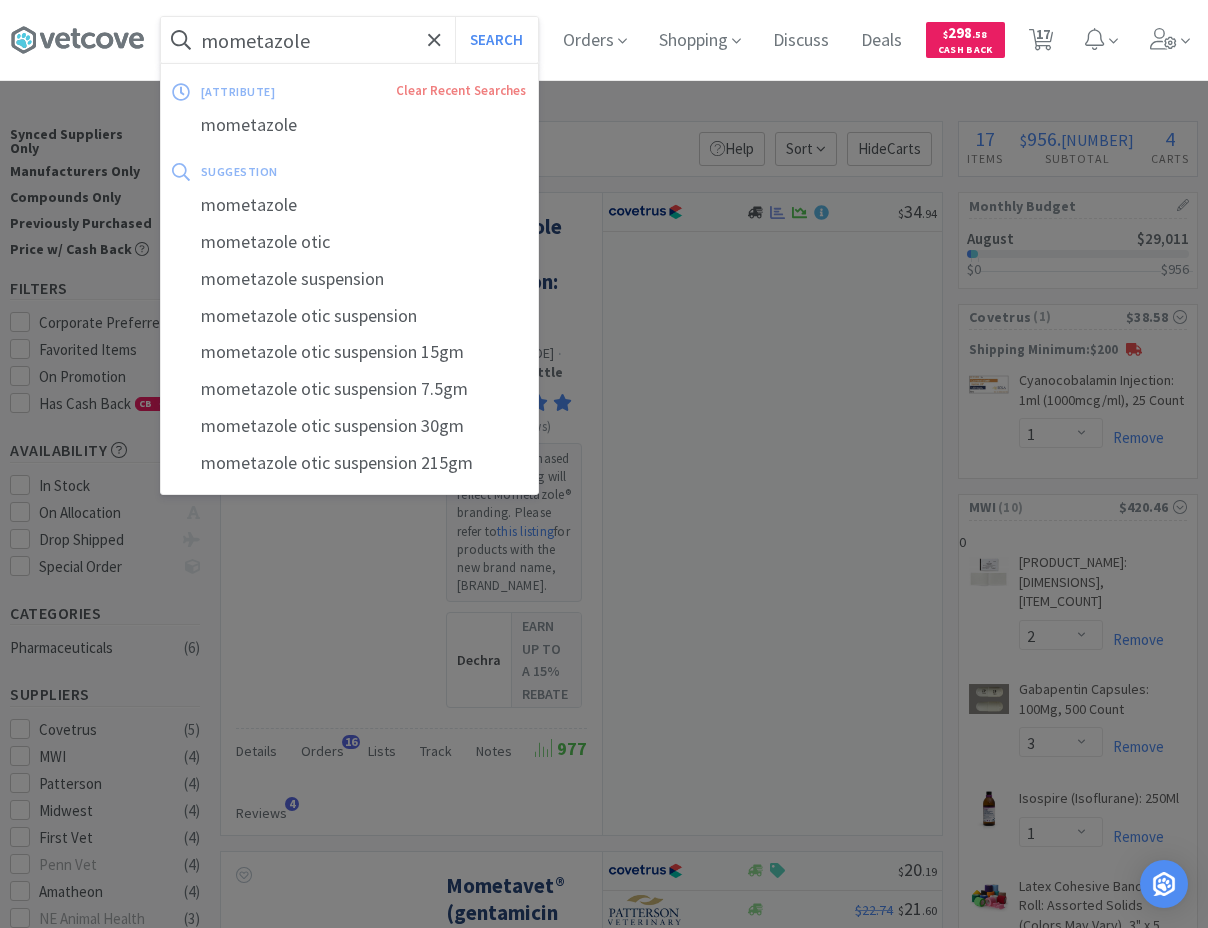 drag, startPoint x: 283, startPoint y: 44, endPoint x: 336, endPoint y: 44, distance: 53 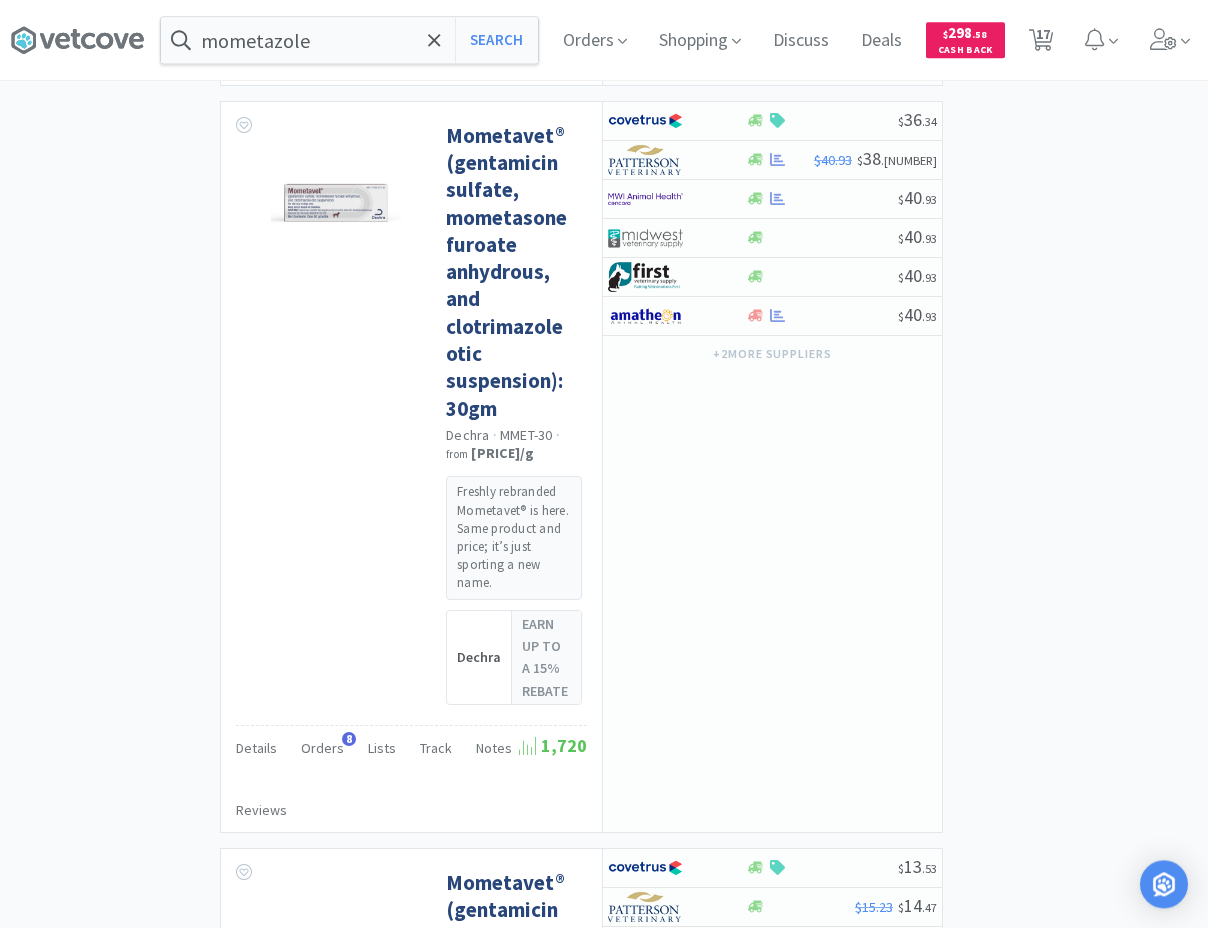 scroll, scrollTop: 2550, scrollLeft: 0, axis: vertical 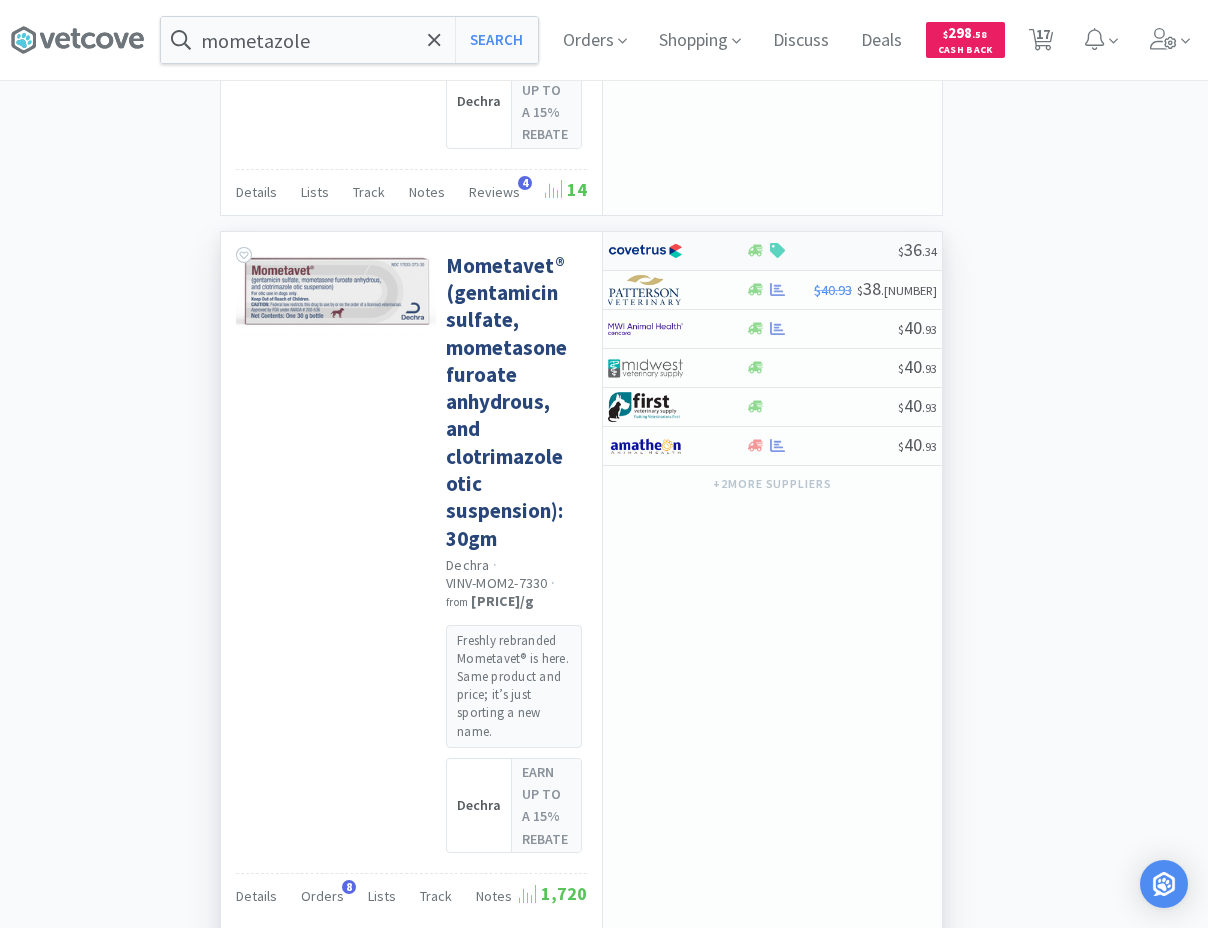 click at bounding box center (821, 250) 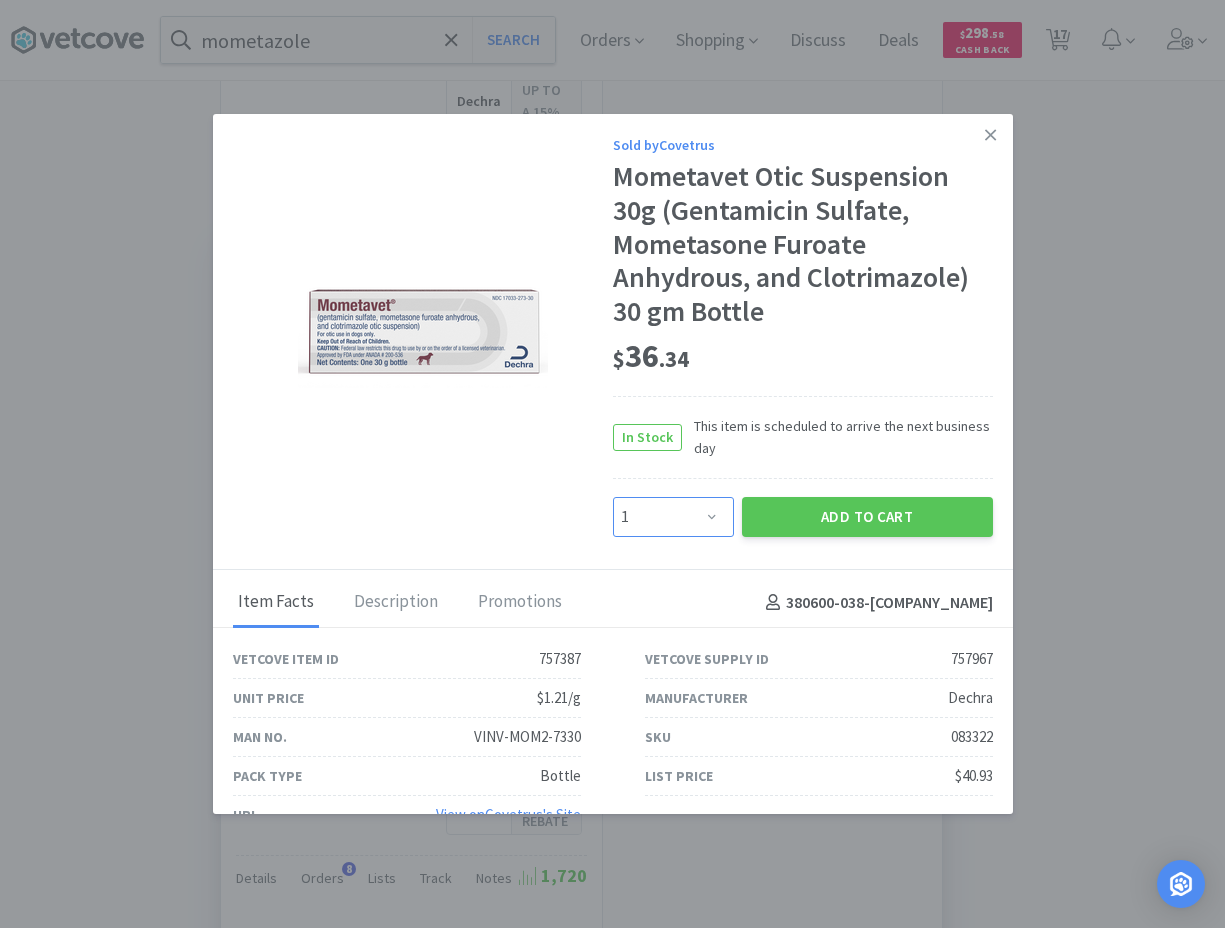 click on "Enter Quantity 1 2 3 4 5 6 7 8 9 10 11 12 13 14 15 16 17 18 19 20 Enter Quantity" at bounding box center [673, 517] 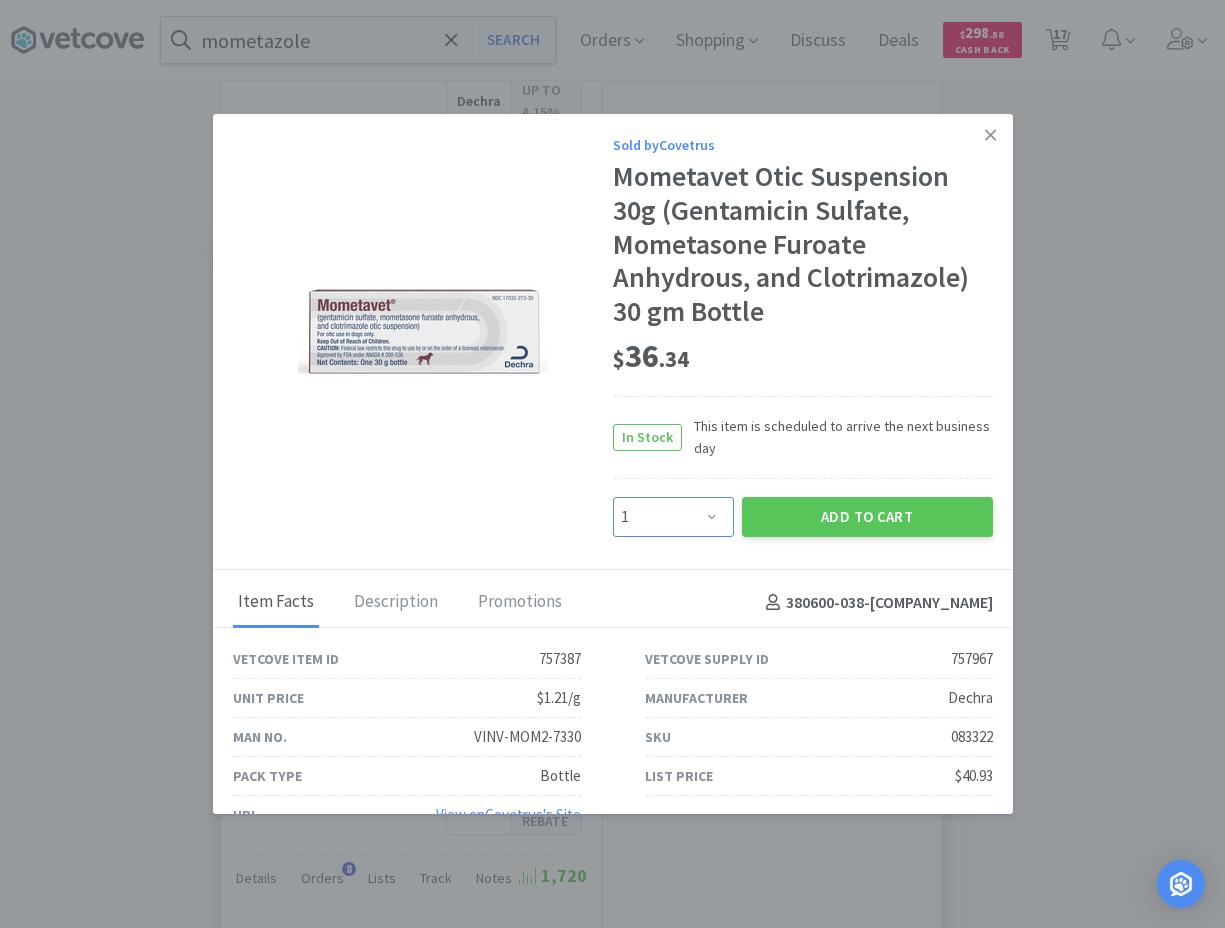 select on "6" 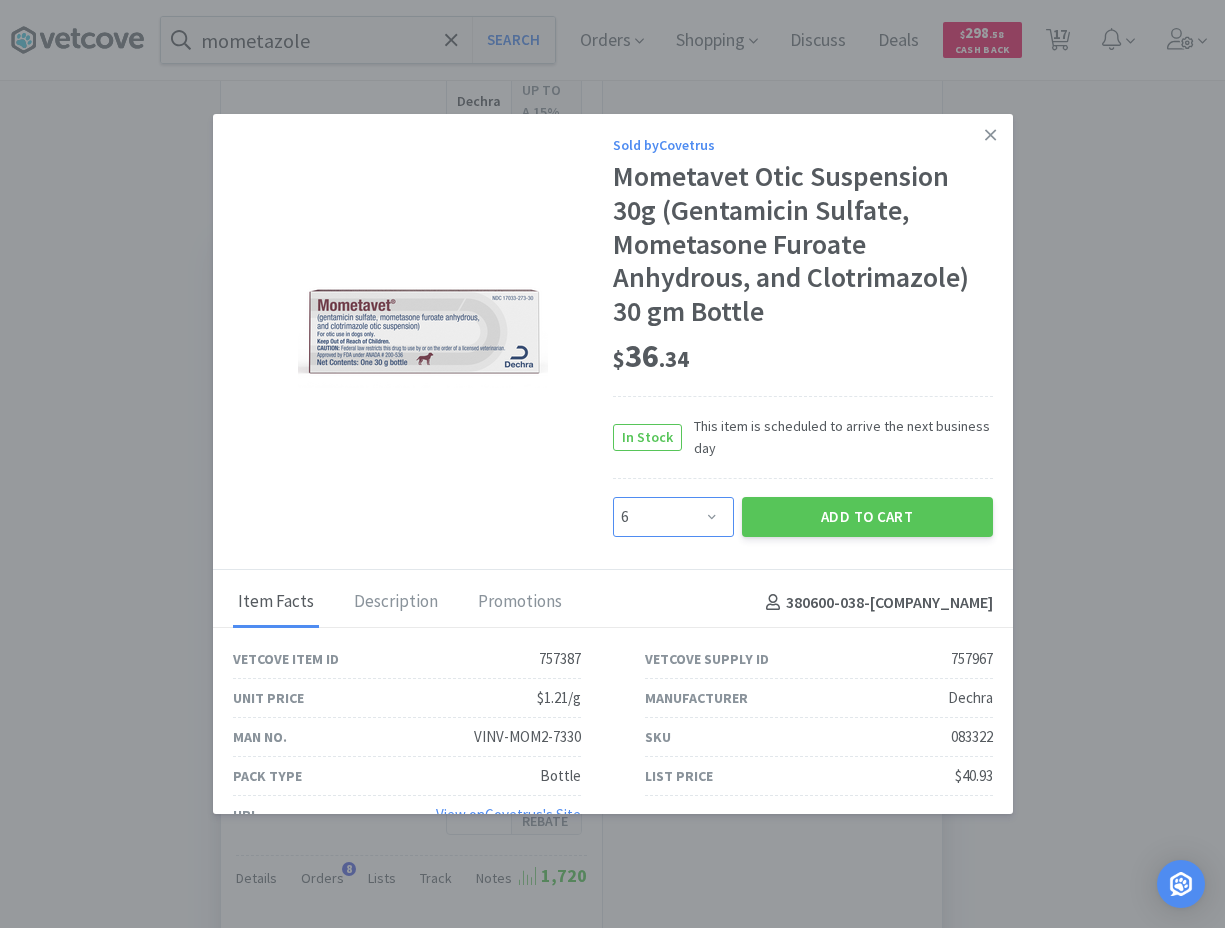 click on "6" at bounding box center [0, 0] 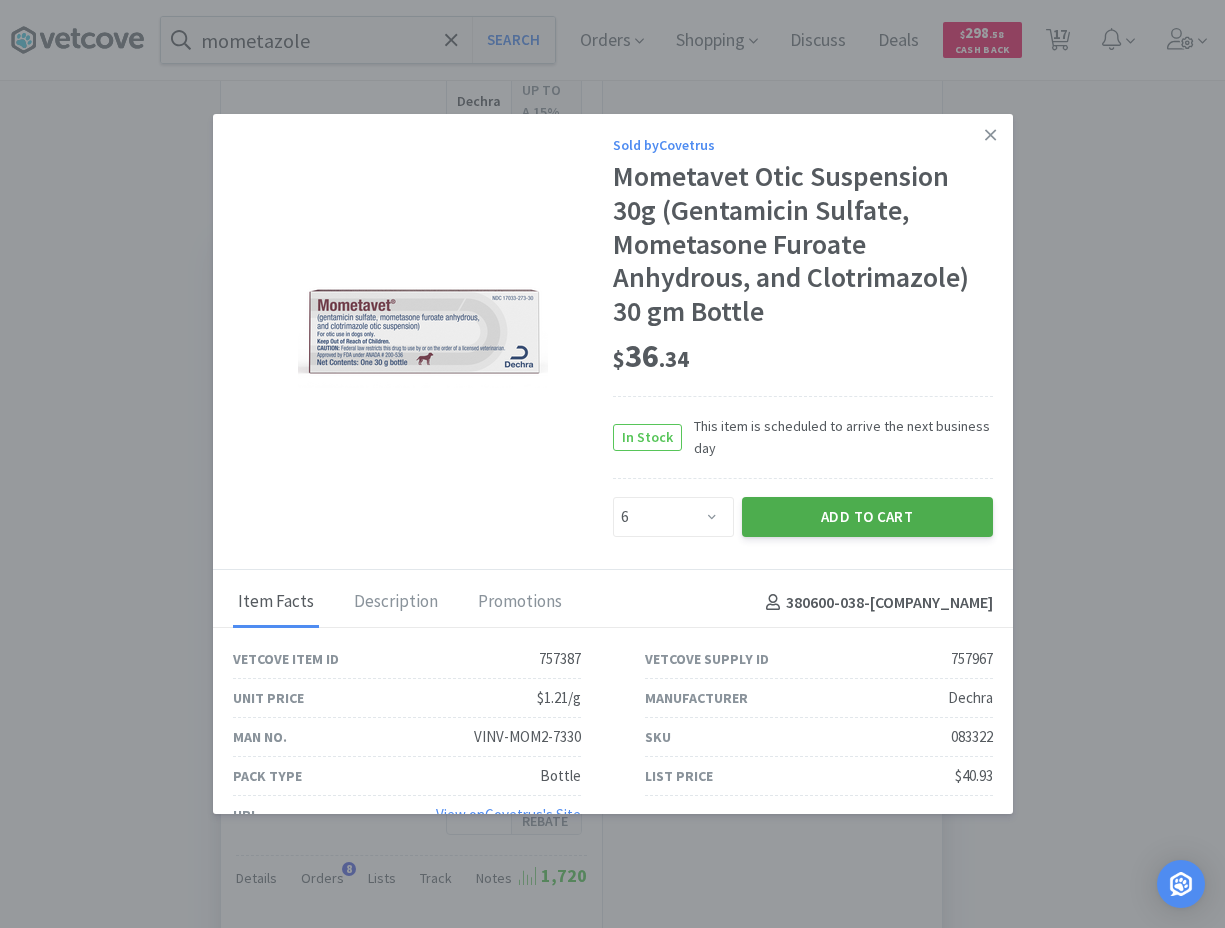 click on "Add to Cart" at bounding box center (867, 517) 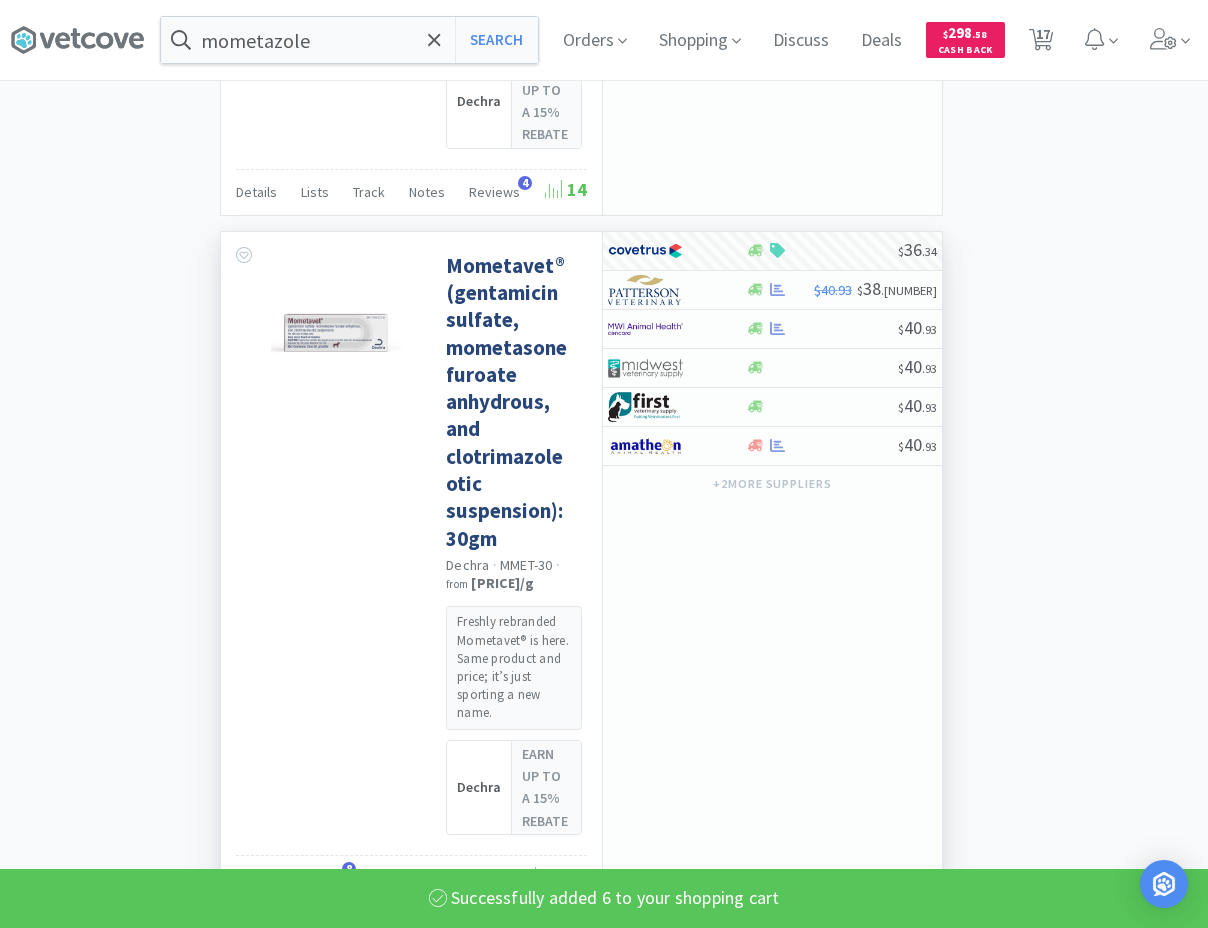 select on "6" 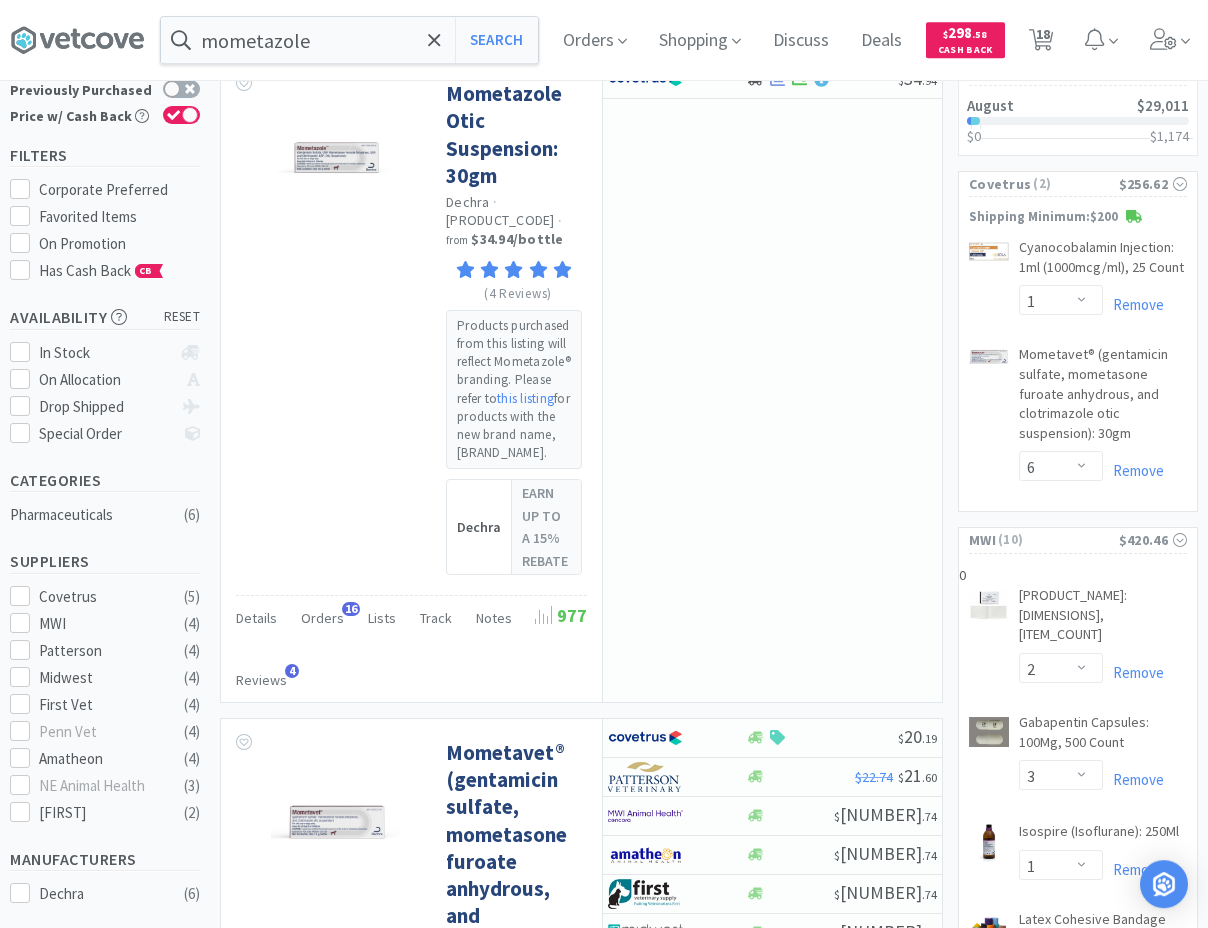 scroll, scrollTop: 102, scrollLeft: 0, axis: vertical 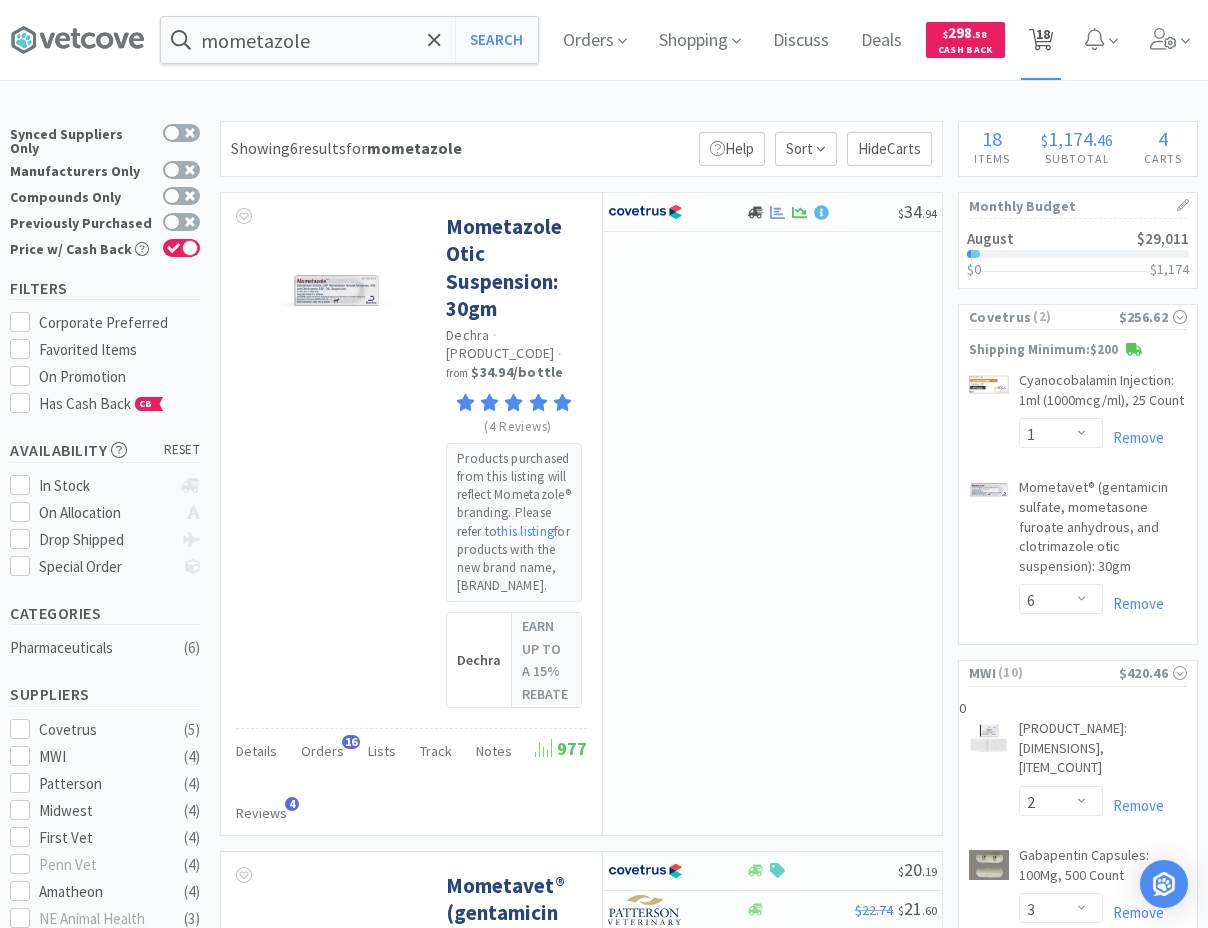 click on "18" at bounding box center [1043, 34] 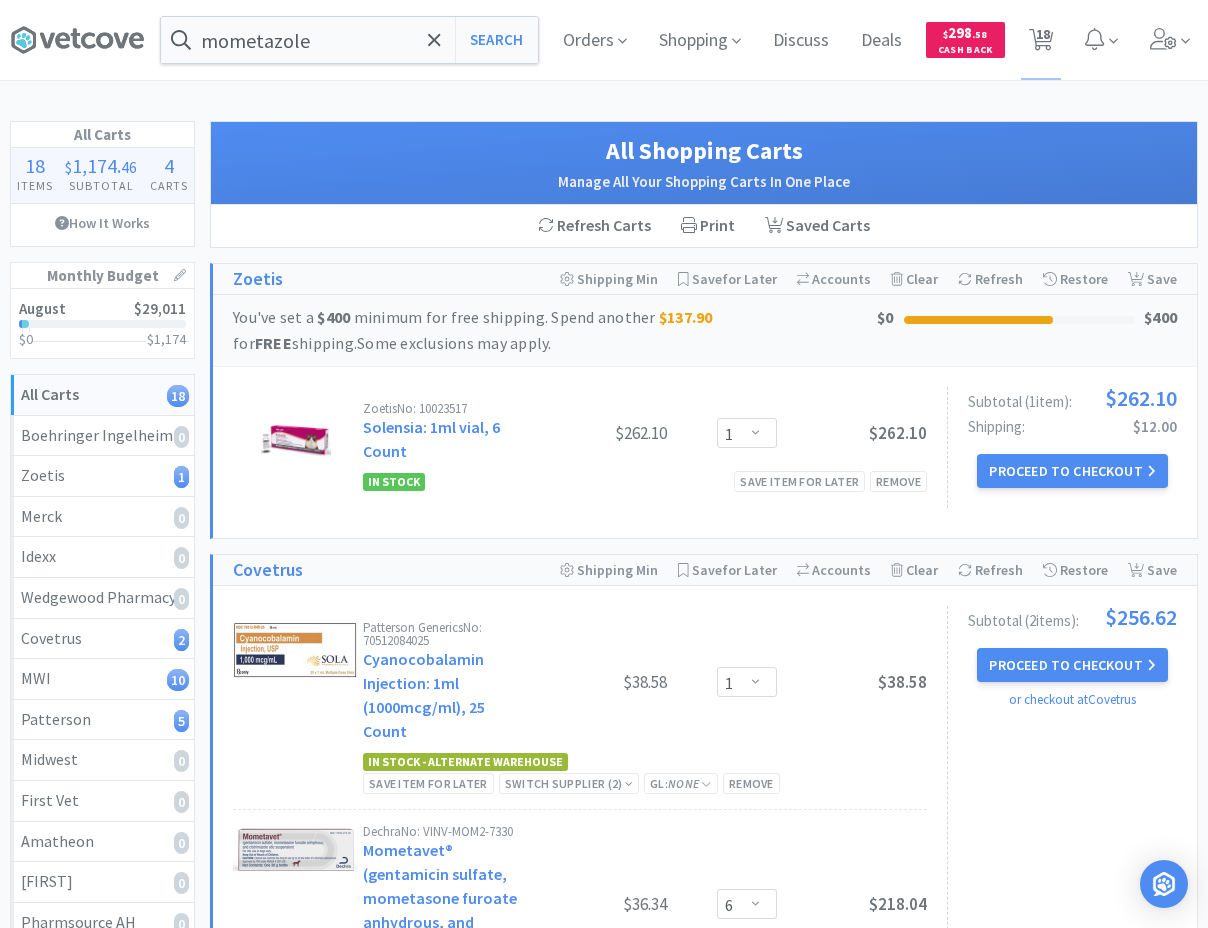 click on "Zoetis No: 10023517 Solensia: 1ml vial, 6 Count $[PRICE] Enter Quantity 1 2 3 4 5 6 7 8 9 10 11 12 13 14 15 16 17 18 19 20 Enter Quantity $[PRICE] In Stock Save item for later Remove Subtotal ( 1 item ): $[PRICE] Shipping: $[PRICE] Proceed to Checkout" at bounding box center (705, 452) 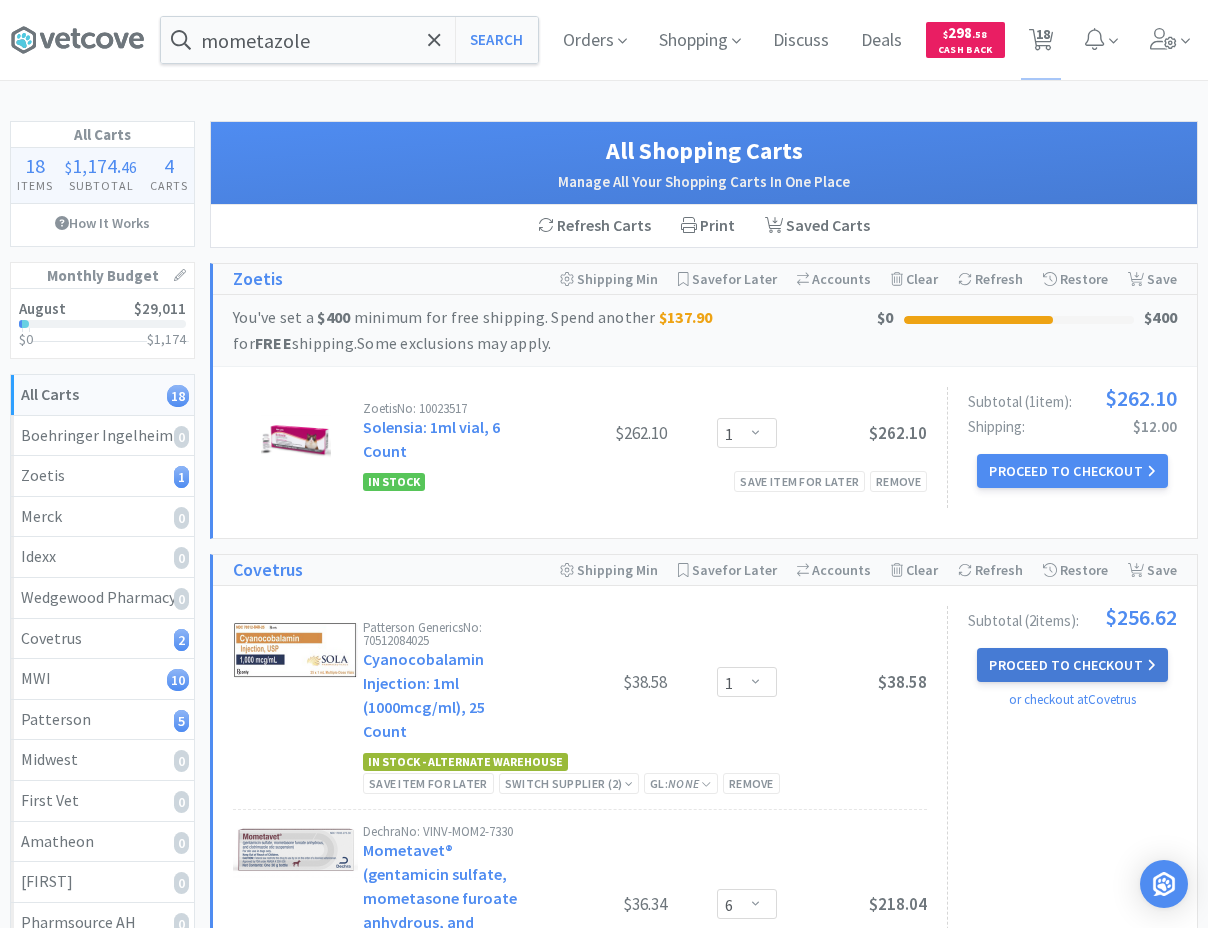click on "Proceed to Checkout" at bounding box center [1072, 665] 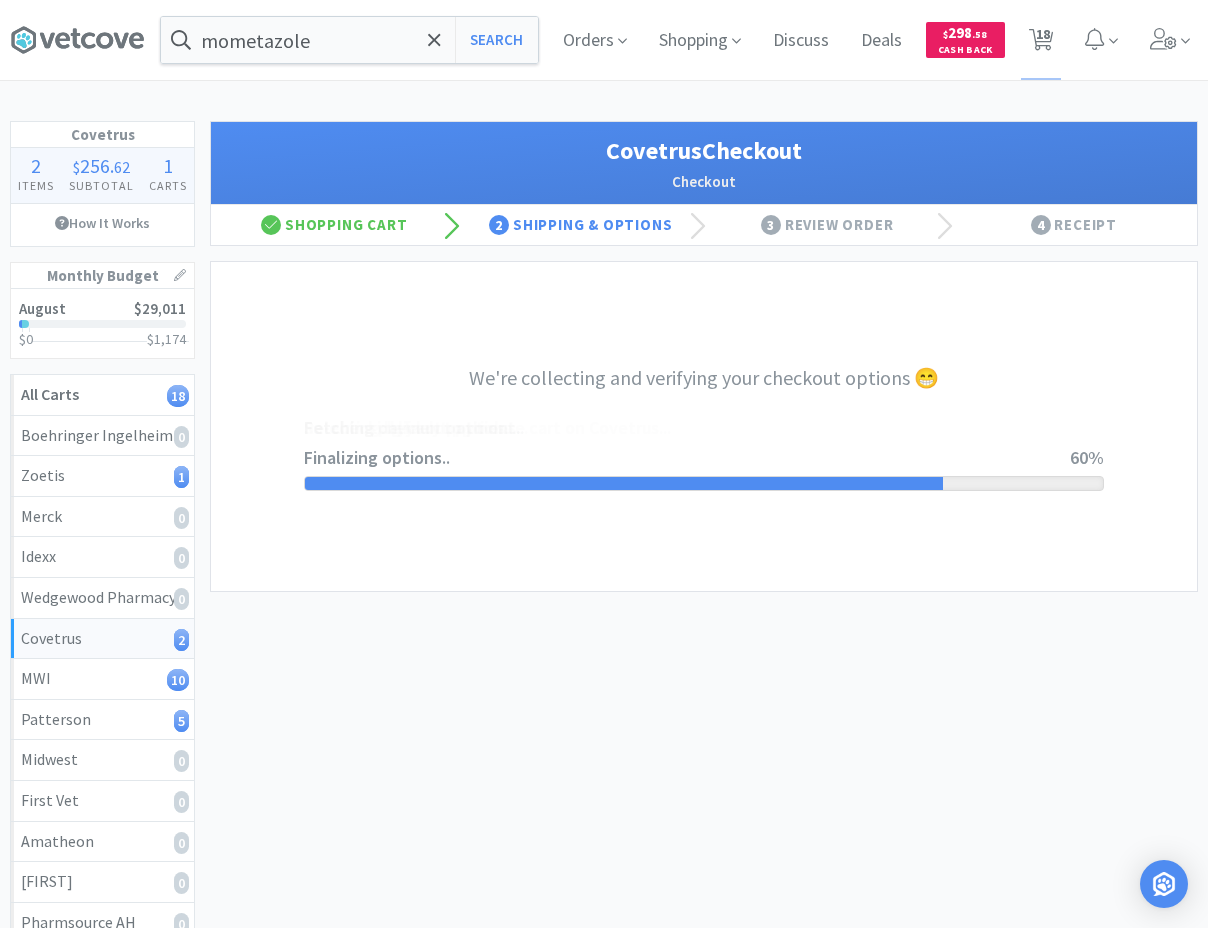 select on "ACCOUNT" 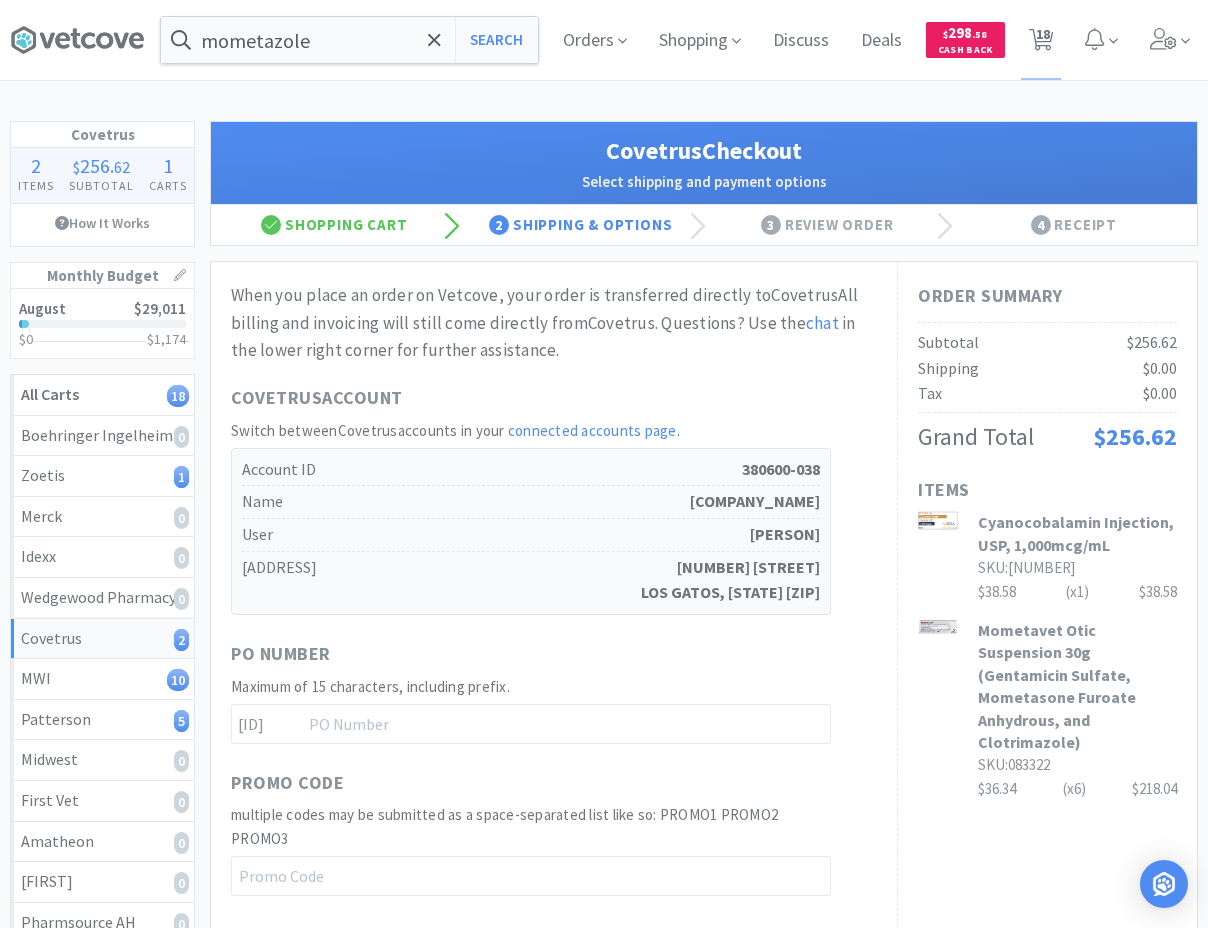 click on "mometazole Search Orders Shopping Discuss Discuss Deals Deals $ 298 . 58 Cash Back 18 18 Covetrus 2 Items $ 256 . 62 Subtotal 1 Carts  How It Works Monthly Budget August $29,011 $0 $ 1,174 All Carts 18 Boehringer Ingelheim 0 Zoetis 1 Merck 0 Idexx 0 Wedgewood Pharmacy 0 Covetrus 2 MWI 10 Patterson 5 Midwest 0 First Vet 0 Amatheon 0 Victor 0 Elanco 0     Saved Carts View saved carts     Need help? We're happy to assist! Covetrus  Checkout Select shipping and payment options     Shopping Cart 2     Shipping & Options 3     Review Order 4     Receipt Order Summary Subtotal   $256.62 Shipping   $0.00 Tax   $0.00 Grand Total   $256.62 Items Cyanocobalamin Injection, USP, 1,000mcg/mL SKU:  083508 $38.58     (x 1 ) $38.58 Mometavet Otic Suspension 30g (Gentamicin Sulfate, Mometasone Furoate Anhydrous, and Clotrimazole) SKU:  083322 $36.34     (x 6 ) $218.04 When you place an order on Vetcove, your order is transferred directly to  Covetrus Covetrus . Questions? Use the  chat   Covetrus   ." at bounding box center [604, 764] 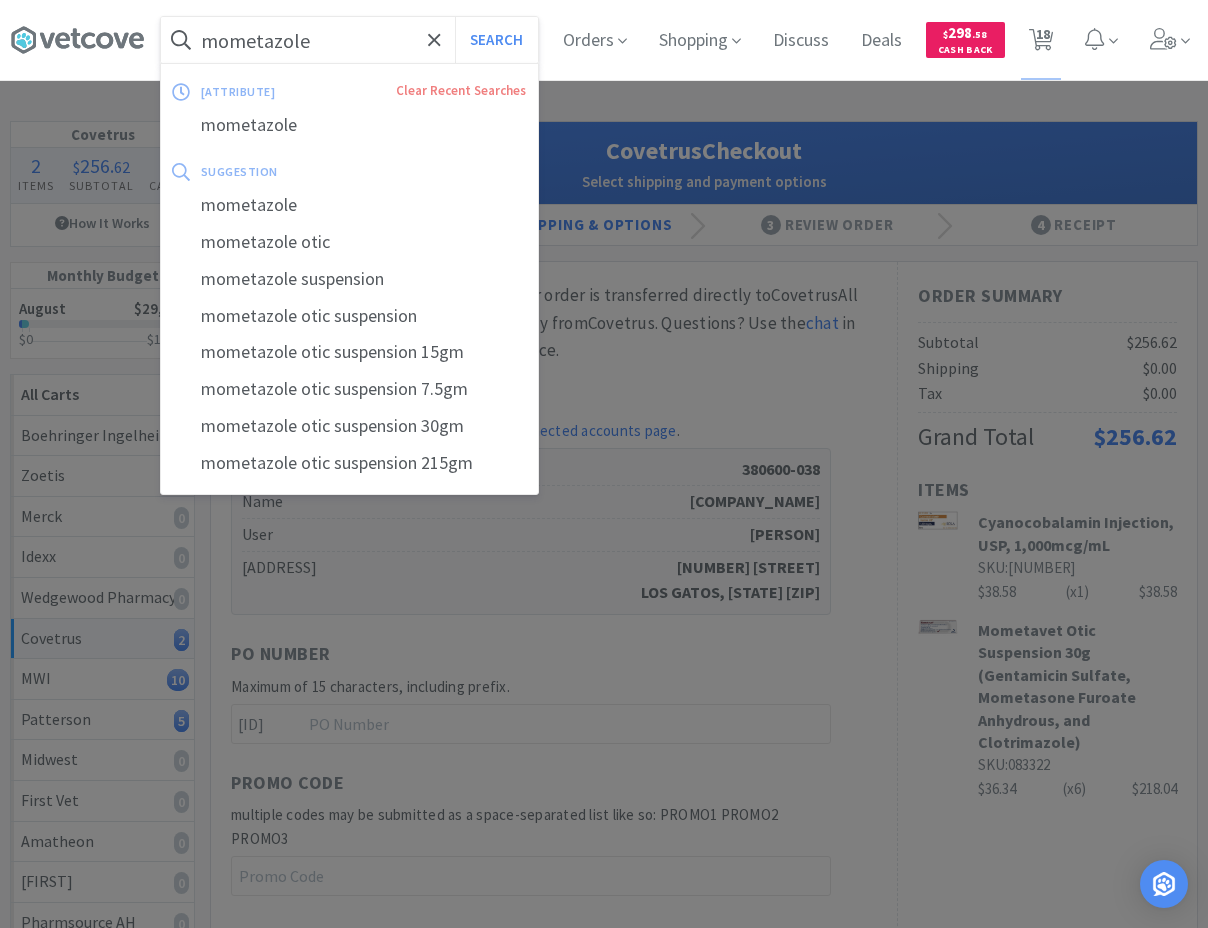 drag, startPoint x: 347, startPoint y: 51, endPoint x: 333, endPoint y: 50, distance: 14.035668 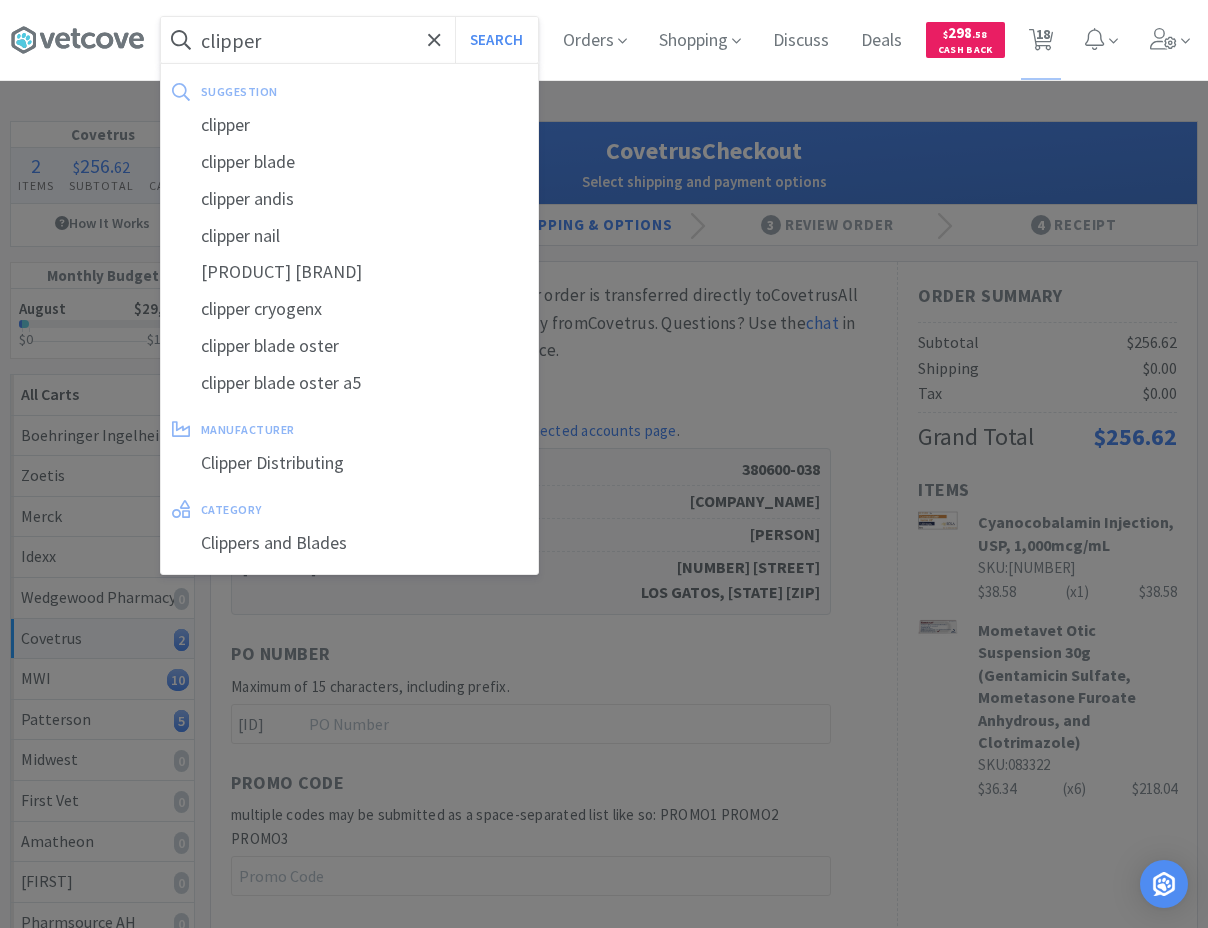 type on "clipper" 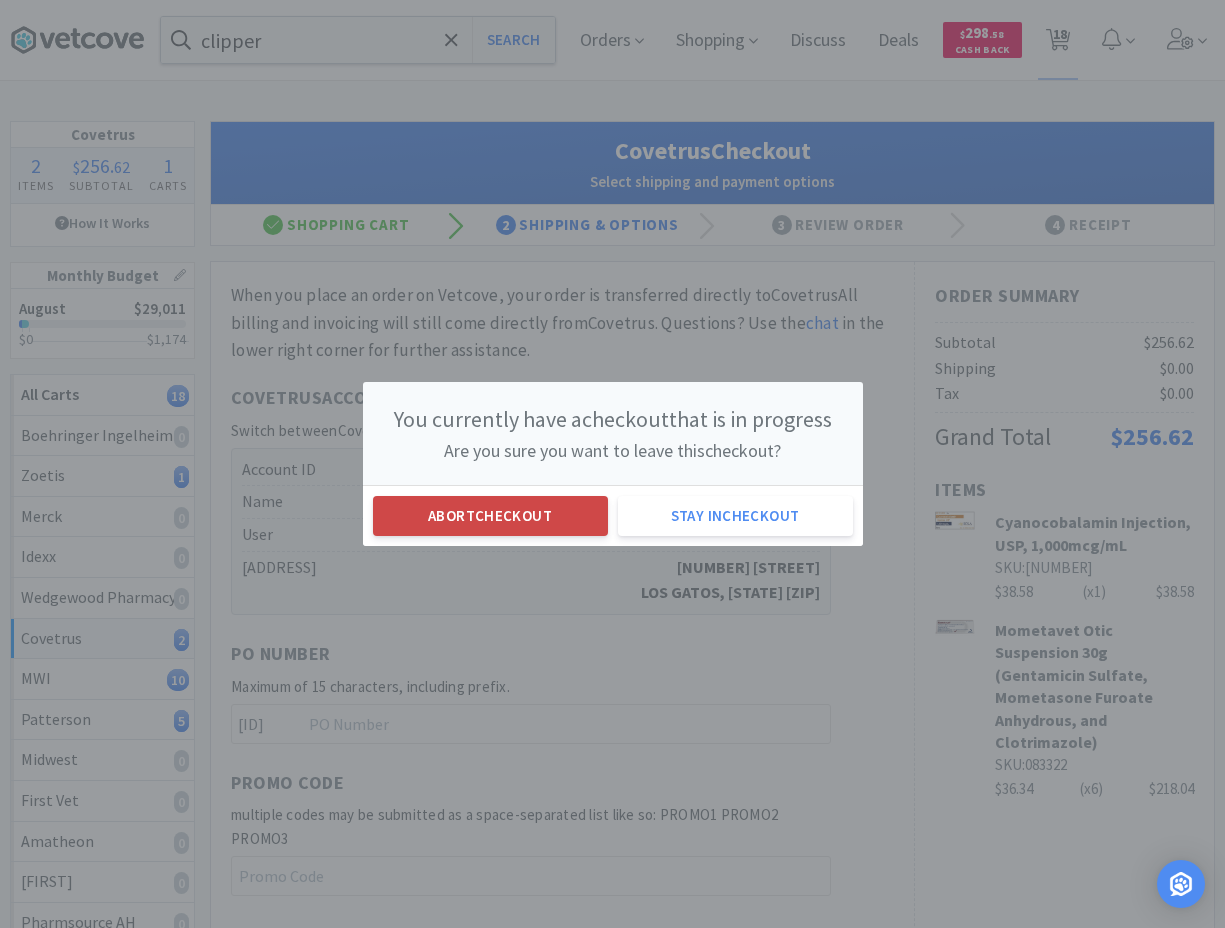 click on "Abort  checkout" at bounding box center (490, 516) 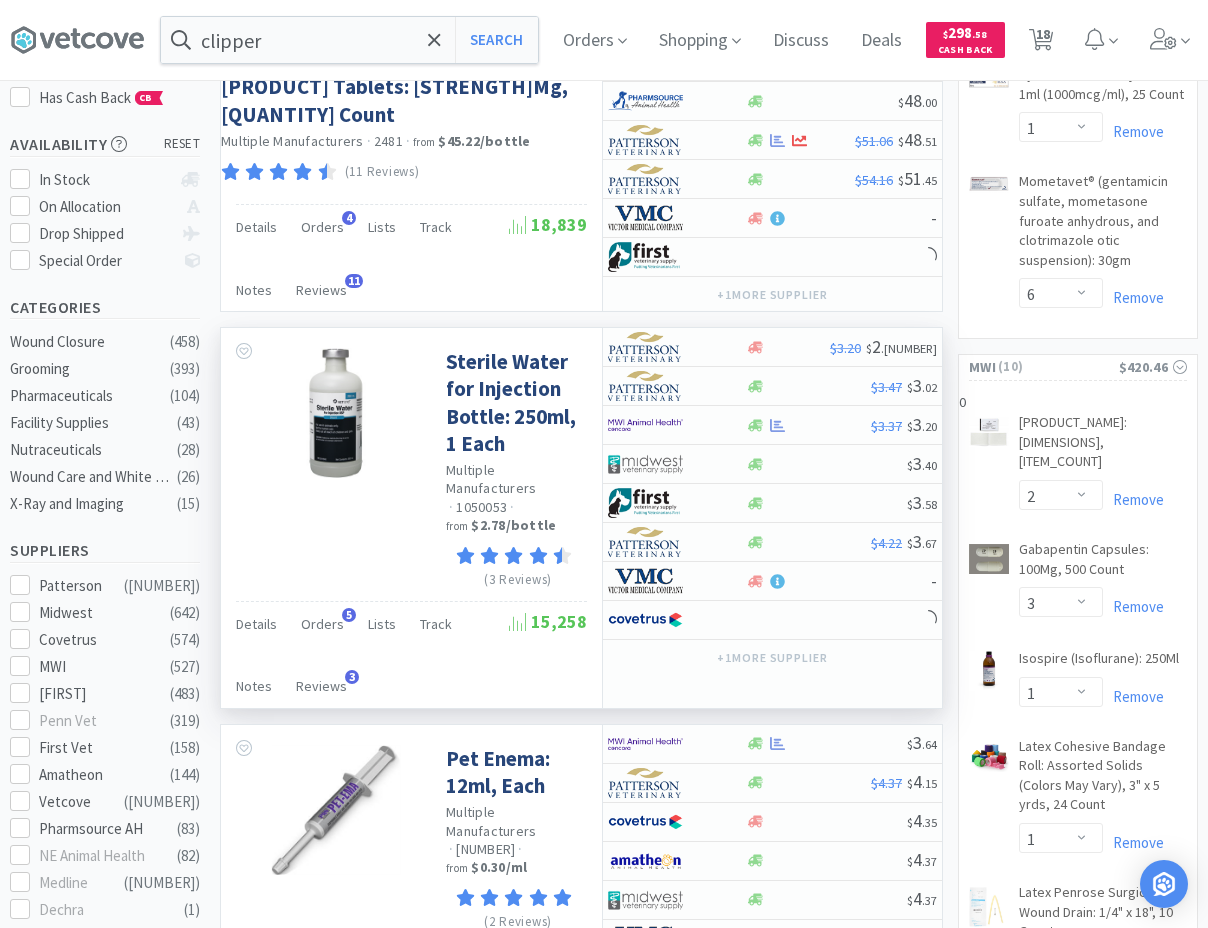 scroll, scrollTop: 0, scrollLeft: 0, axis: both 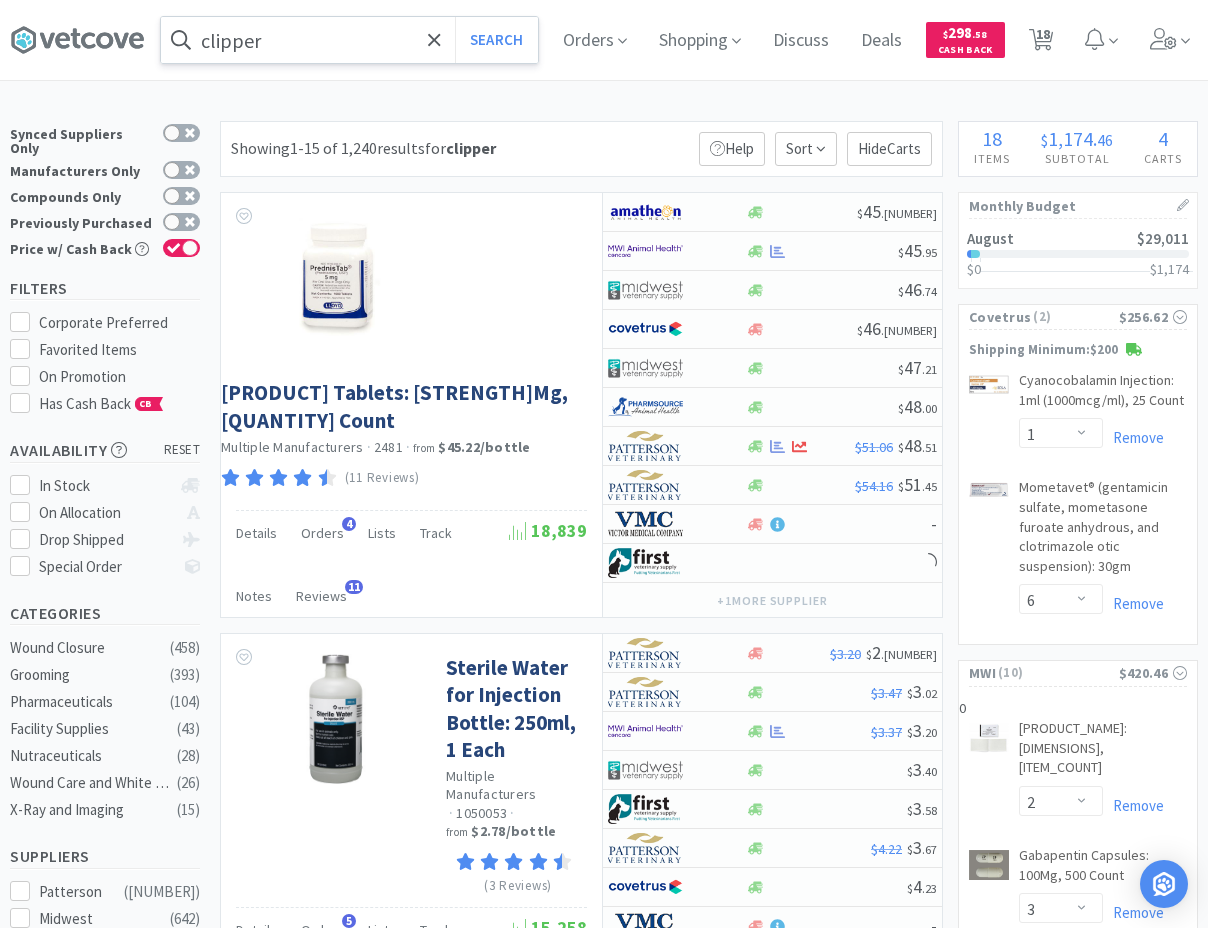 click on "clipper" at bounding box center (349, 40) 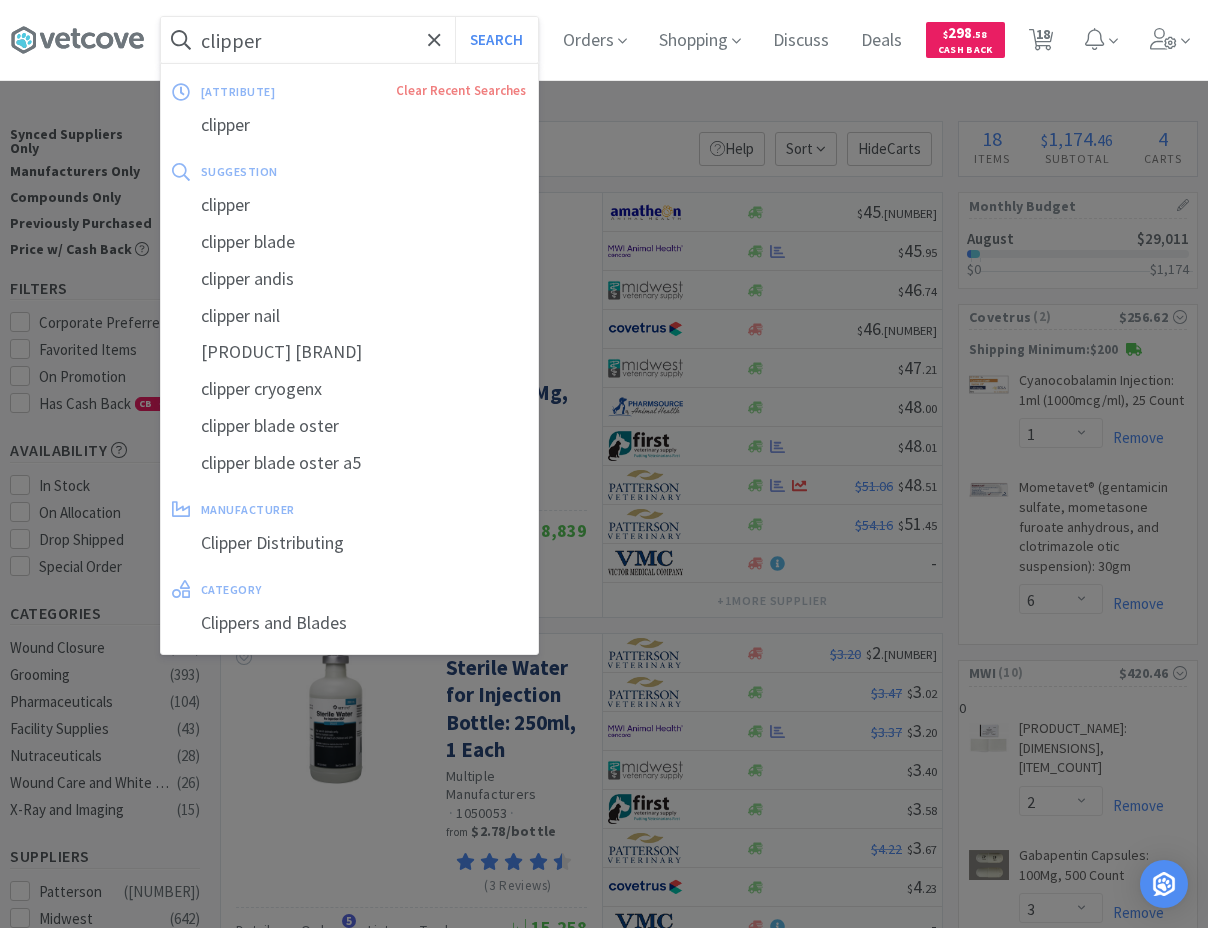 click on "clipper" at bounding box center (349, 40) 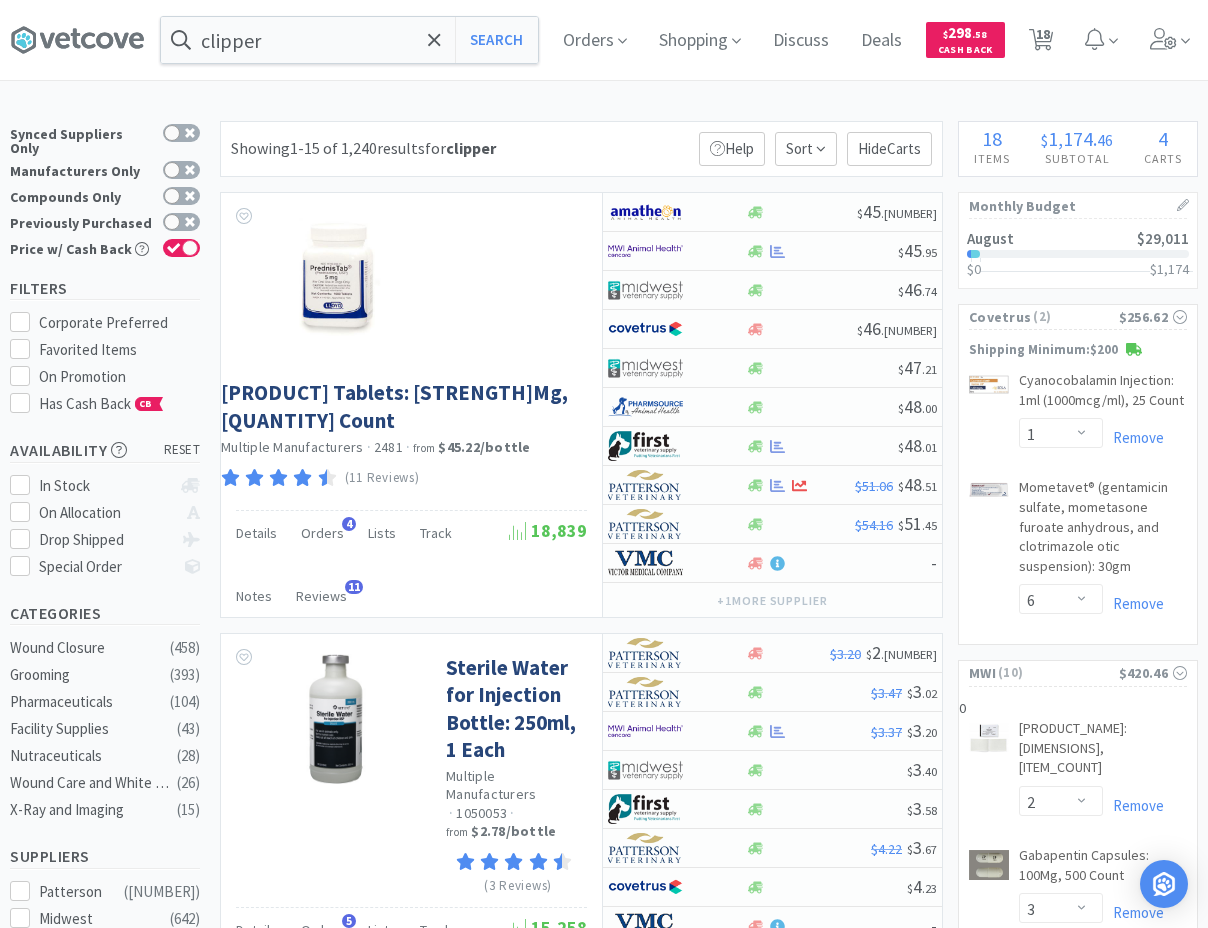 click at bounding box center [604, 464] 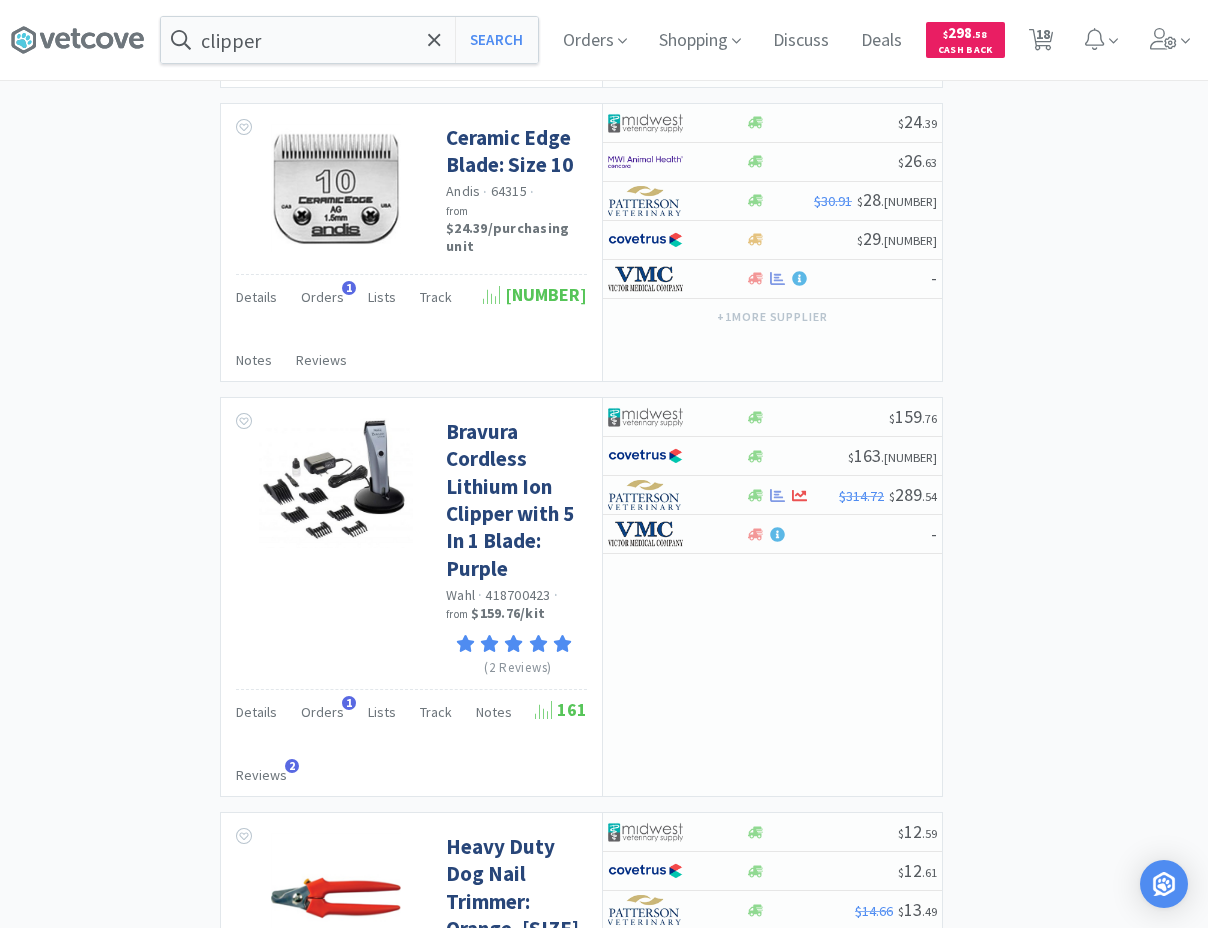scroll, scrollTop: 4692, scrollLeft: 0, axis: vertical 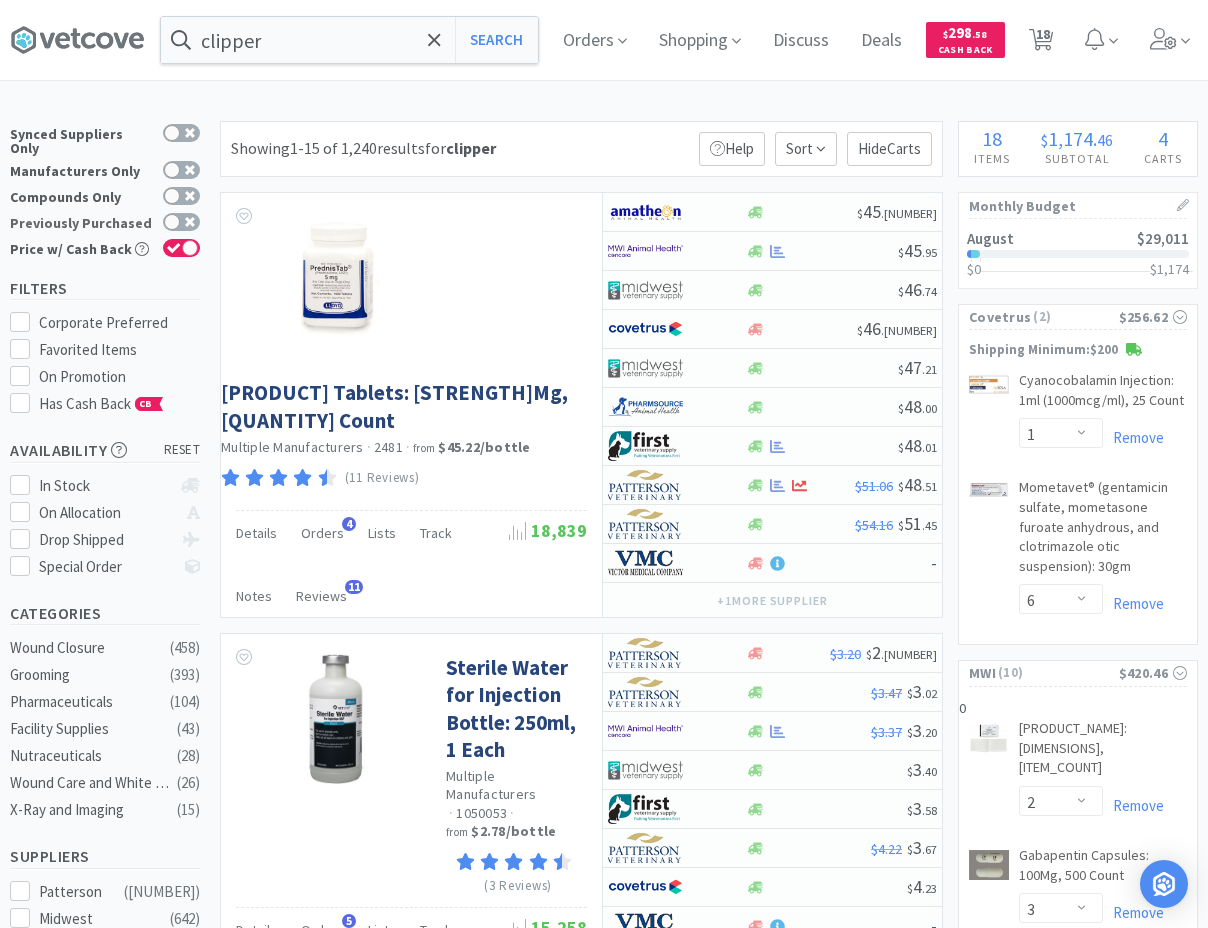 drag, startPoint x: 93, startPoint y: 637, endPoint x: 162, endPoint y: 218, distance: 424.64337 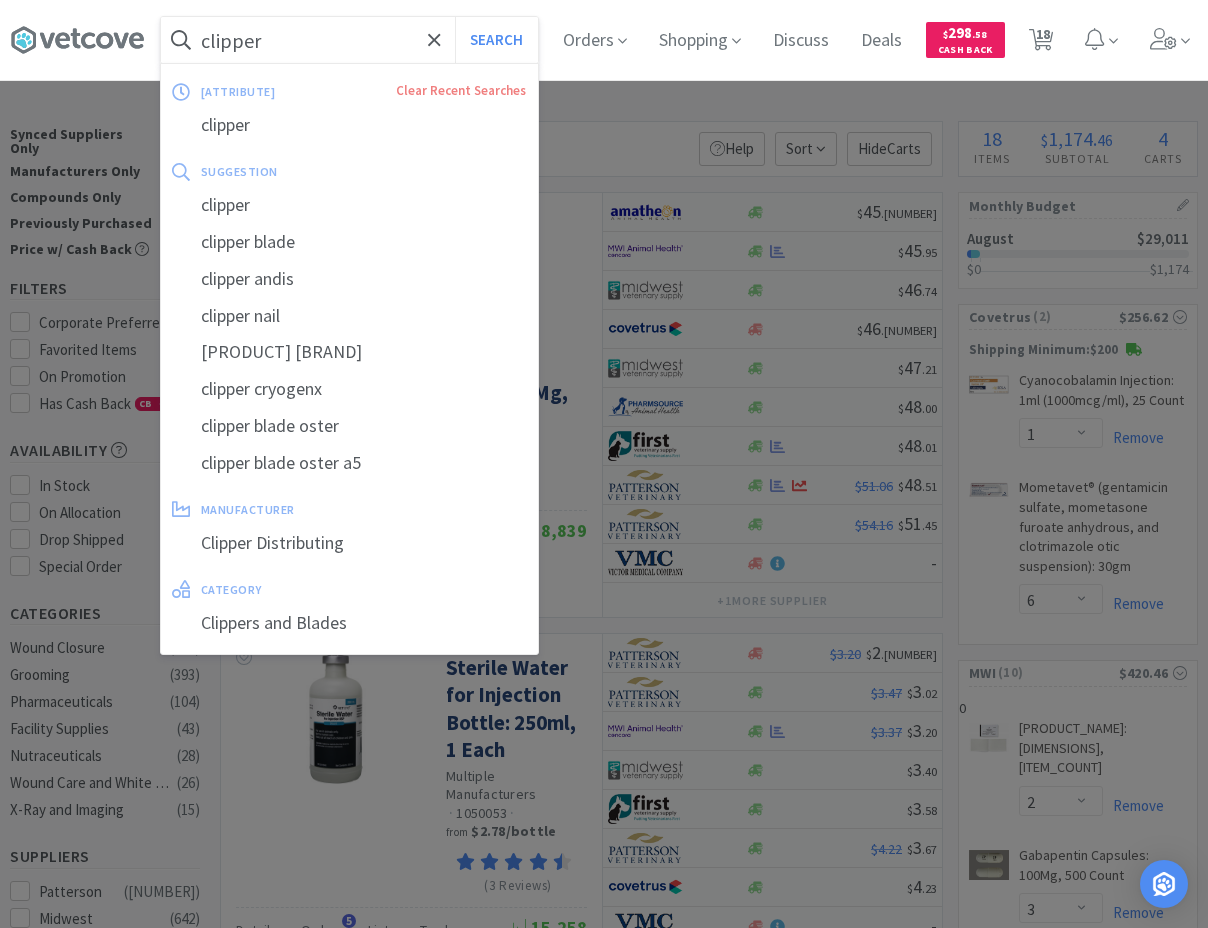 click on "clipper" at bounding box center [349, 40] 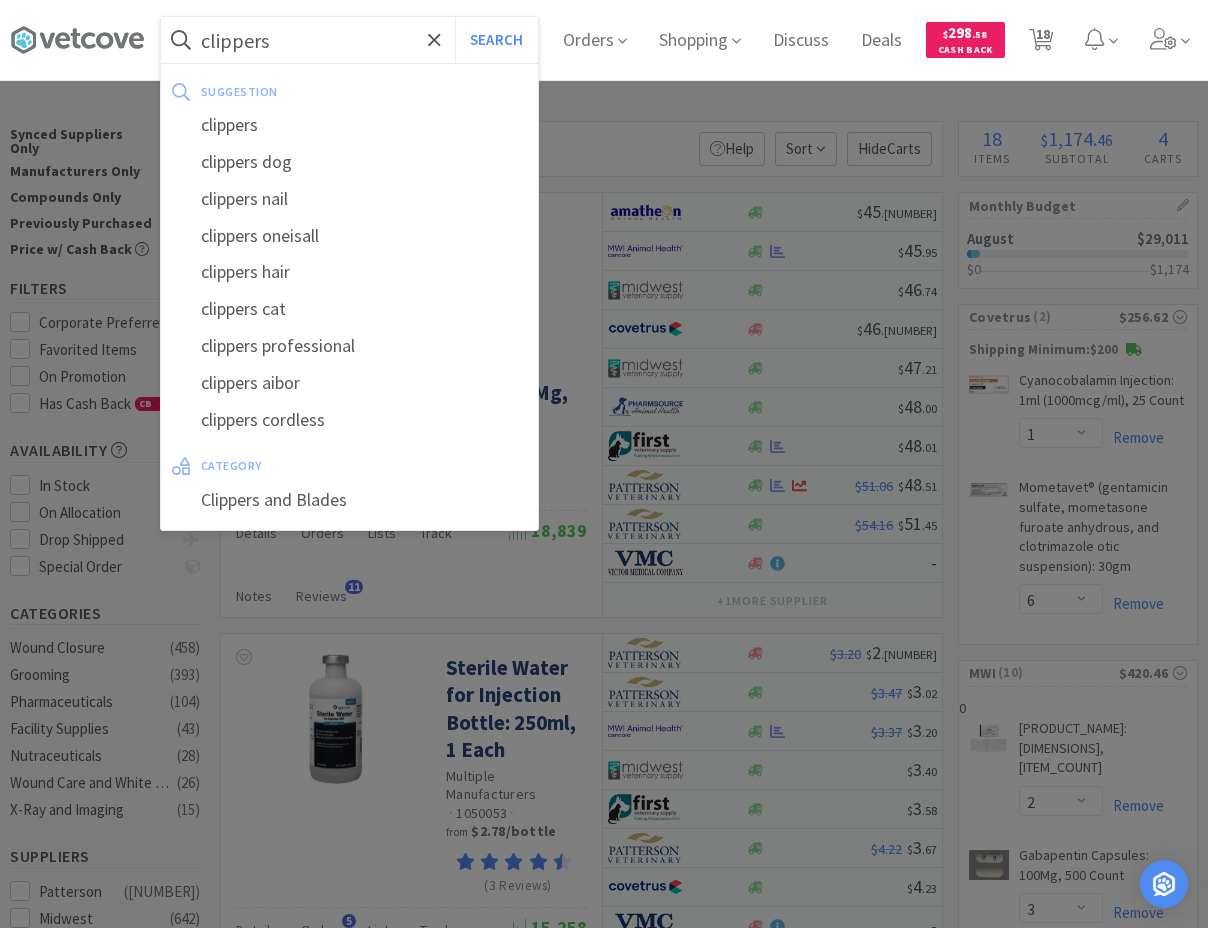 type on "clippers" 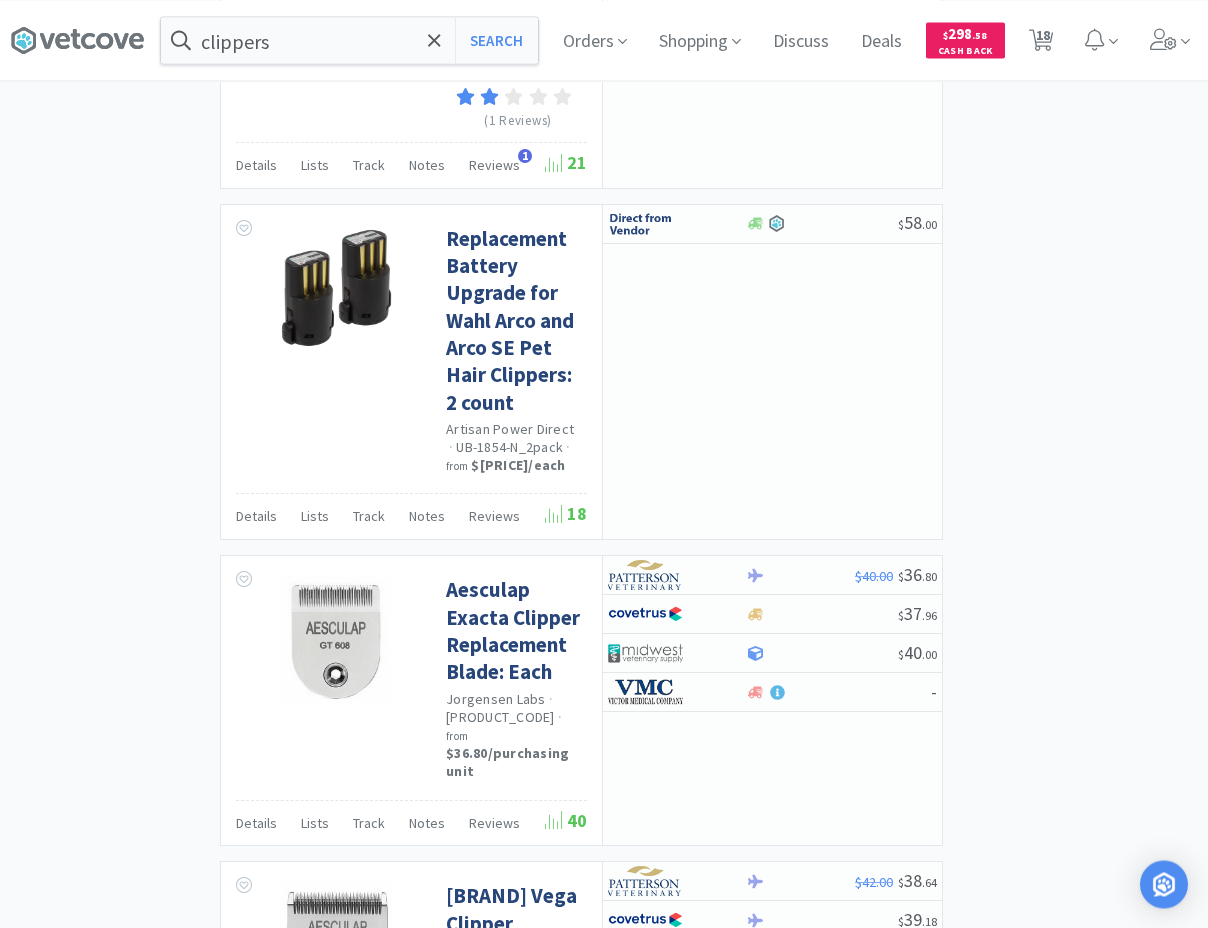 scroll, scrollTop: 4246, scrollLeft: 0, axis: vertical 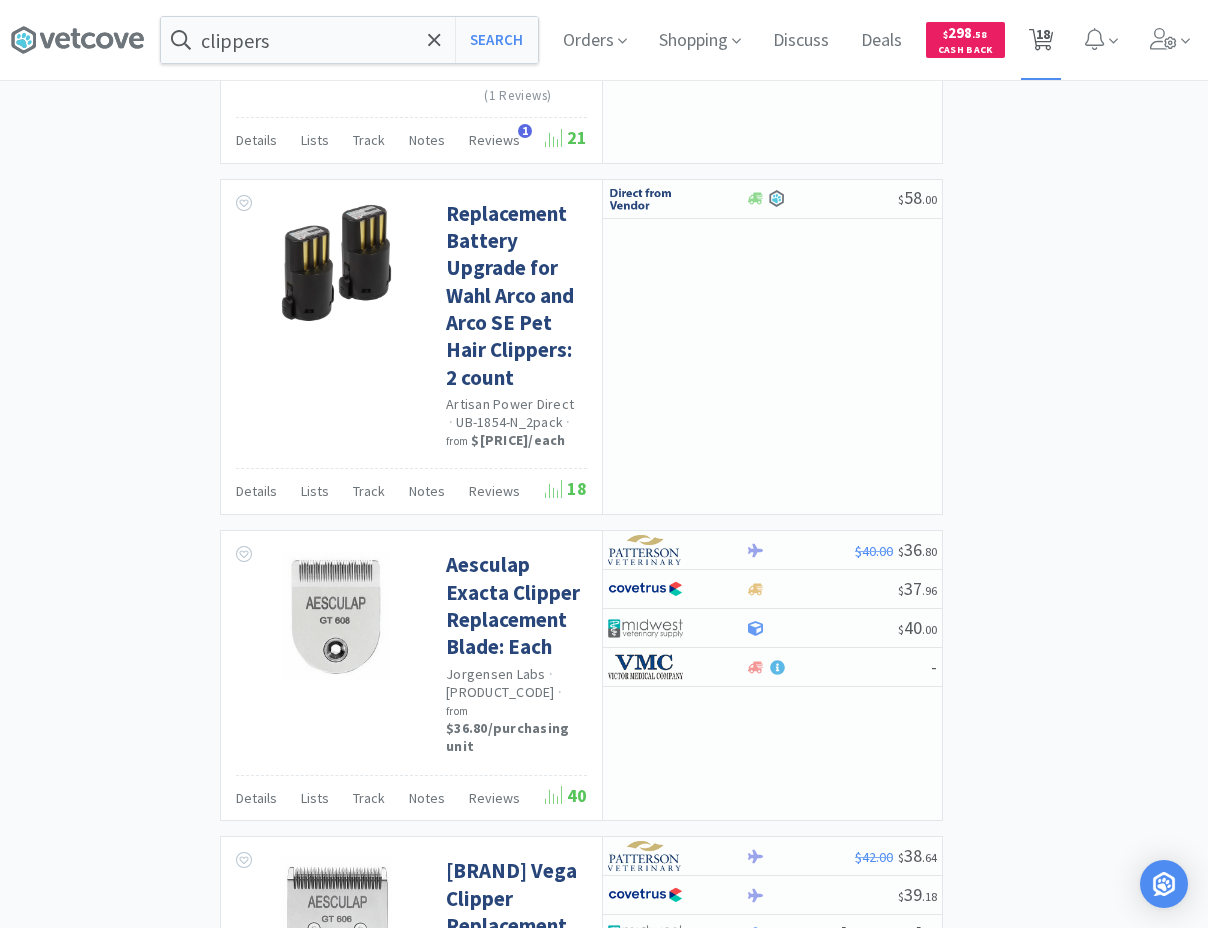 click 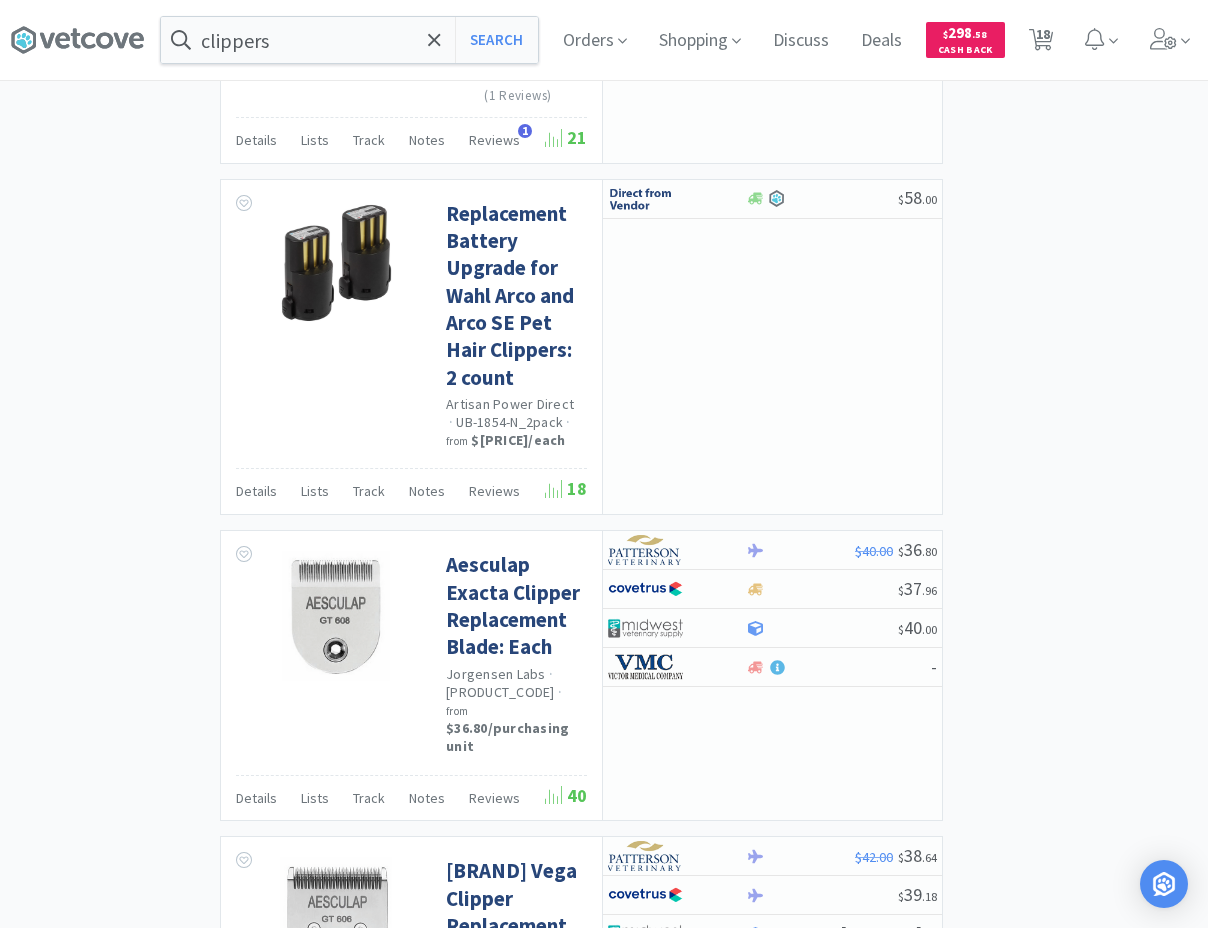 select on "1" 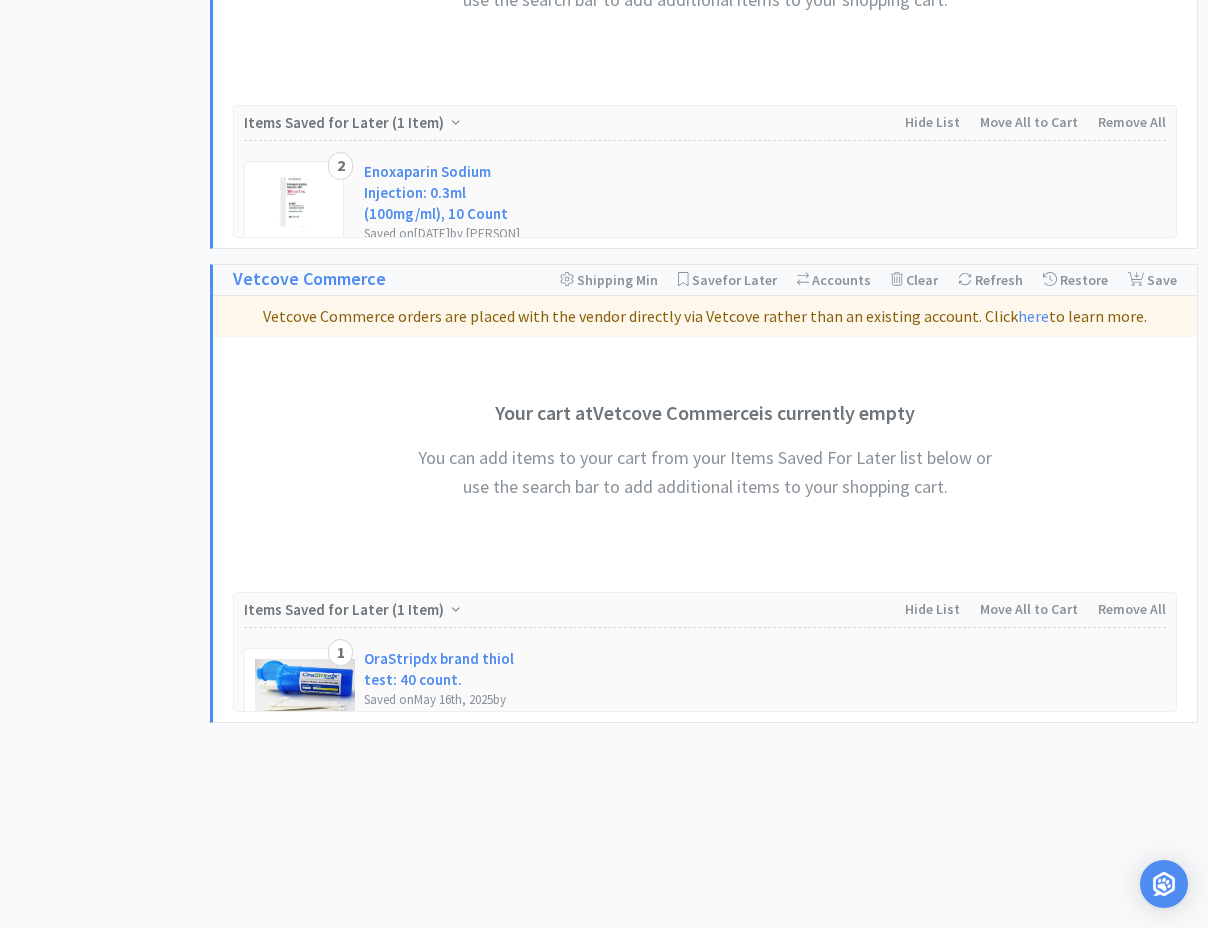 scroll, scrollTop: 0, scrollLeft: 0, axis: both 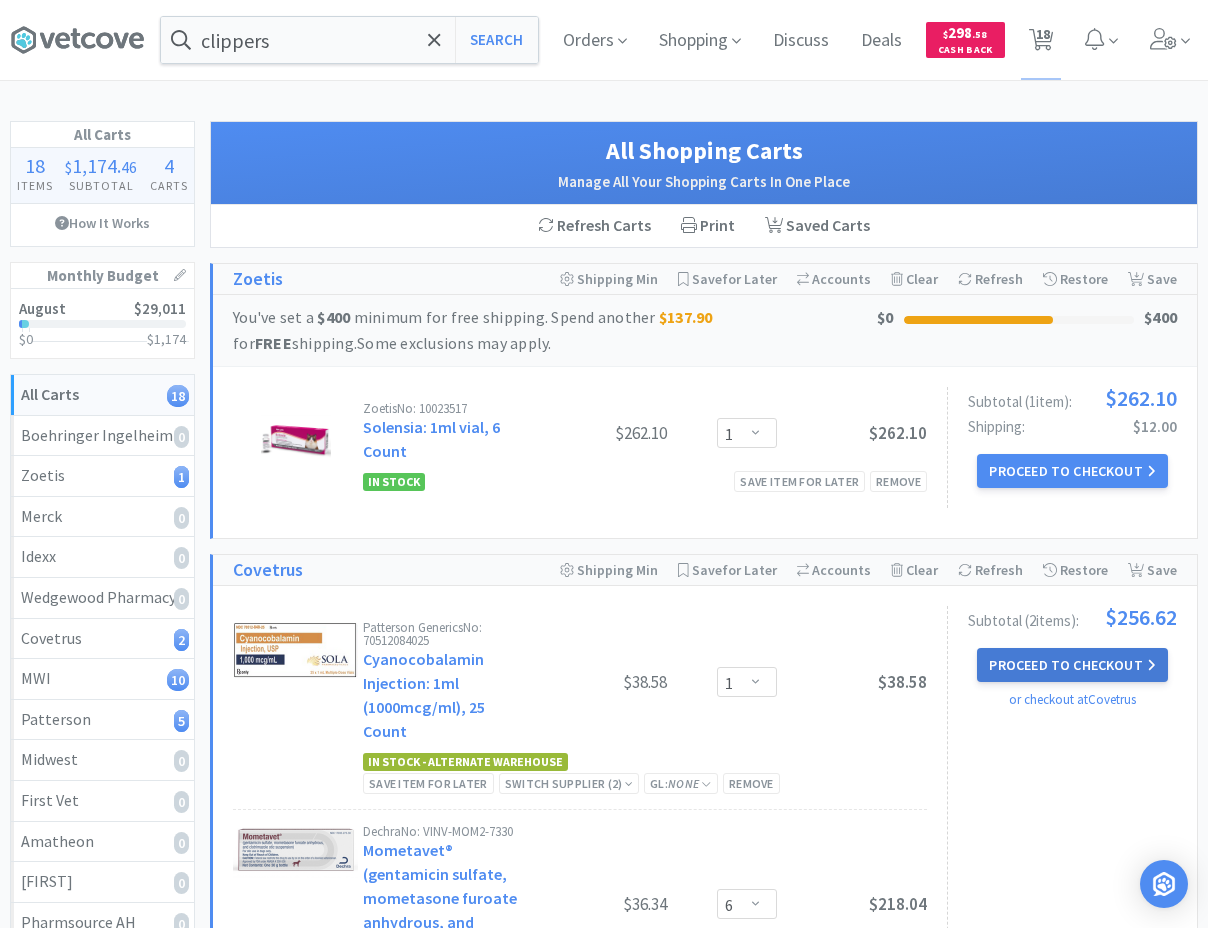 click on "Proceed to Checkout" at bounding box center [1072, 665] 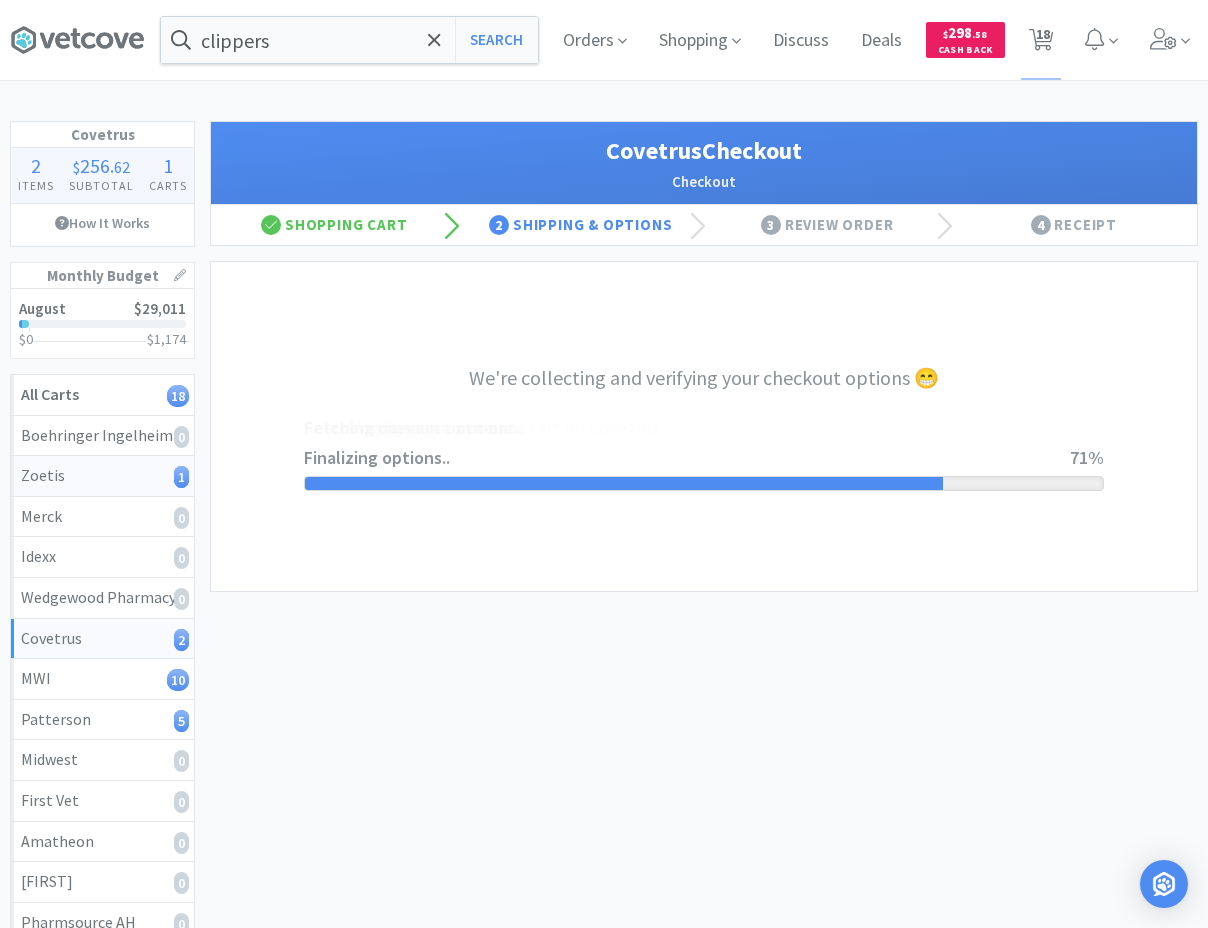 select on "ACCOUNT" 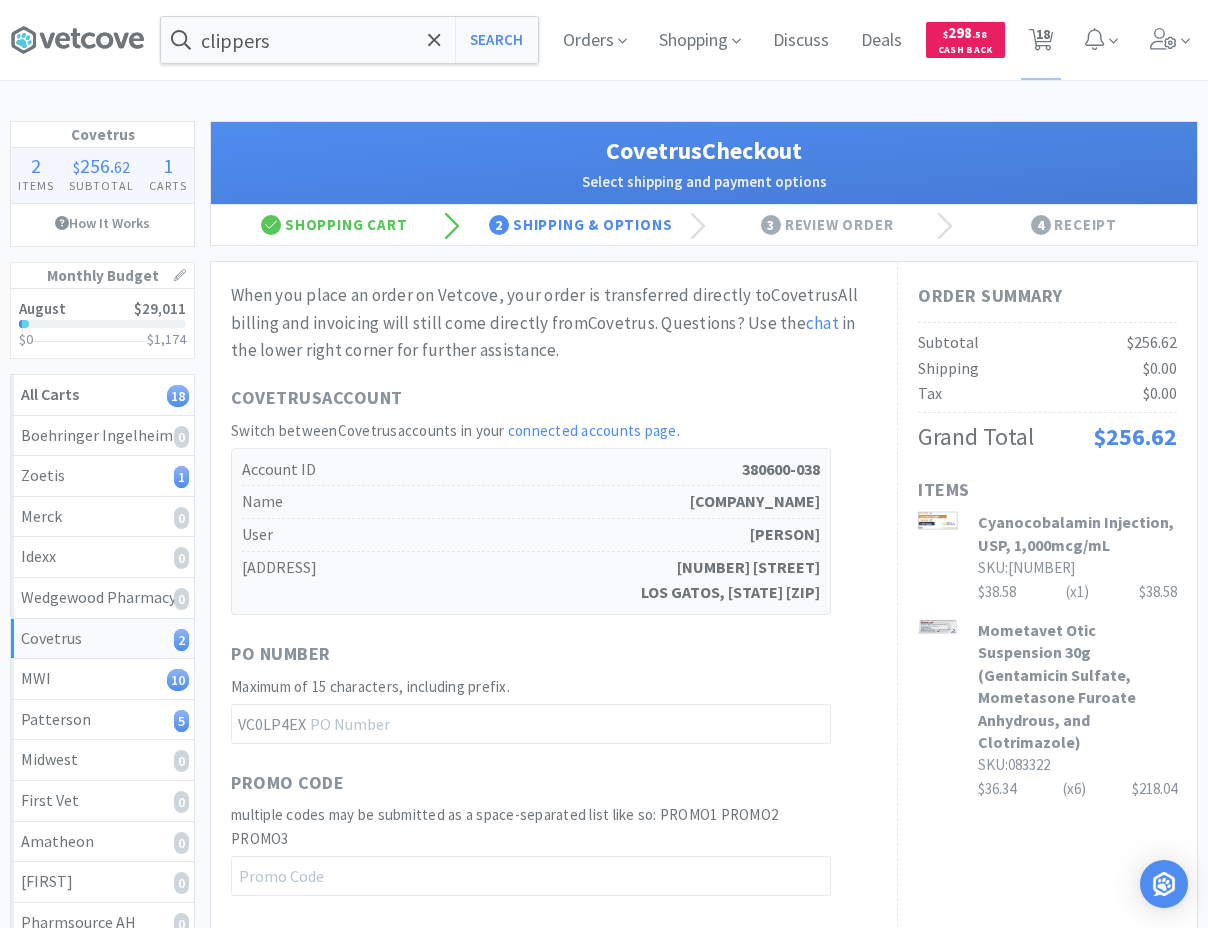 click on "Account ID  [NUMBER] Name  [COMPANY] ([TITLE]) User  [FIRST] [LAST] Address [NUMBER] [STREET] [CITY], [STATE] [POSTAL_CODE] PO Number Maximum of 15 characters, including prefix. [ALPHANUMERIC] Promo Code multiple codes may be submitted as a space-separated list like so: [ALPHANUMERIC] [ALPHANUMERIC] [ALPHANUMERIC] Payment Method * More Options -------- Standard Payment Shipping Method * More Options -------- Standard Delivery Shipping Address * [NUMBER] [STREET] [CITY], [STATE] [POSTAL_CODE] Order Notes Add optional notes for your order." at bounding box center [554, 824] 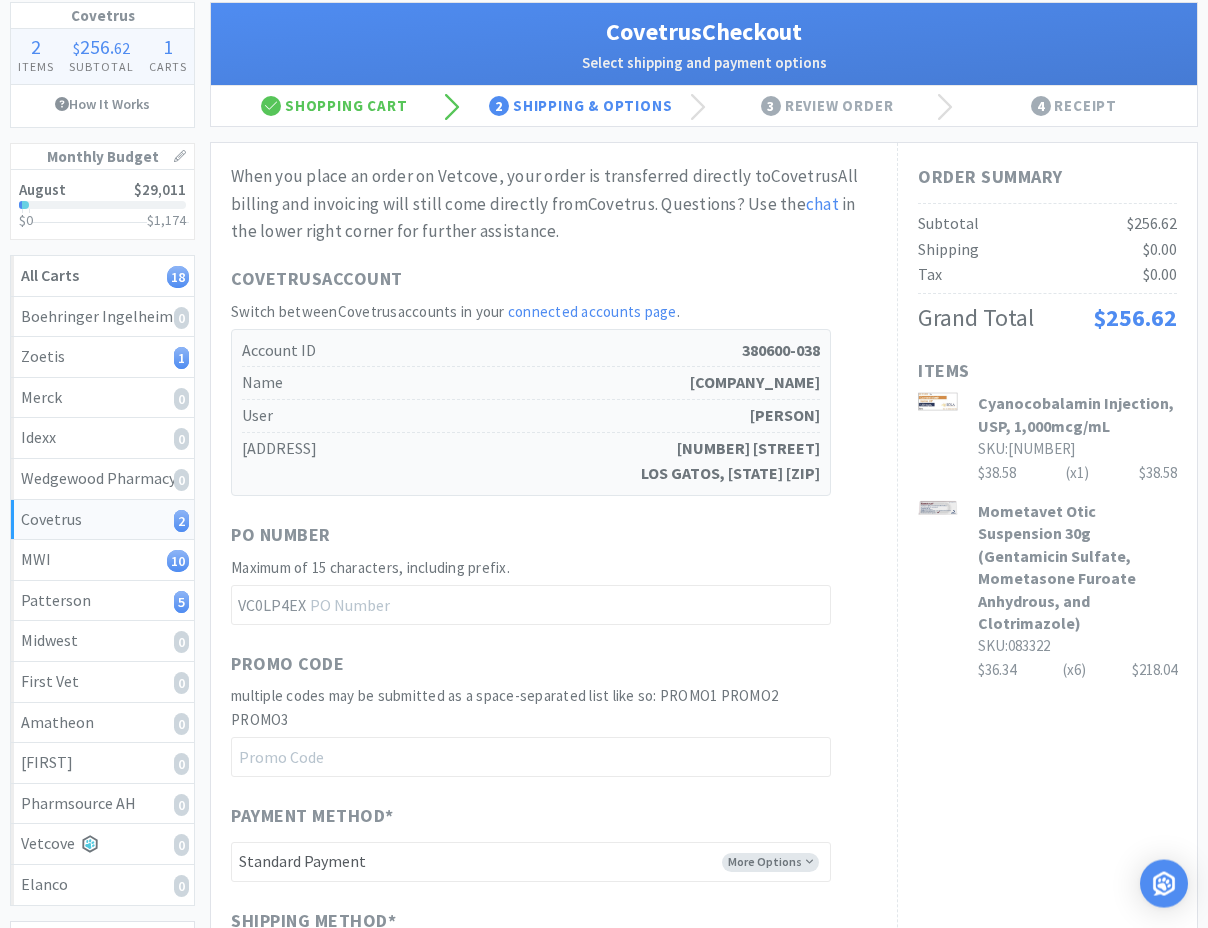 scroll, scrollTop: 102, scrollLeft: 0, axis: vertical 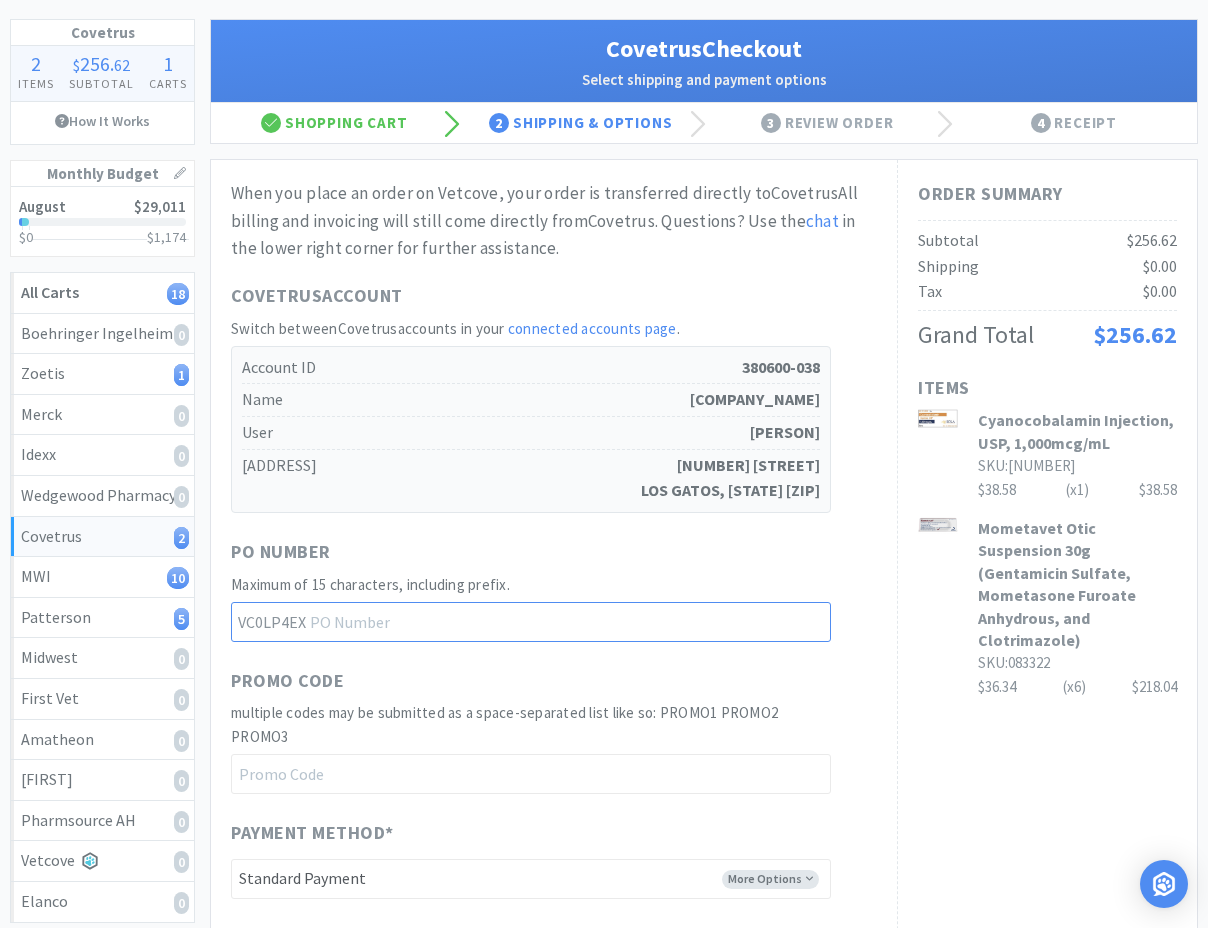 click at bounding box center (531, 622) 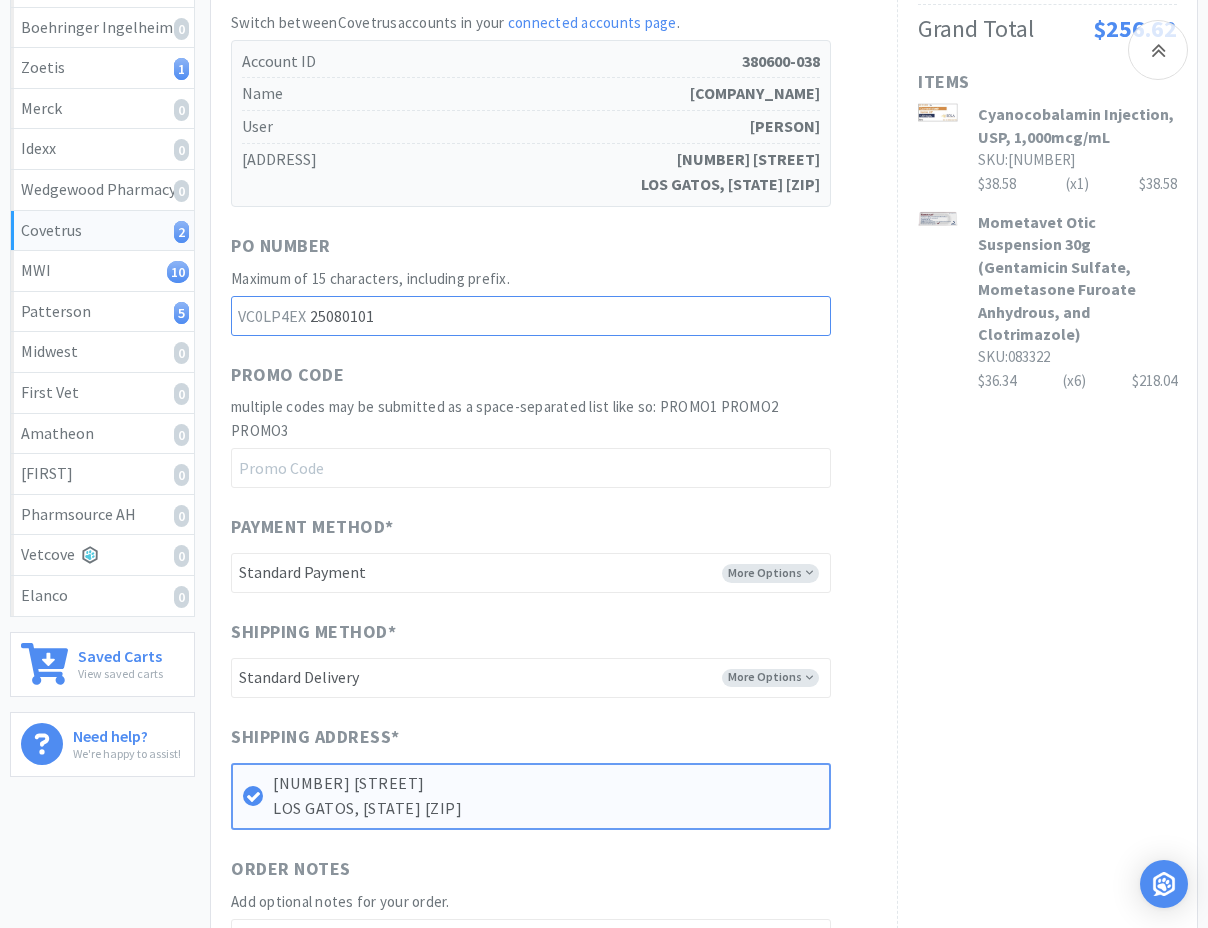 scroll, scrollTop: 771, scrollLeft: 0, axis: vertical 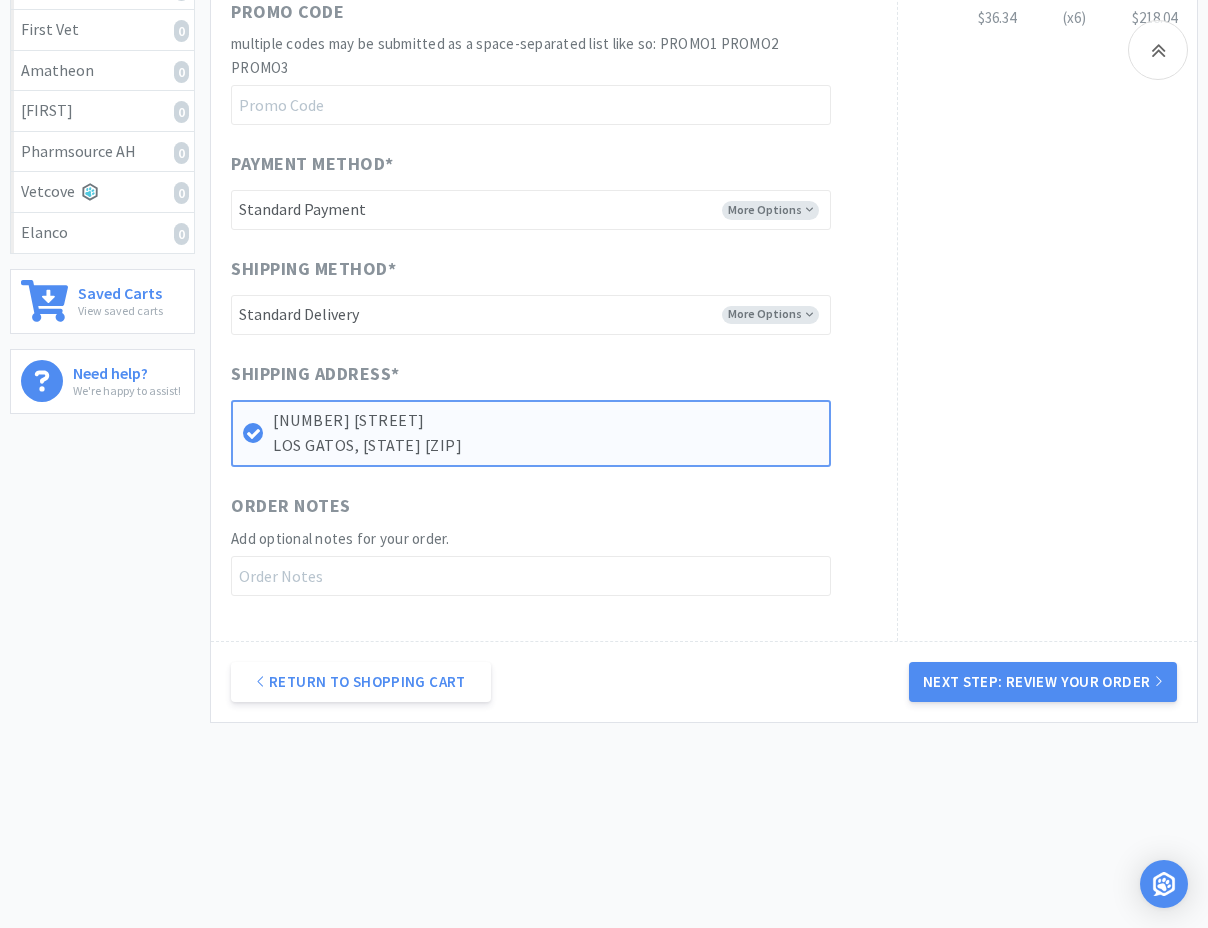 type on "25080101" 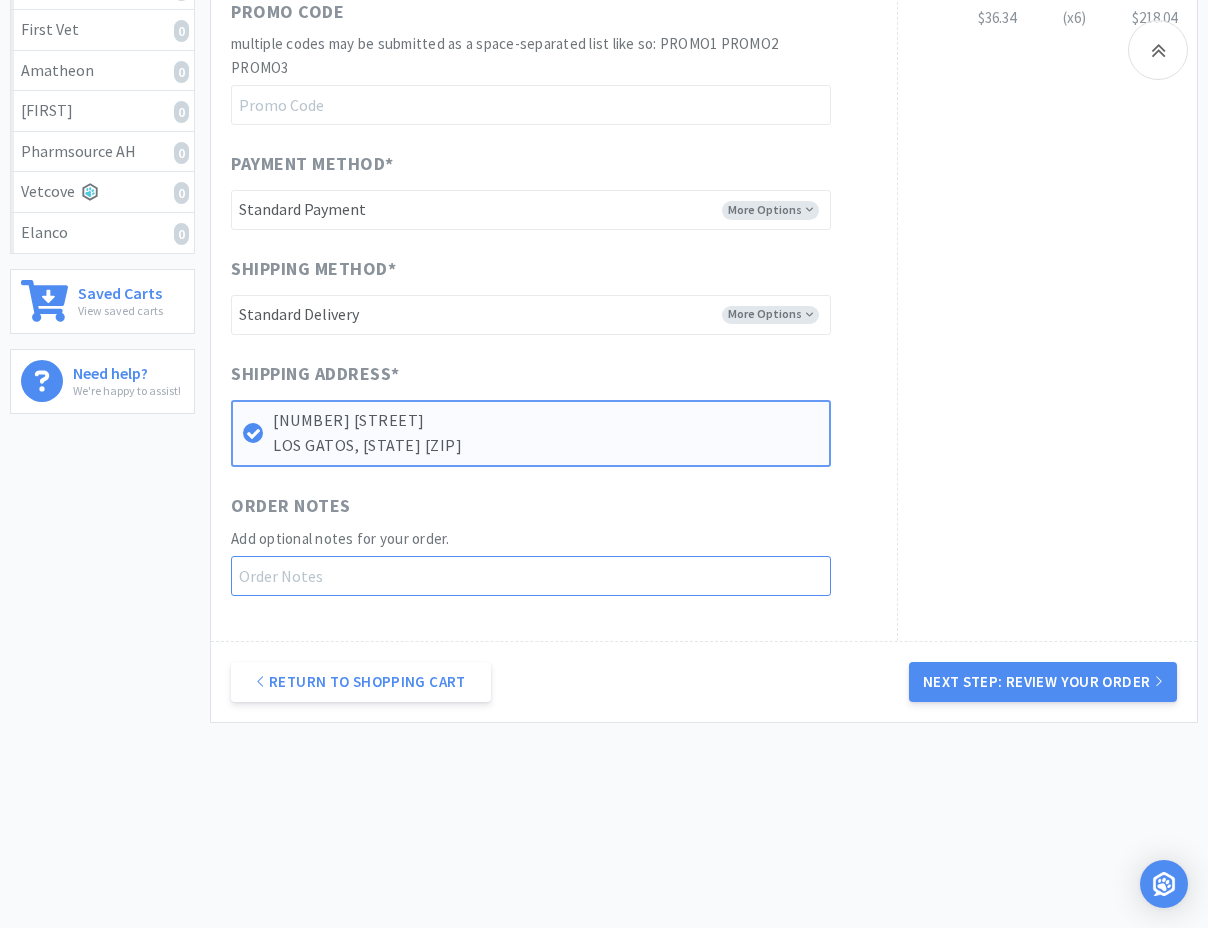 click at bounding box center [531, 576] 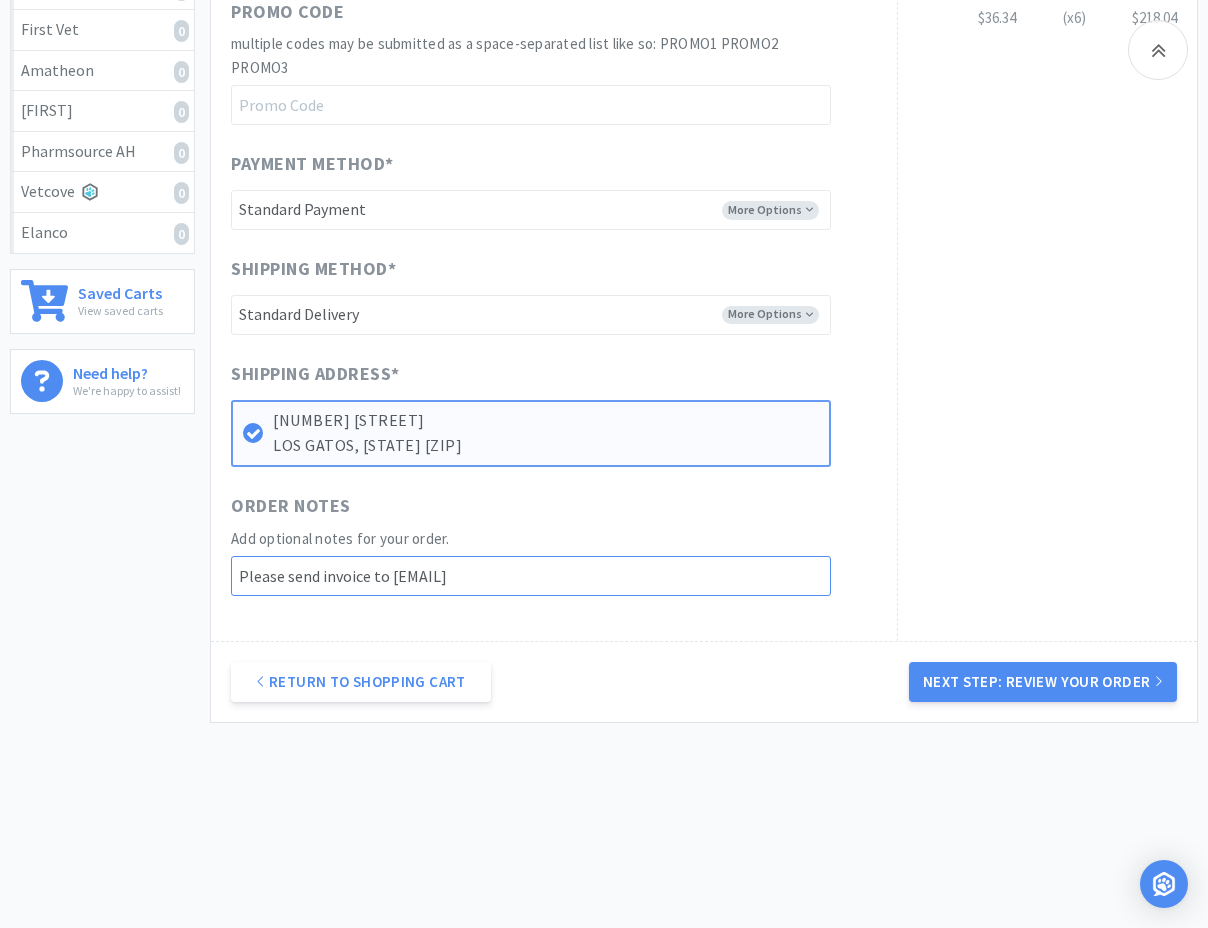 drag, startPoint x: 683, startPoint y: 580, endPoint x: 172, endPoint y: 550, distance: 511.87988 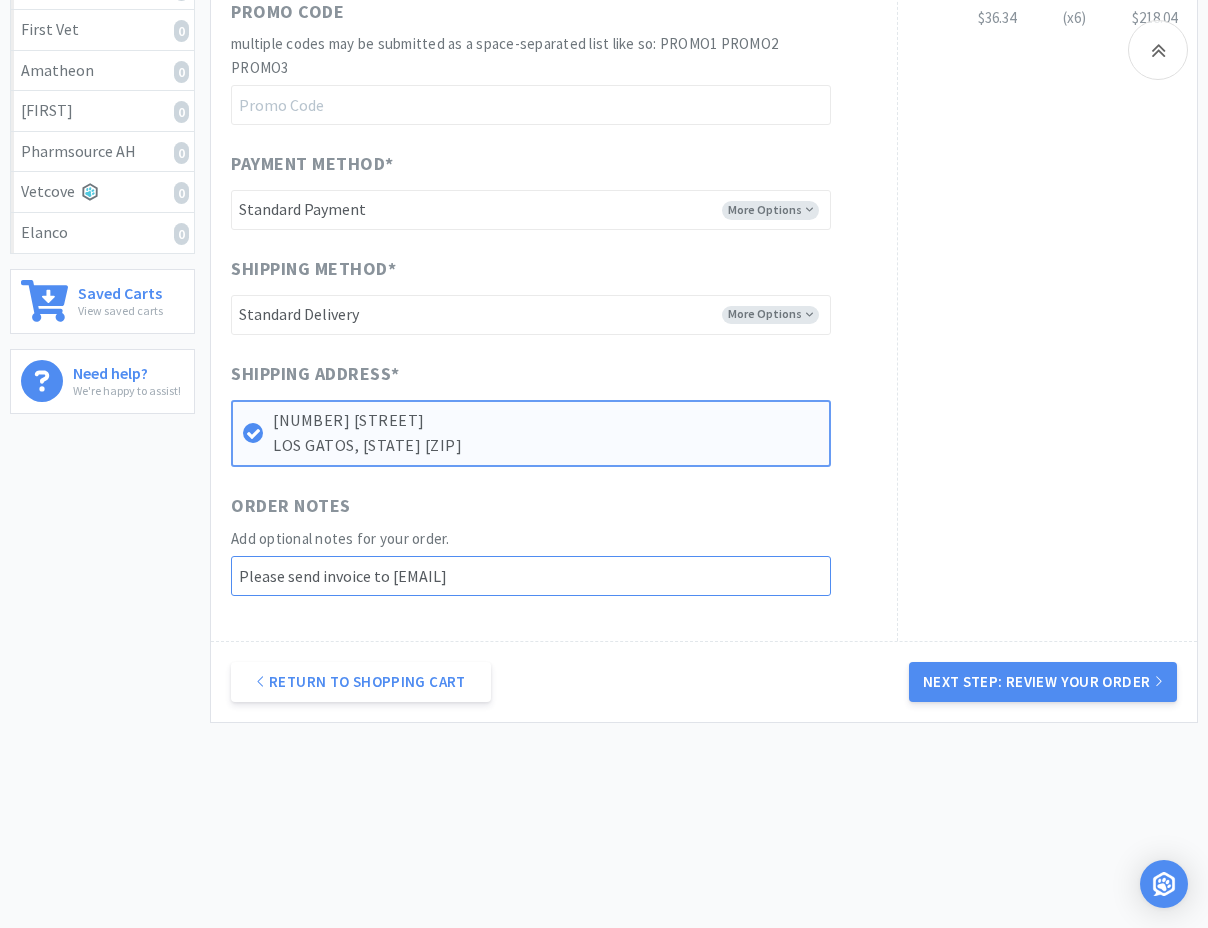 type on "Please send invoice to [EMAIL]" 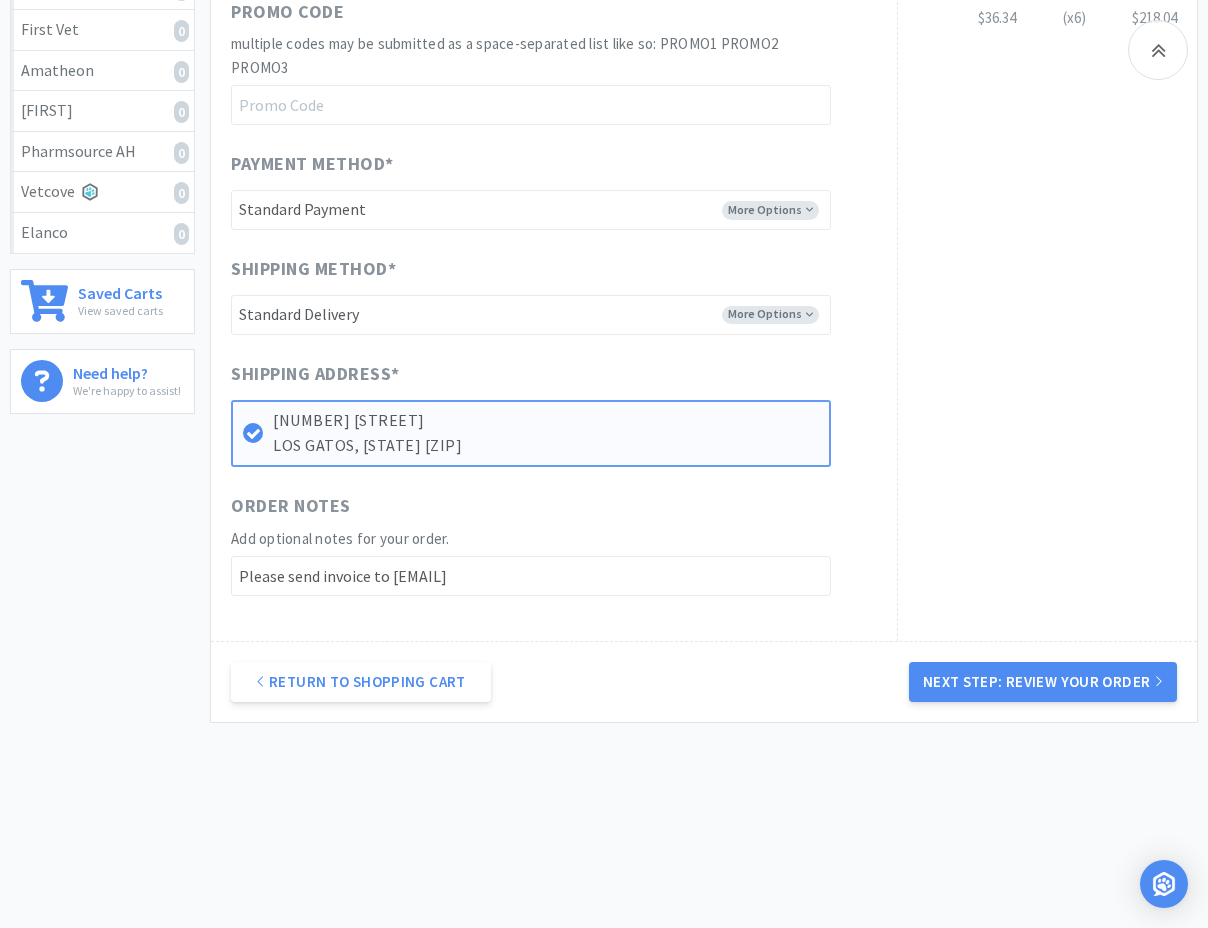 click on "Order Summary Subtotal $[PRICE] Shipping $[PRICE] Tax $[PRICE] Grand Total $[PRICE] Items Cyanocobalamin Injection, USP, 1,000mcg/mL SKU: 083508 $[PRICE] (x 1) $[PRICE] Mometavet Otic Suspension 30g (Gentamicin Sulfate, Mometasone Furoate Anhydrous, and Clotrimazole) SKU: 083322 $[PRICE] (x 6) $[PRICE]" at bounding box center (1047, 65) 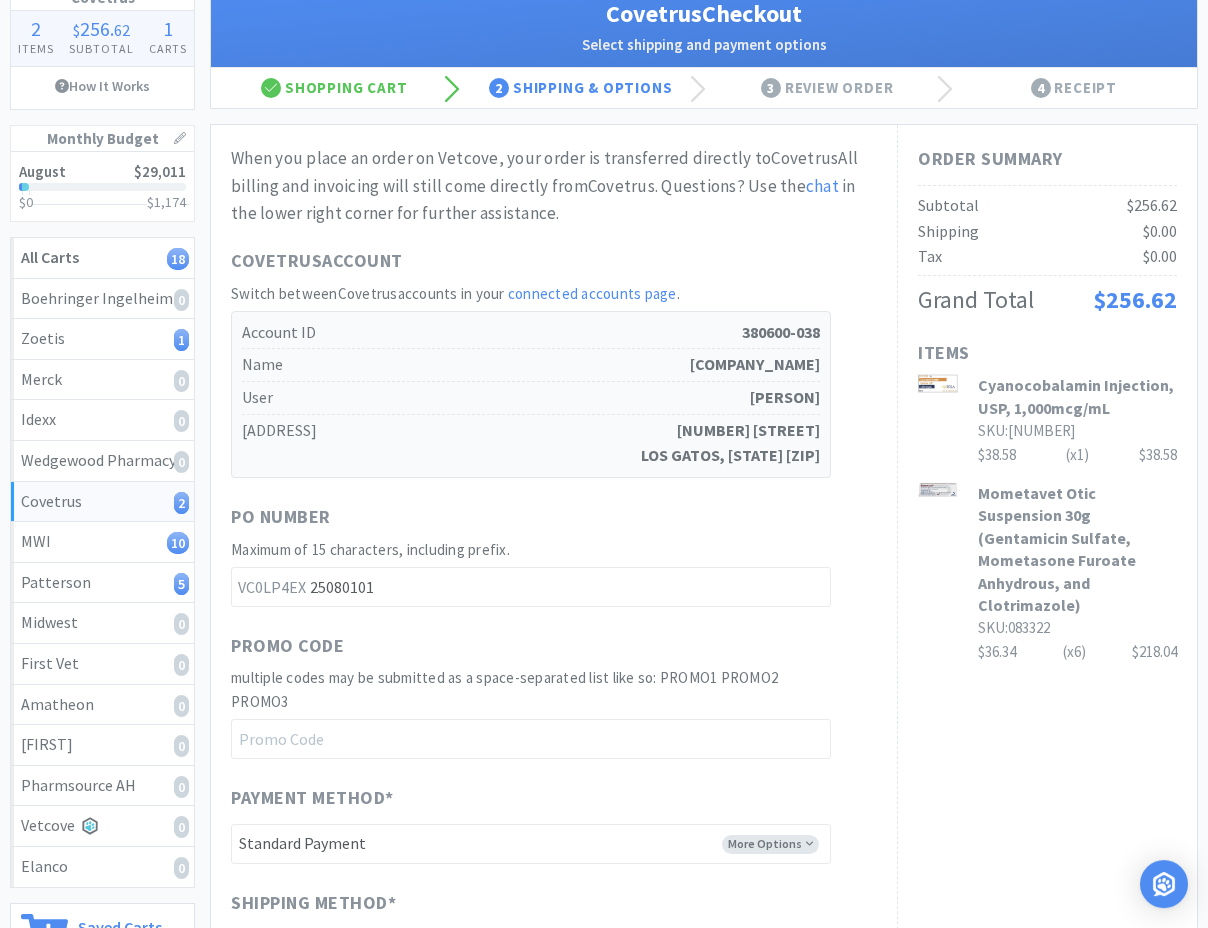 scroll, scrollTop: 102, scrollLeft: 0, axis: vertical 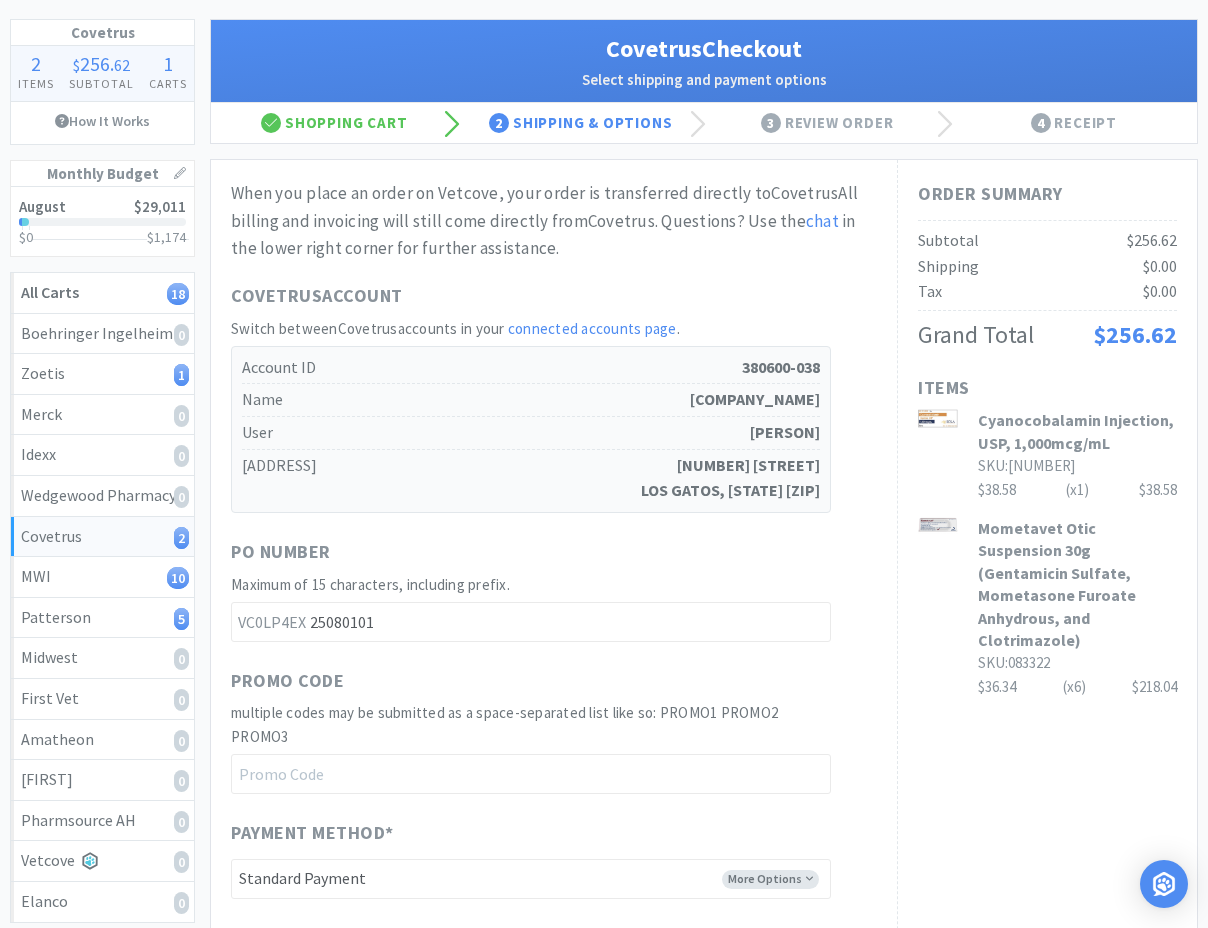 click on "Order Summary Subtotal $[PRICE] Shipping $[PRICE] Tax $[PRICE] Grand Total $[PRICE] Items Cyanocobalamin Injection, USP, 1,000mcg/mL SKU: 083508 $[PRICE] (x 1) $[PRICE] Mometavet Otic Suspension 30g (Gentamicin Sulfate, Mometasone Furoate Anhydrous, and Clotrimazole) SKU: 083322 $[PRICE] (x 6) $[PRICE]" at bounding box center (1047, 734) 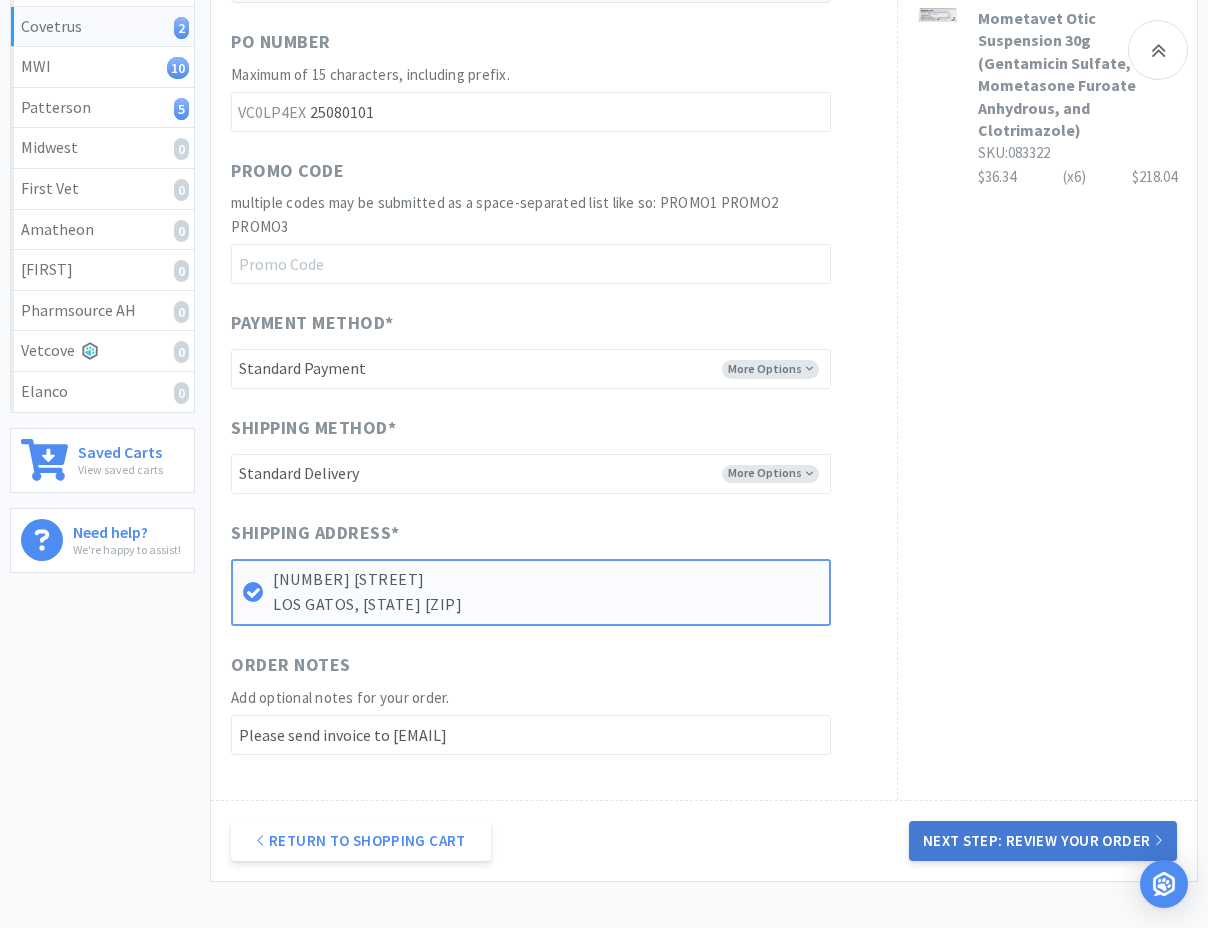 click on "Next Step: Review Your Order" at bounding box center [1043, 841] 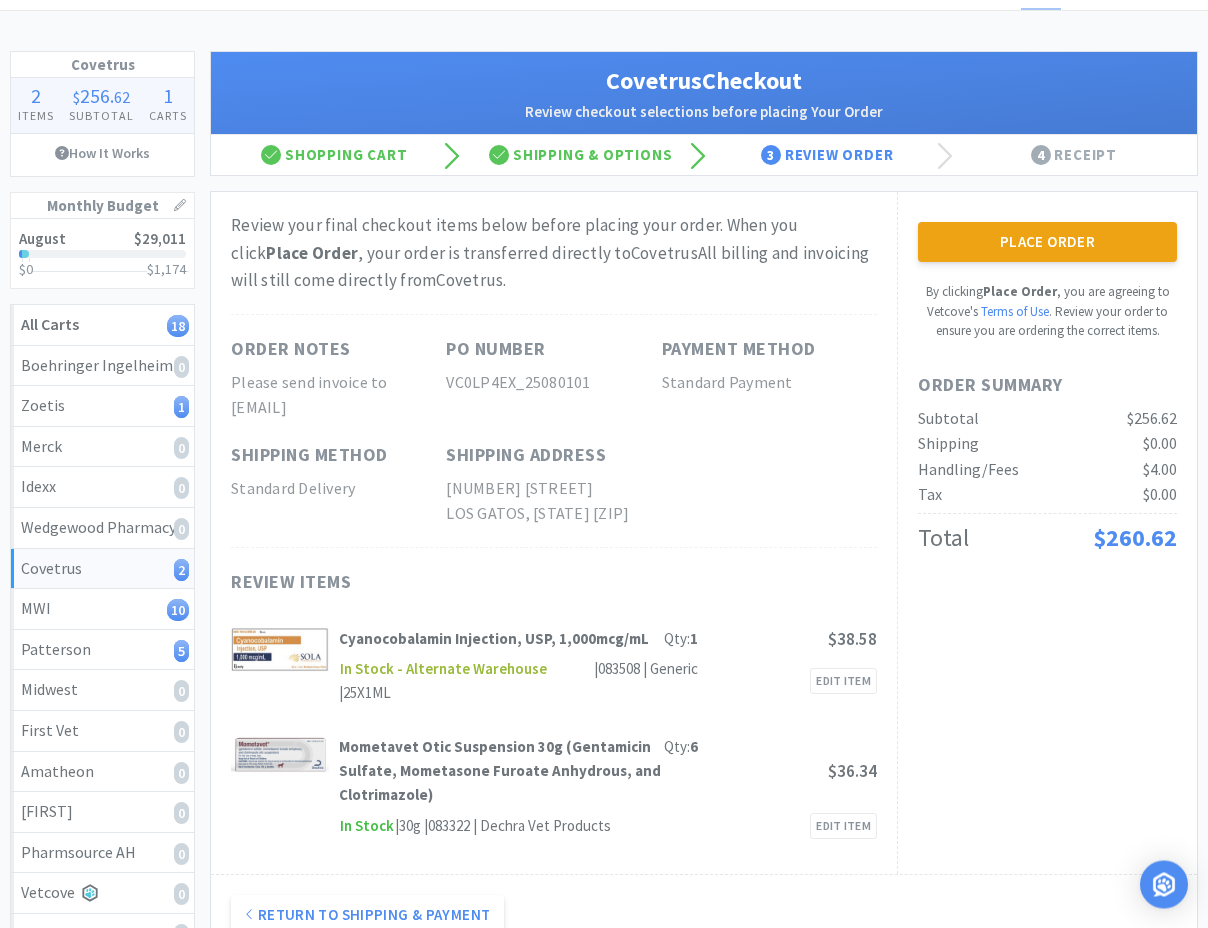 scroll, scrollTop: 204, scrollLeft: 0, axis: vertical 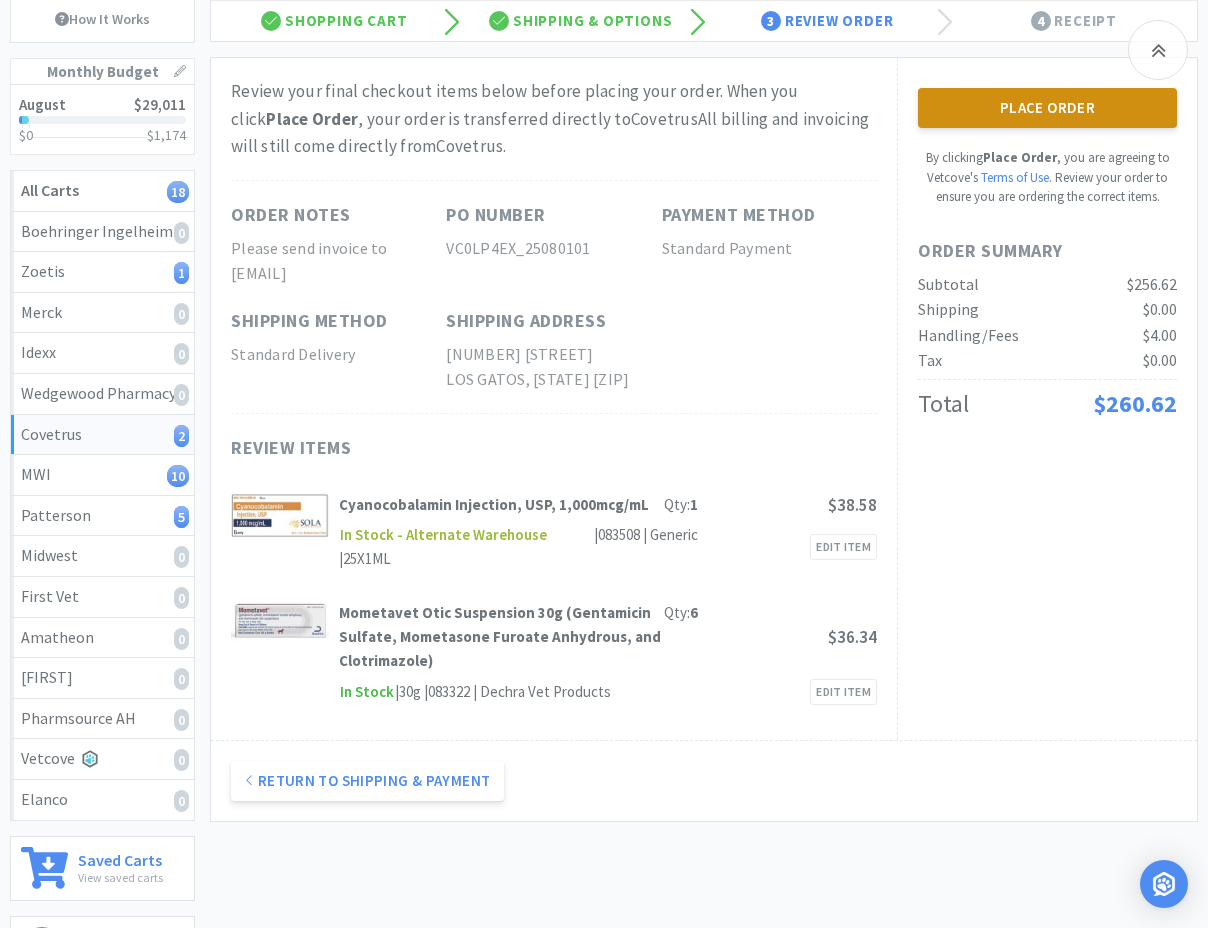 click on "Place Order" at bounding box center (1047, 108) 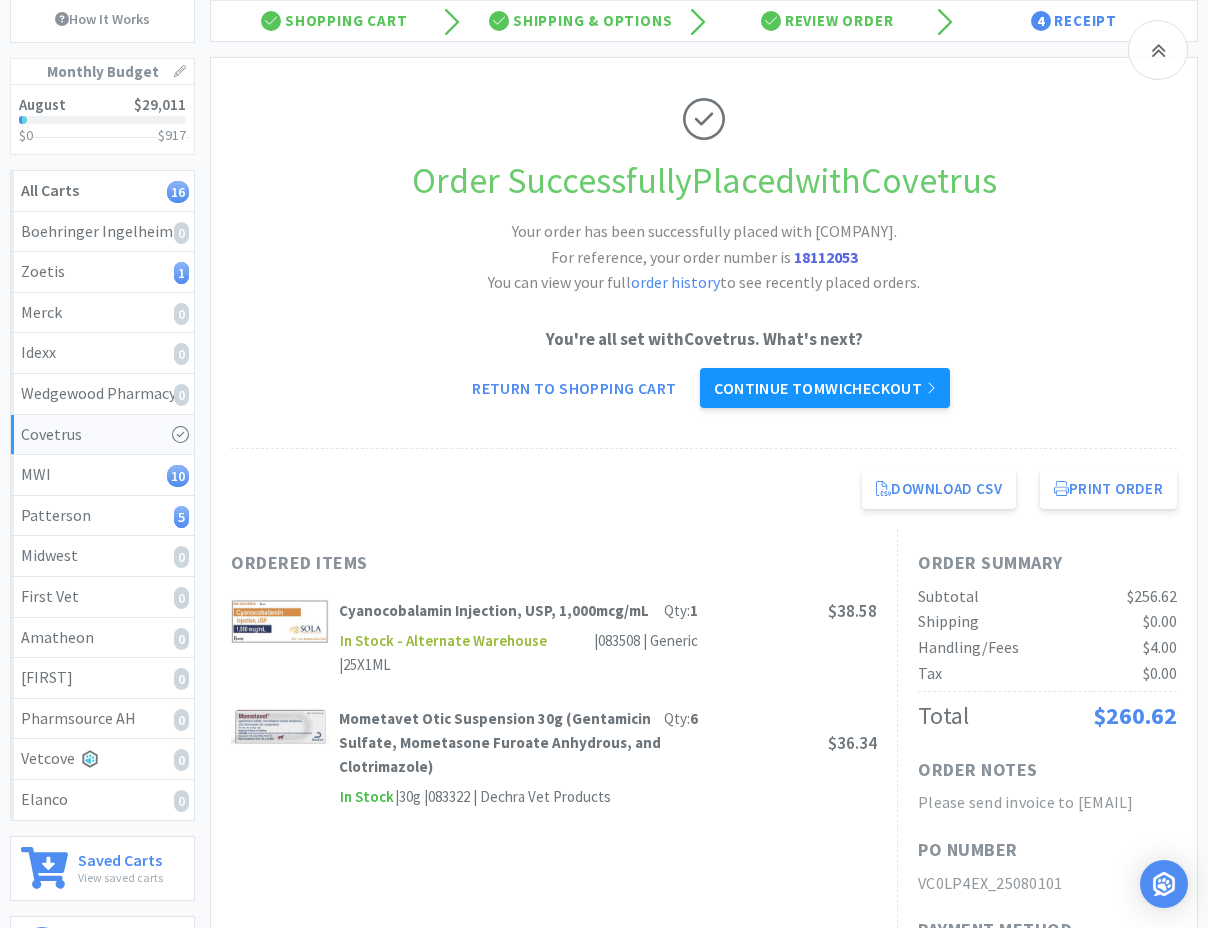click on "Continue to  MWI  checkout" at bounding box center [824, 388] 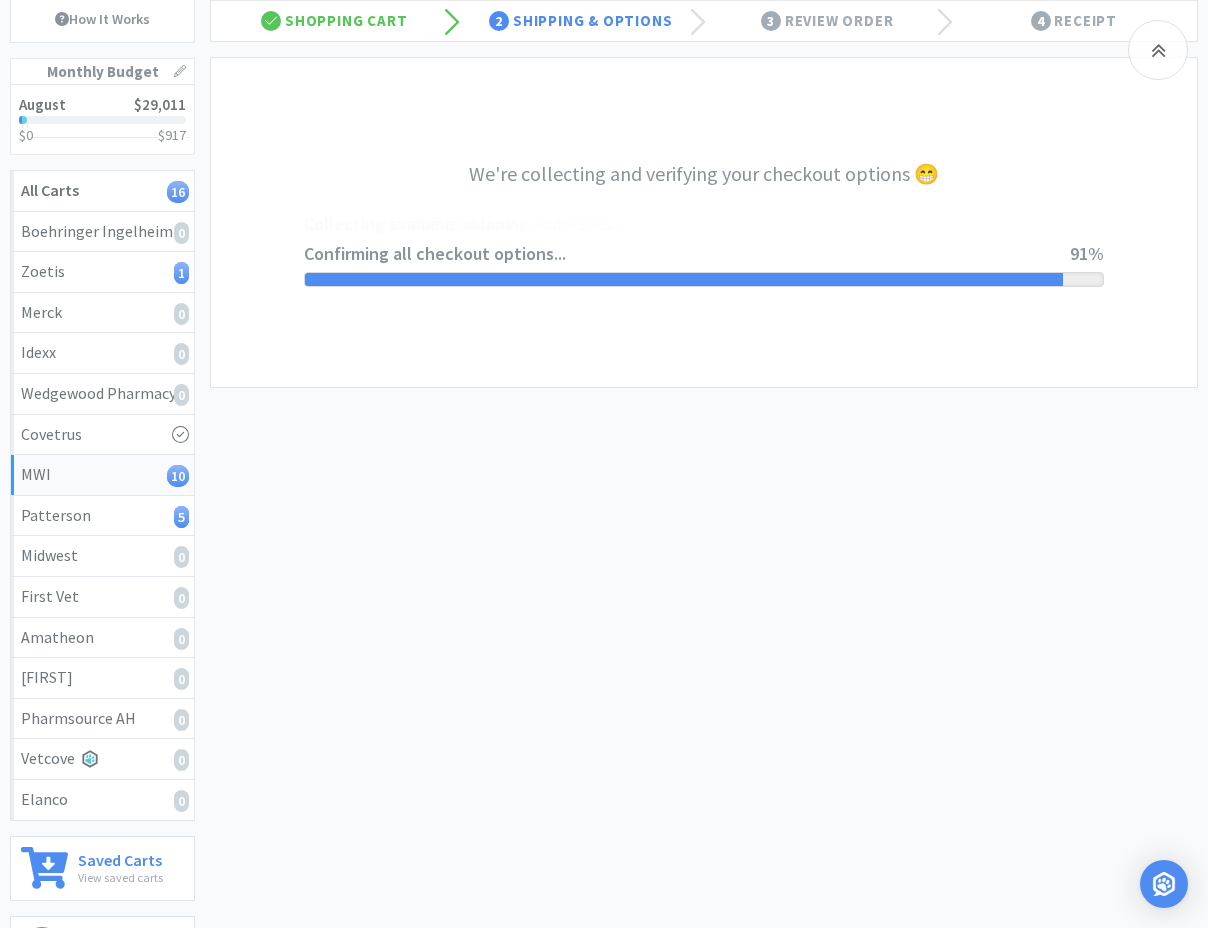 scroll, scrollTop: 0, scrollLeft: 0, axis: both 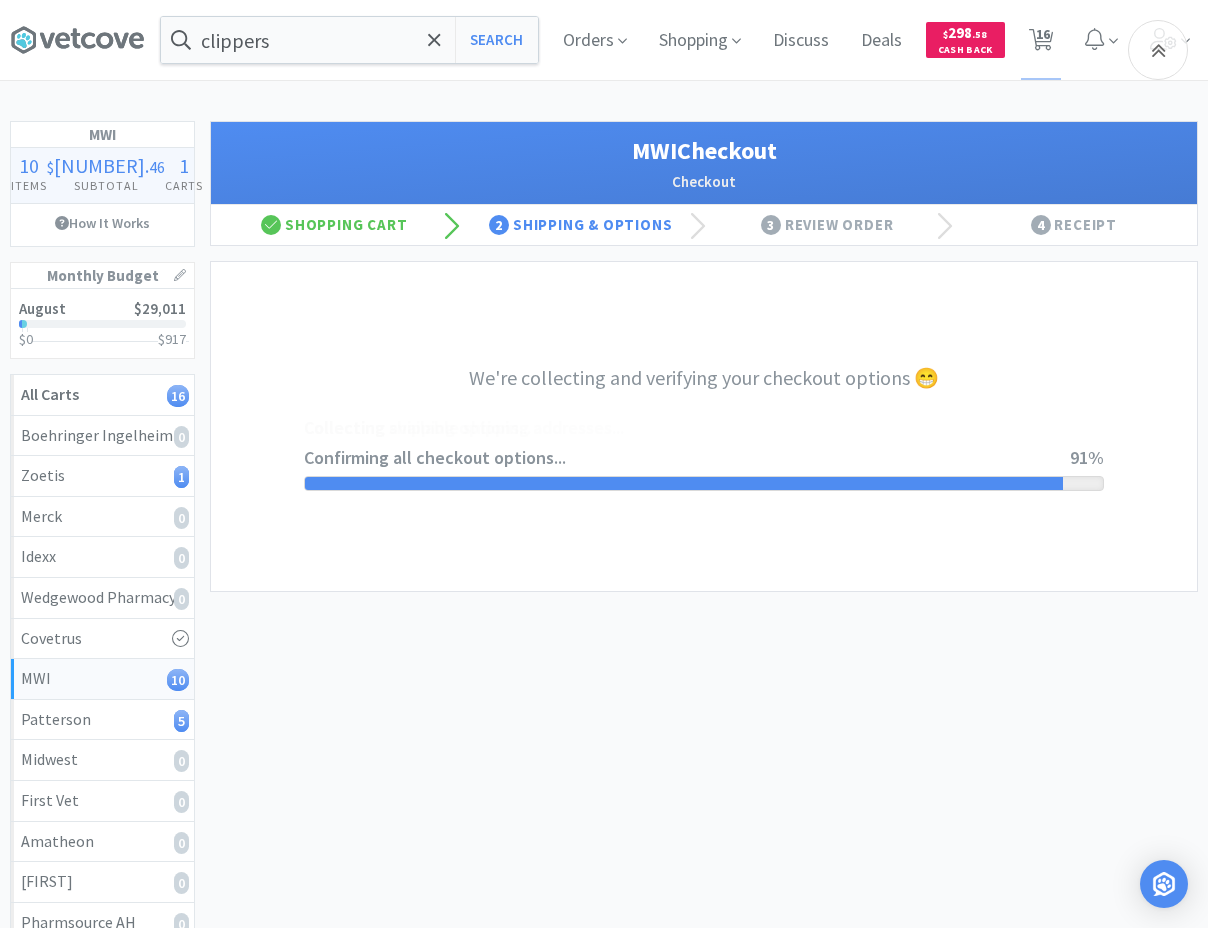 select on "STD_" 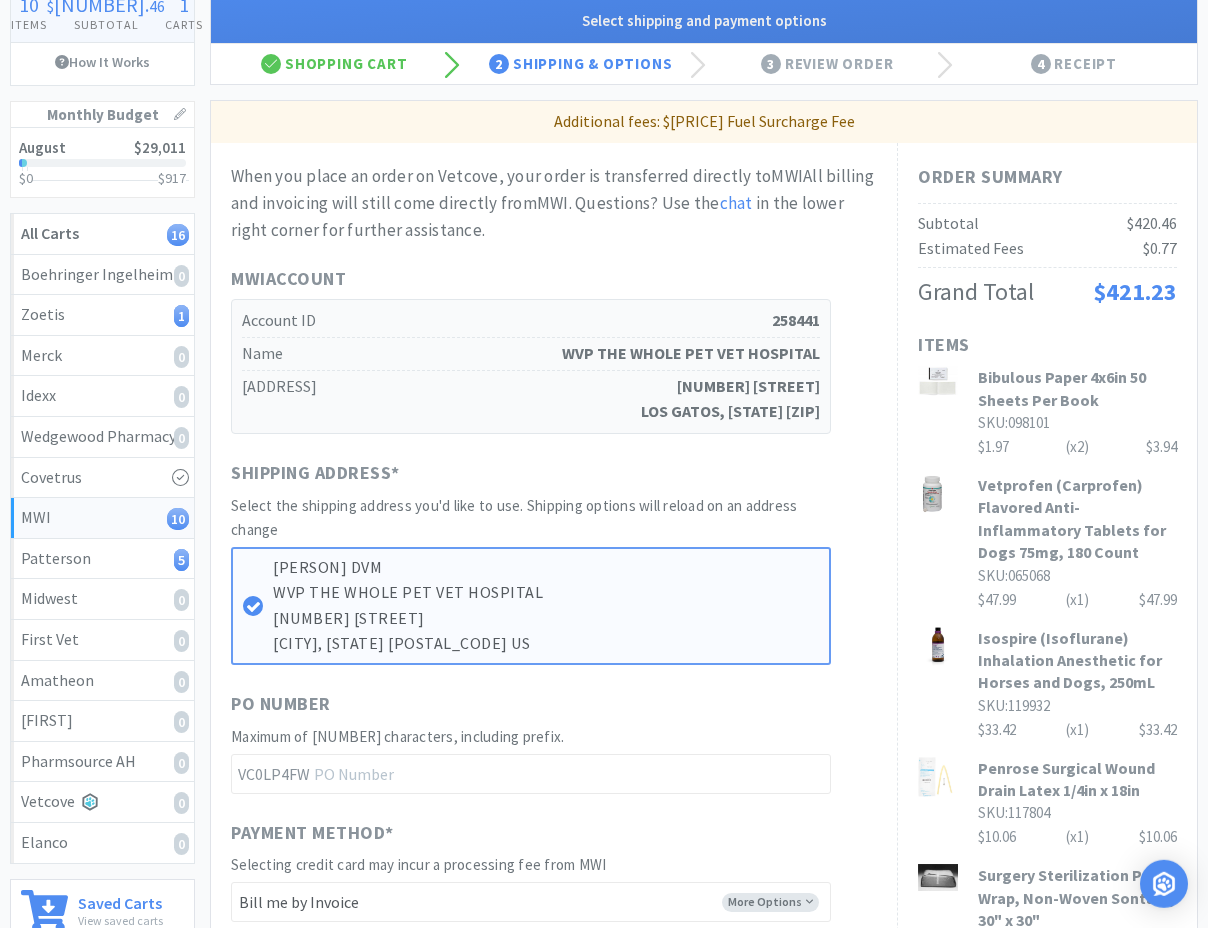 scroll, scrollTop: 306, scrollLeft: 0, axis: vertical 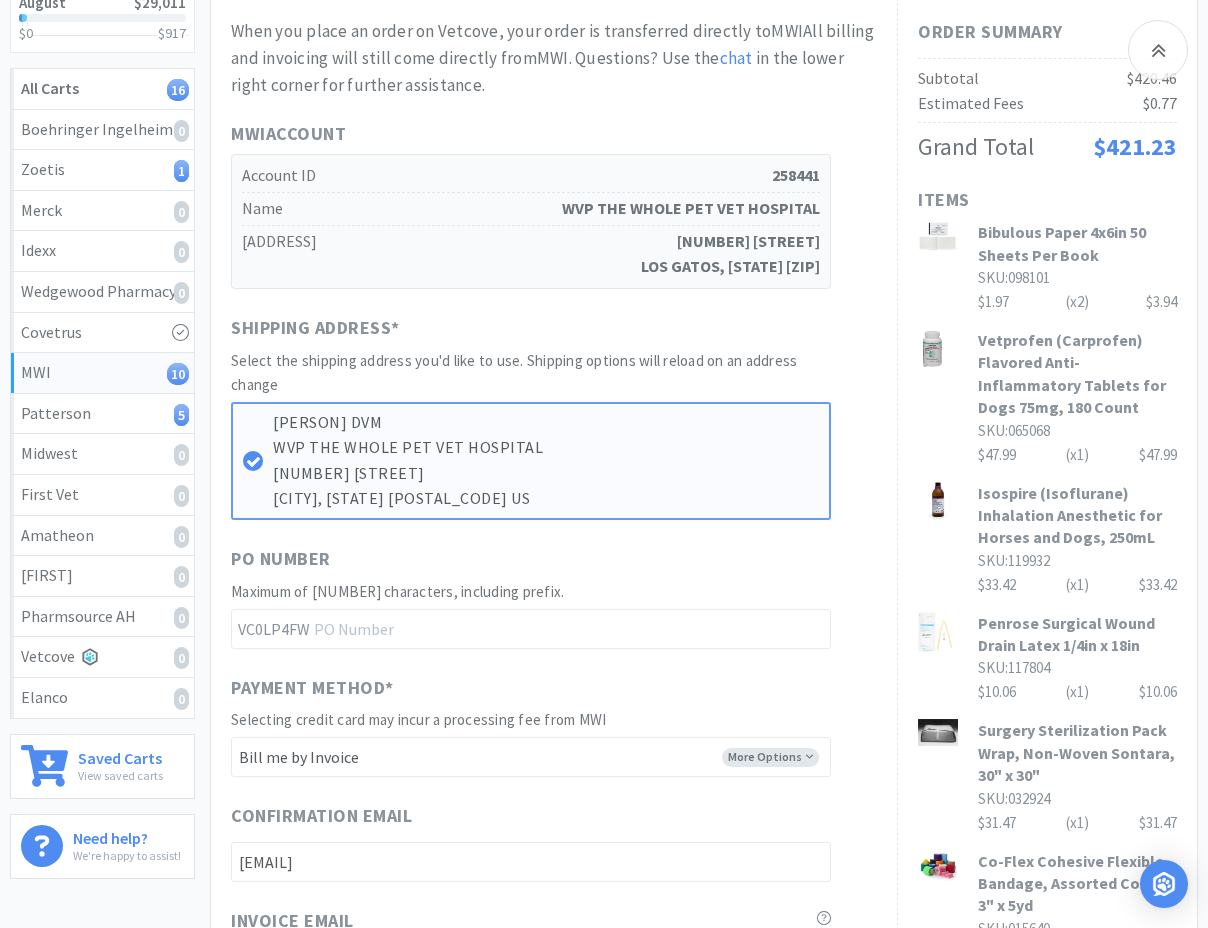 click on "PO Number Maximum of 25 characters, including prefix. VC0LP4FW" at bounding box center (554, 597) 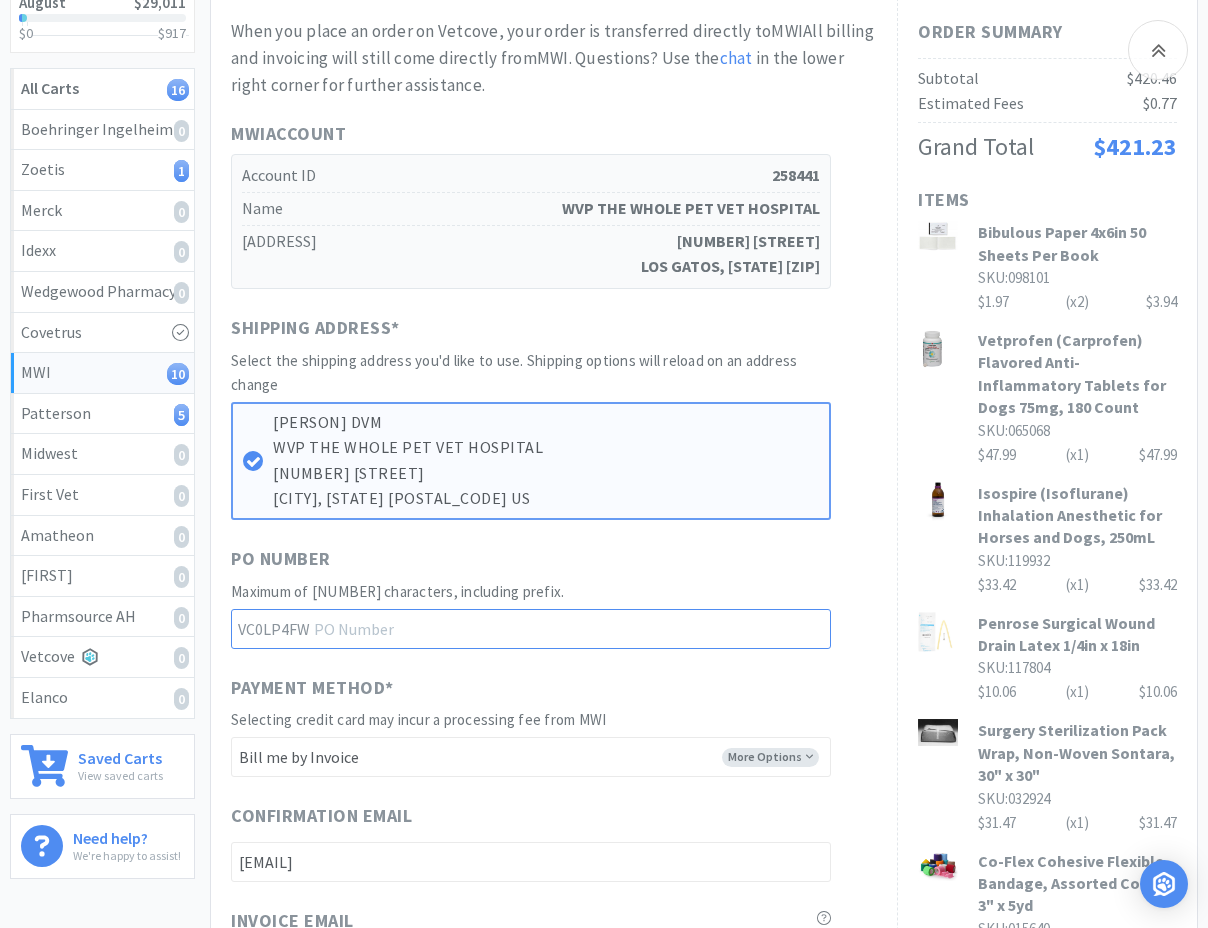click at bounding box center (531, 629) 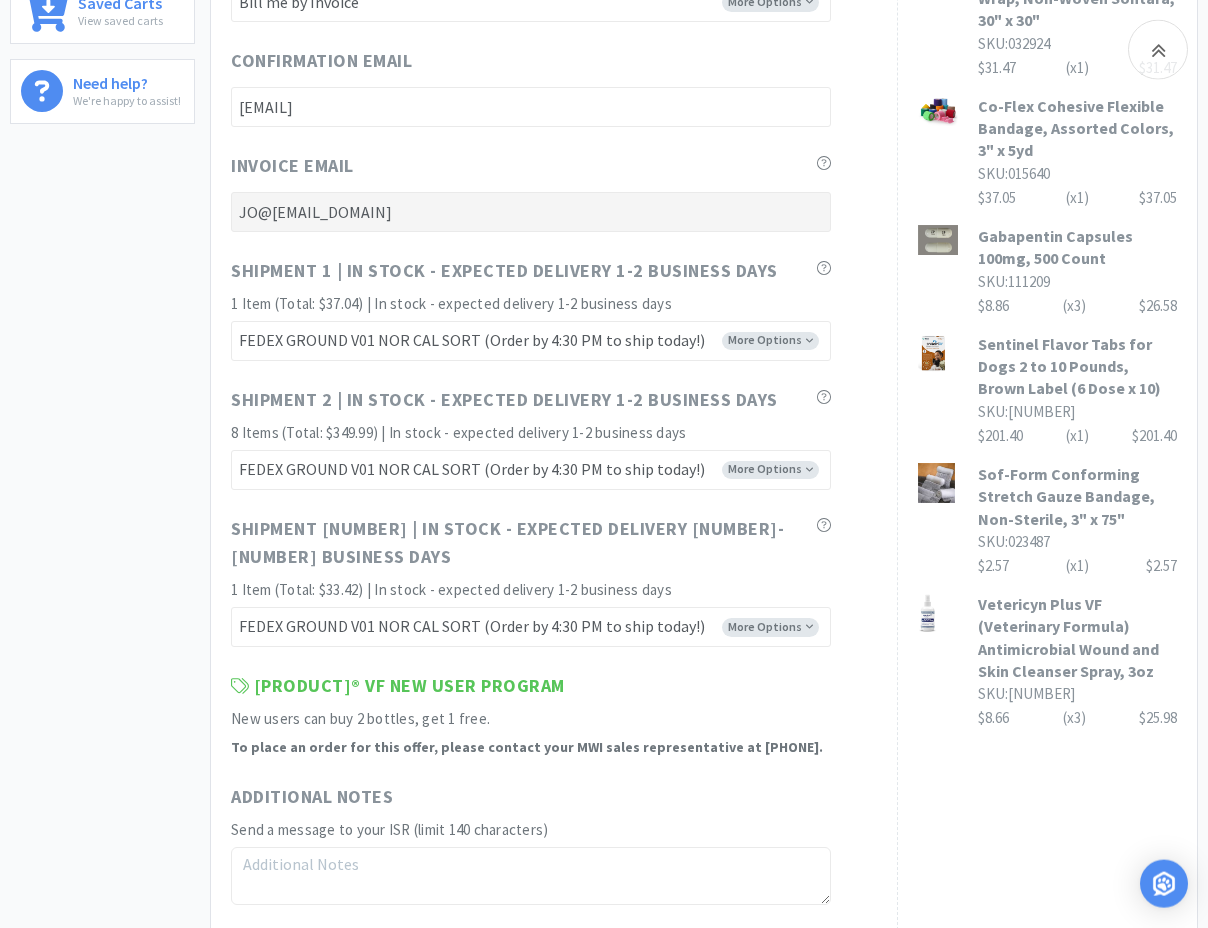 scroll, scrollTop: 1224, scrollLeft: 0, axis: vertical 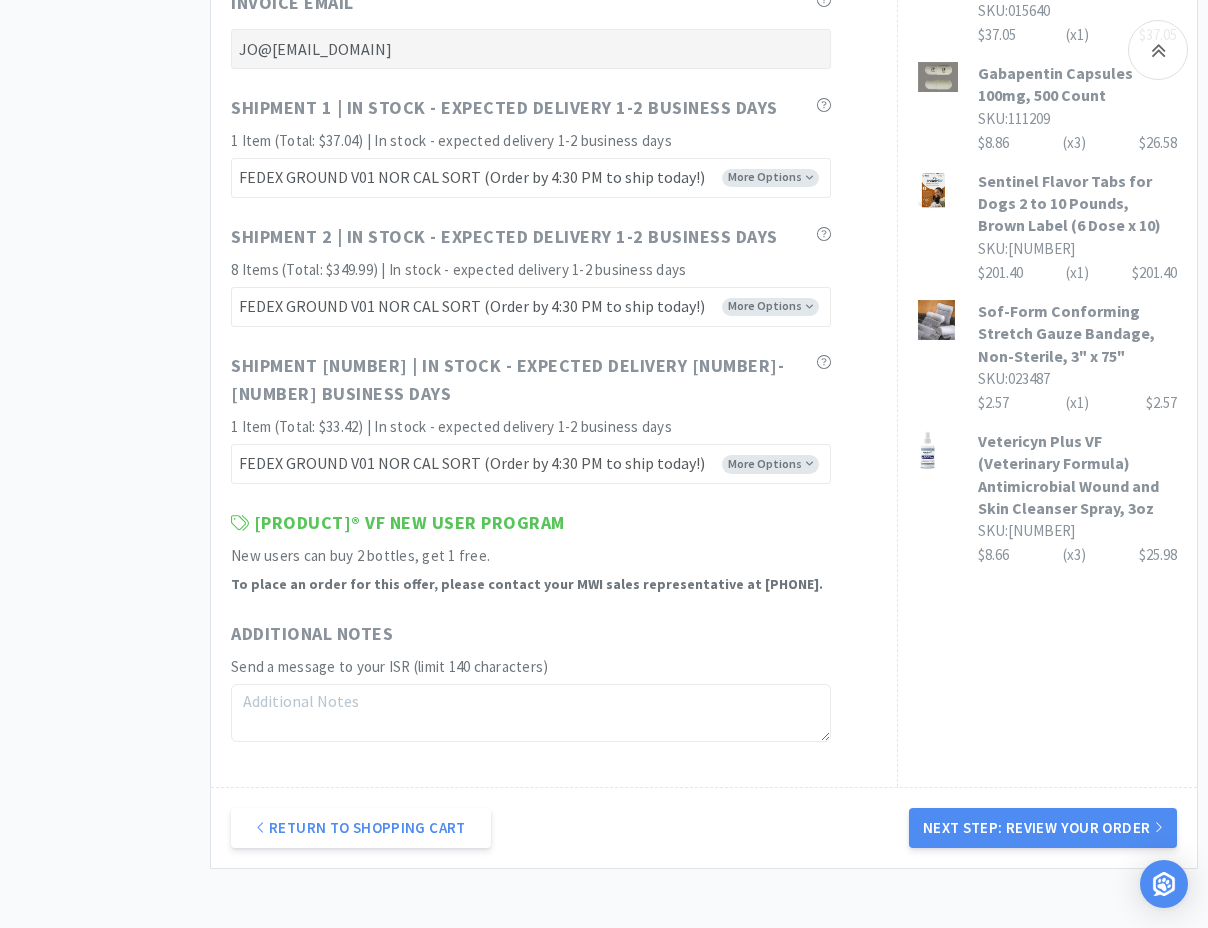 type on "25080102" 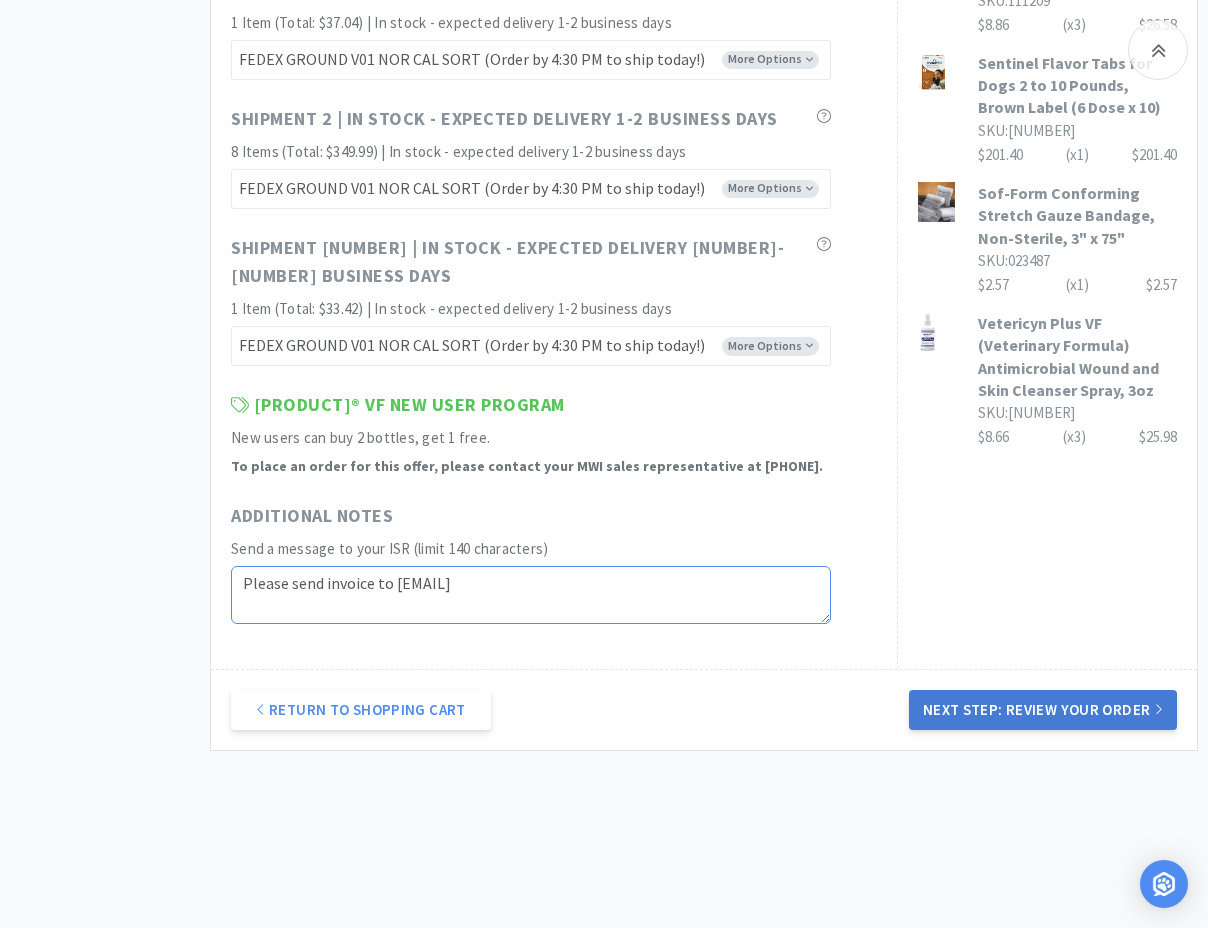 type on "Please send invoice to [EMAIL]" 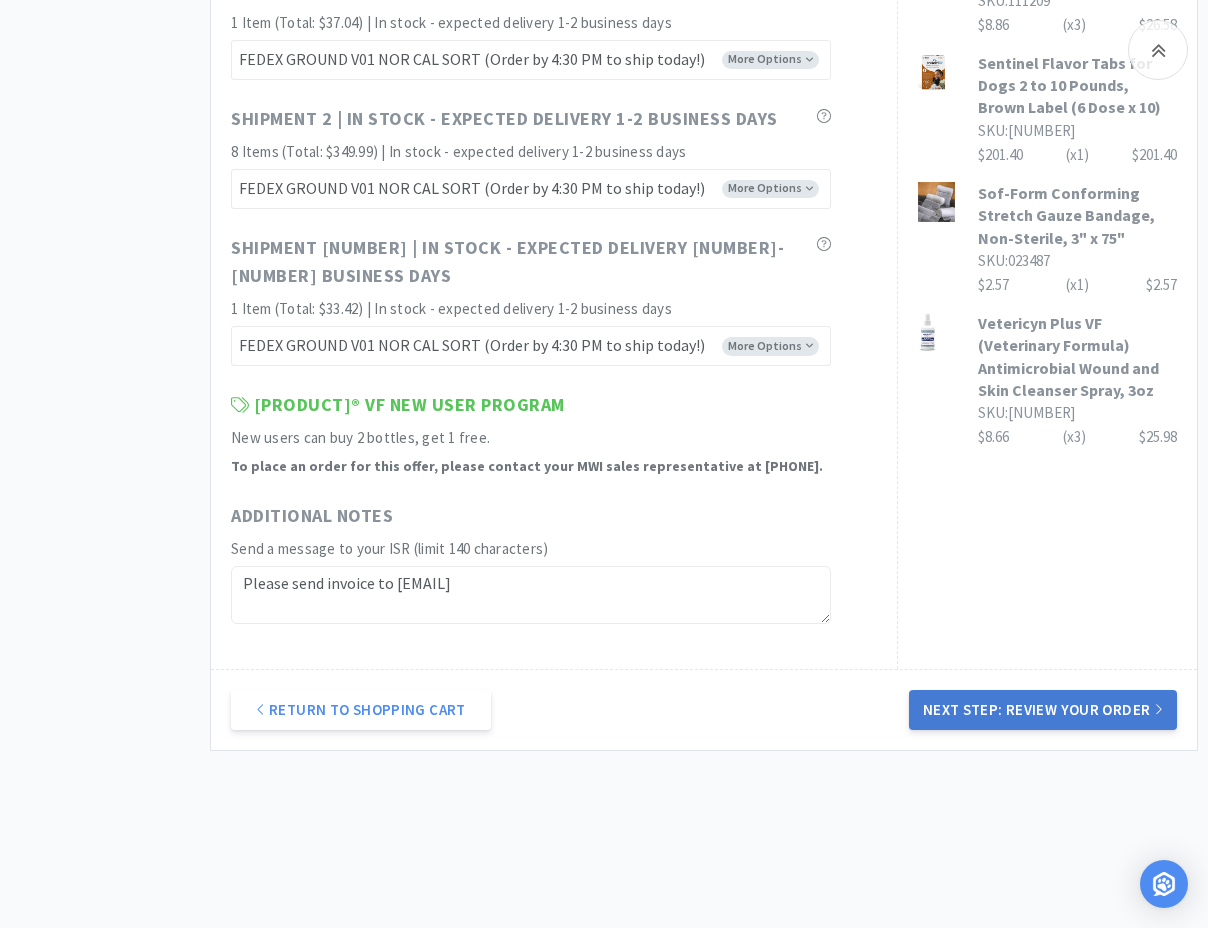 click on "Next Step: Review Your Order" at bounding box center [1043, 710] 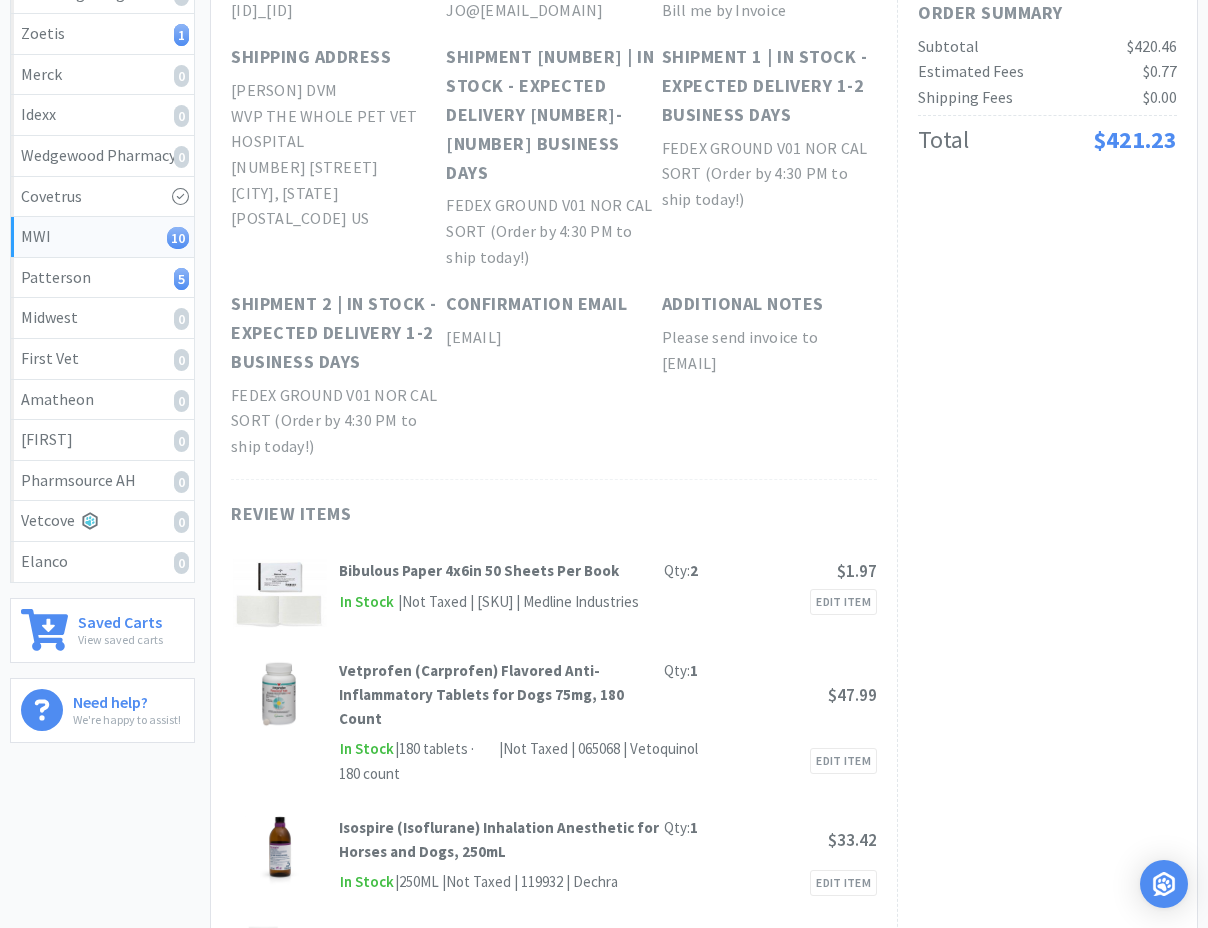 scroll, scrollTop: 0, scrollLeft: 0, axis: both 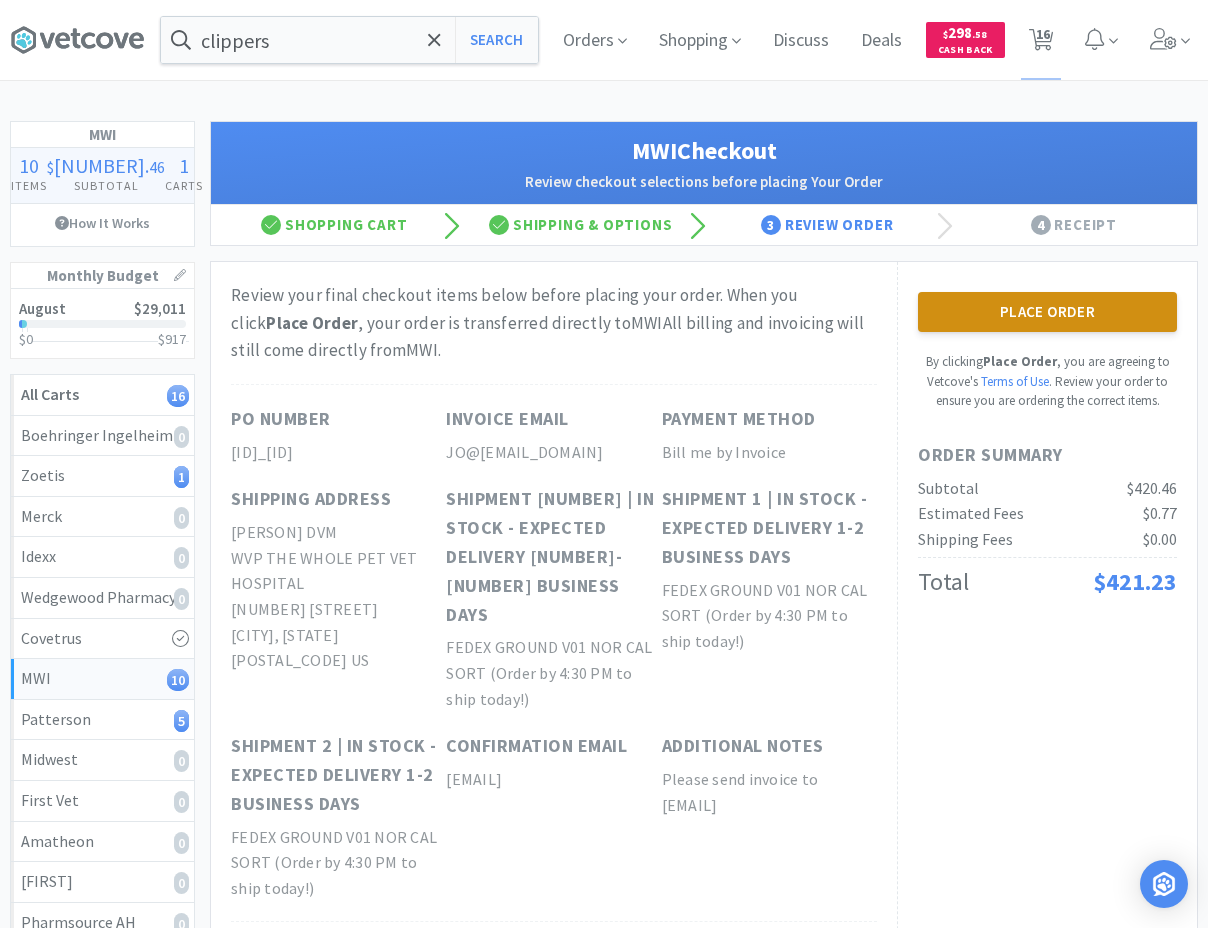 click on "Place Order" at bounding box center [1047, 312] 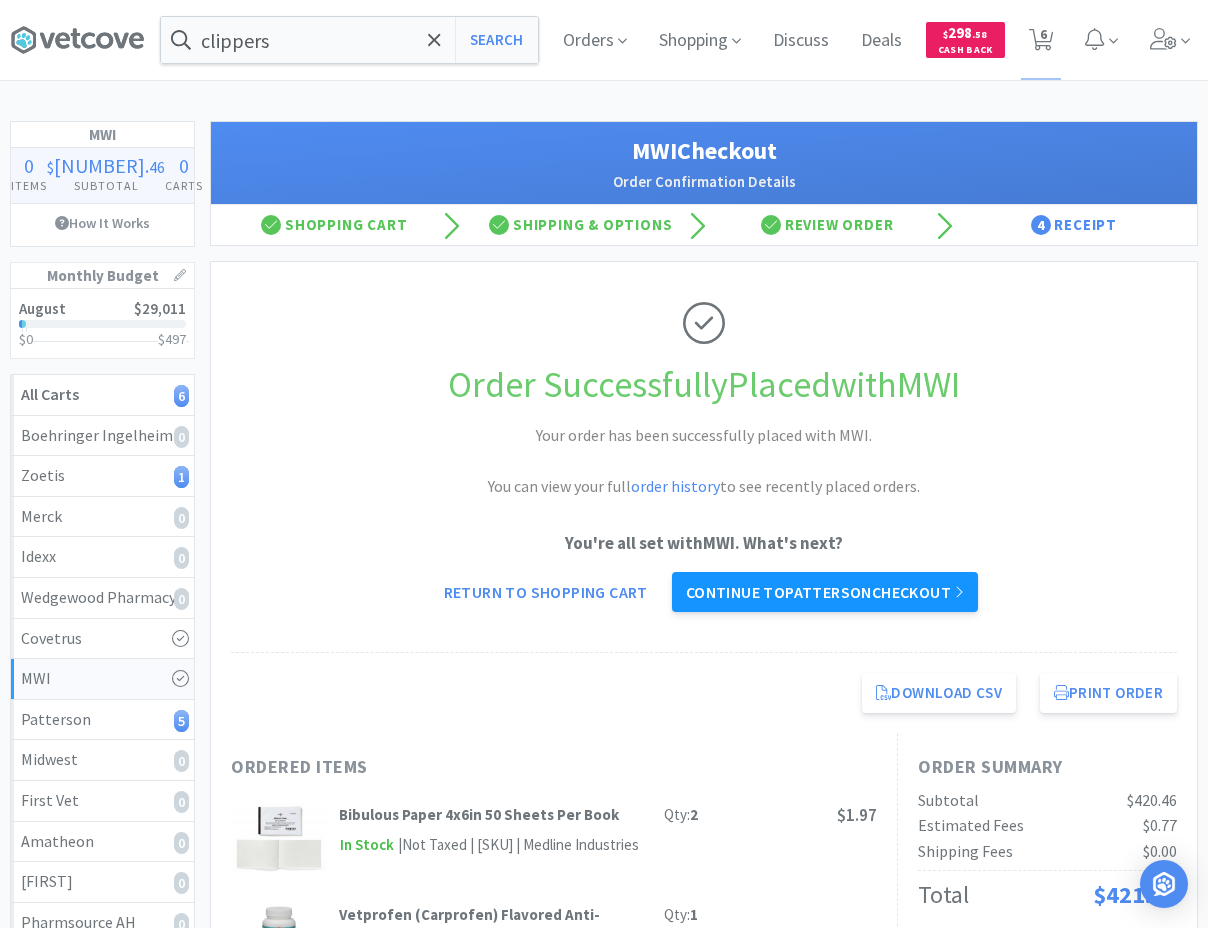 click on "Continue to Patterson checkout" at bounding box center [825, 592] 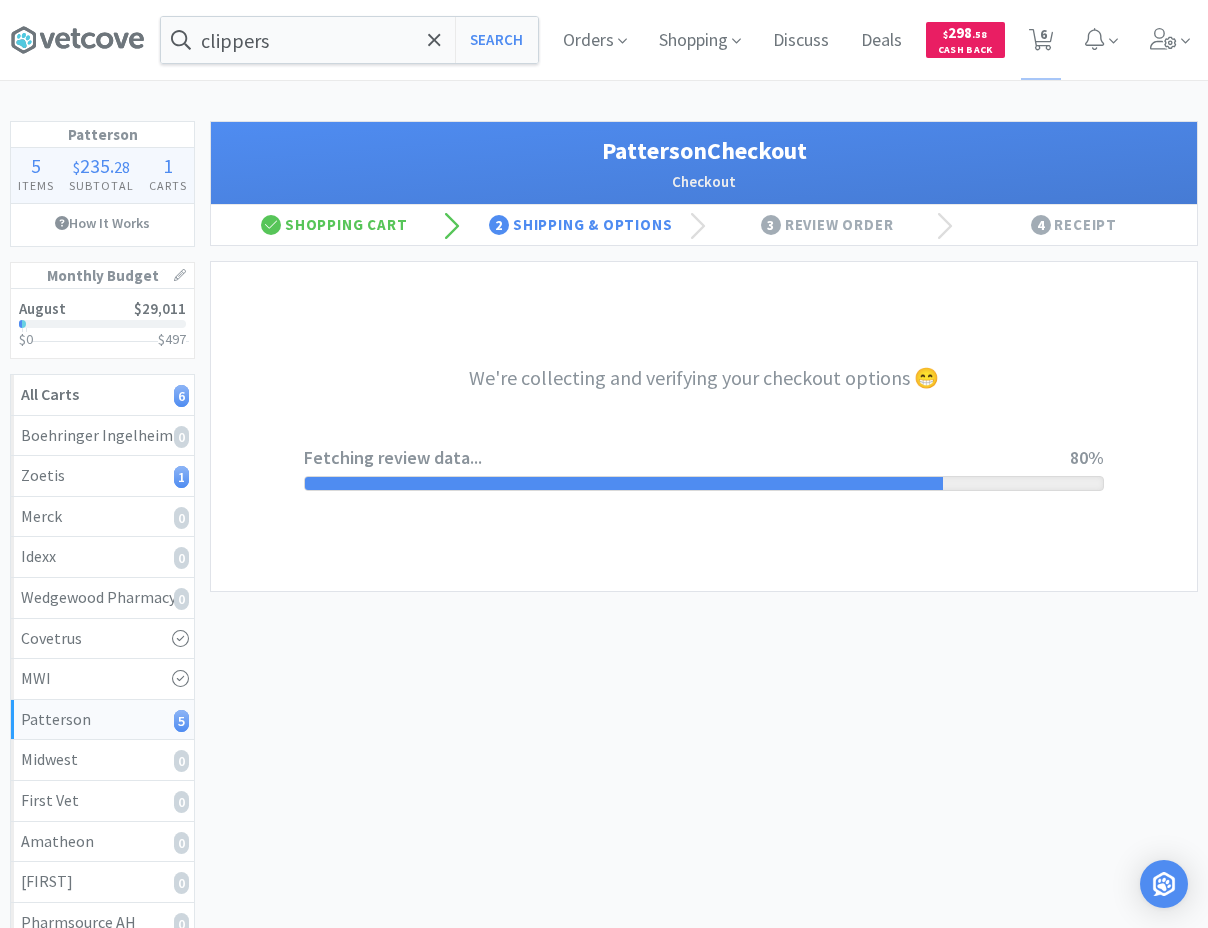 select on "1" 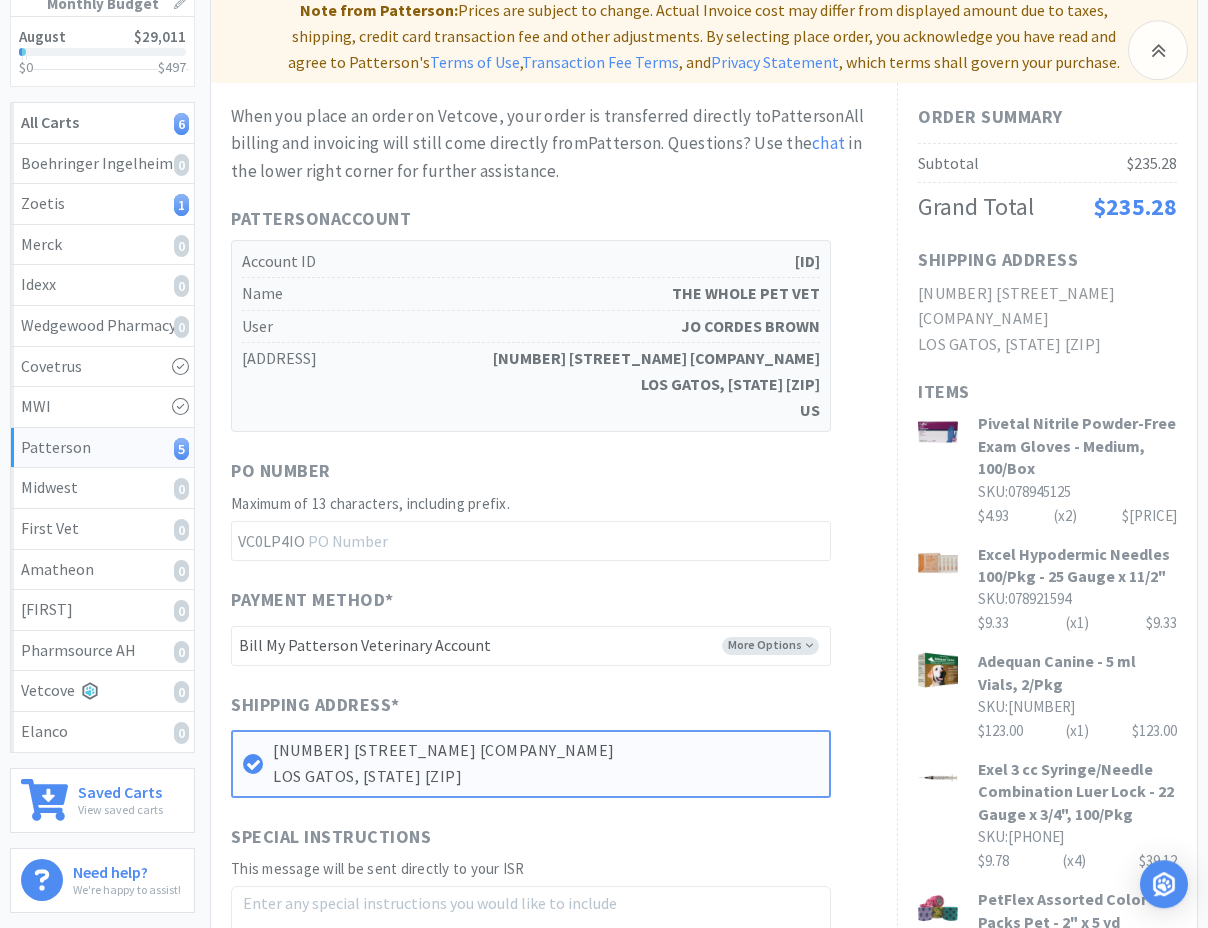scroll, scrollTop: 306, scrollLeft: 0, axis: vertical 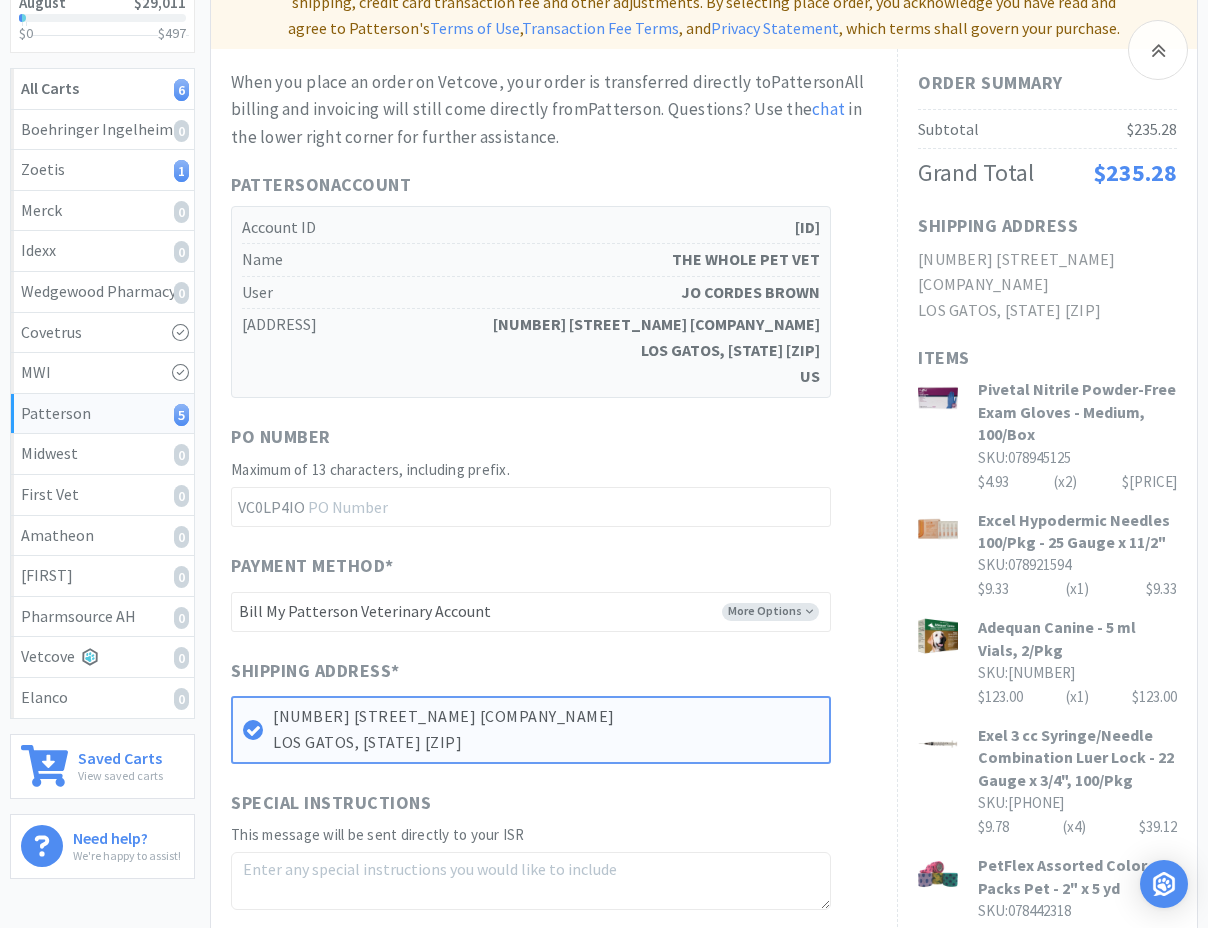 click on "PO Number" at bounding box center [531, 440] 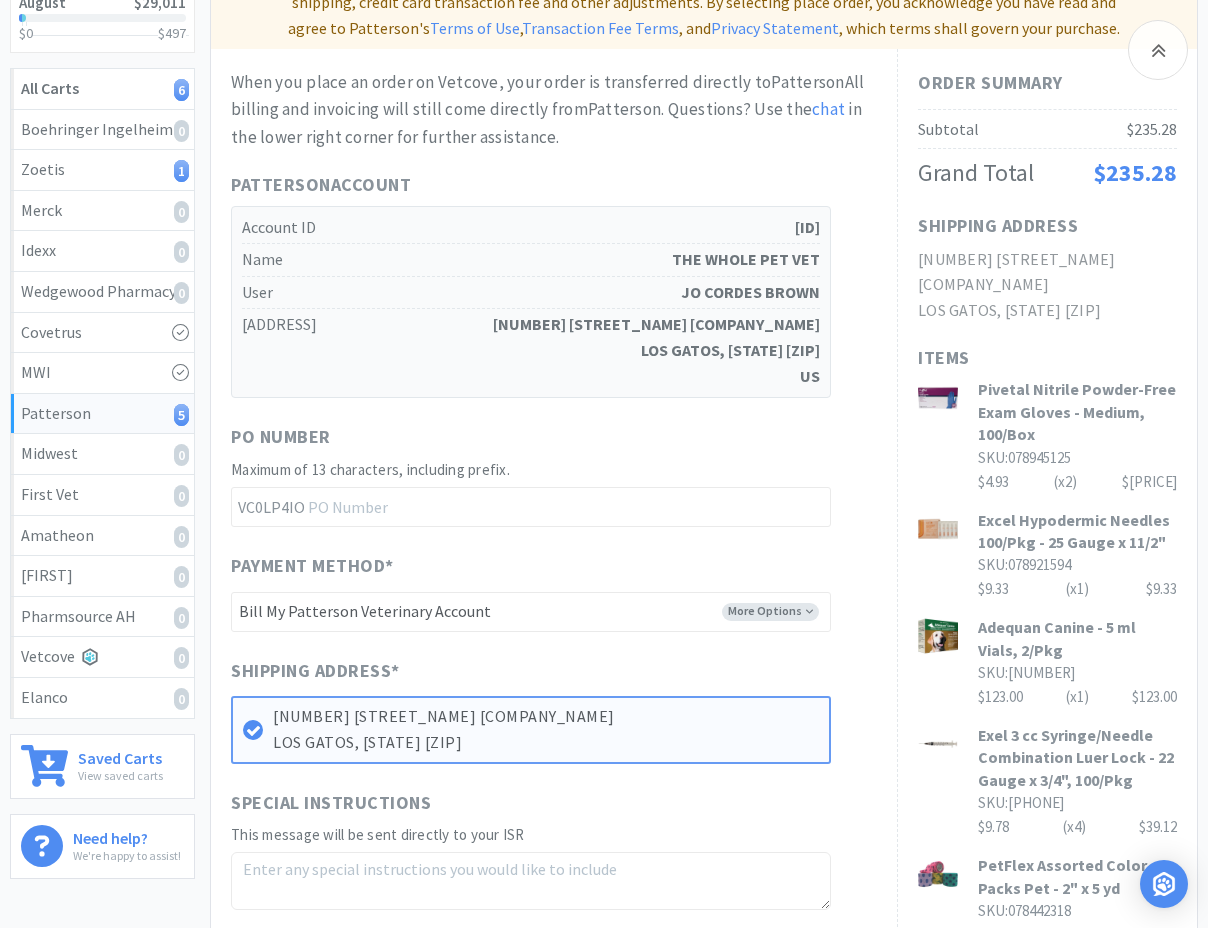 scroll, scrollTop: 0, scrollLeft: 0, axis: both 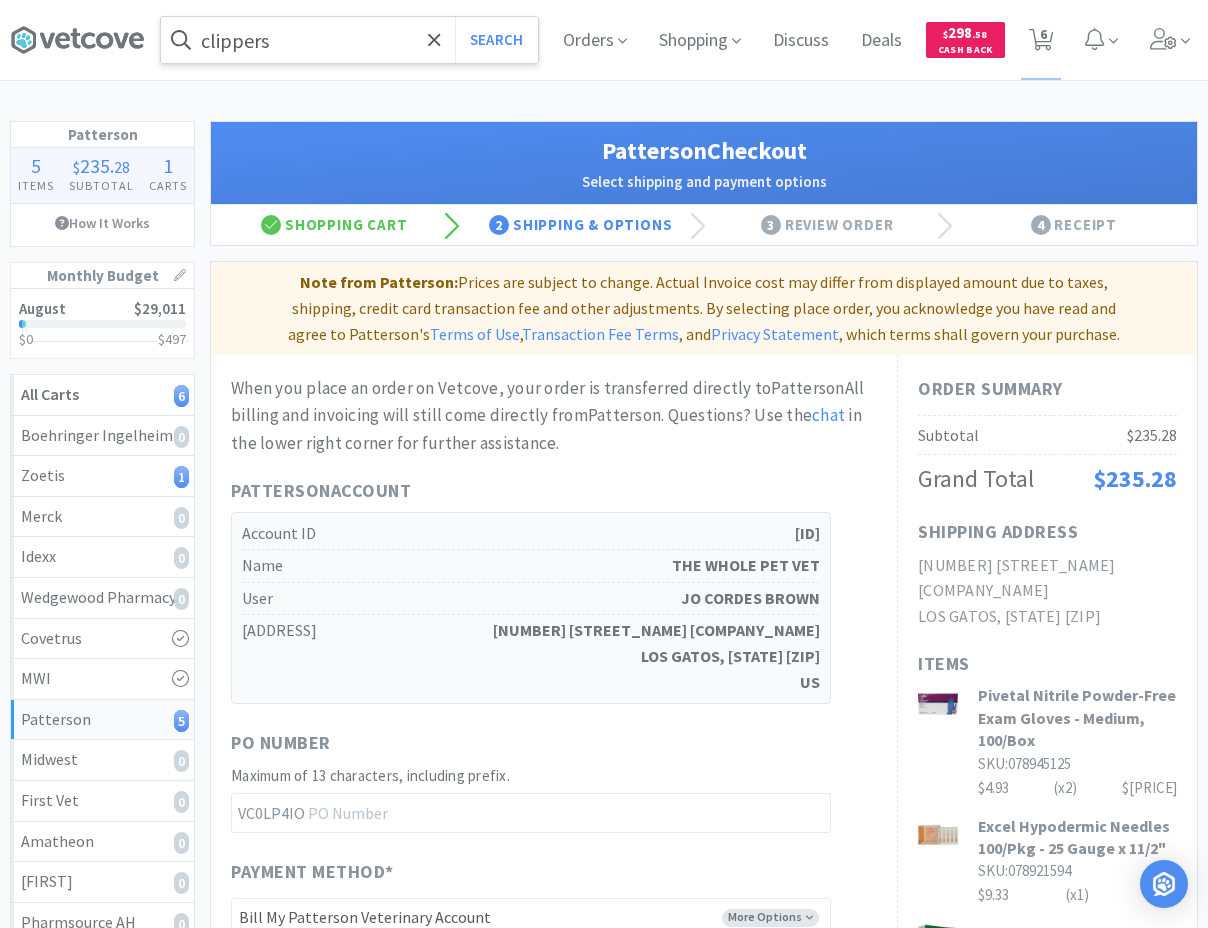 drag, startPoint x: 433, startPoint y: 46, endPoint x: 370, endPoint y: 49, distance: 63.07139 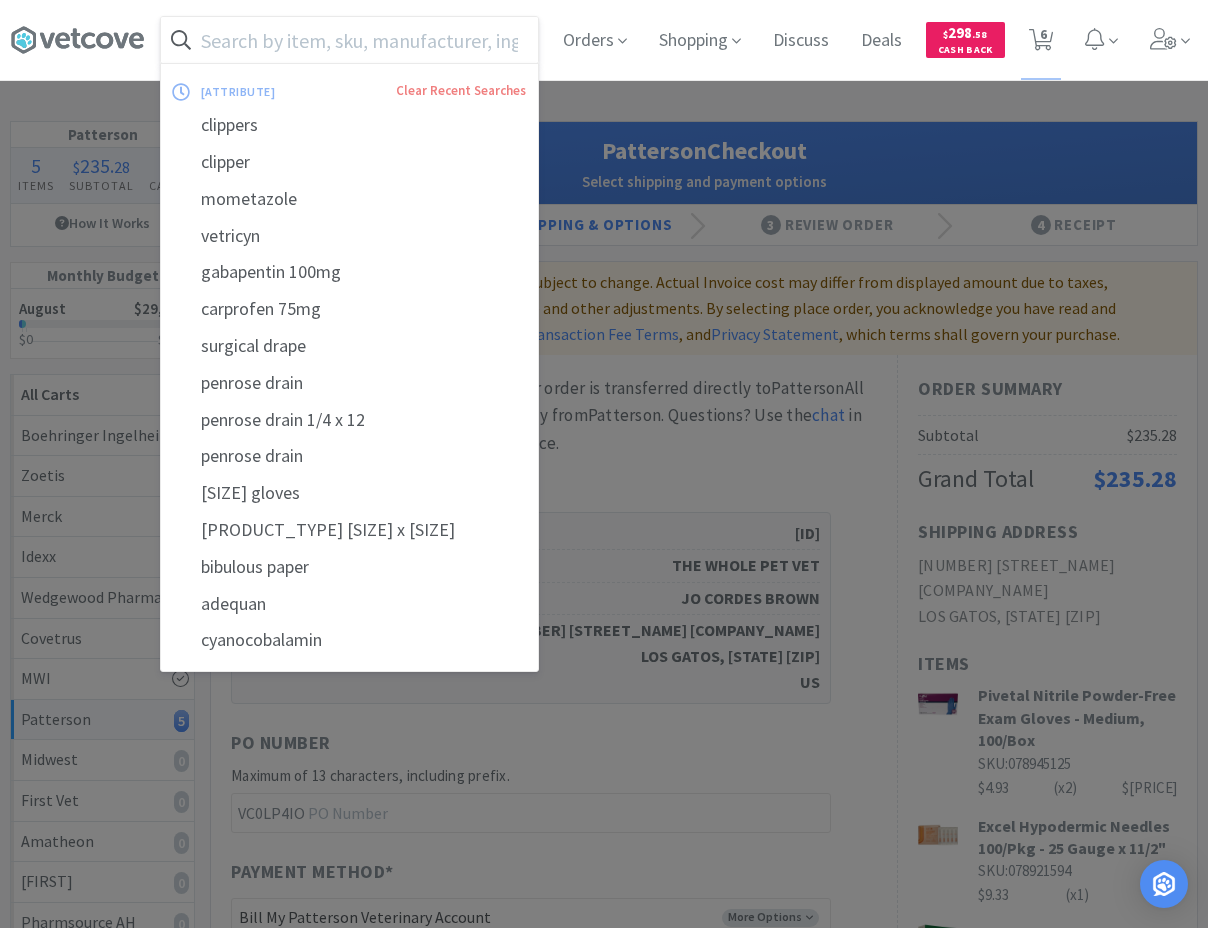 click at bounding box center (349, 40) 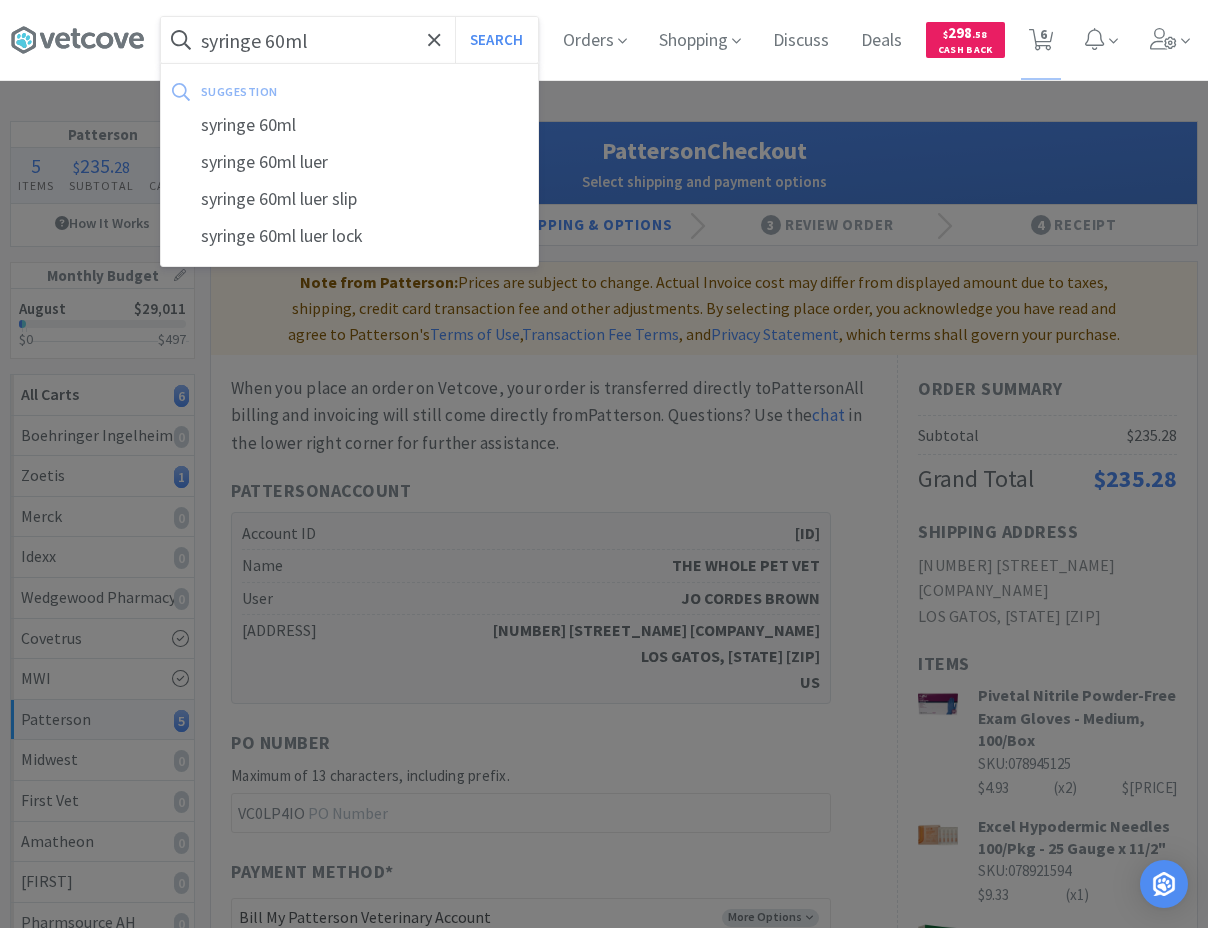 type on "syringe 60ml" 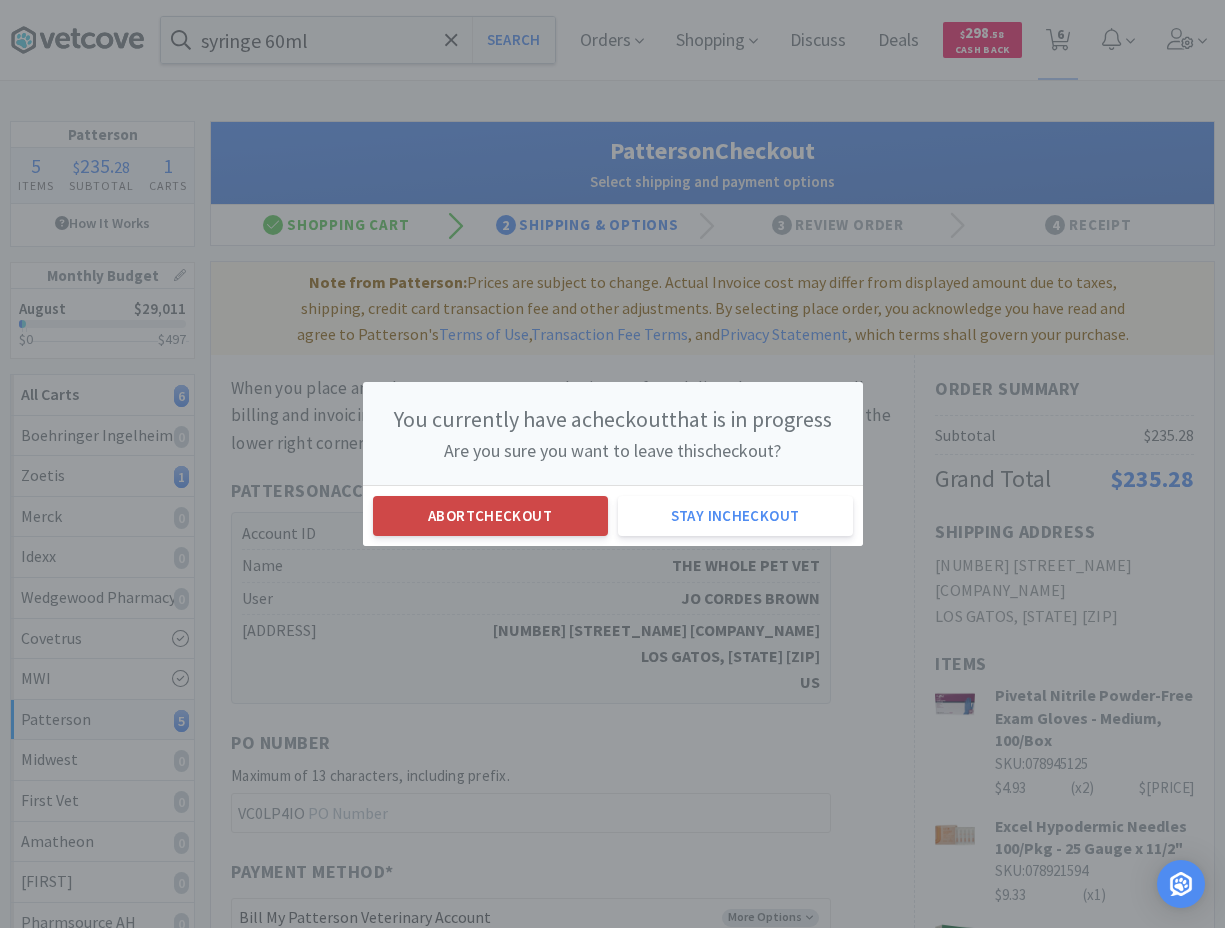 click on "Abort  checkout" at bounding box center (490, 516) 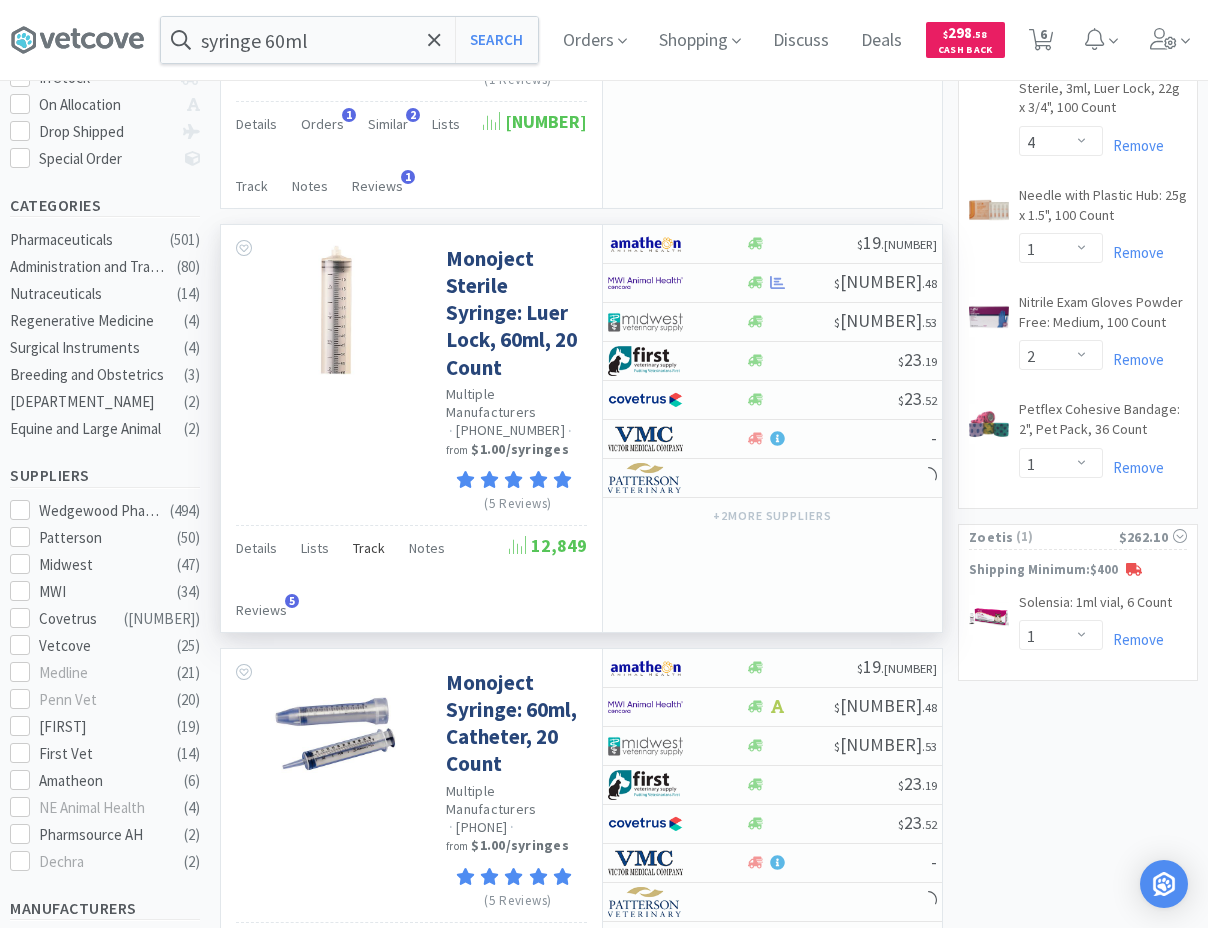 scroll, scrollTop: 0, scrollLeft: 0, axis: both 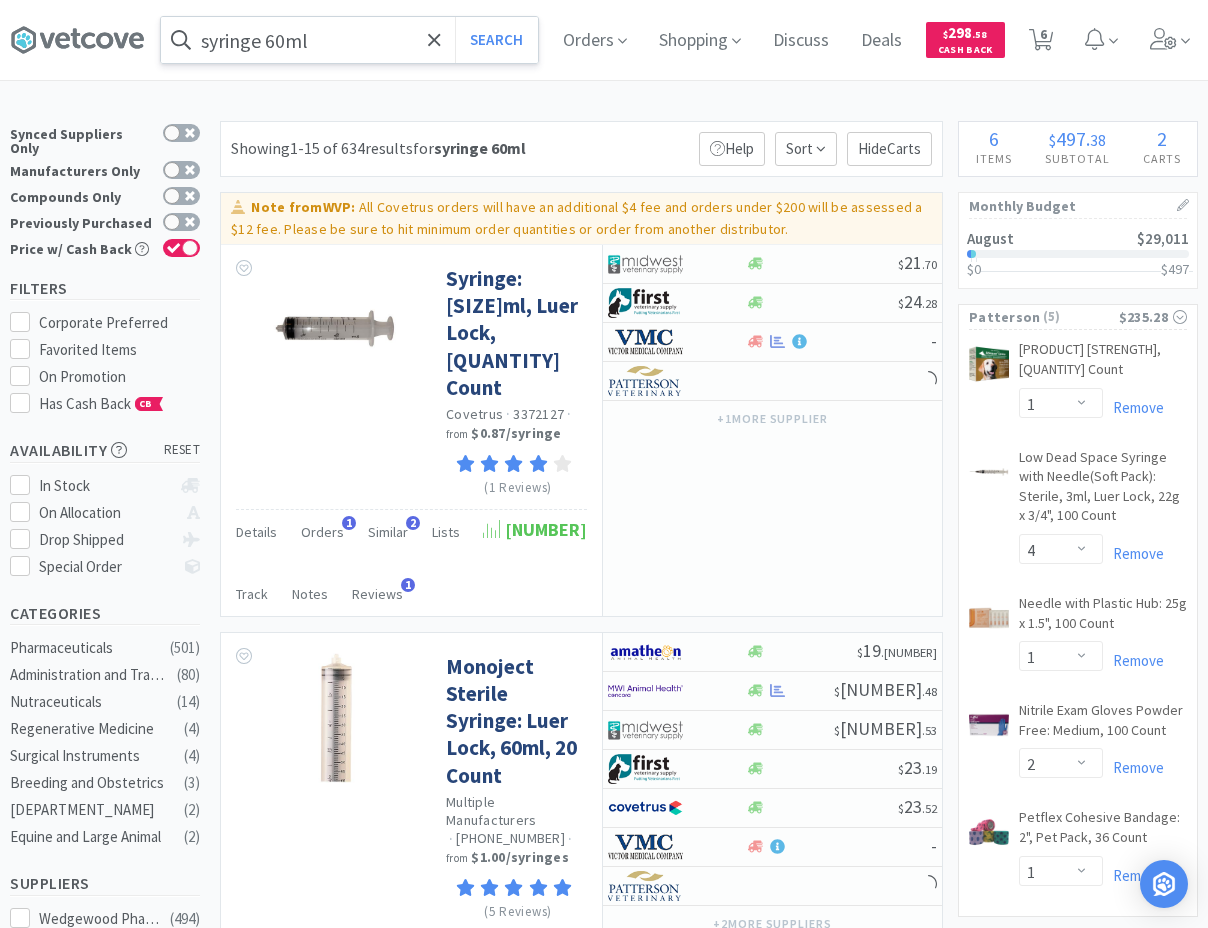click on "syringe 60ml" at bounding box center (349, 40) 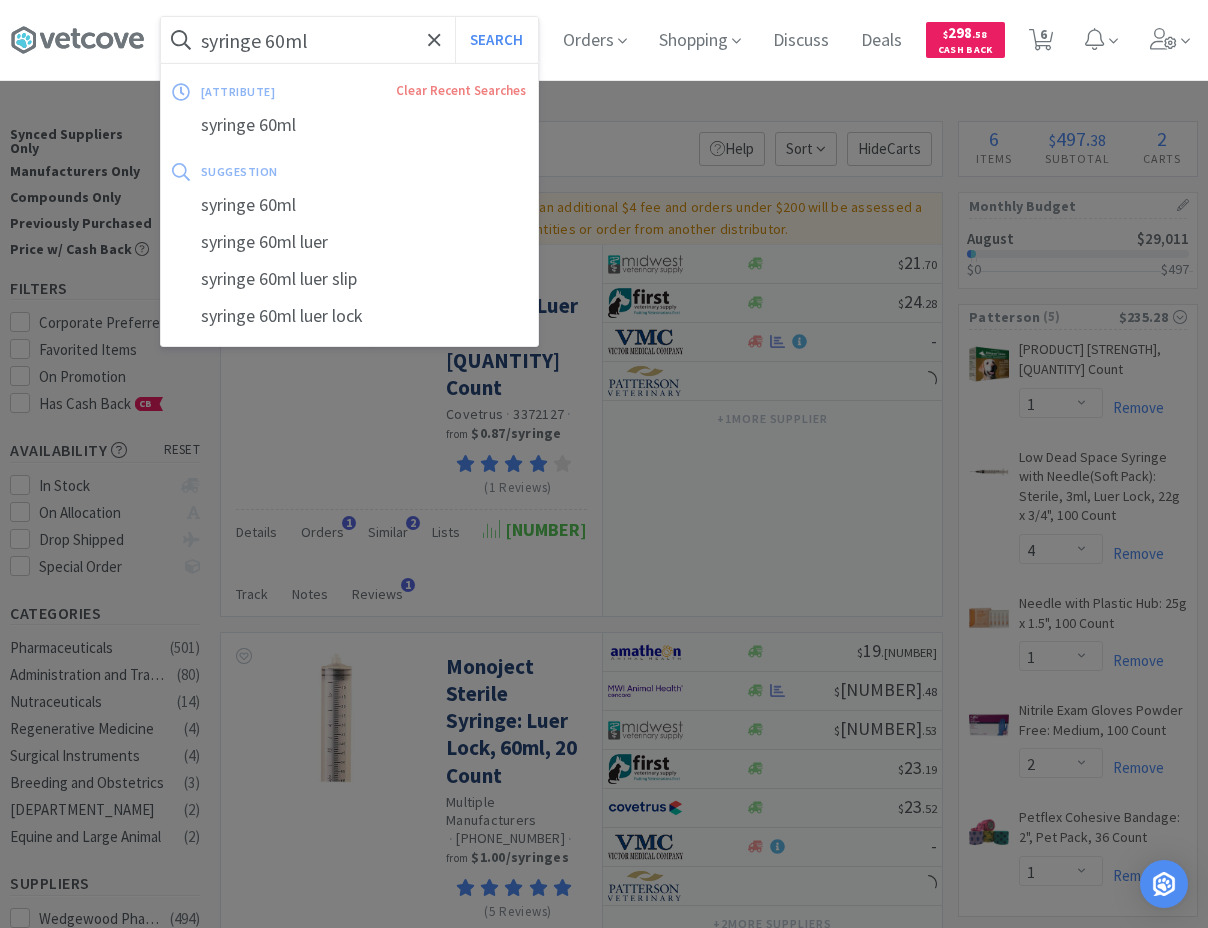 click on "syringe 60ml" at bounding box center (349, 40) 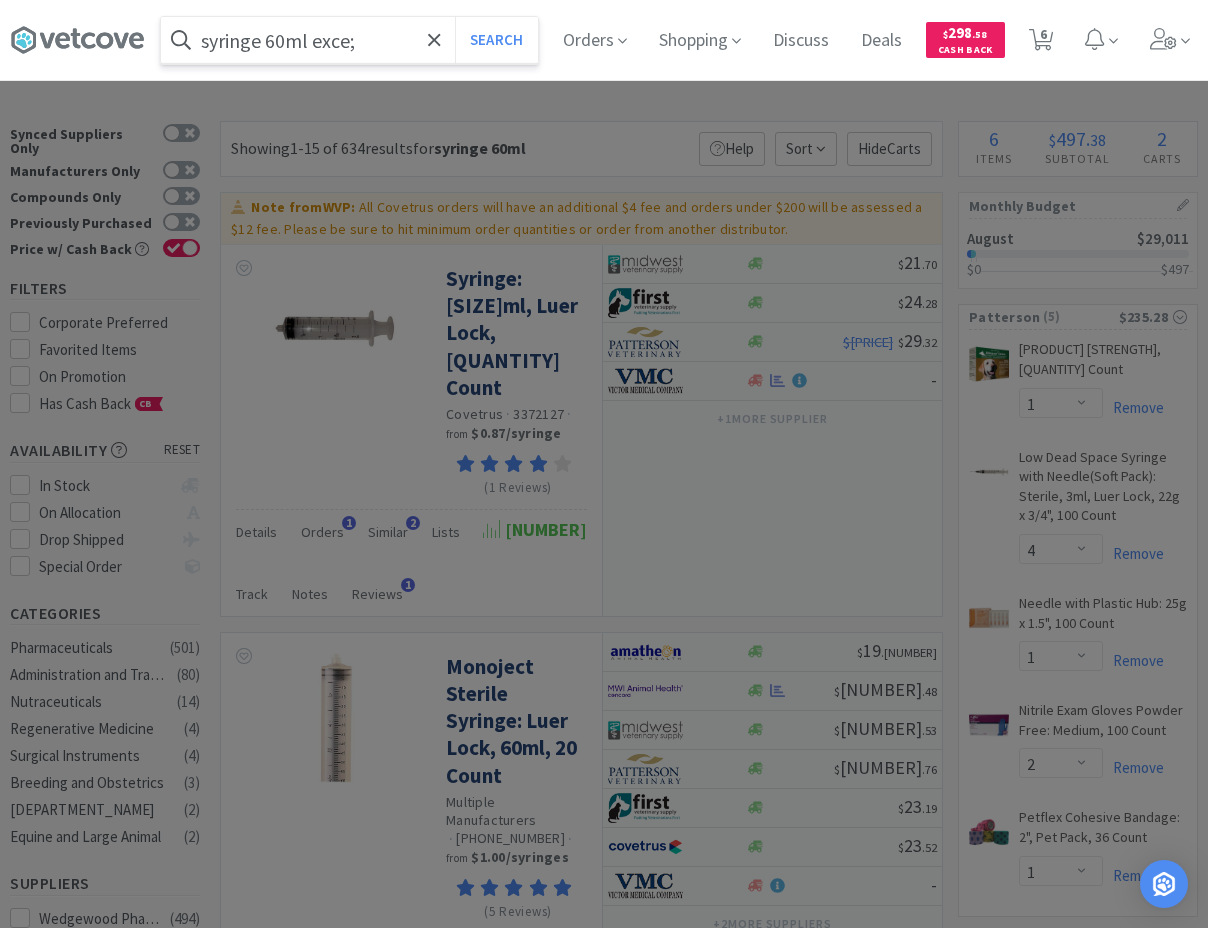 click on "Search" at bounding box center (496, 40) 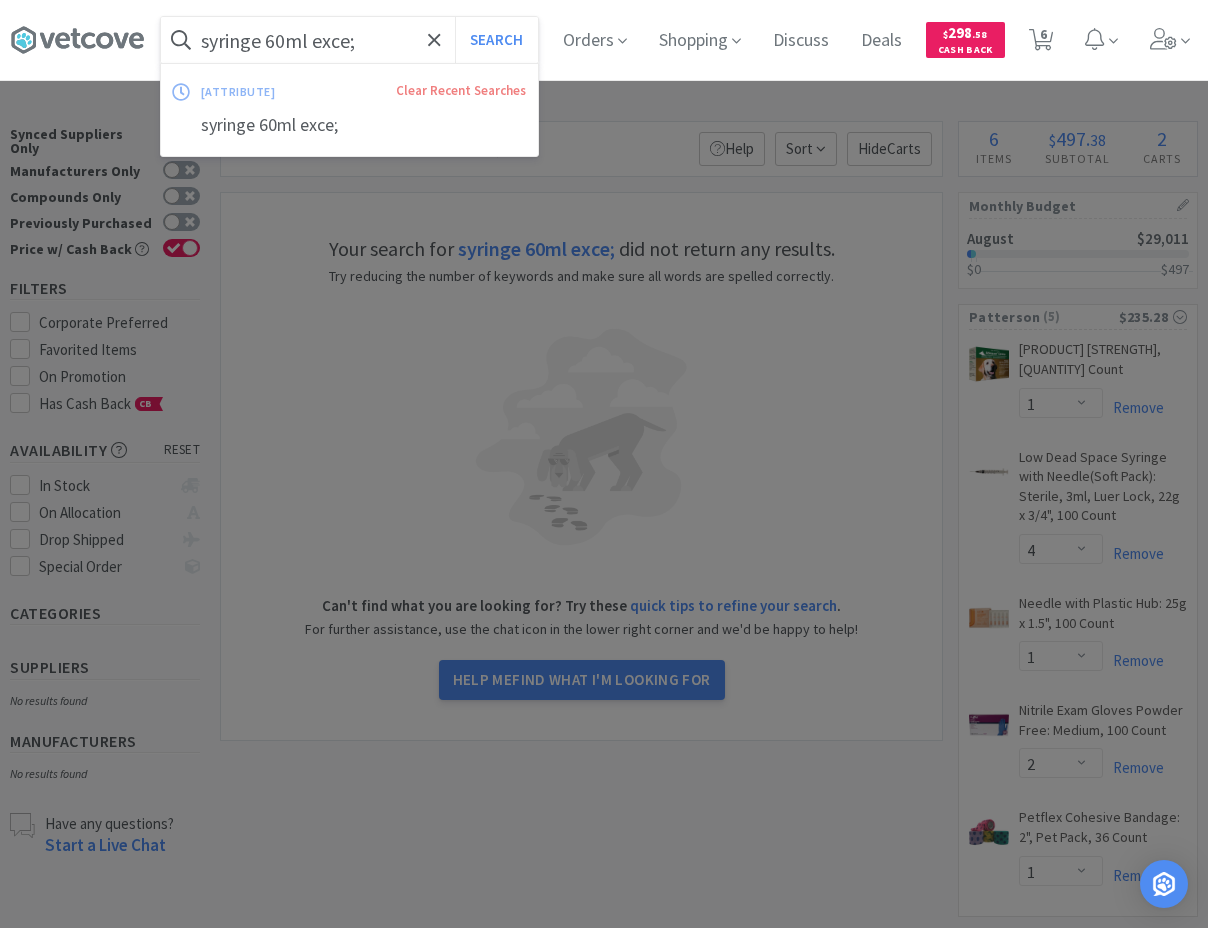 click on "syringe 60ml exce;" at bounding box center [349, 40] 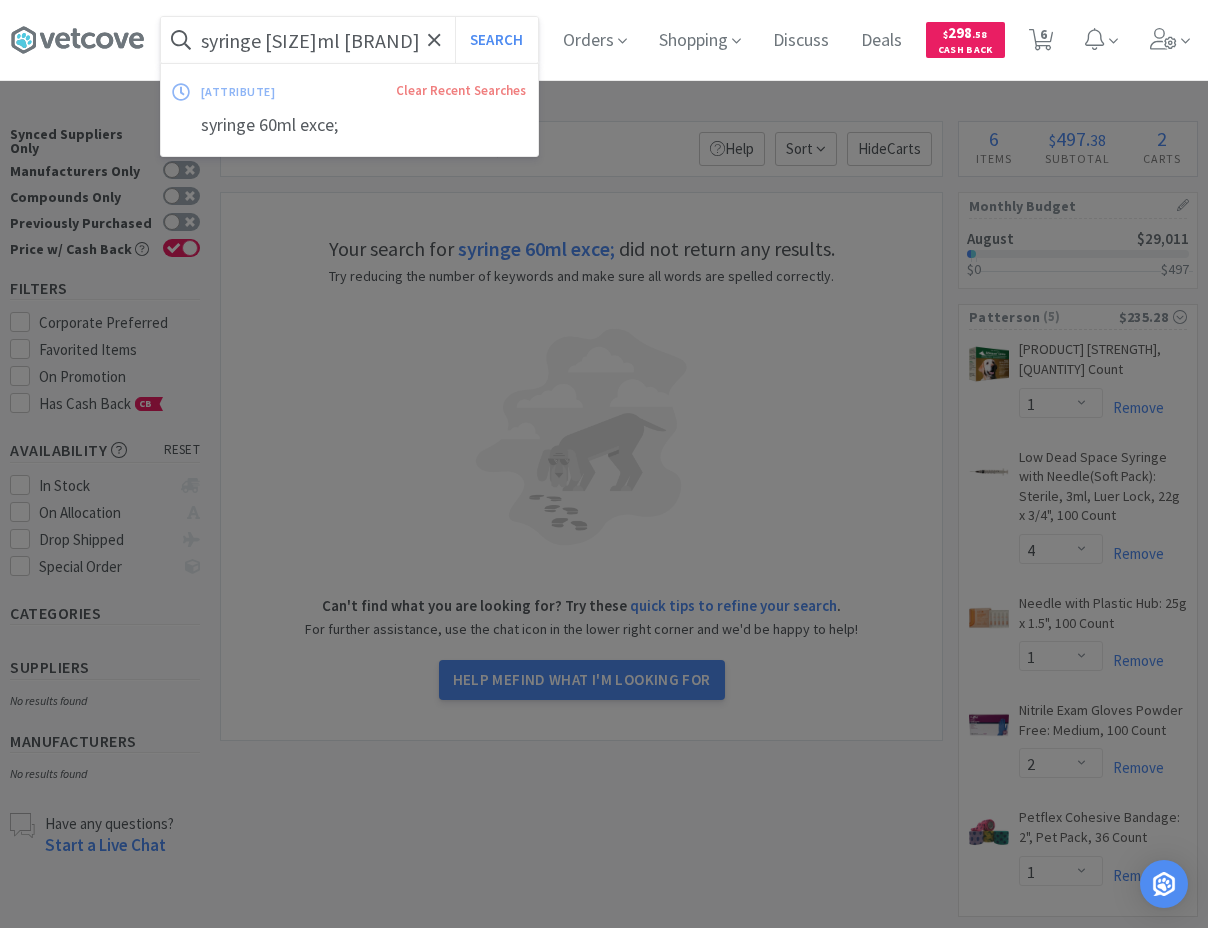click on "Search" at bounding box center (496, 40) 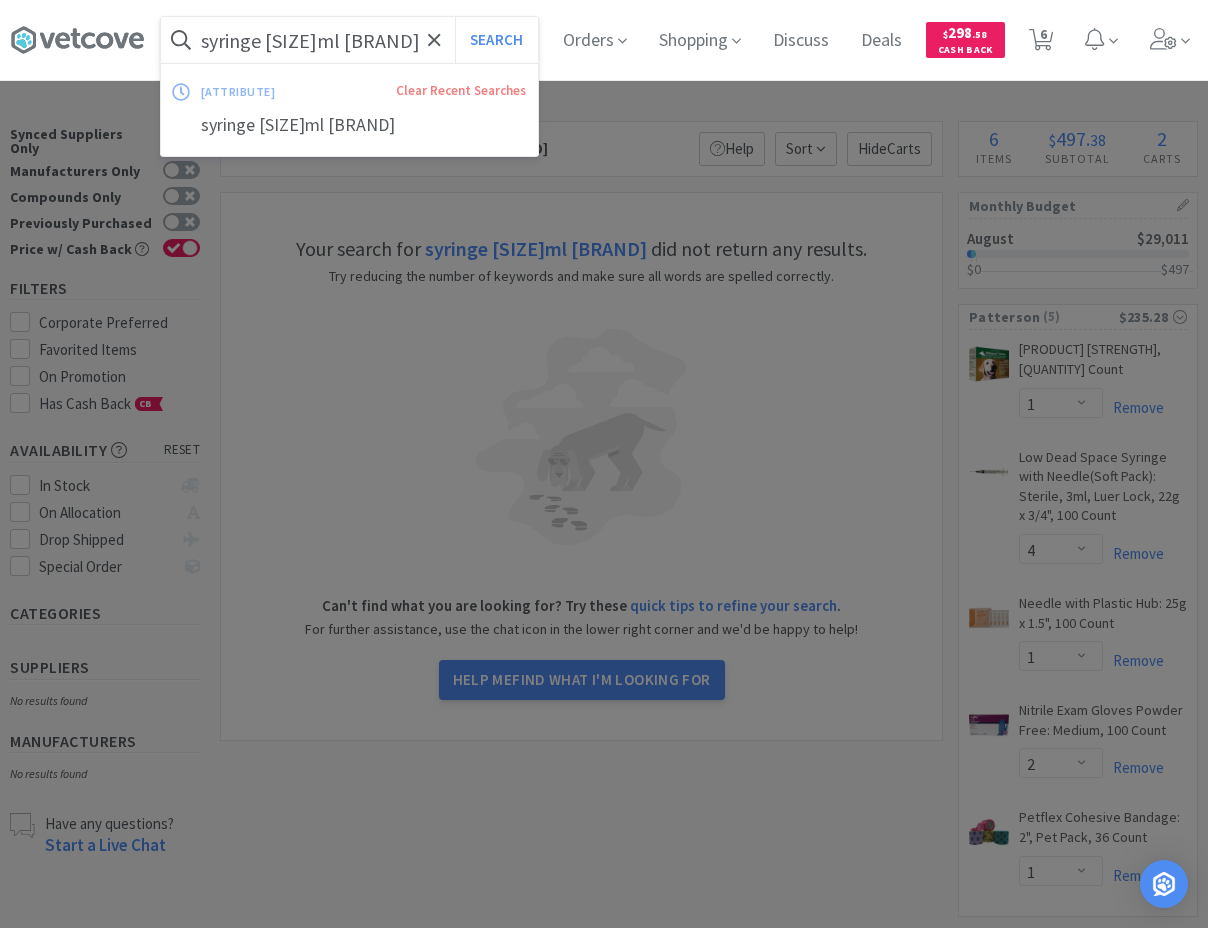 click on "syringe [SIZE]ml [BRAND]" at bounding box center (349, 40) 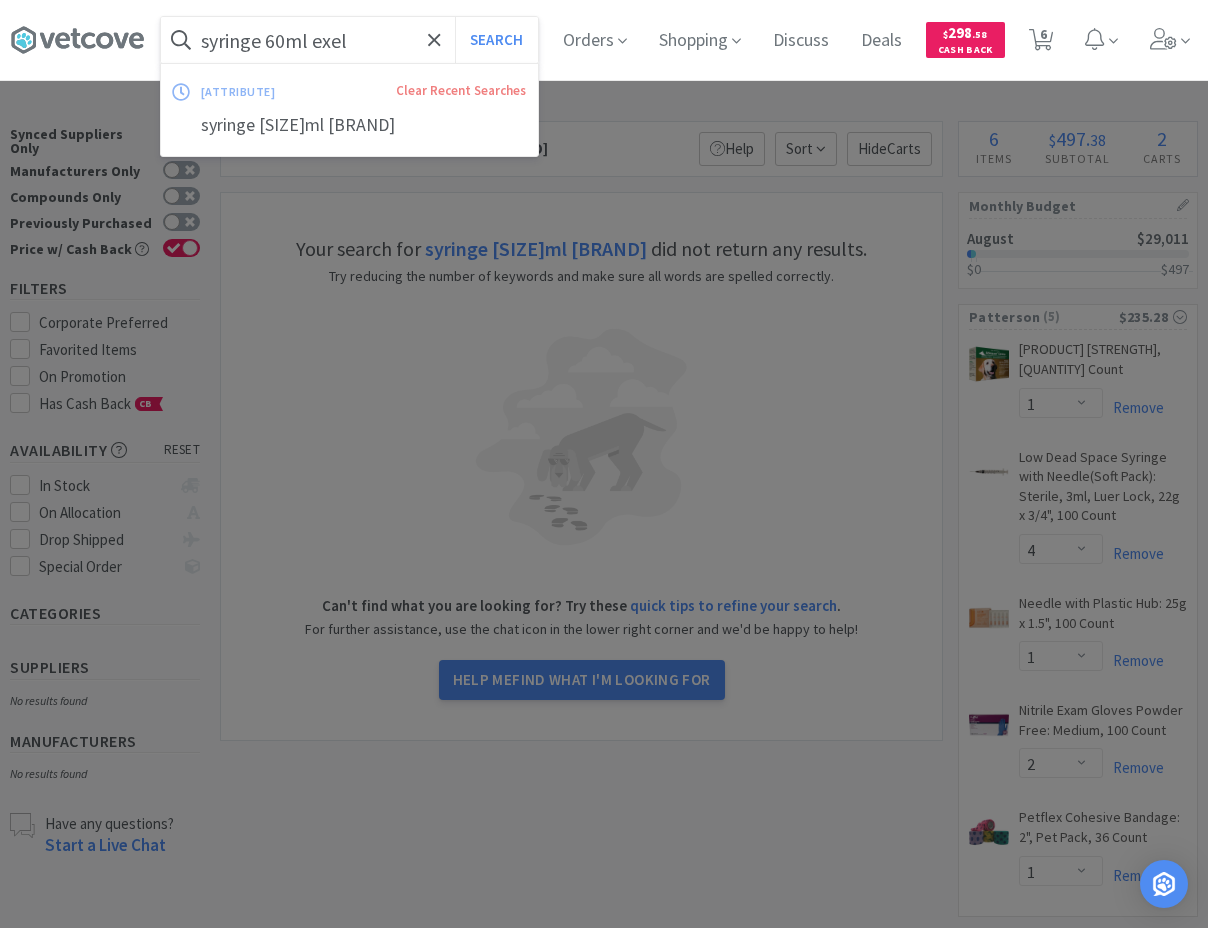 type on "syringe 60ml exel" 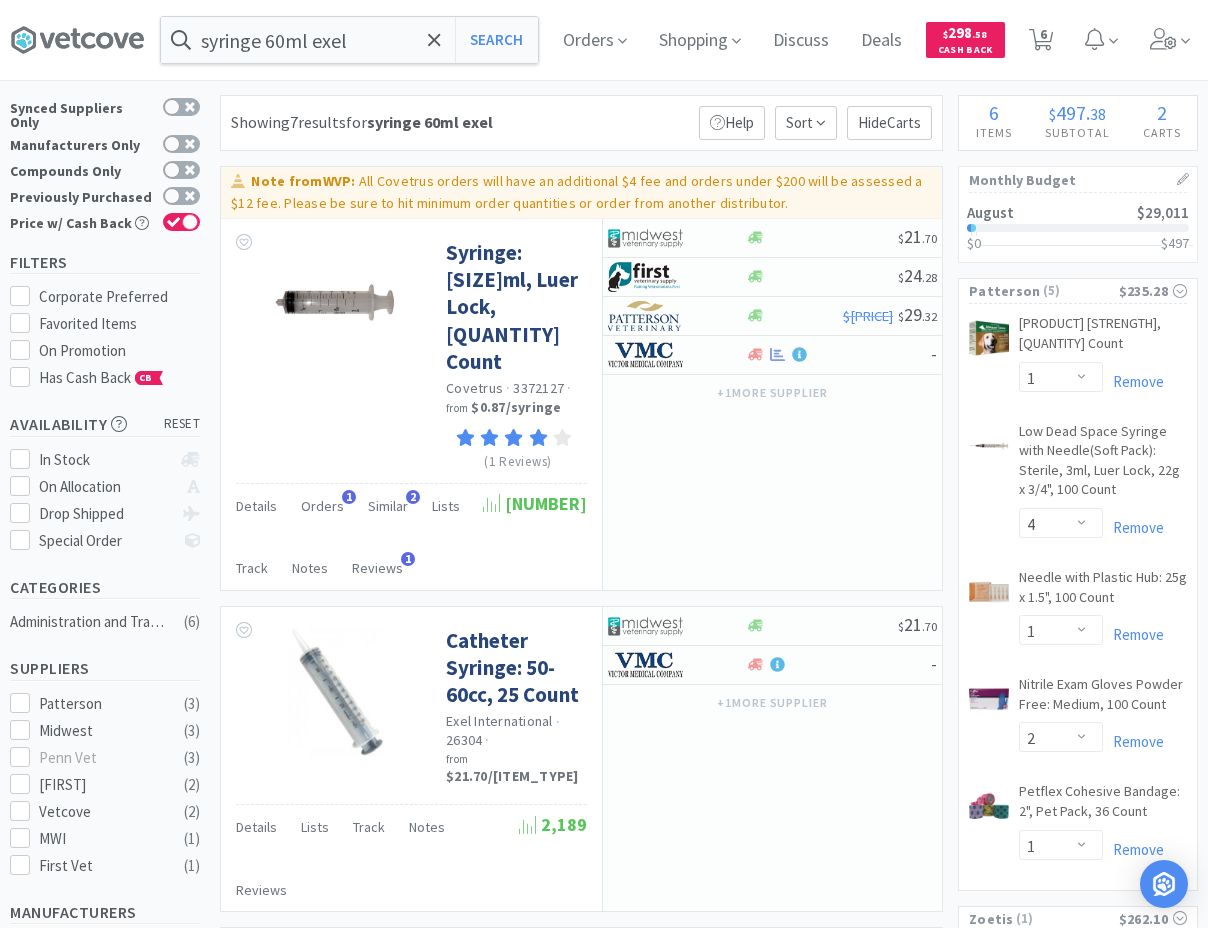 scroll, scrollTop: 0, scrollLeft: 0, axis: both 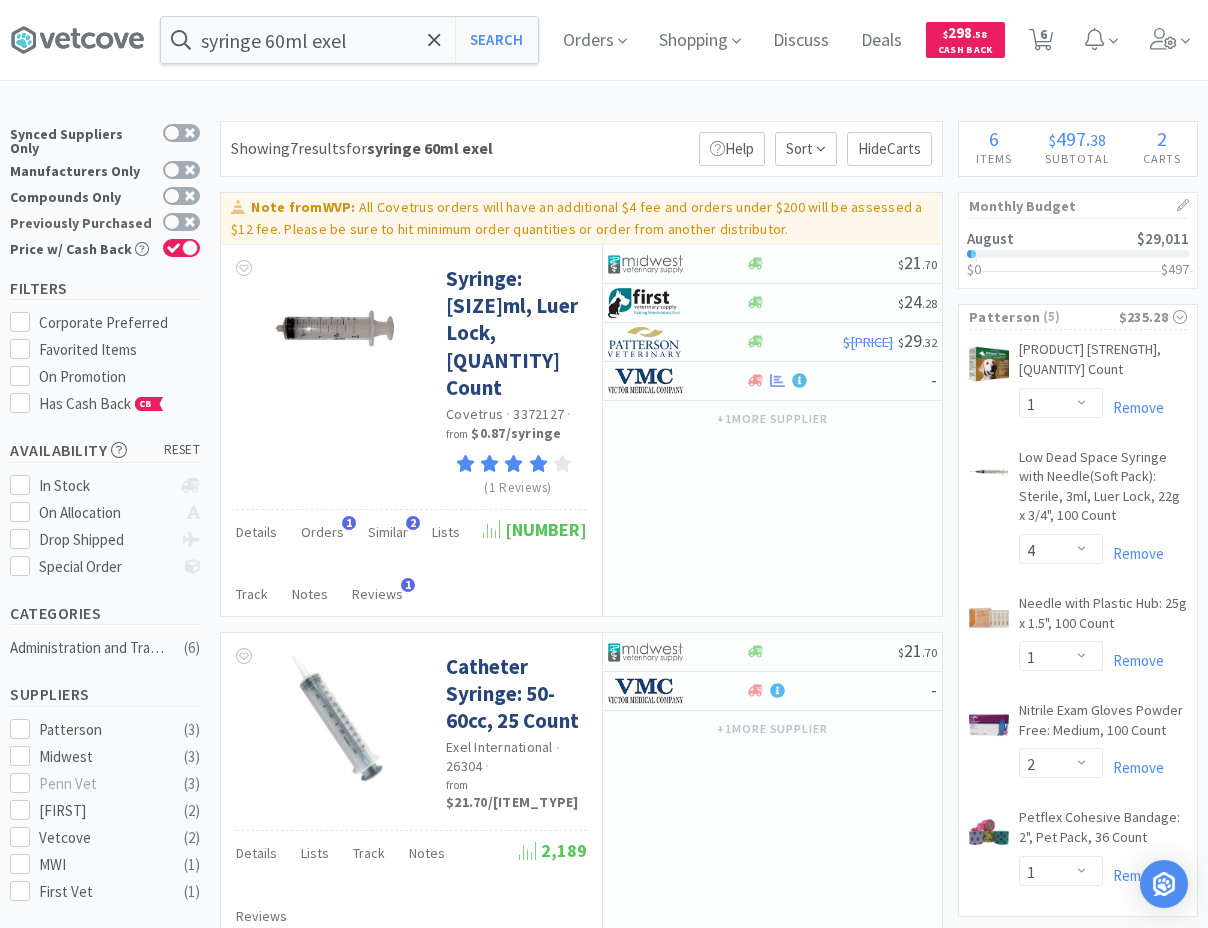 click on "Previously Purchased" at bounding box center (105, 223) 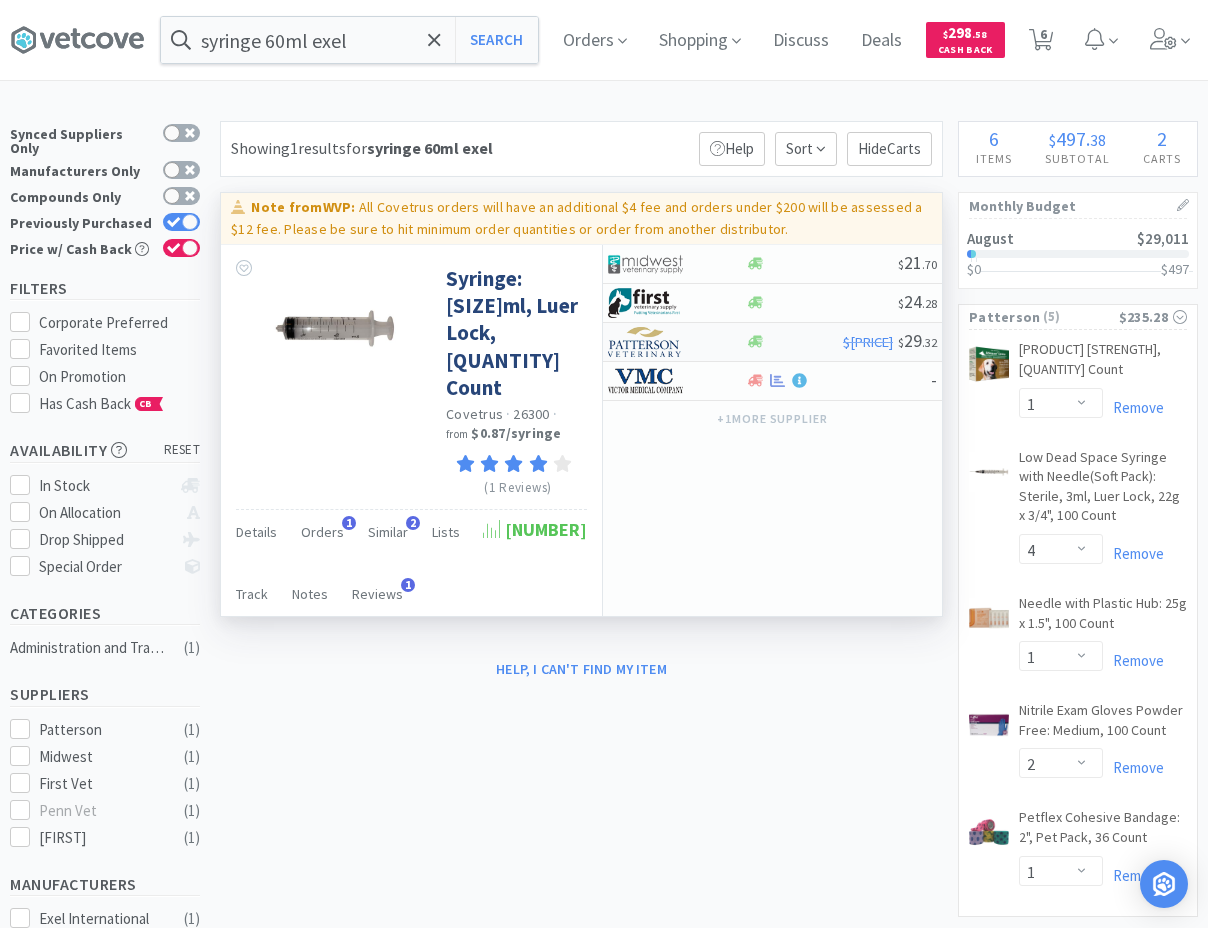 click at bounding box center [645, 342] 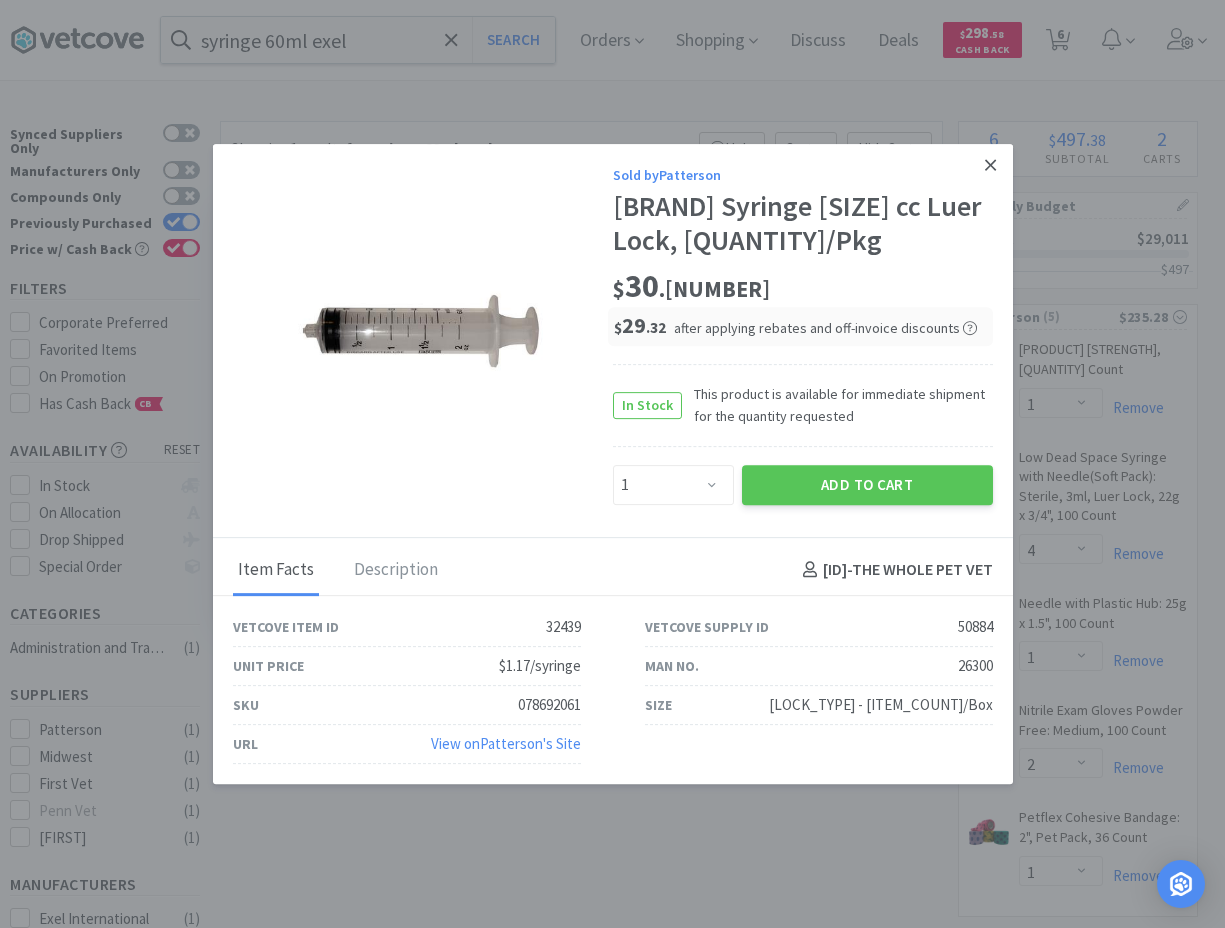 click 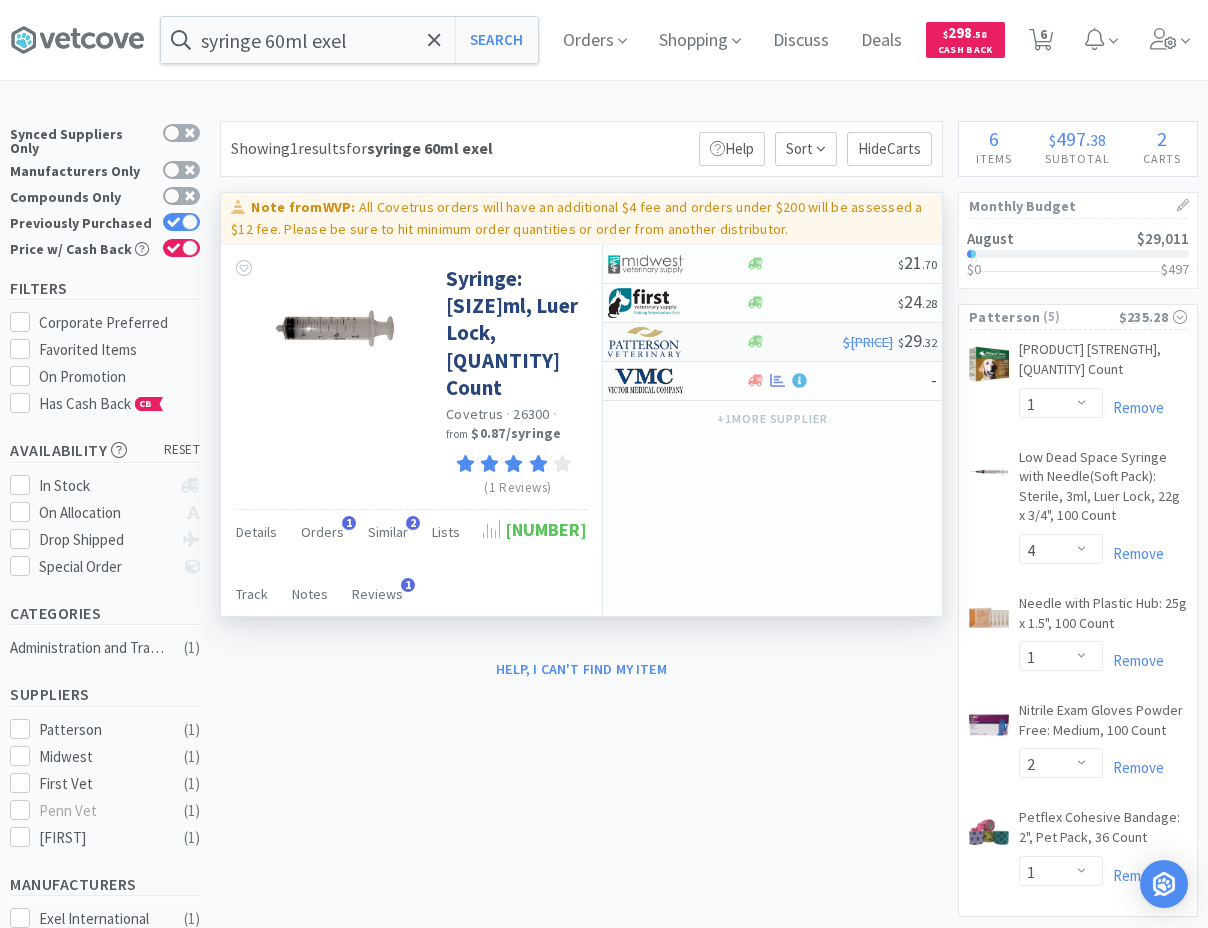 click at bounding box center [663, 342] 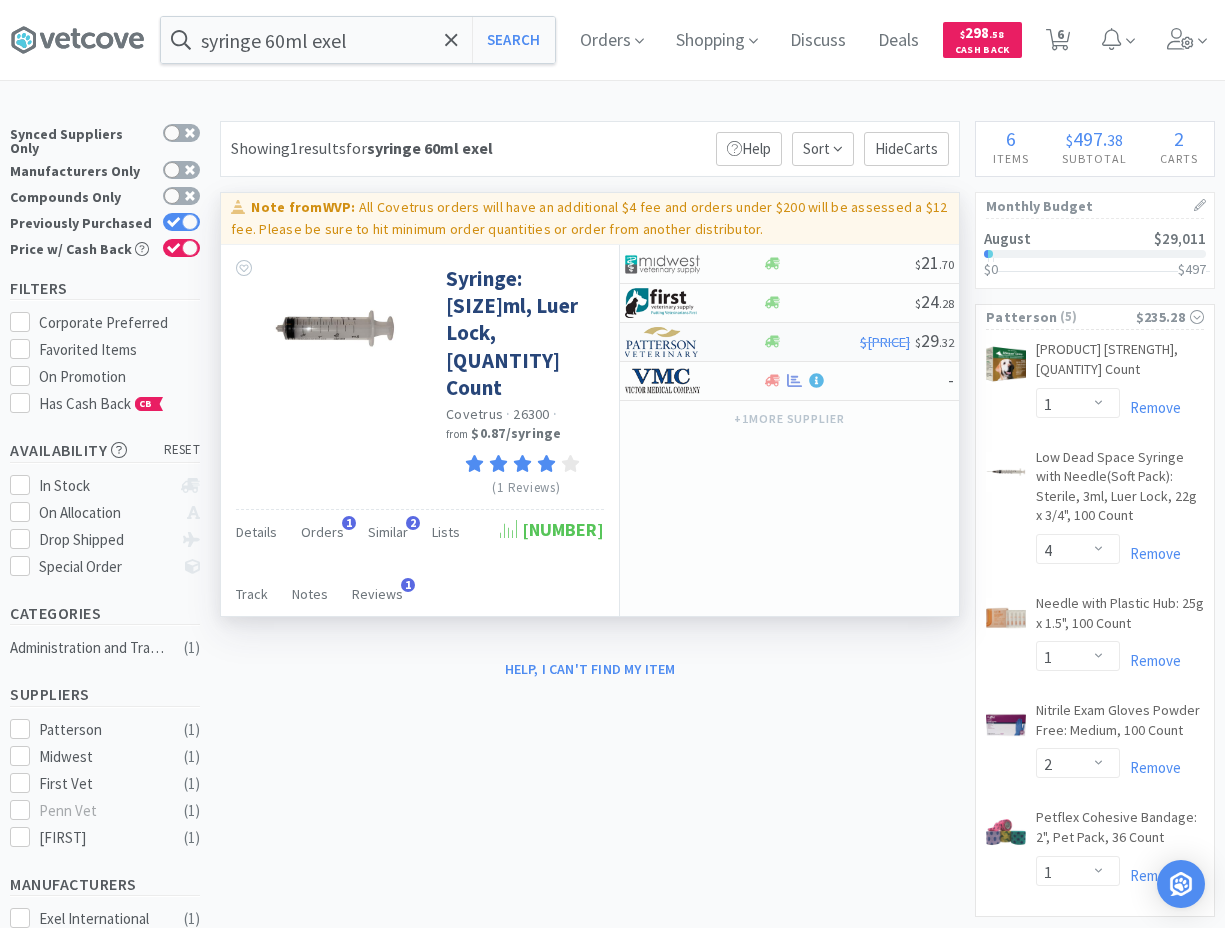 select on "1" 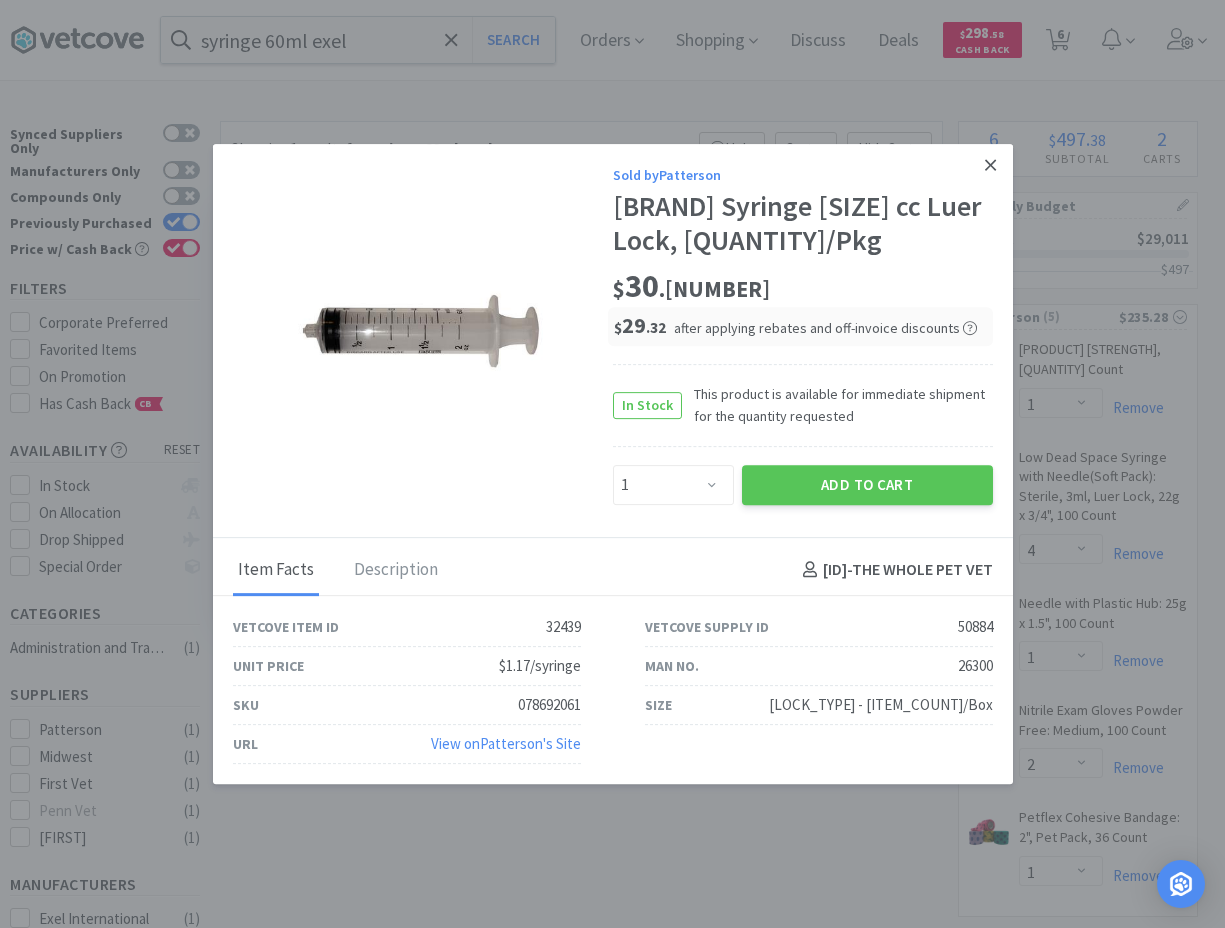 click 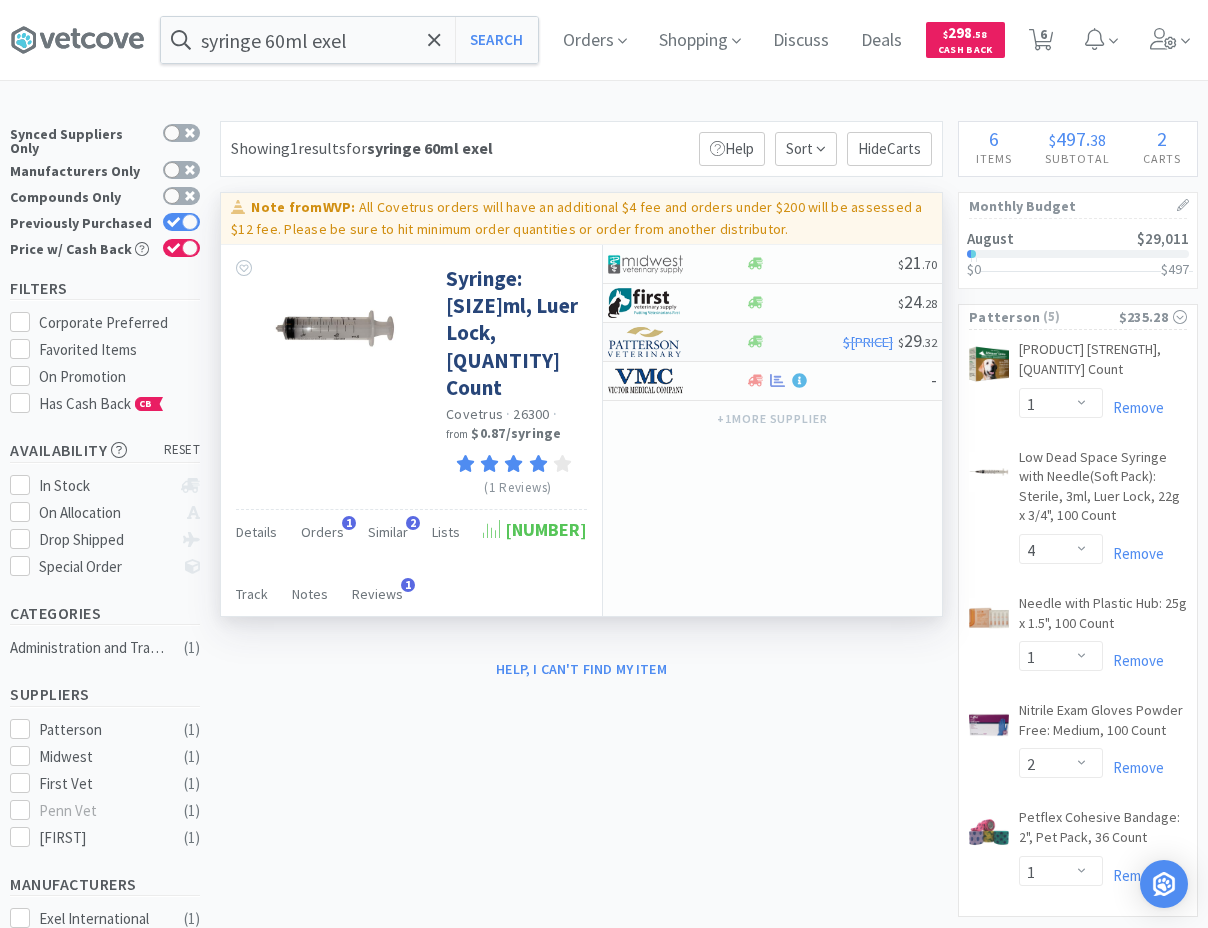 click at bounding box center (663, 342) 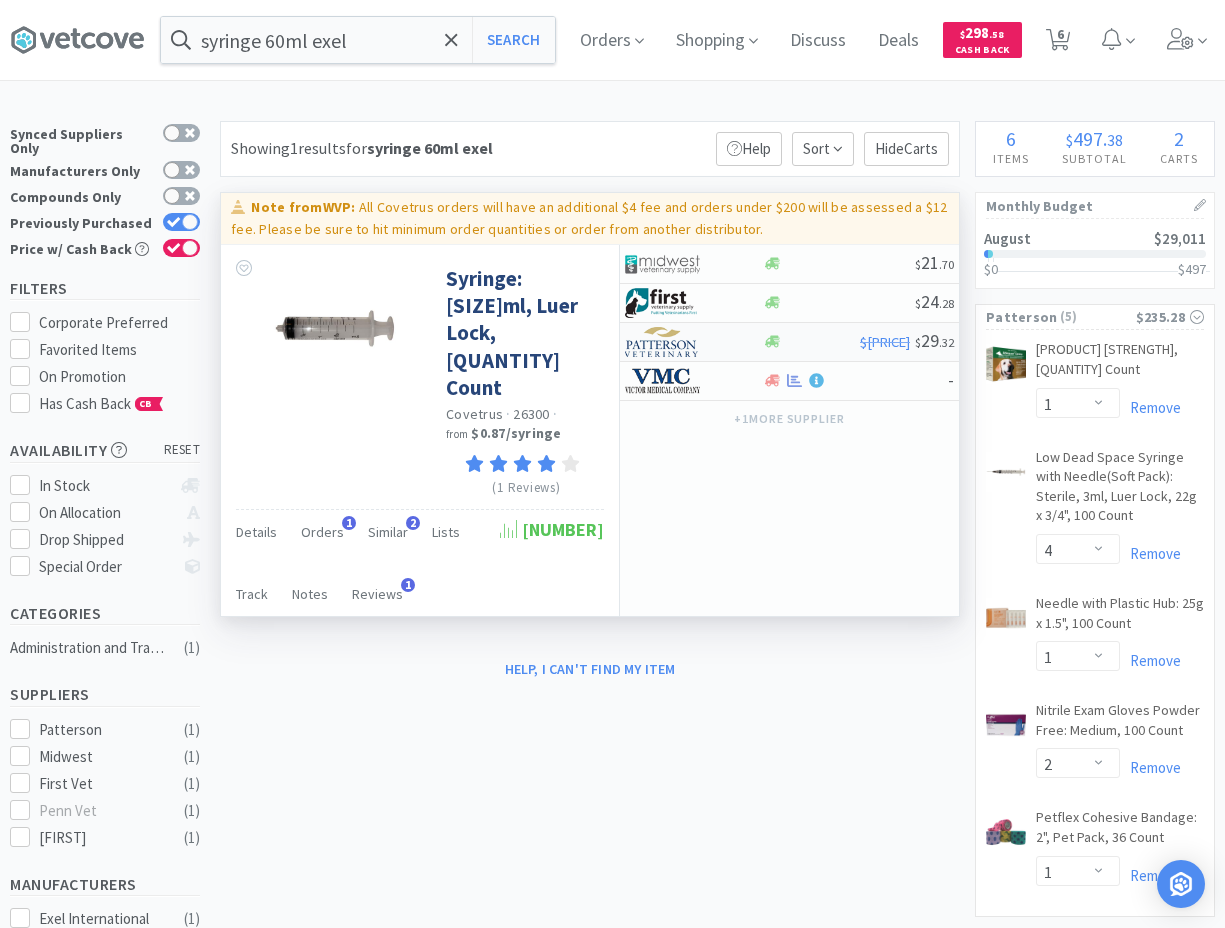 select on "1" 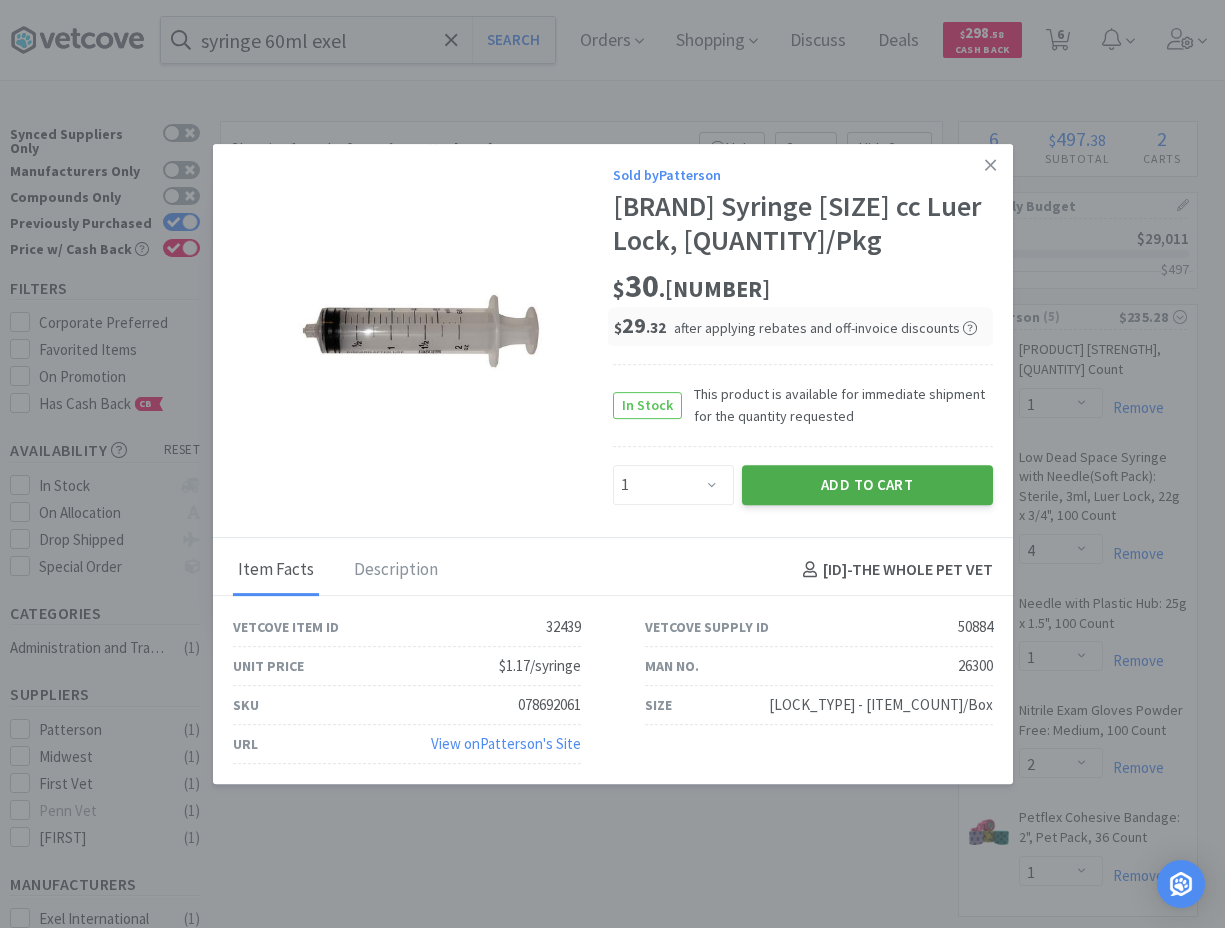 click on "Add to Cart" at bounding box center (867, 485) 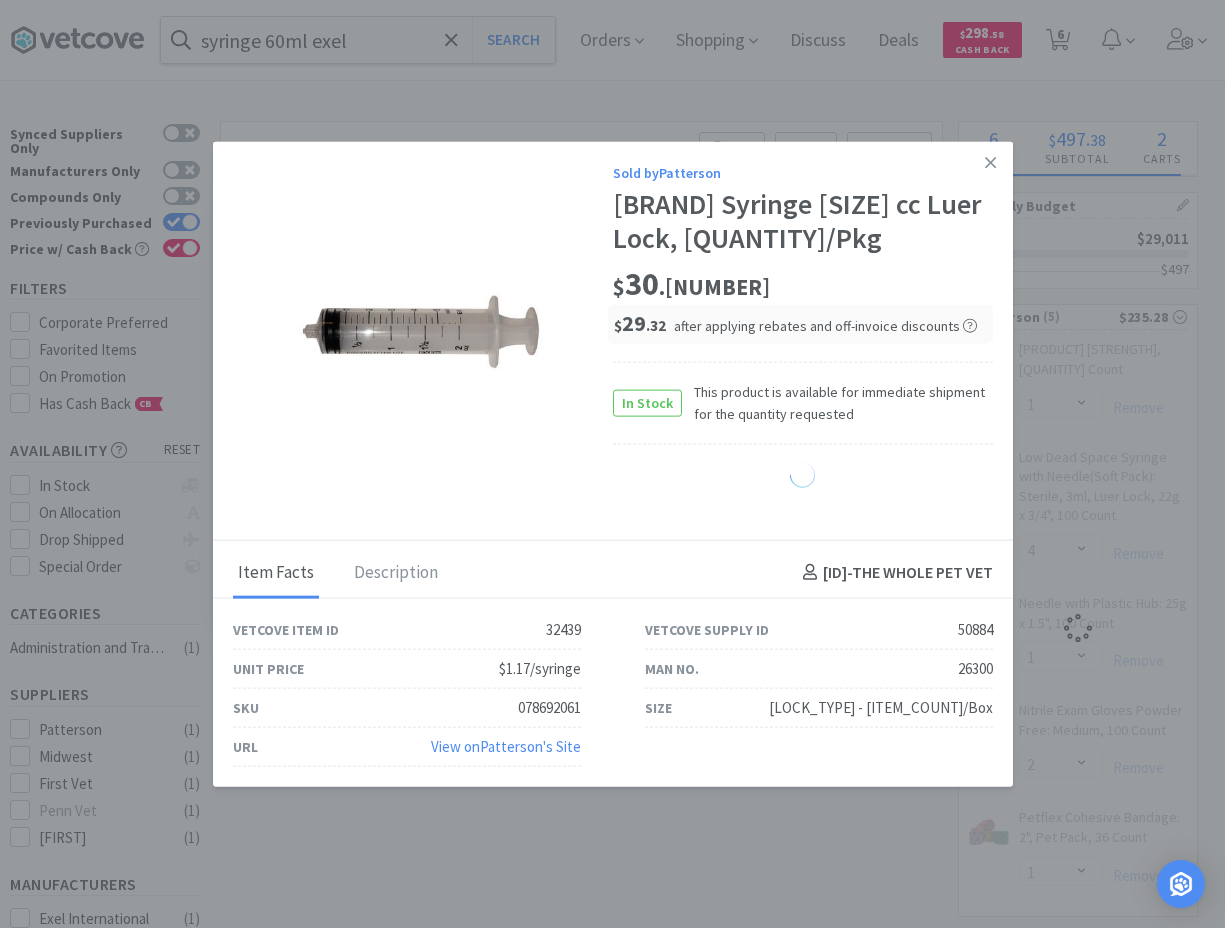 select on "1" 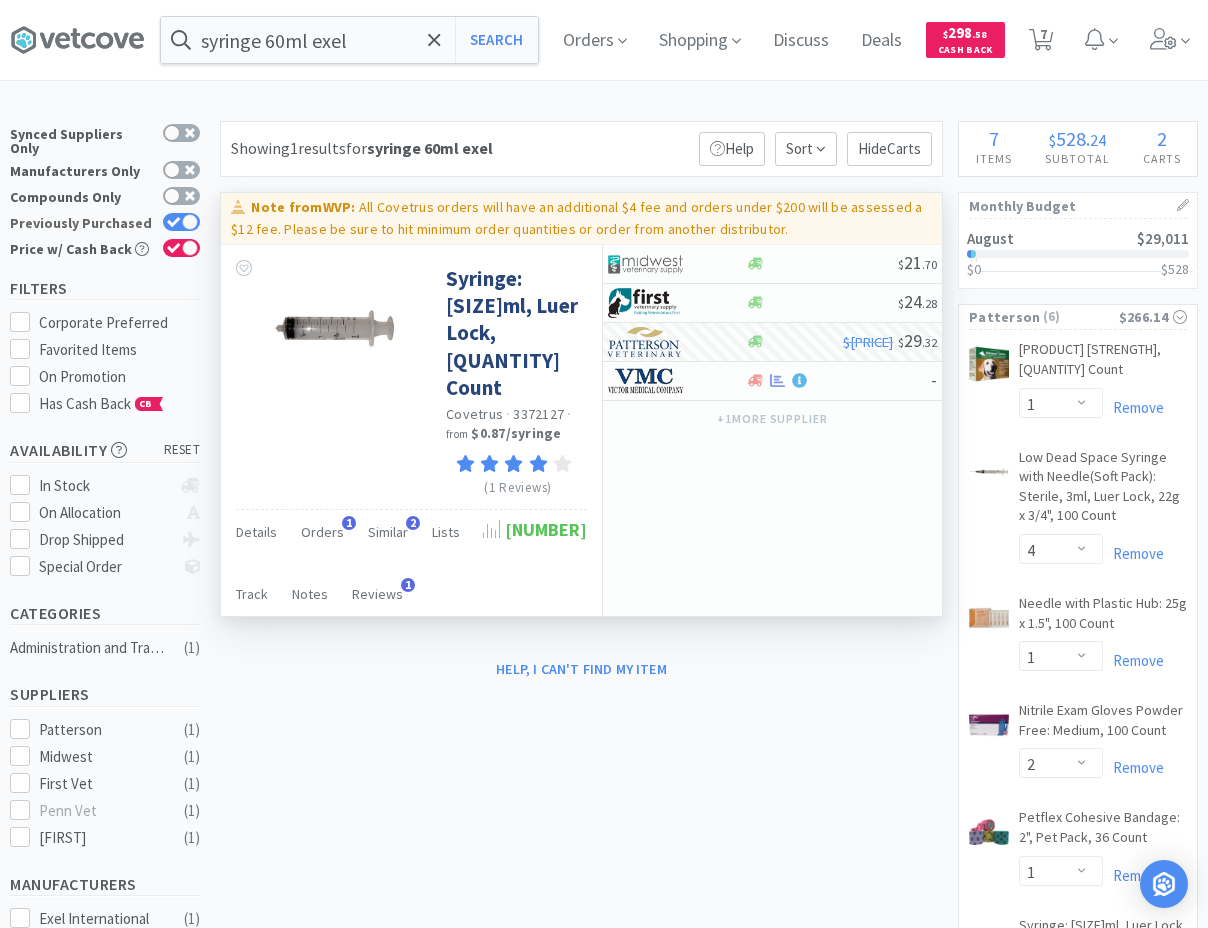 click on "Previously Purchased" at bounding box center (105, 223) 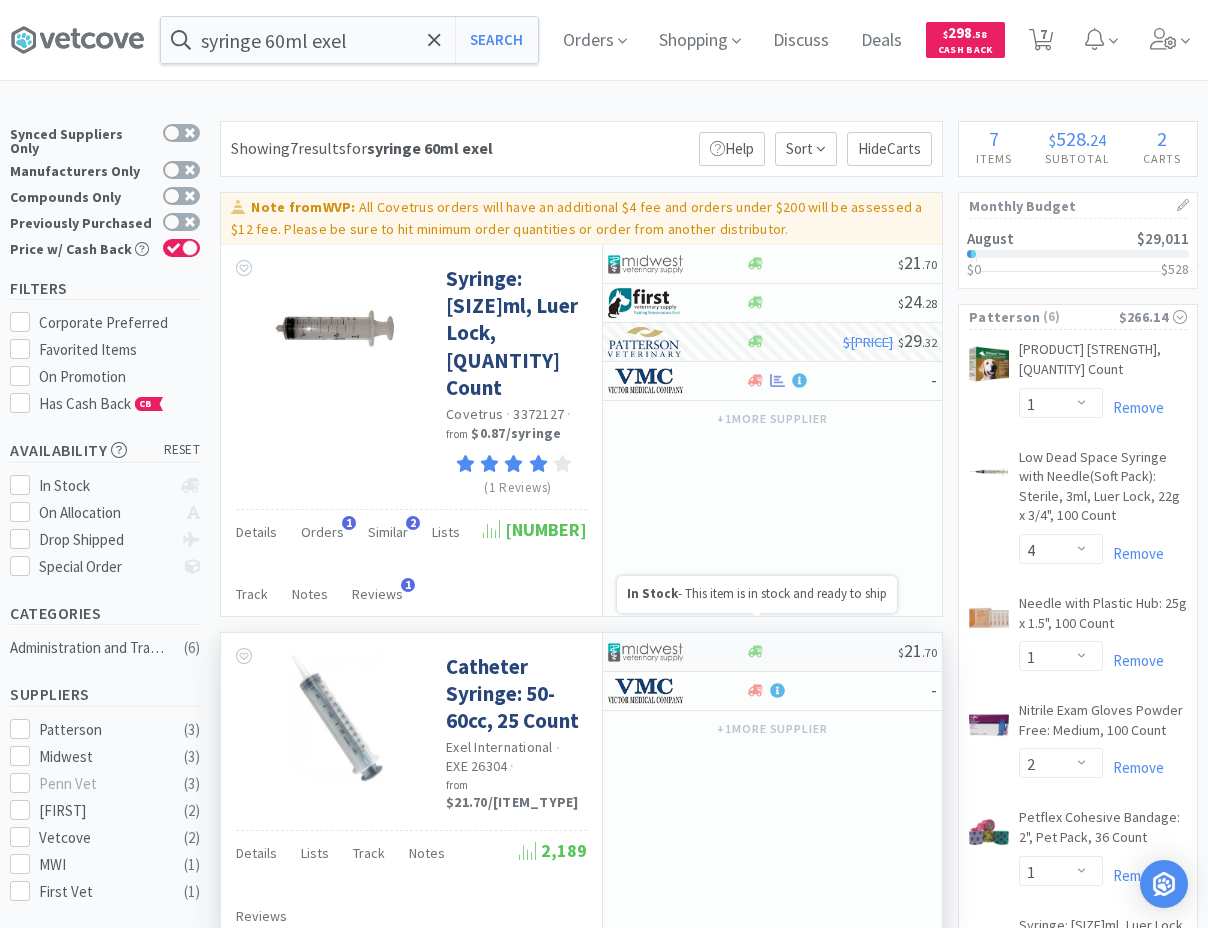 click 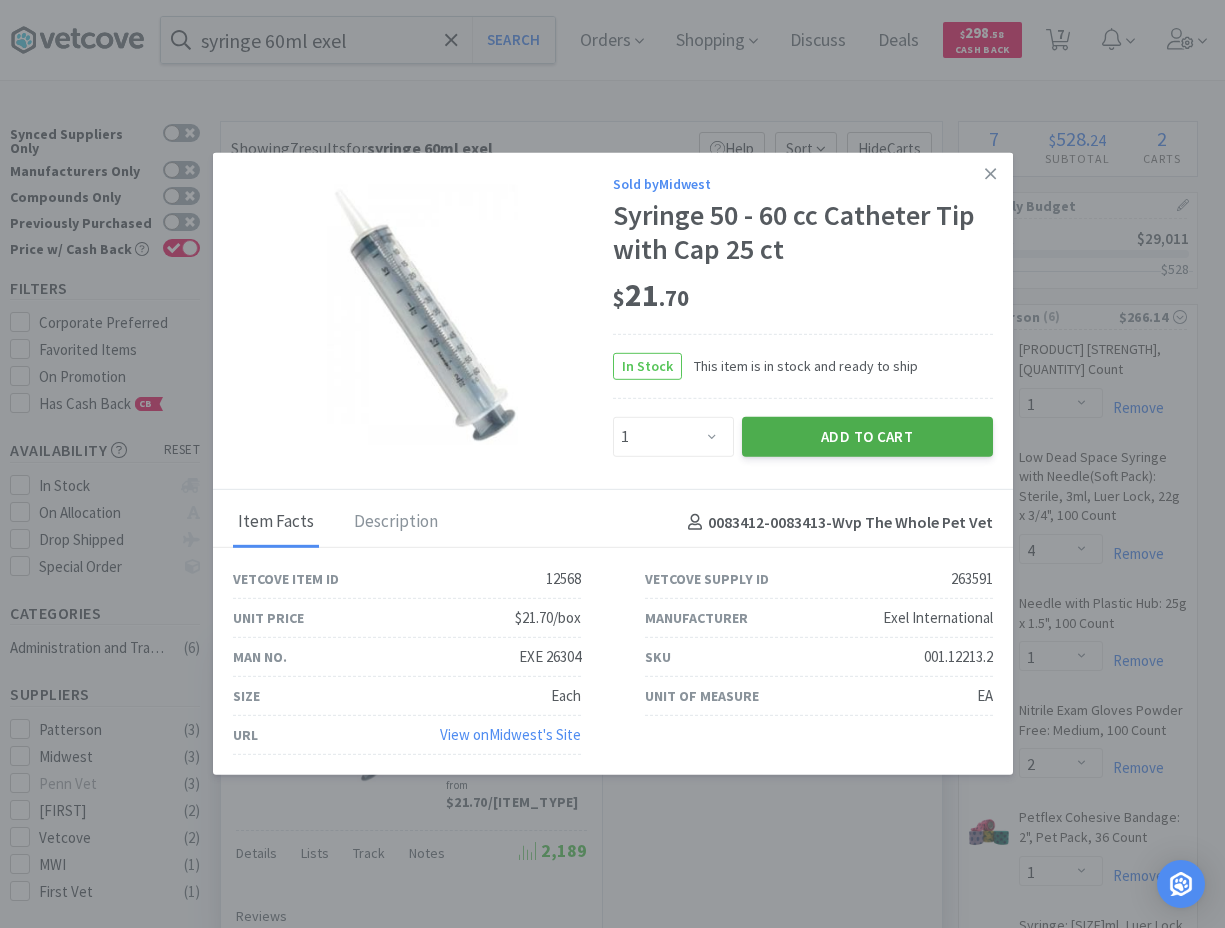 click on "Add to Cart" at bounding box center (867, 437) 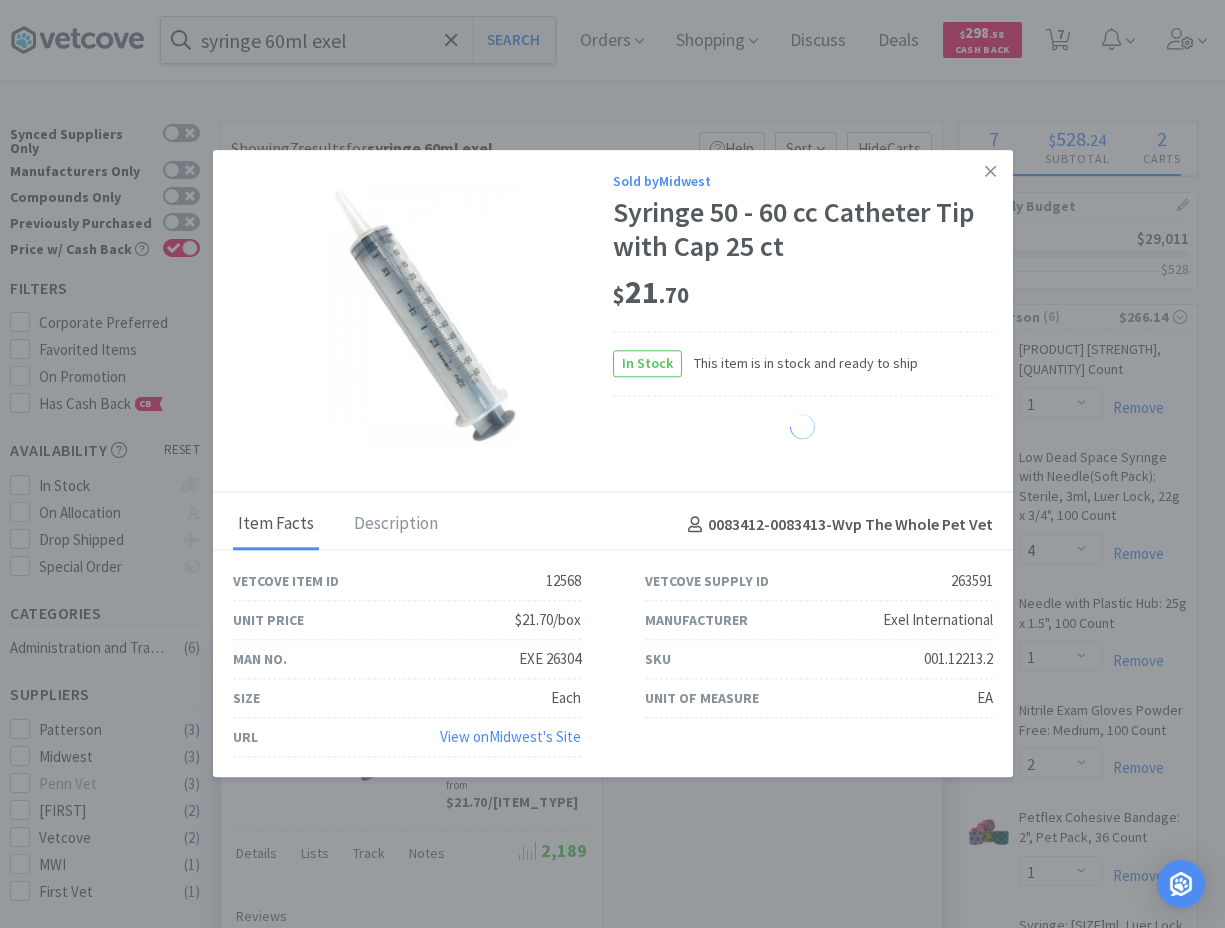 select on "1" 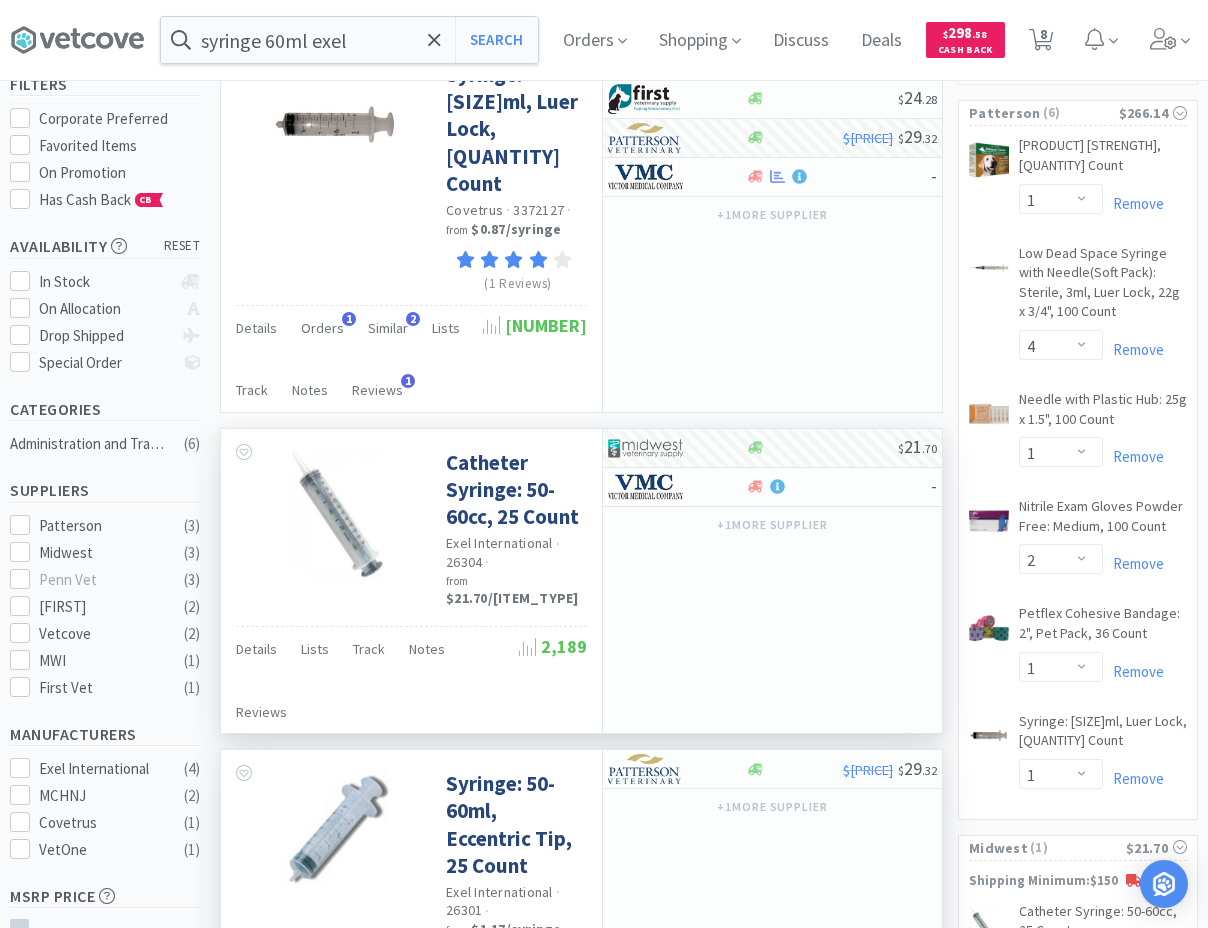 scroll, scrollTop: 0, scrollLeft: 0, axis: both 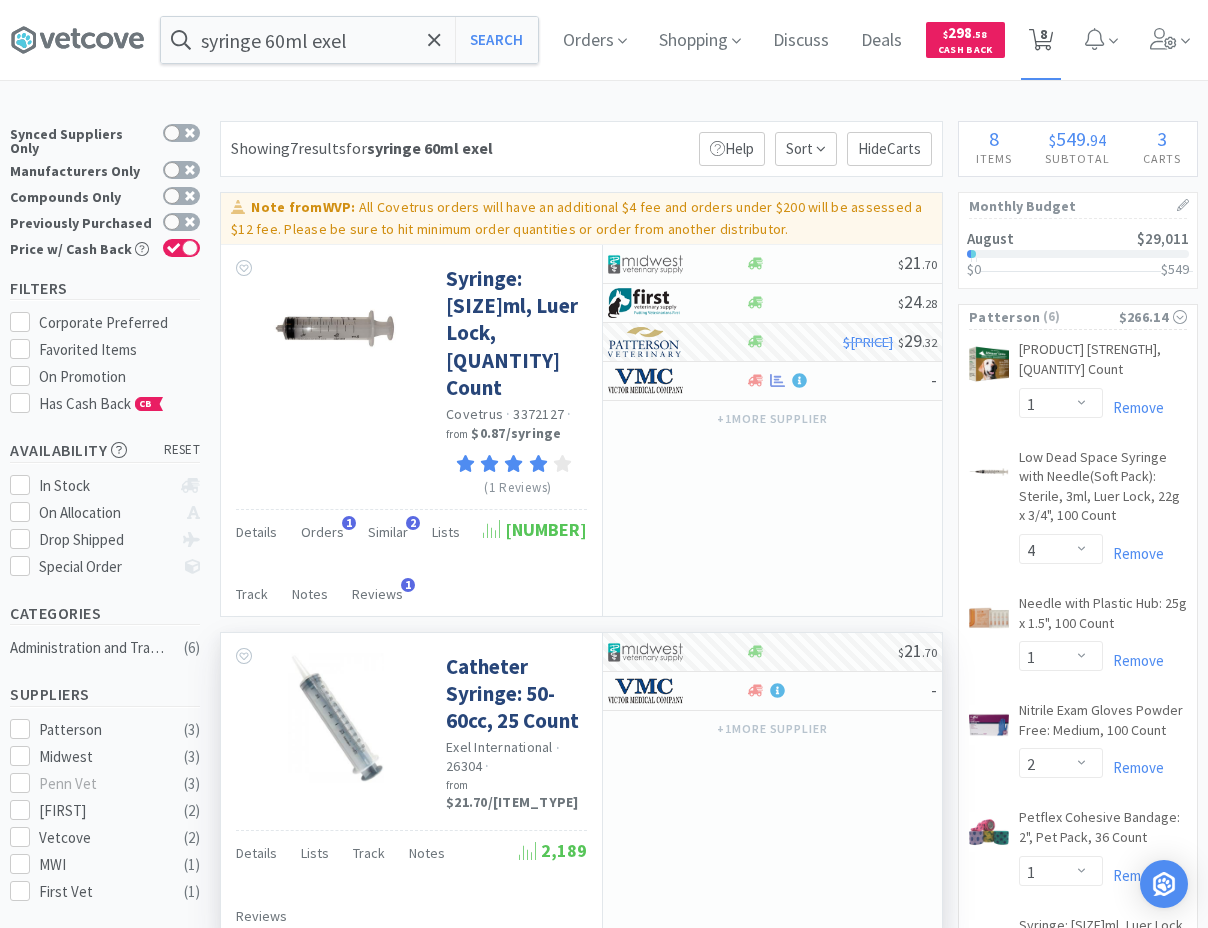 click on "8" at bounding box center [1041, 40] 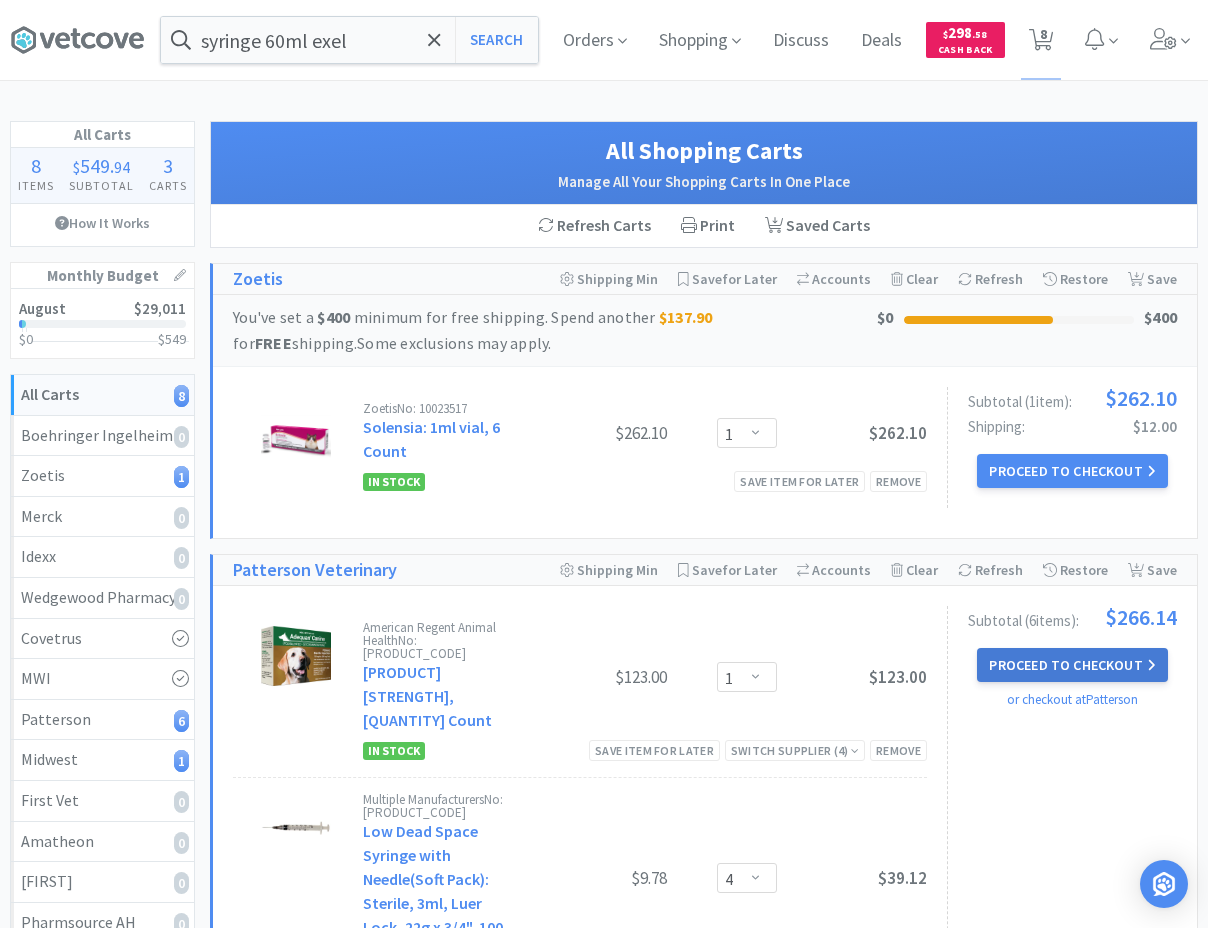 click on "Proceed to Checkout" at bounding box center [1072, 665] 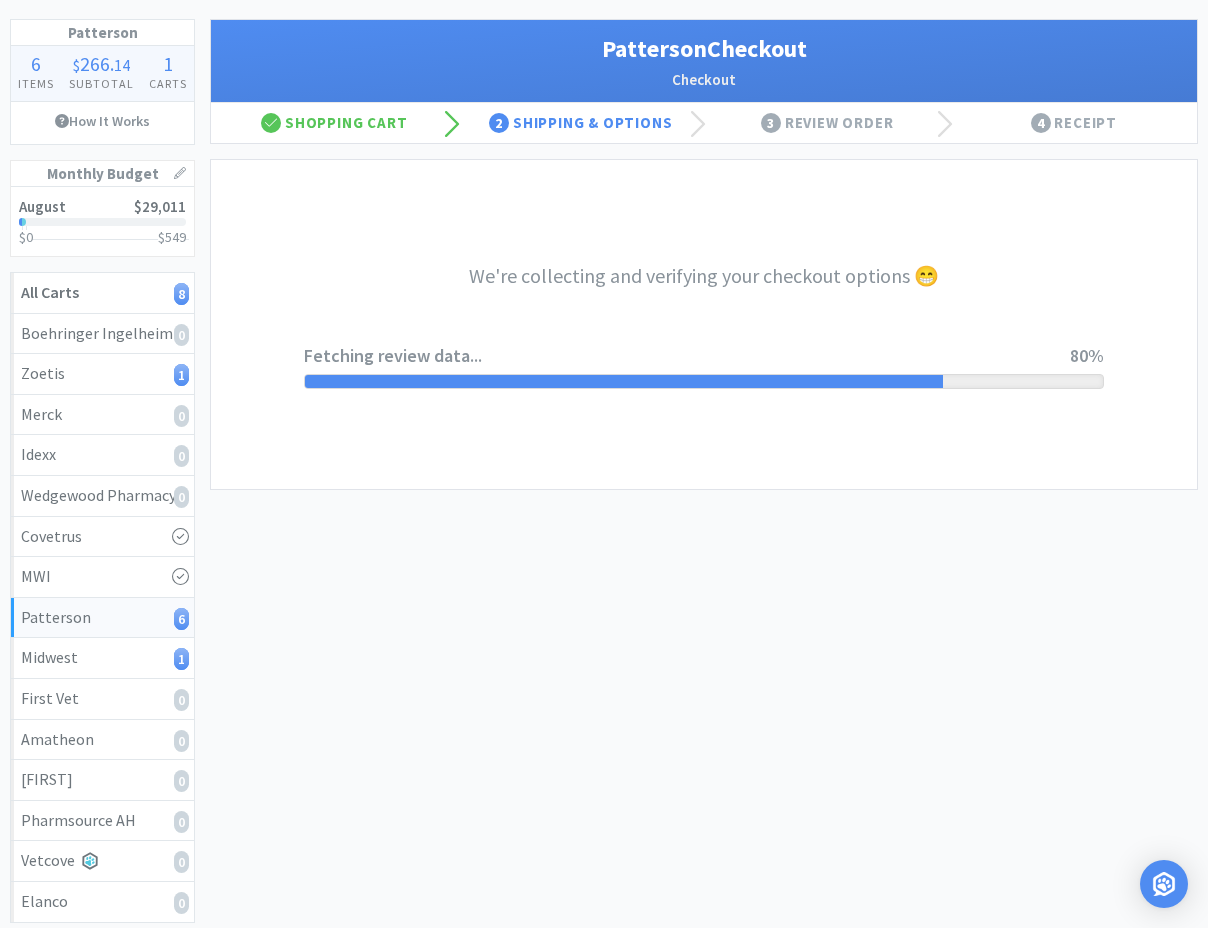 scroll, scrollTop: 0, scrollLeft: 0, axis: both 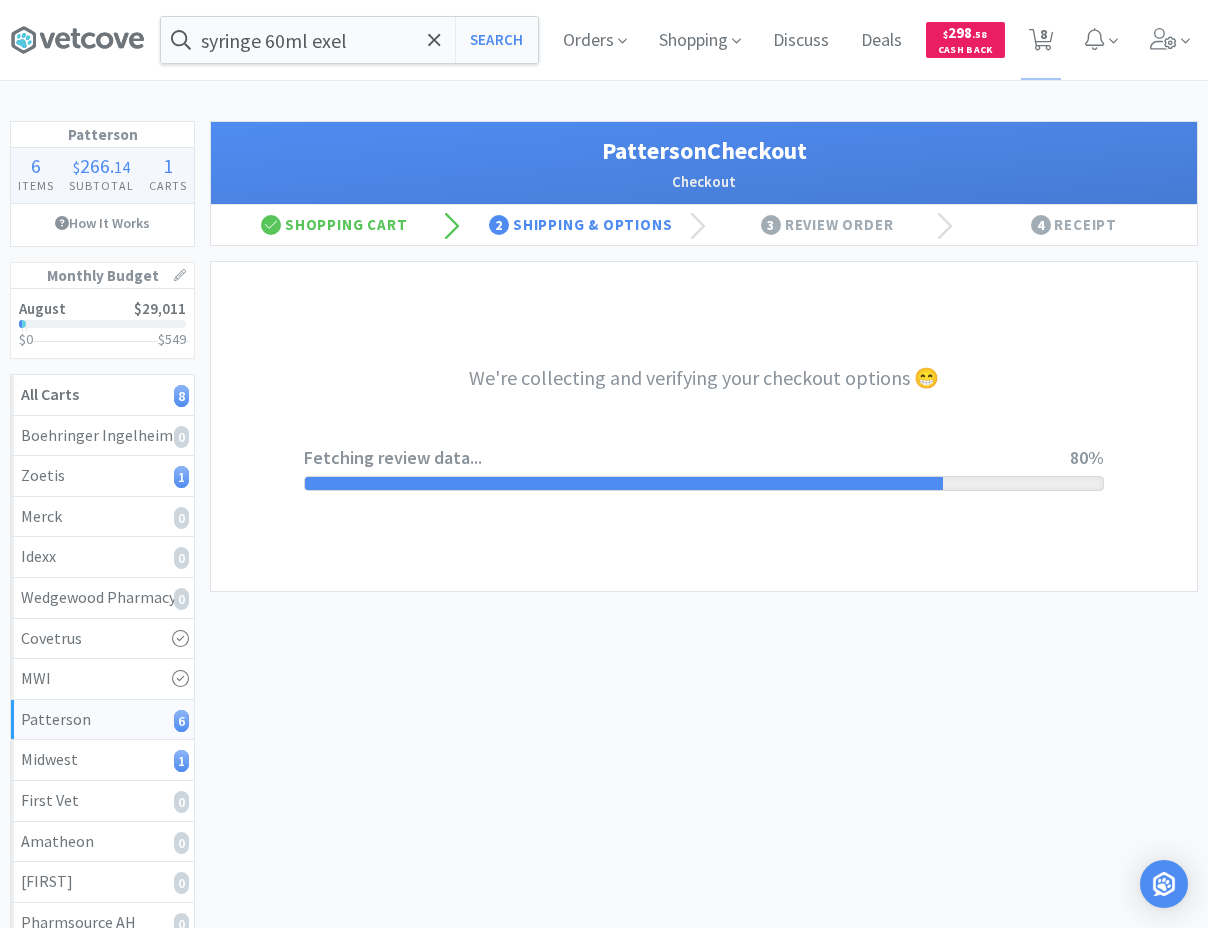 select on "1" 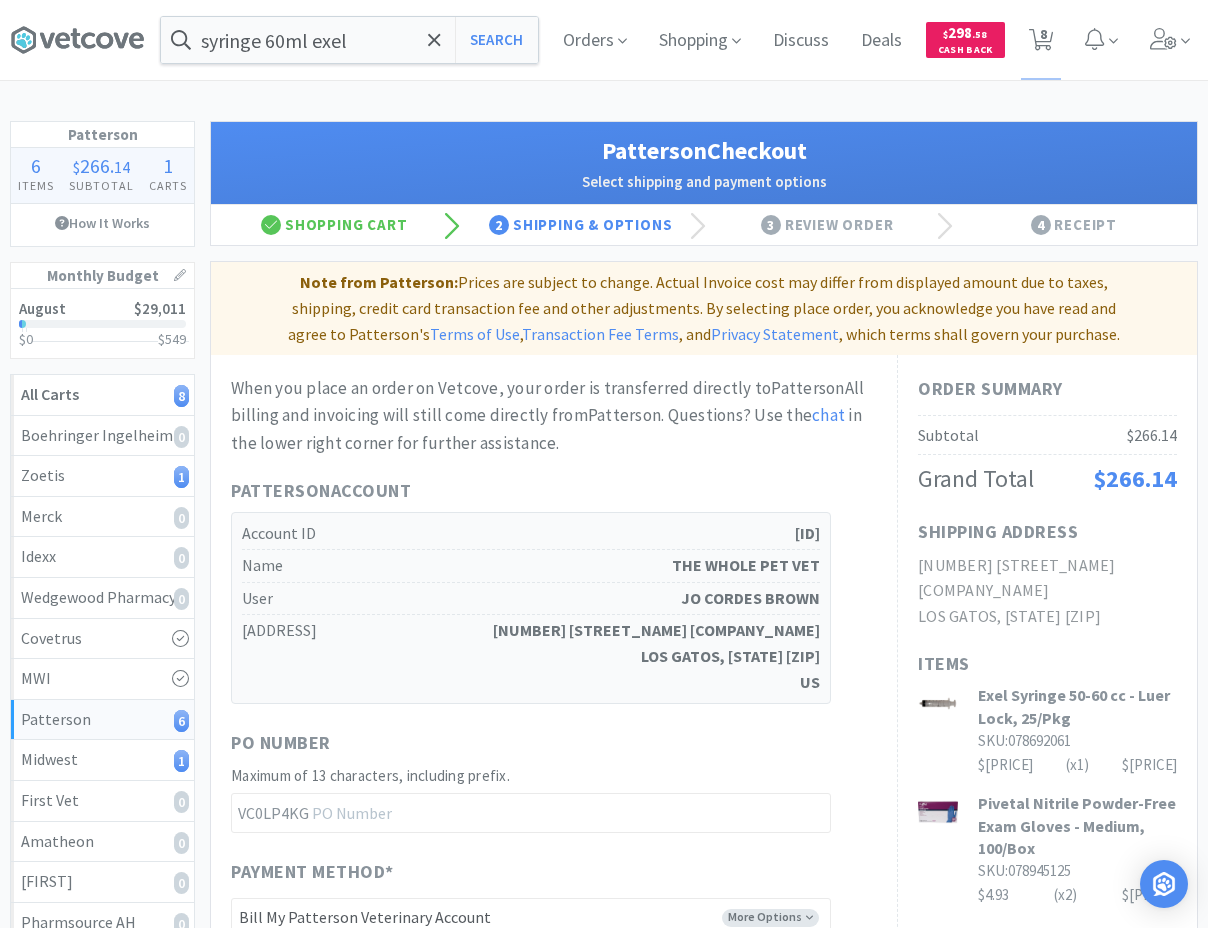click on "When you place an order on Vetcove, your order is transferred directly to Patterson . All billing and invoicing will still come directly from Patterson . Questions? Use the chat in the lower right corner for further assistance." at bounding box center (554, 416) 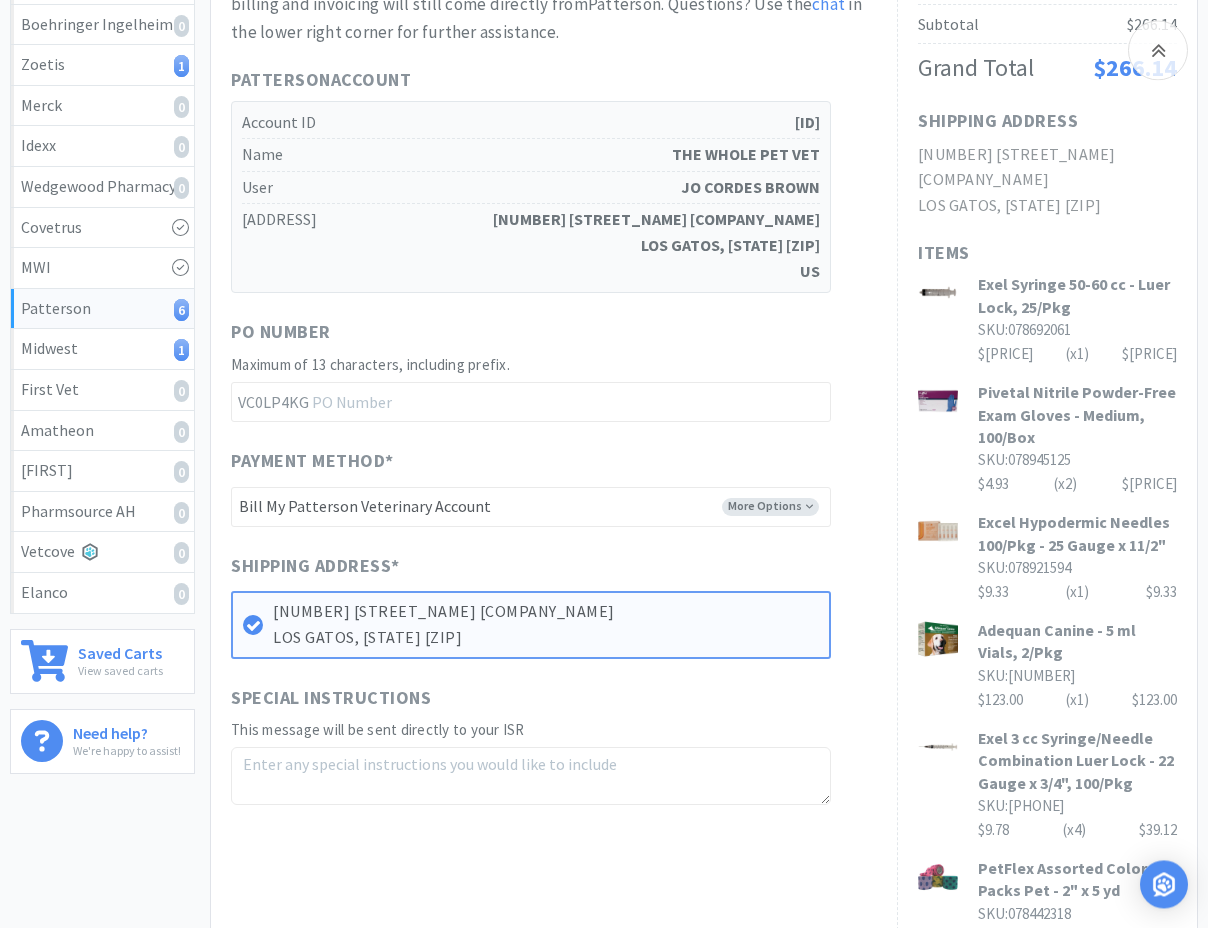scroll, scrollTop: 510, scrollLeft: 0, axis: vertical 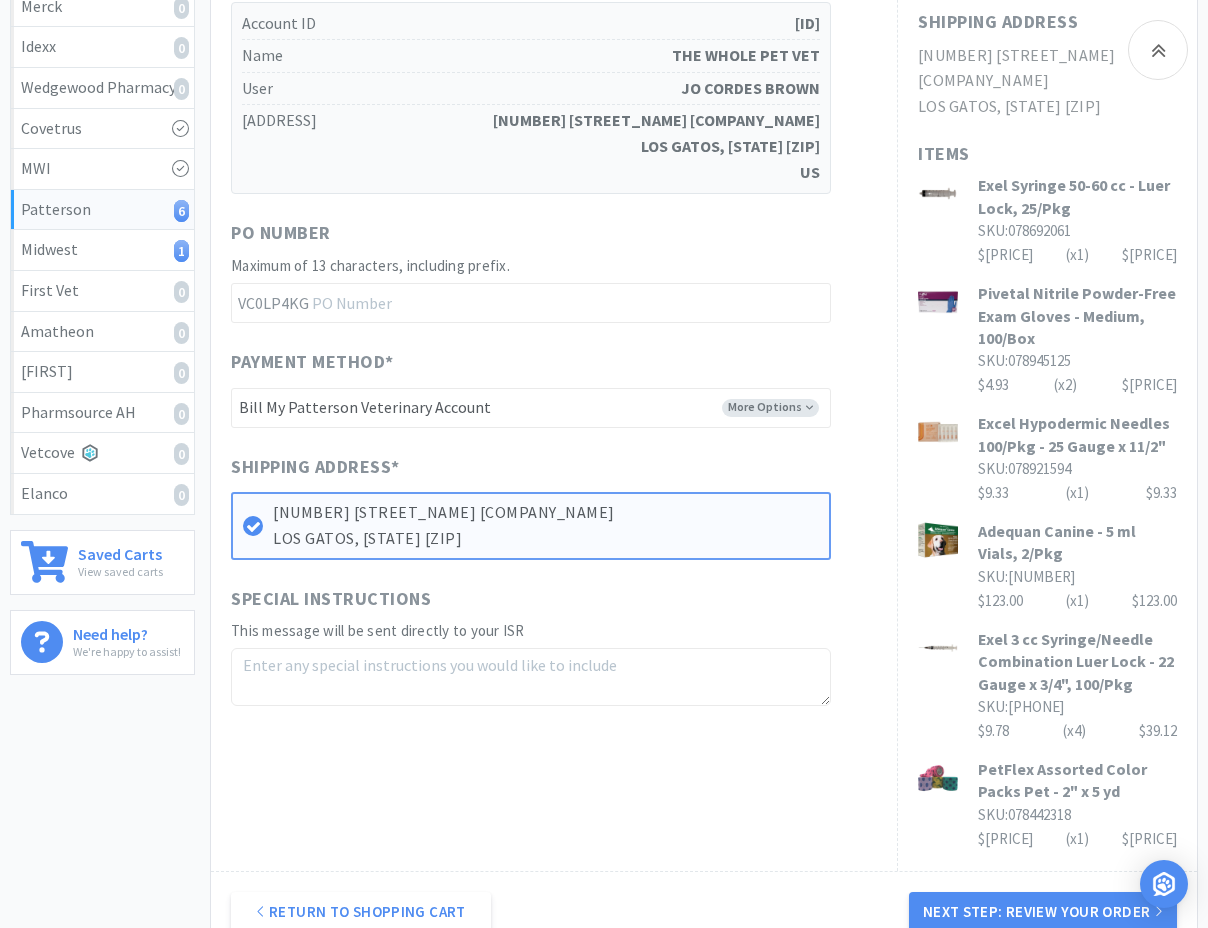 drag, startPoint x: 567, startPoint y: 330, endPoint x: 506, endPoint y: 301, distance: 67.54258 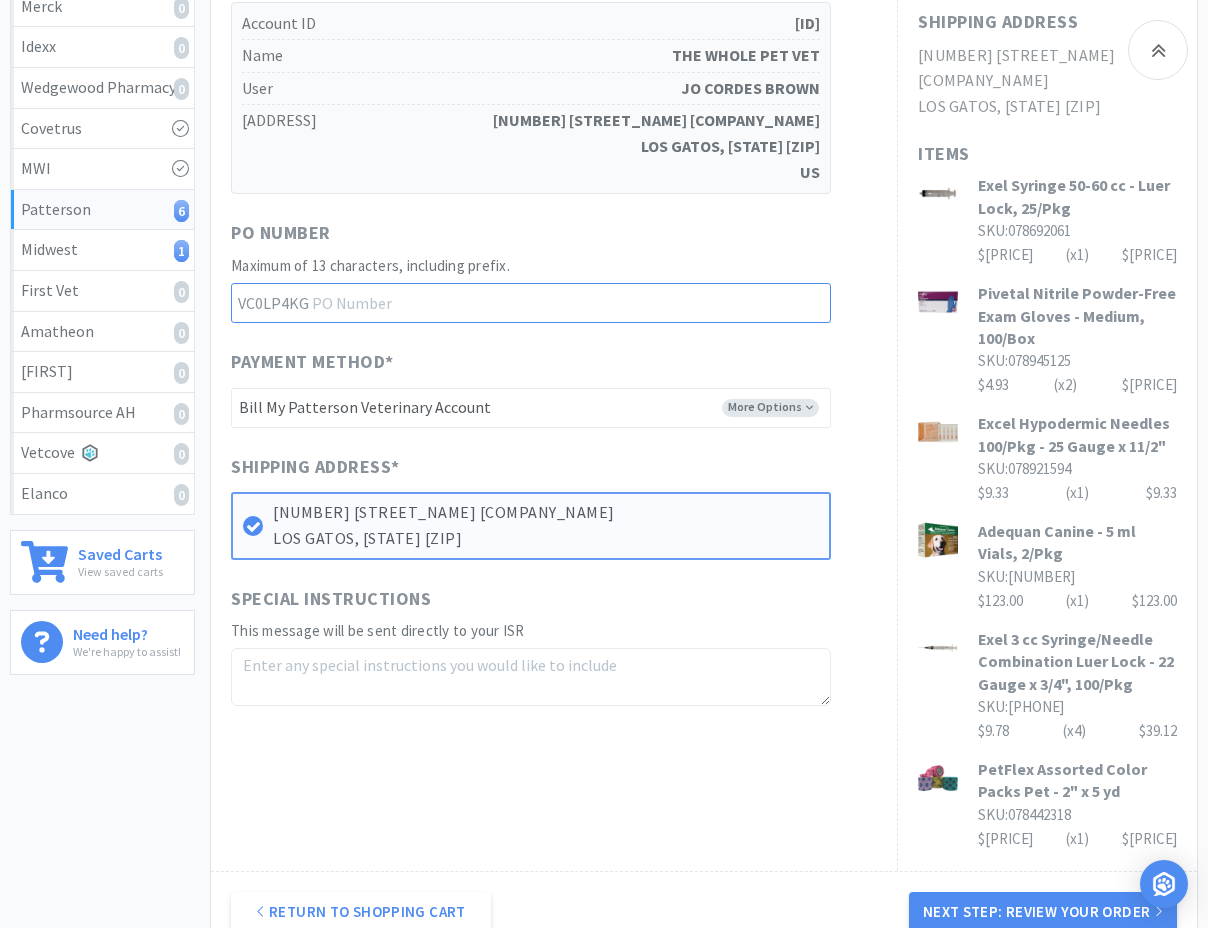 click at bounding box center (531, 303) 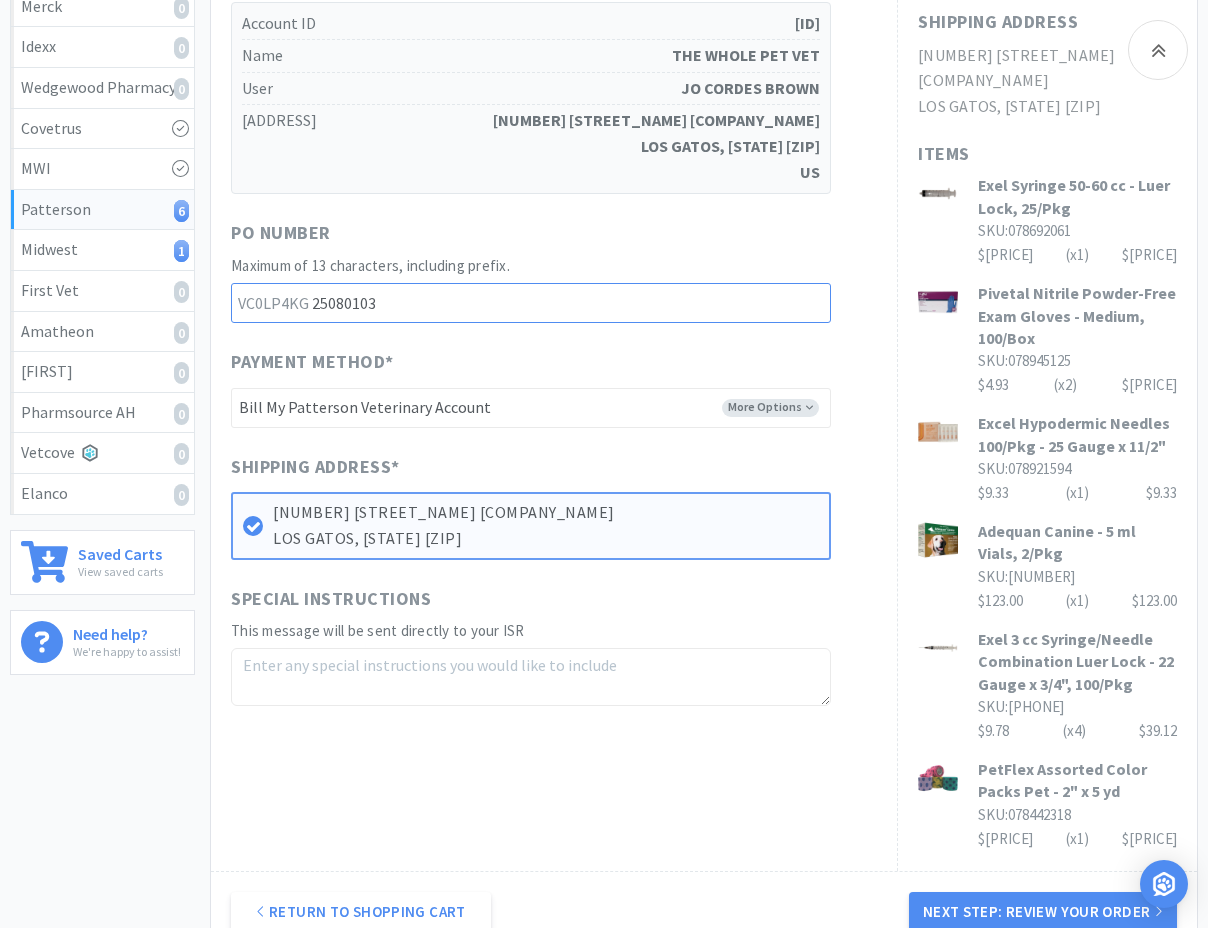 type on "25080103" 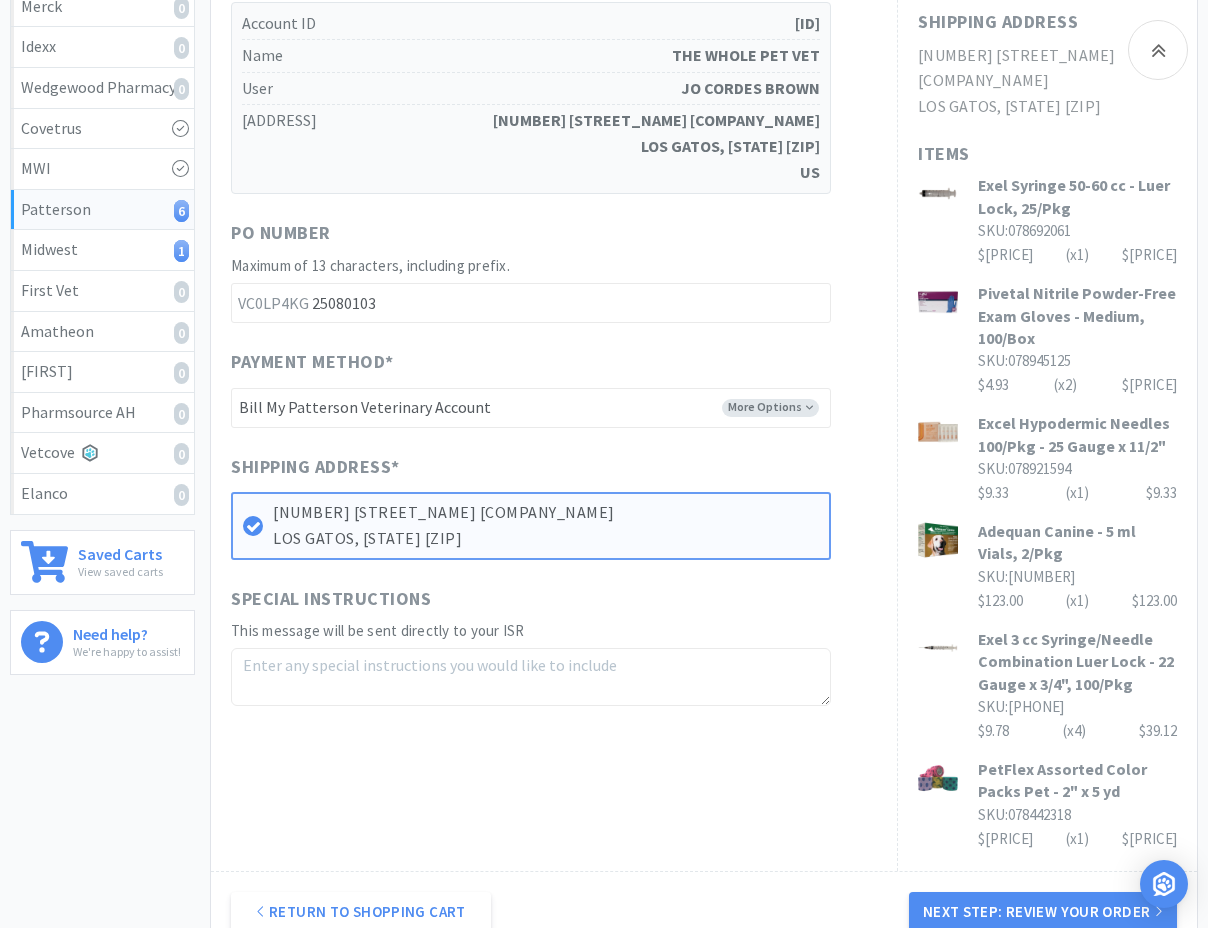 click at bounding box center (531, 677) 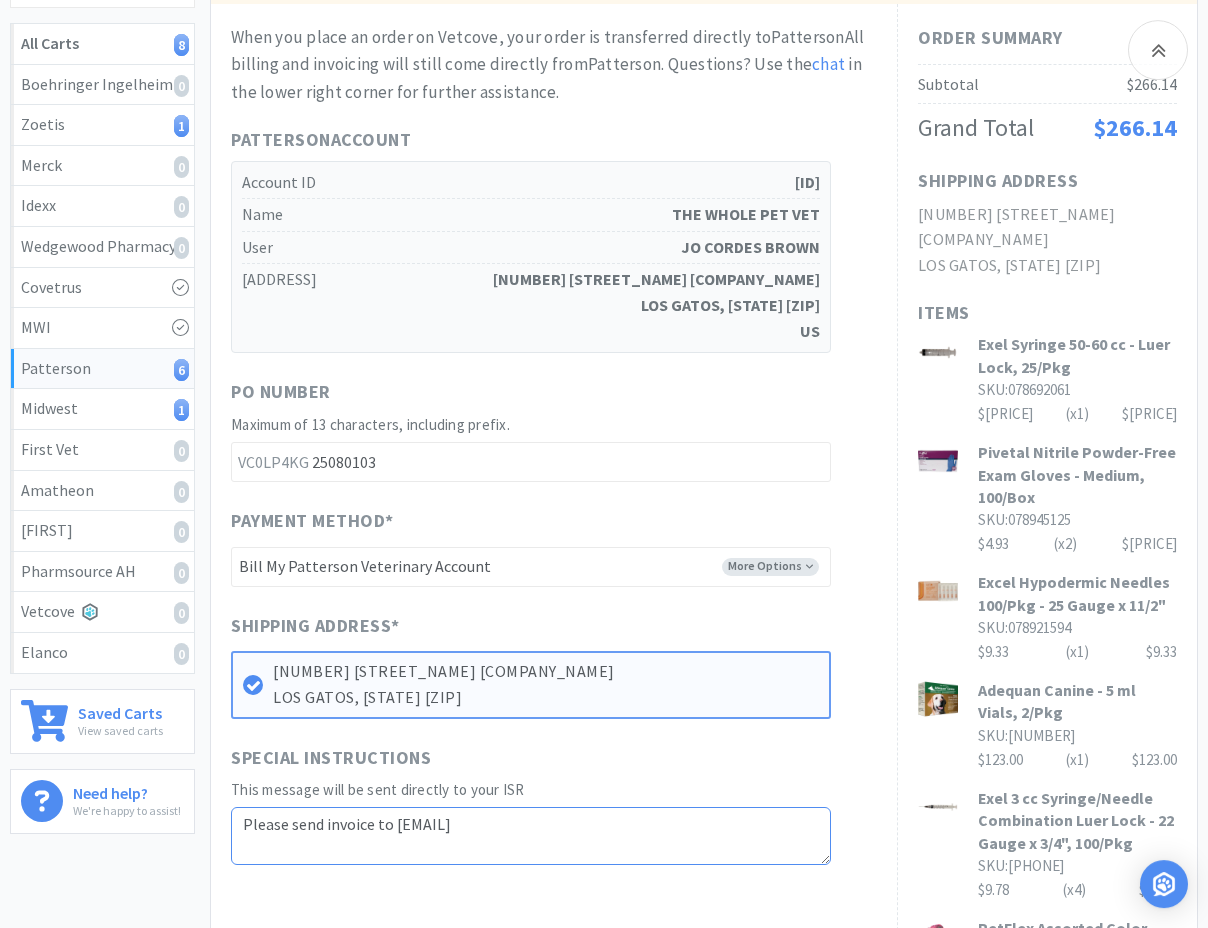 scroll, scrollTop: 306, scrollLeft: 0, axis: vertical 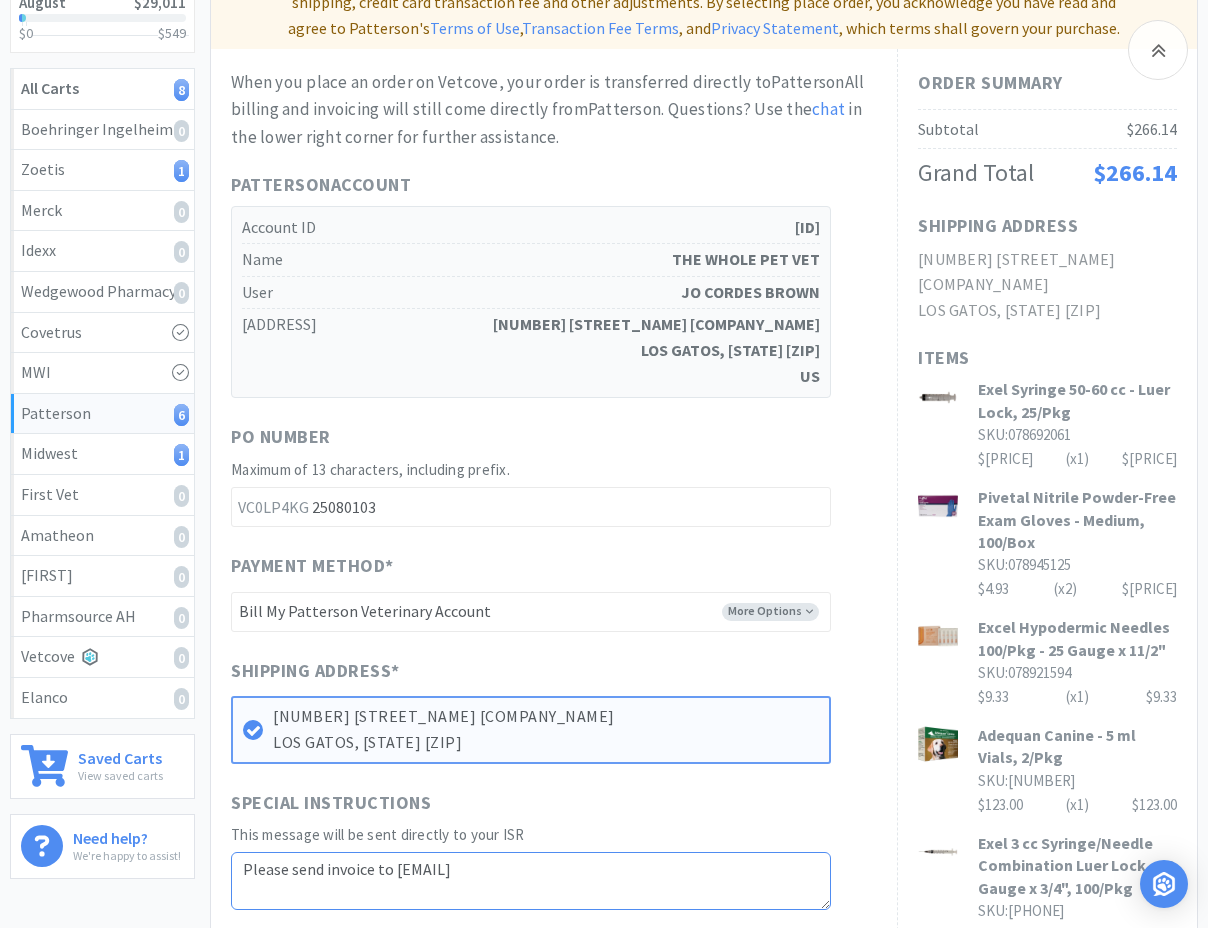 type on "Please send invoice to [EMAIL]" 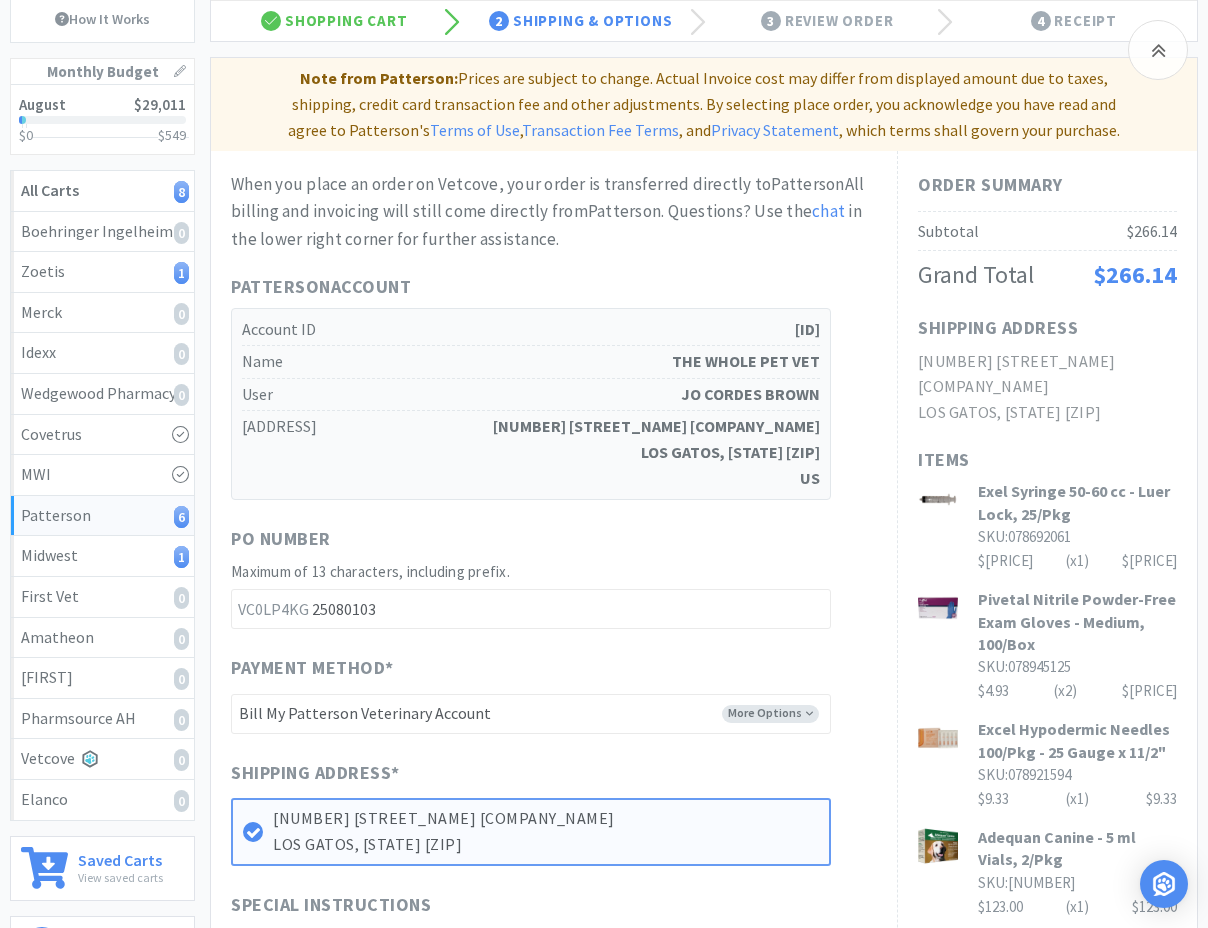 scroll, scrollTop: 510, scrollLeft: 0, axis: vertical 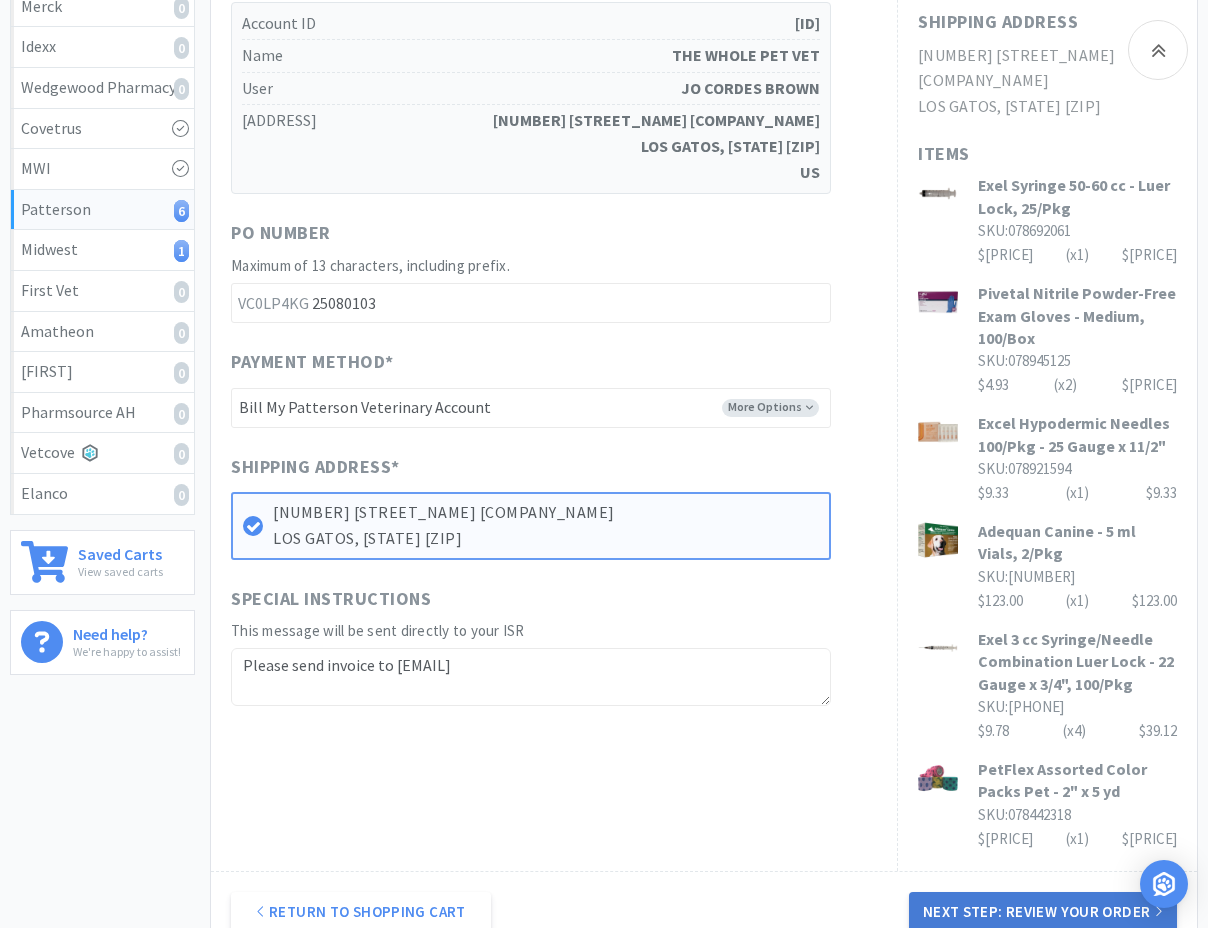 click on "Next Step: Review Your Order" at bounding box center (1043, 912) 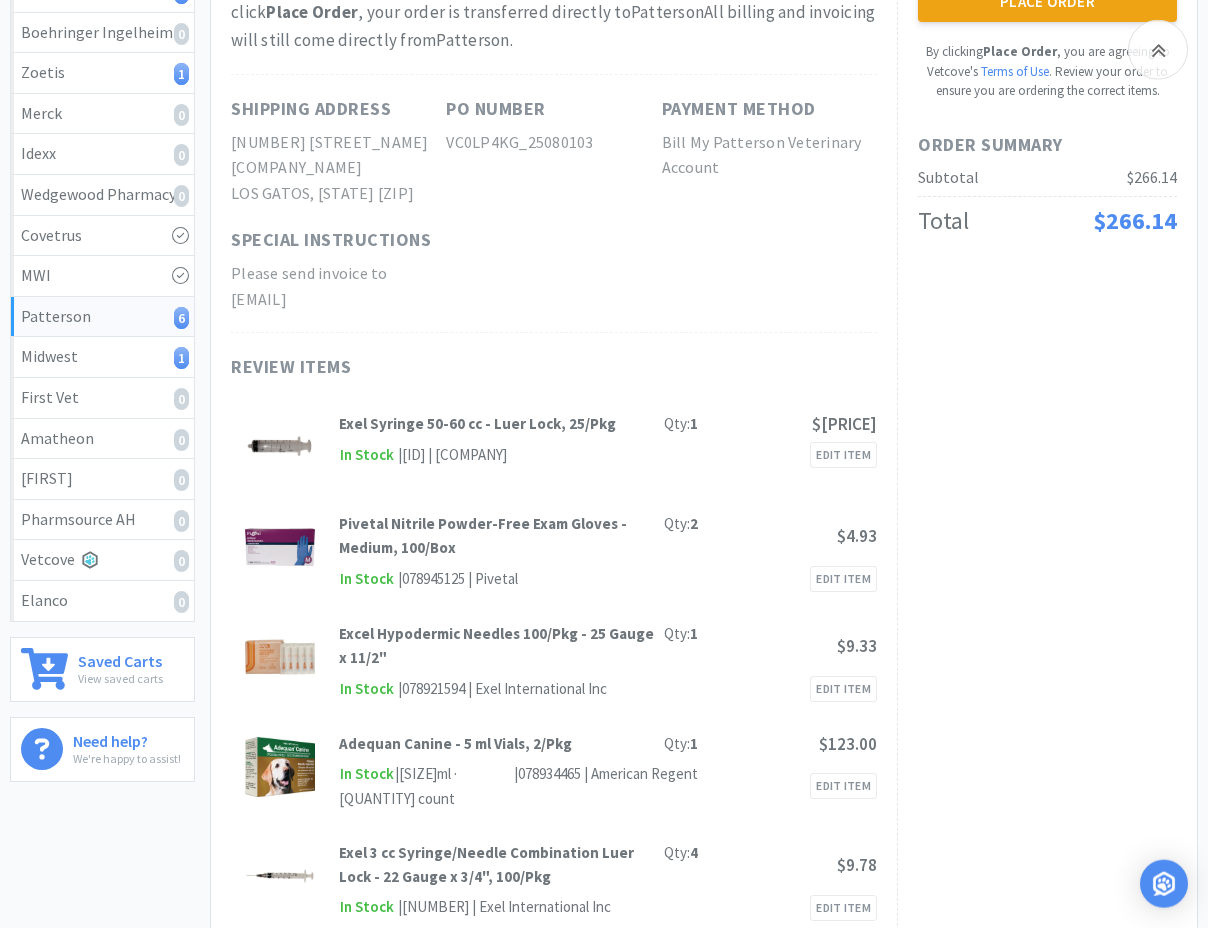 scroll, scrollTop: 306, scrollLeft: 0, axis: vertical 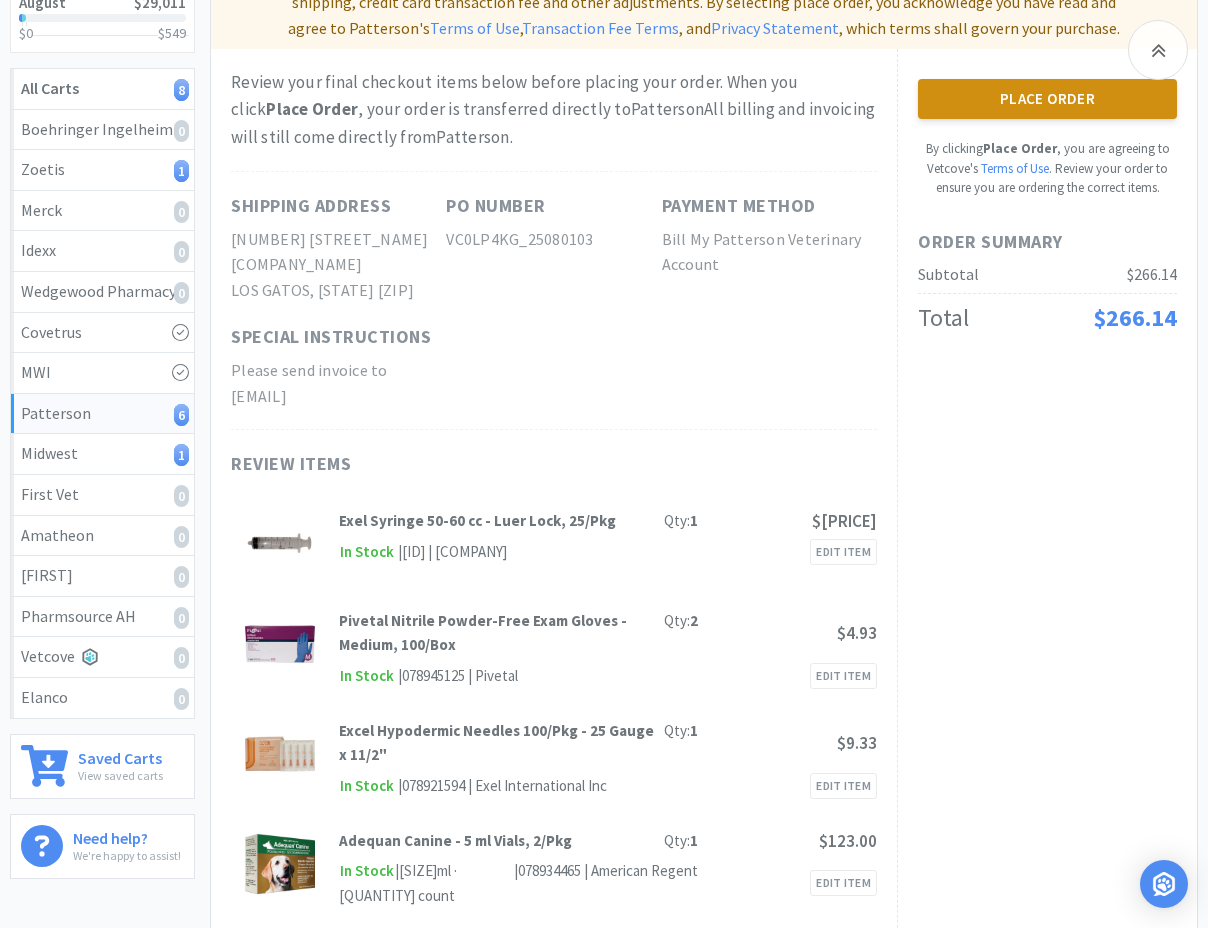click on "Place Order" at bounding box center (1047, 99) 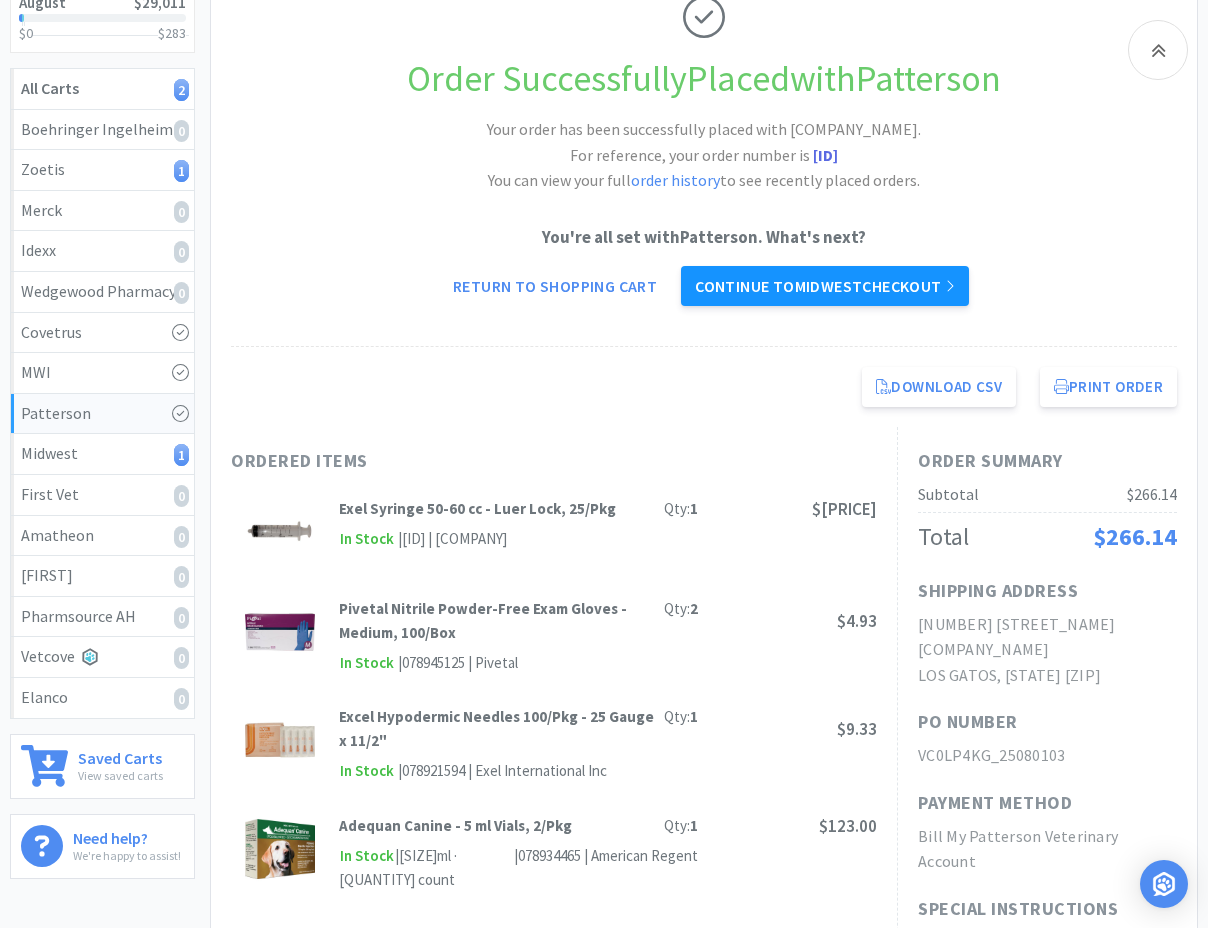 drag, startPoint x: 676, startPoint y: 397, endPoint x: 926, endPoint y: 284, distance: 274.35196 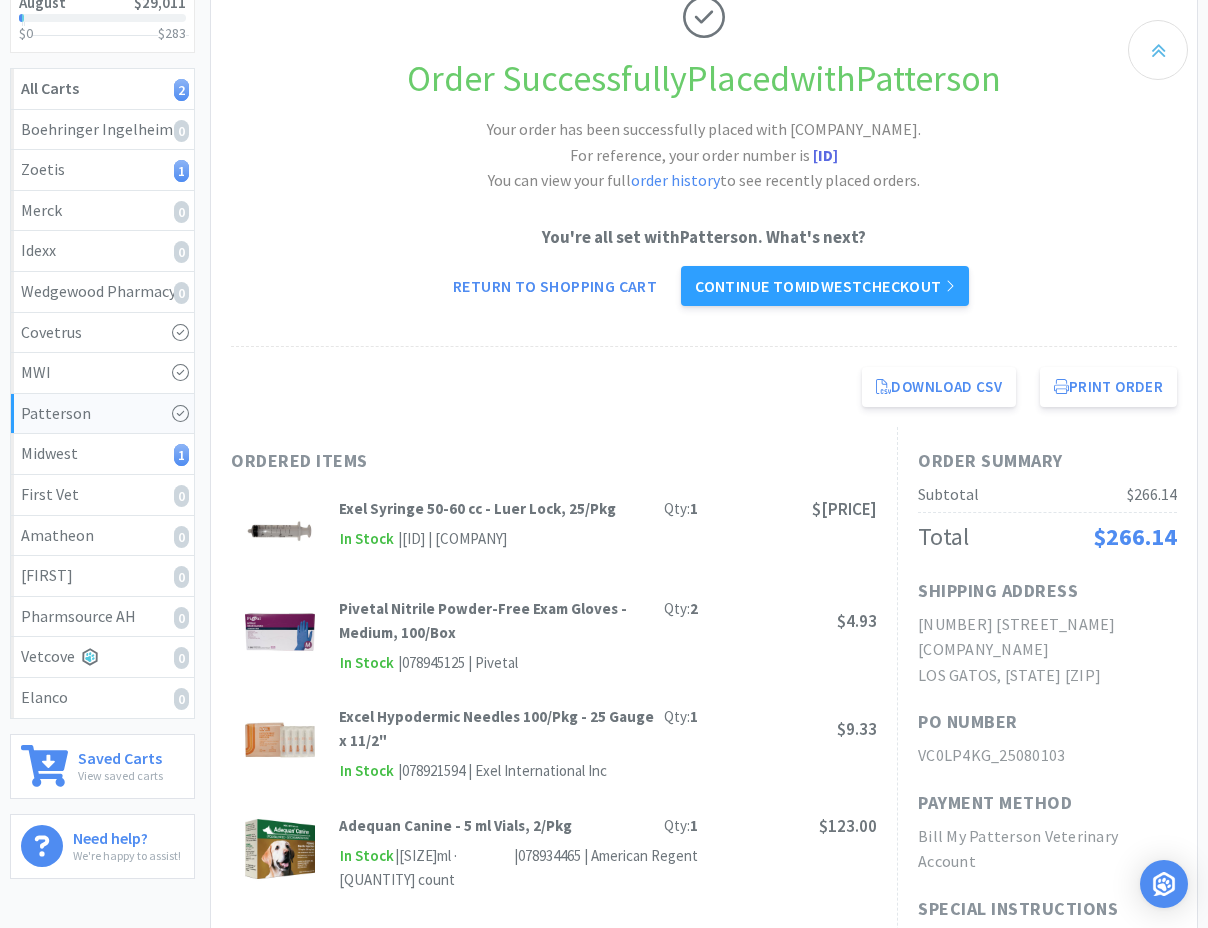 click at bounding box center (1158, 50) 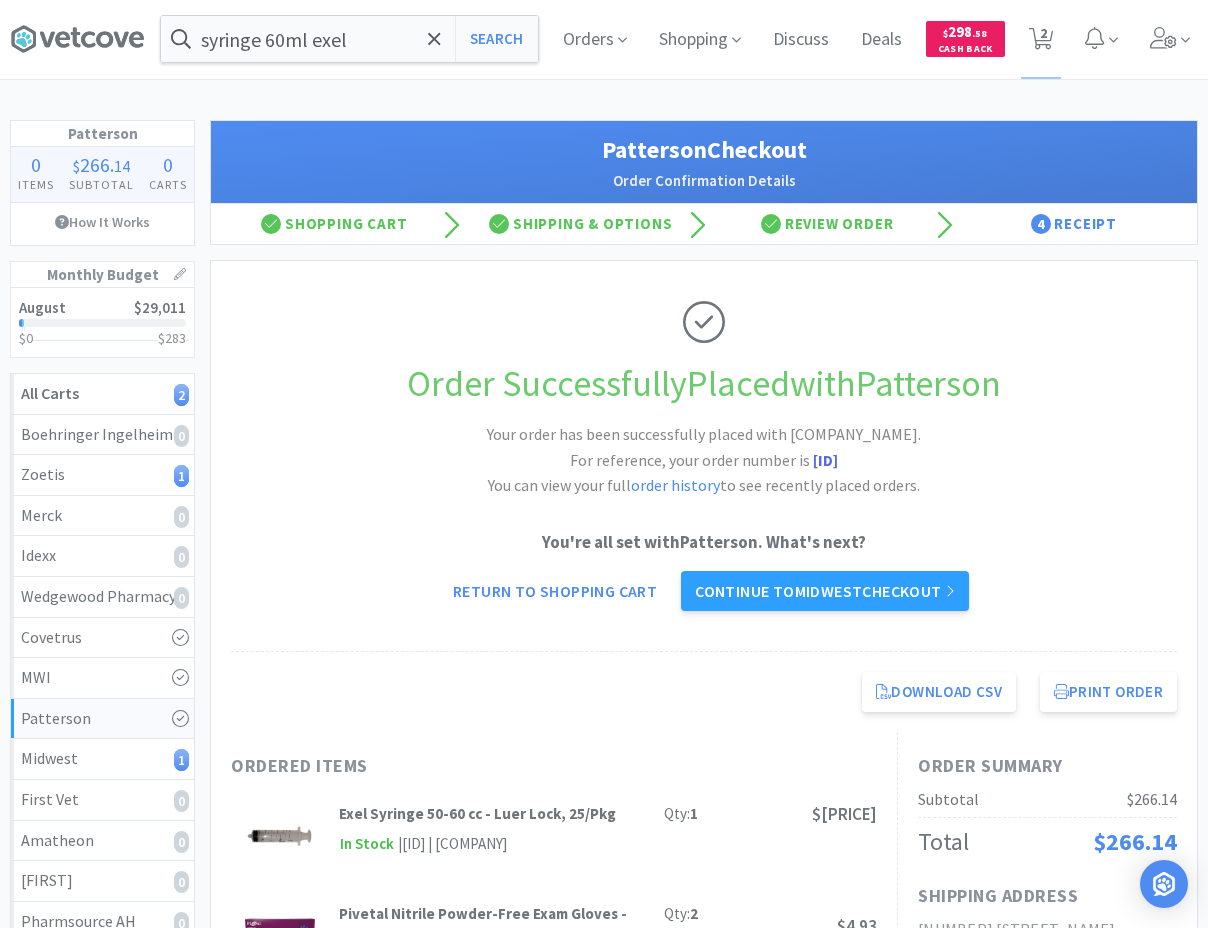 scroll, scrollTop: 0, scrollLeft: 0, axis: both 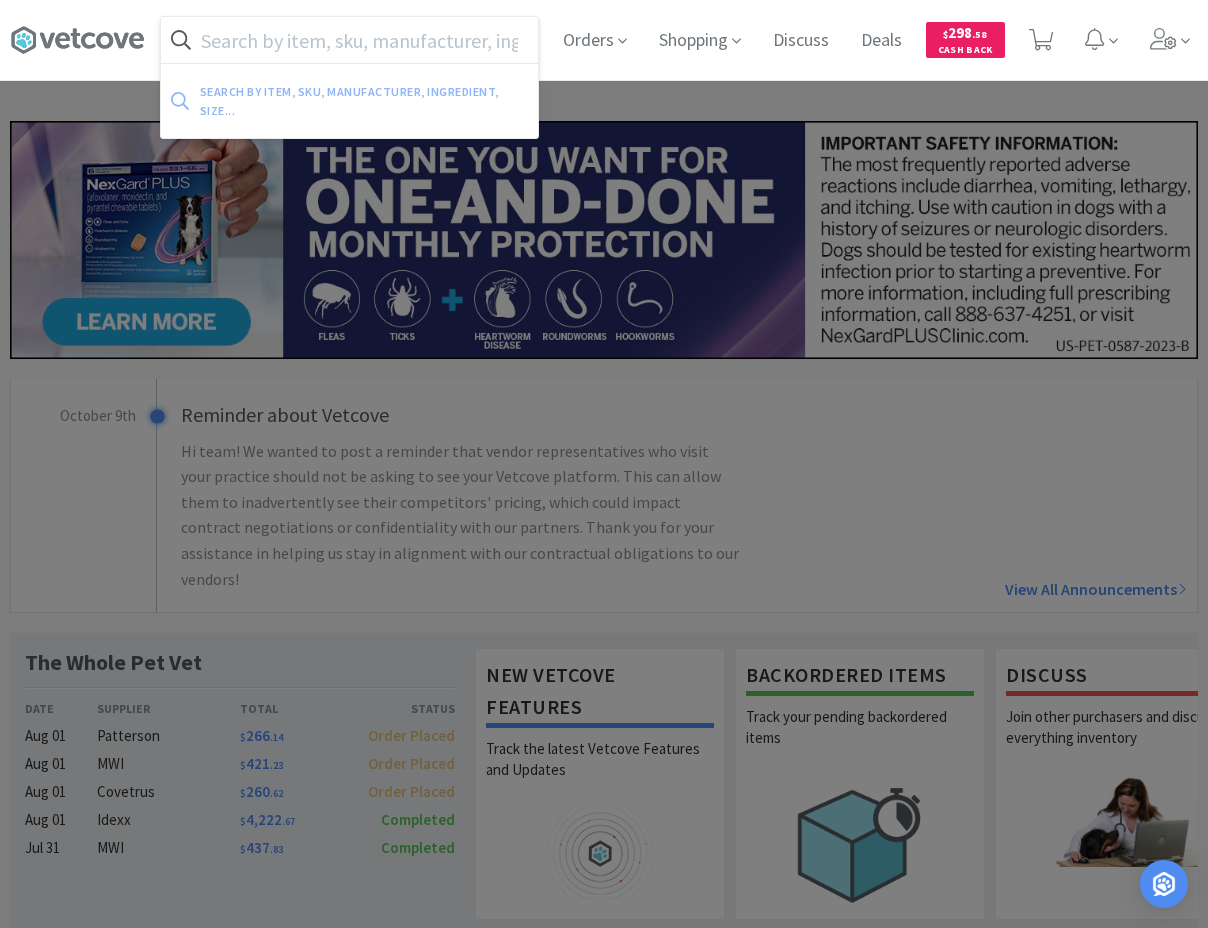 click at bounding box center [349, 40] 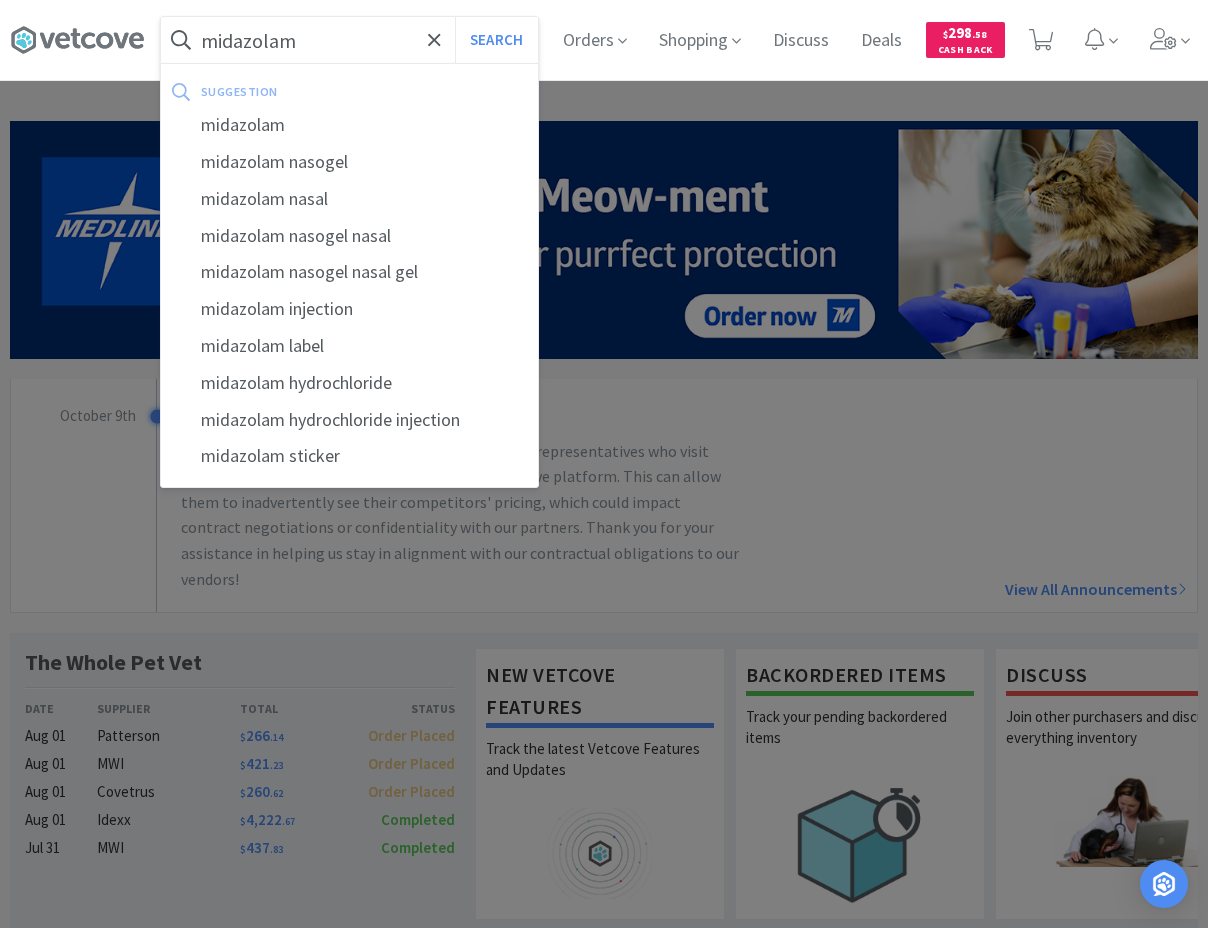 type on "midazolam" 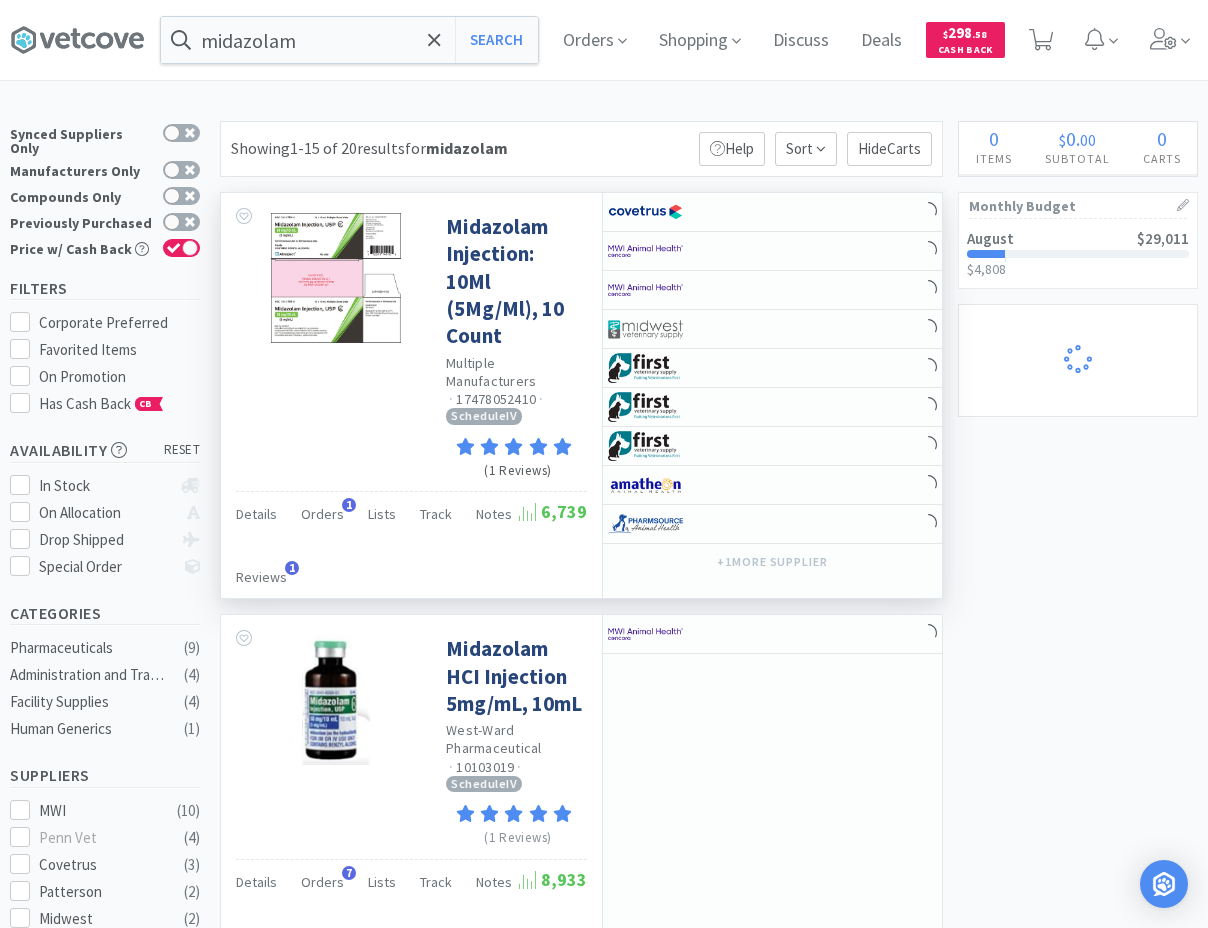 select on "1" 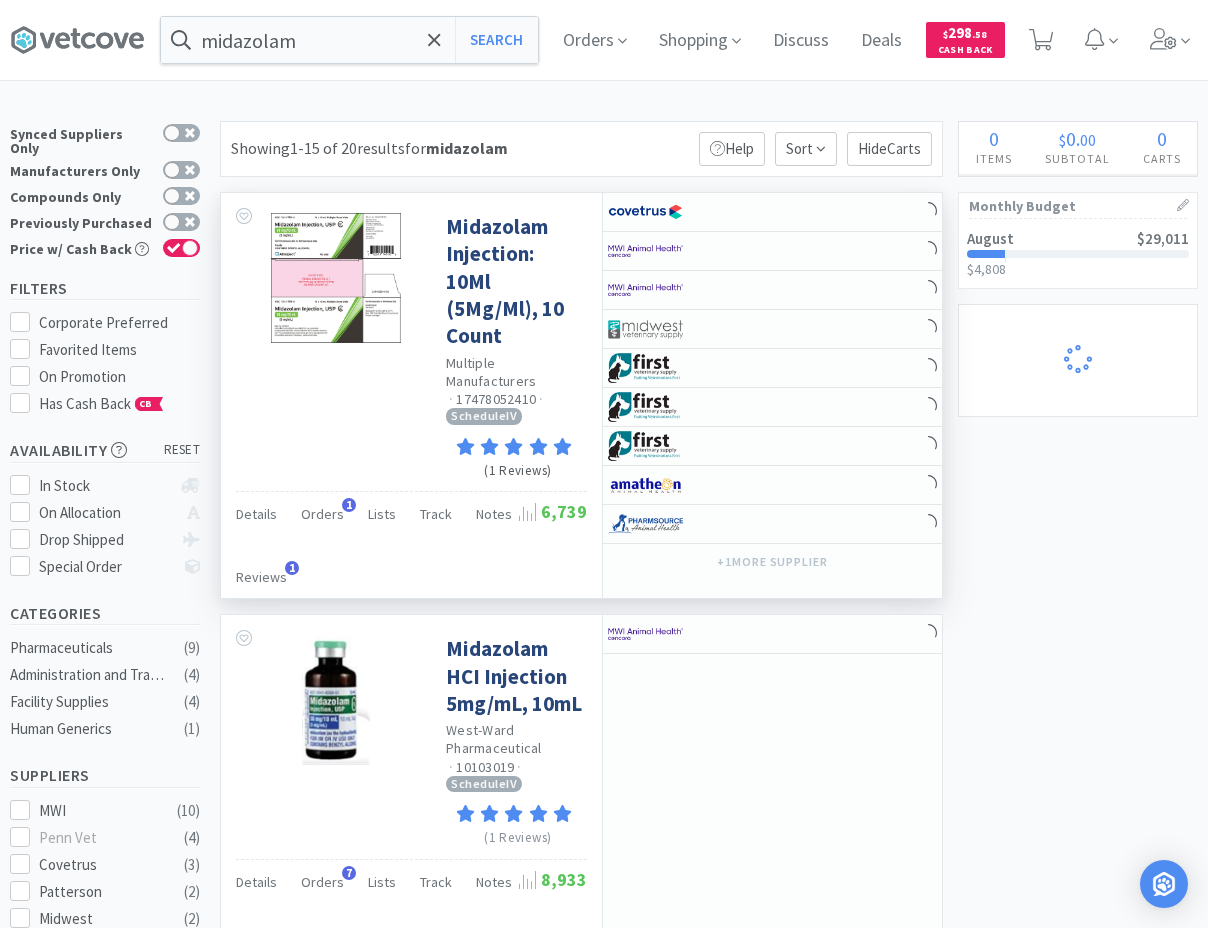 select on "1" 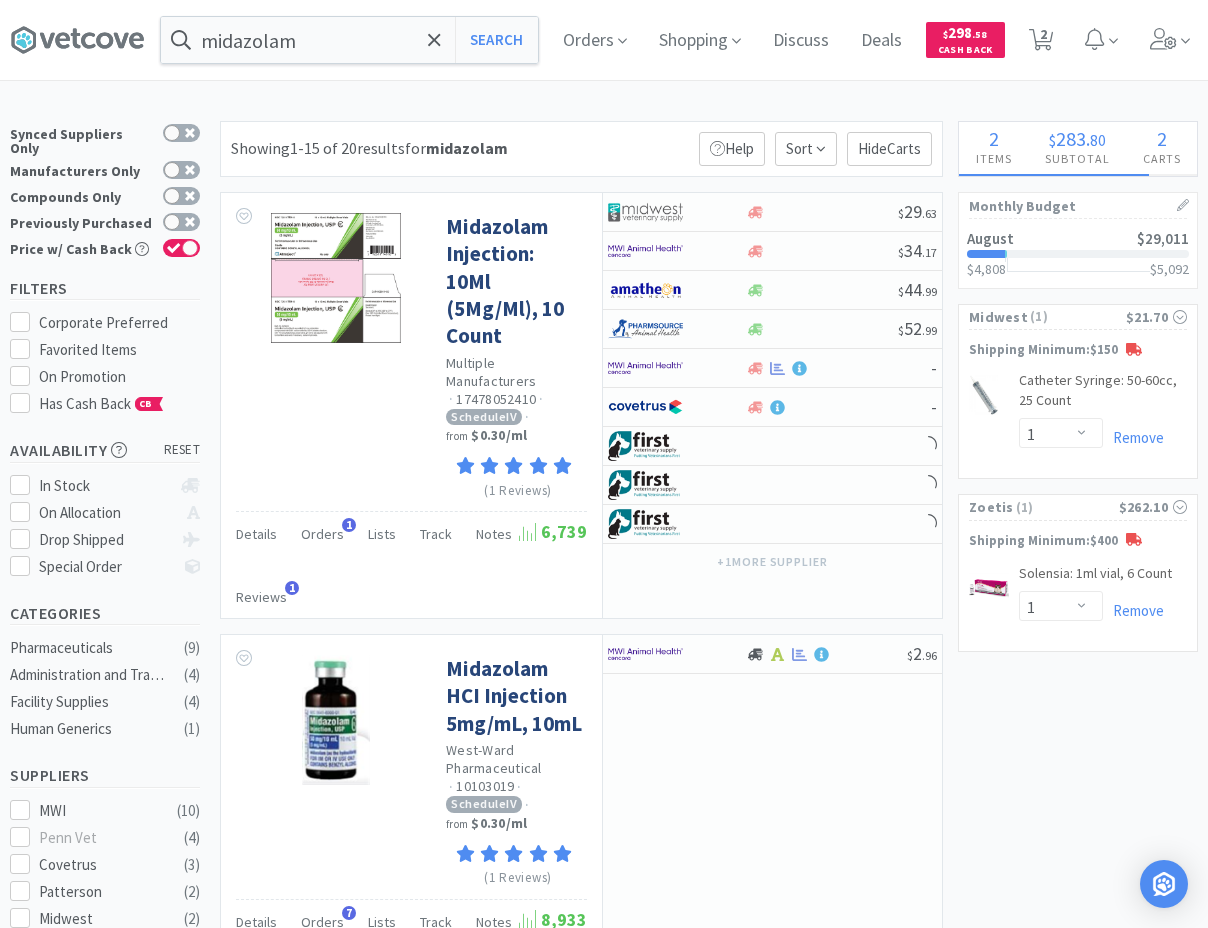 click on "Showing 1-15 of 20 results for midazolam" at bounding box center (604, 2538) 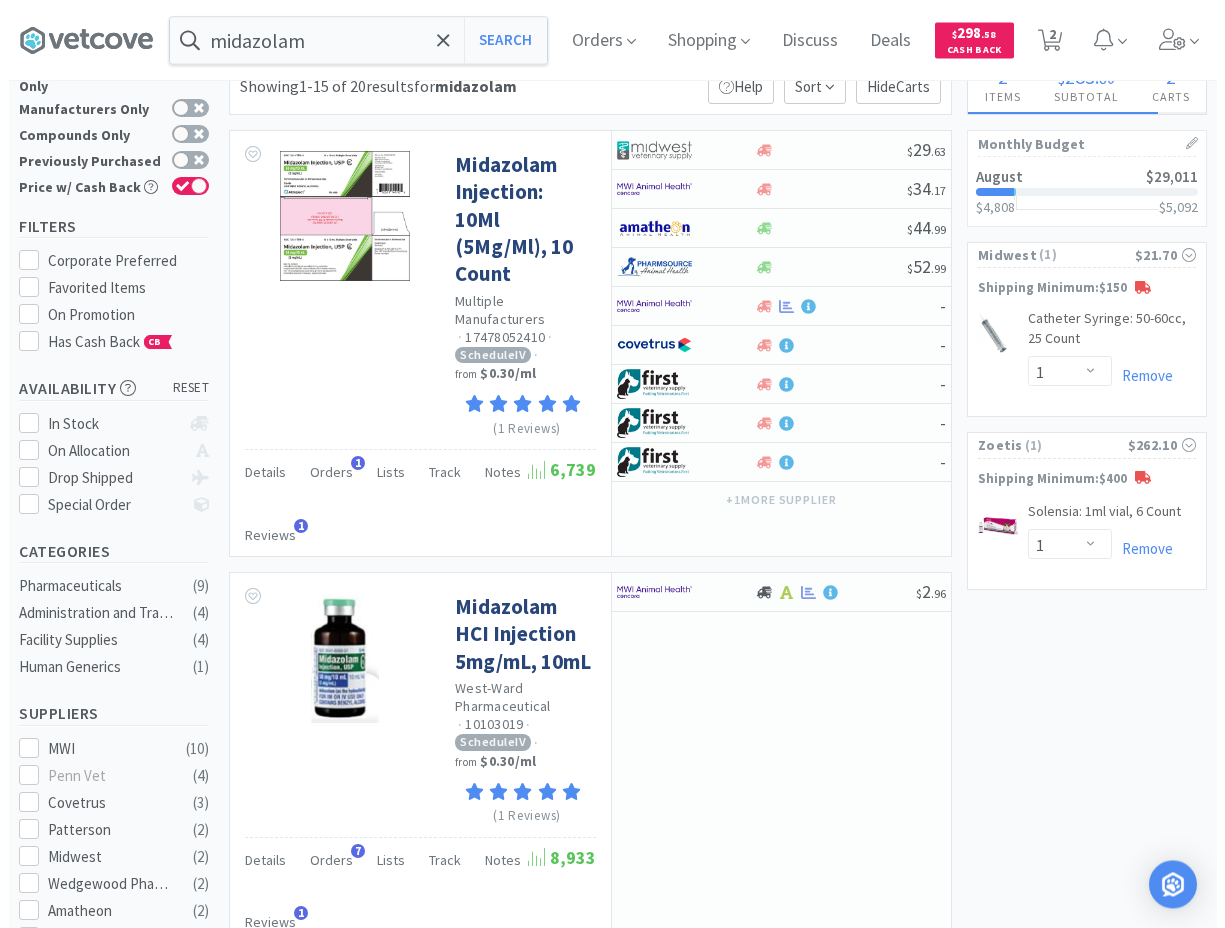 scroll, scrollTop: 102, scrollLeft: 0, axis: vertical 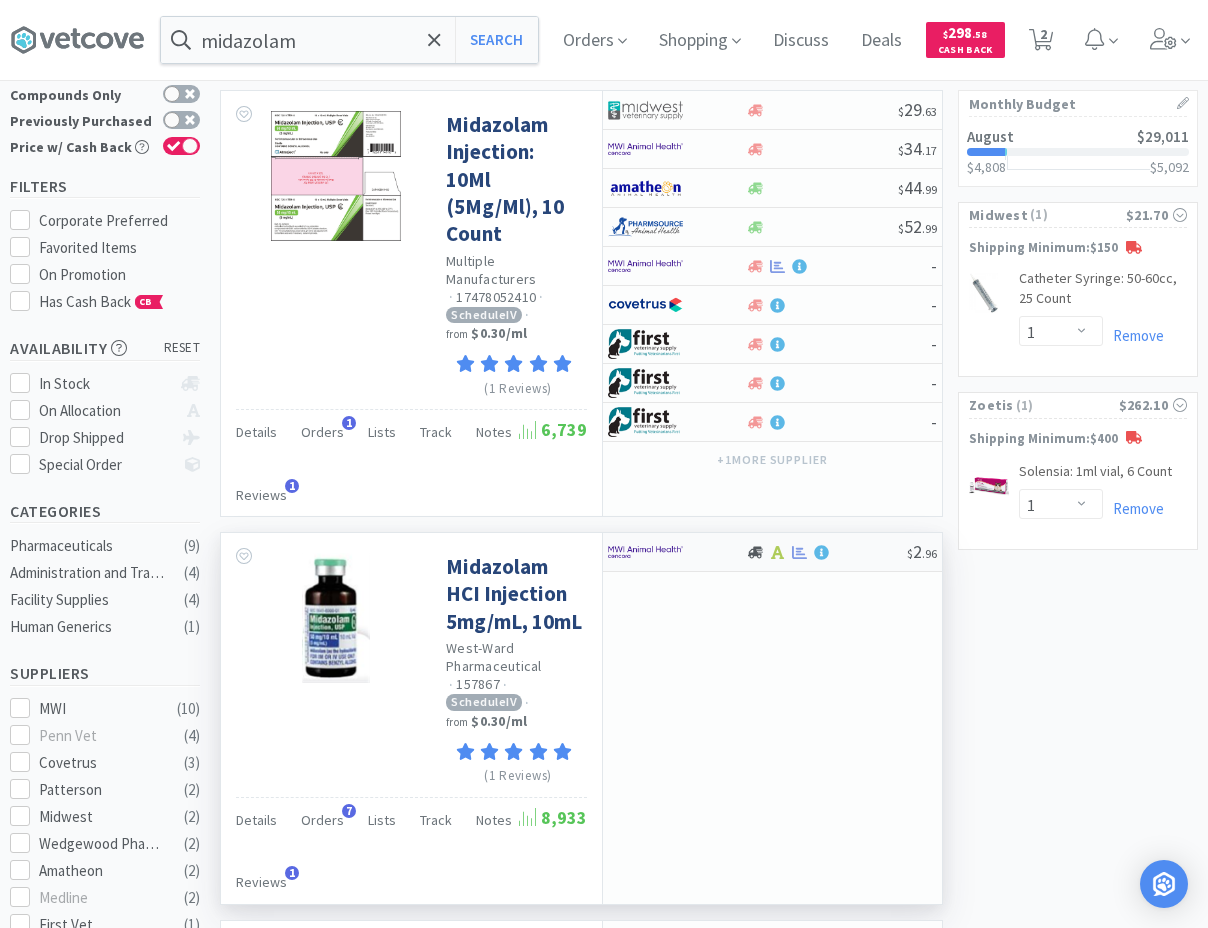 click at bounding box center [663, 552] 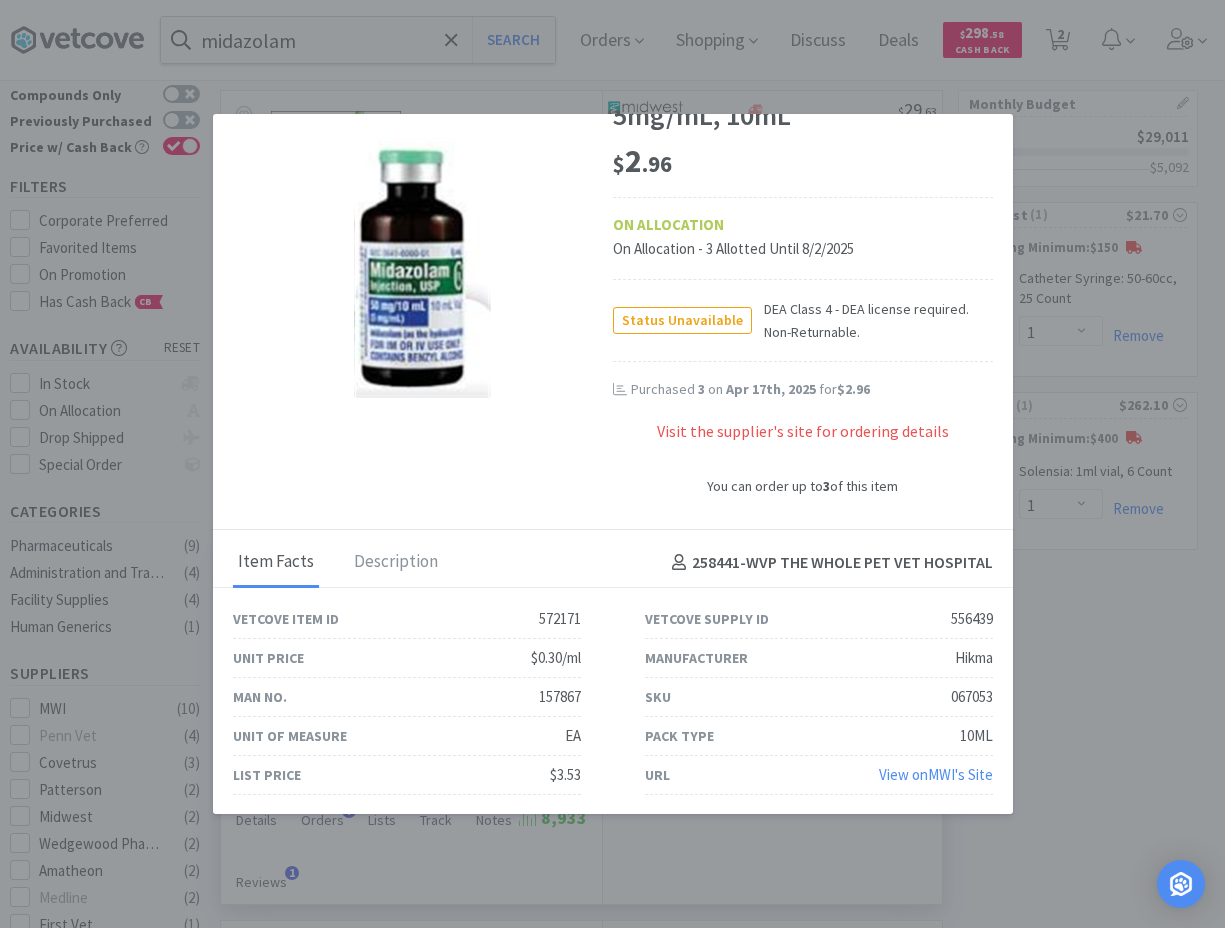 scroll, scrollTop: 96, scrollLeft: 0, axis: vertical 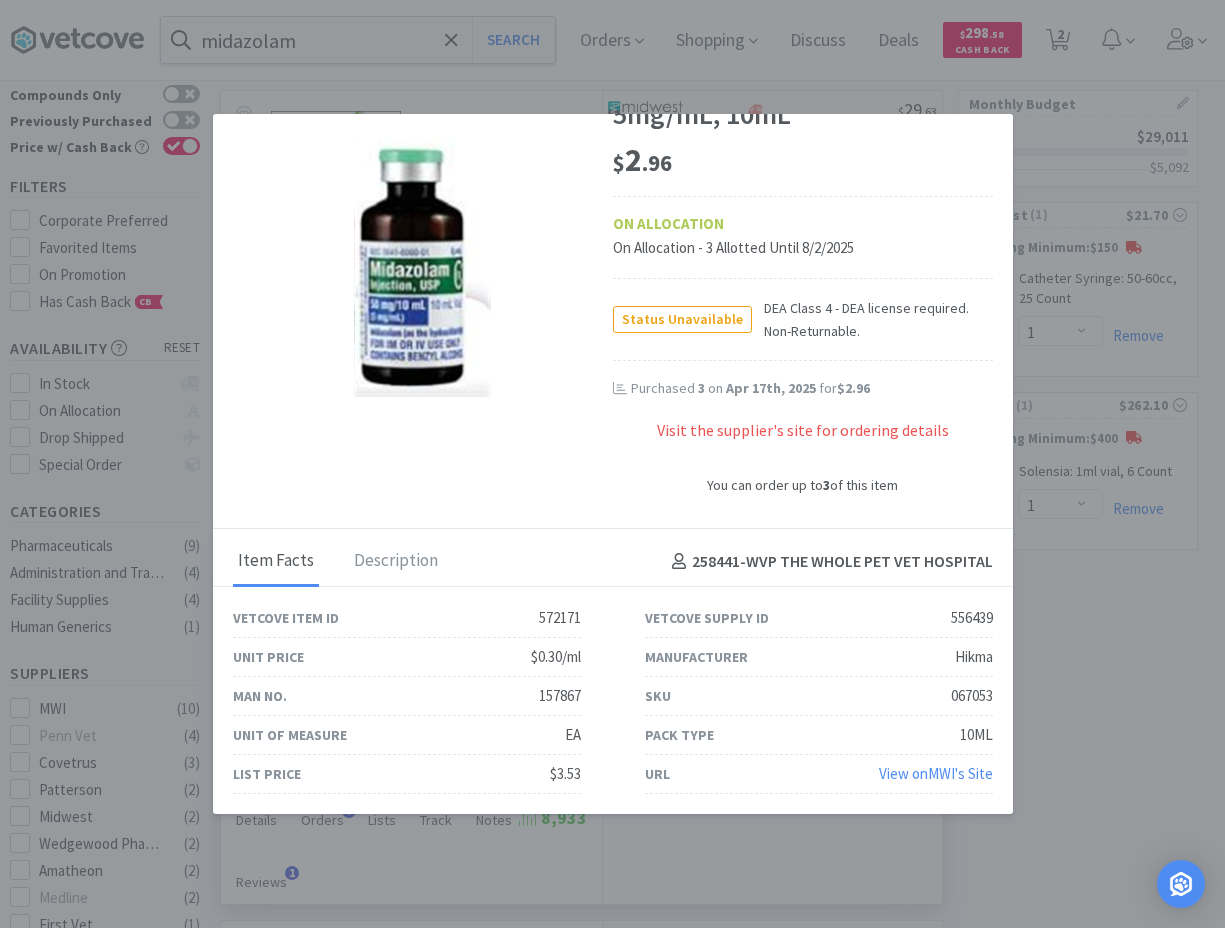 click on "Visit the supplier's site for ordering details" at bounding box center (803, 441) 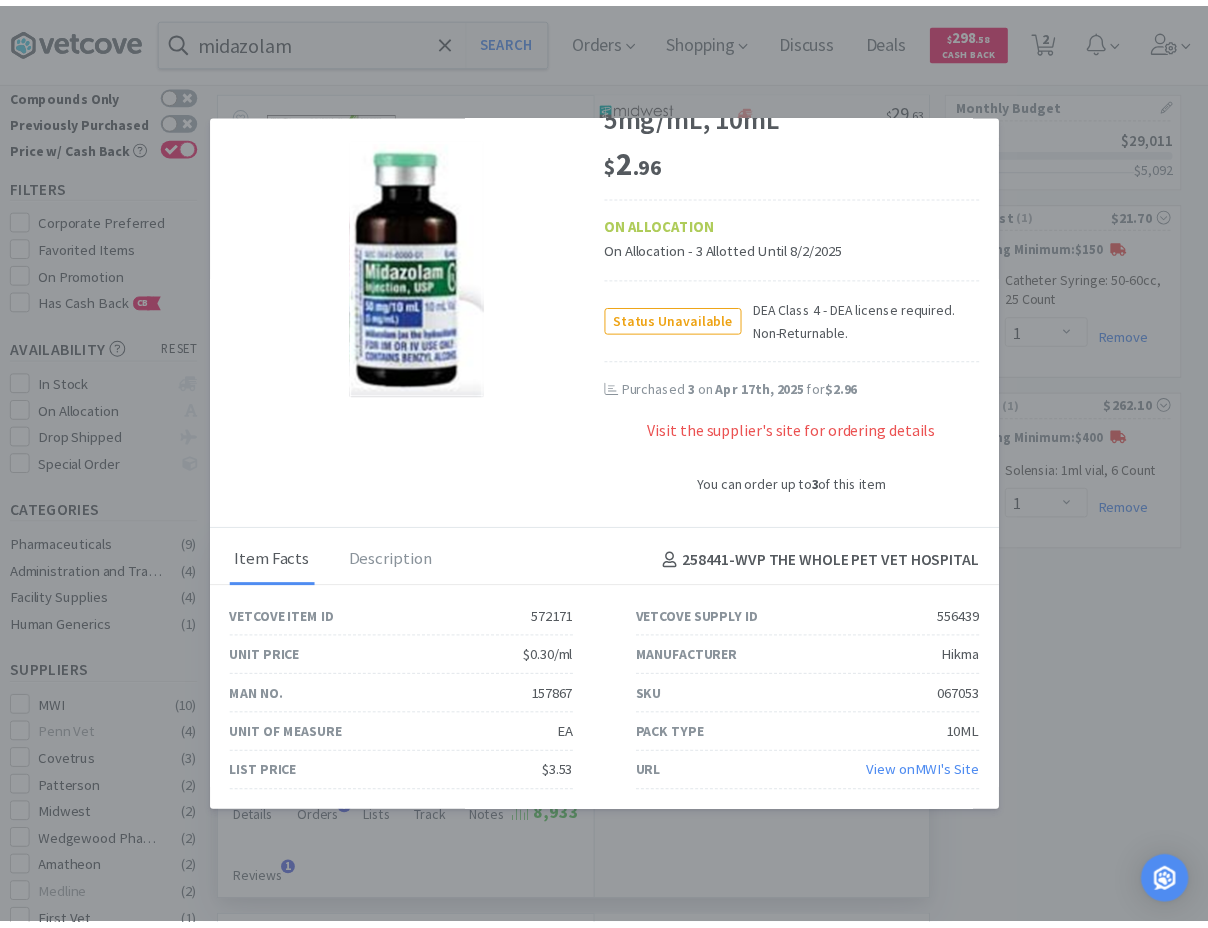 scroll, scrollTop: 0, scrollLeft: 0, axis: both 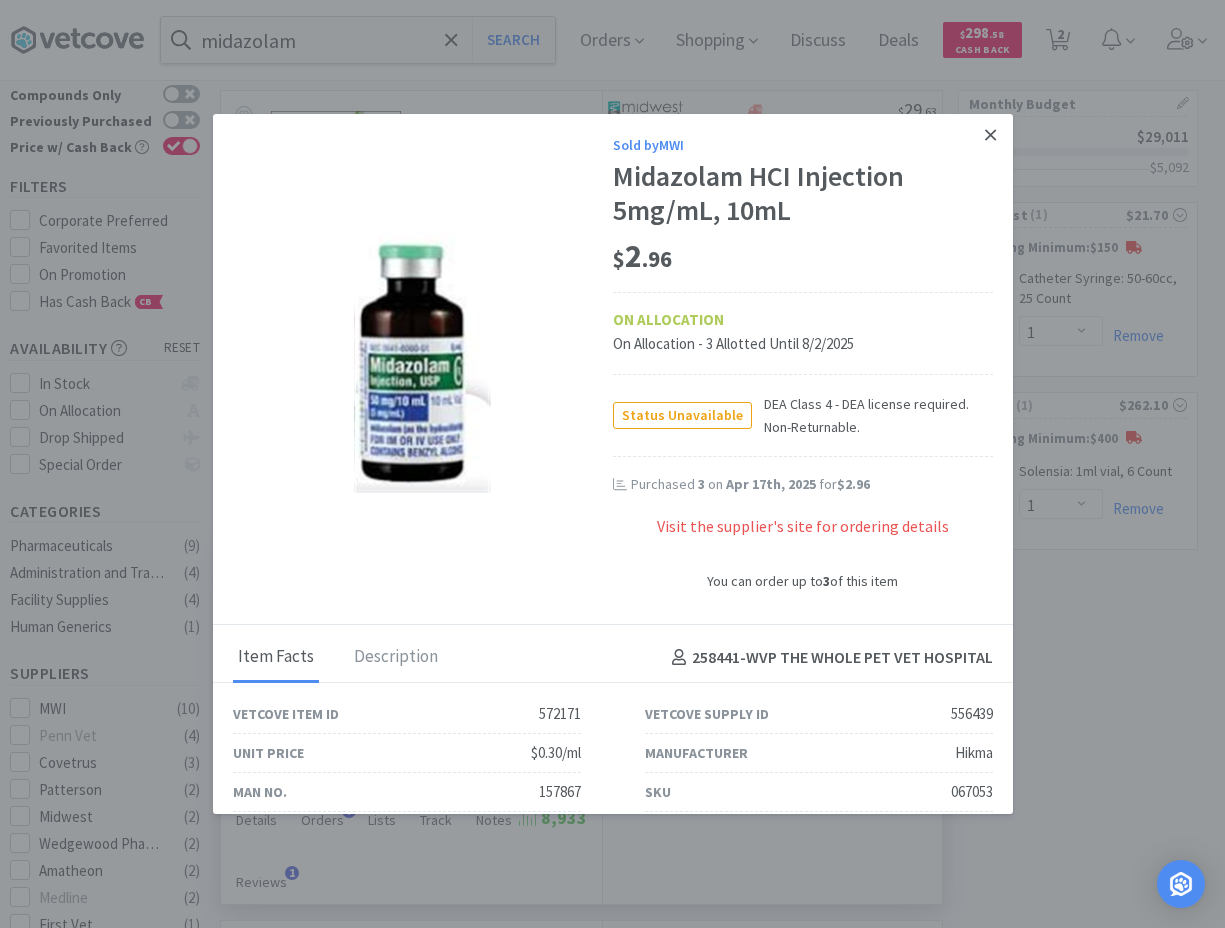 click 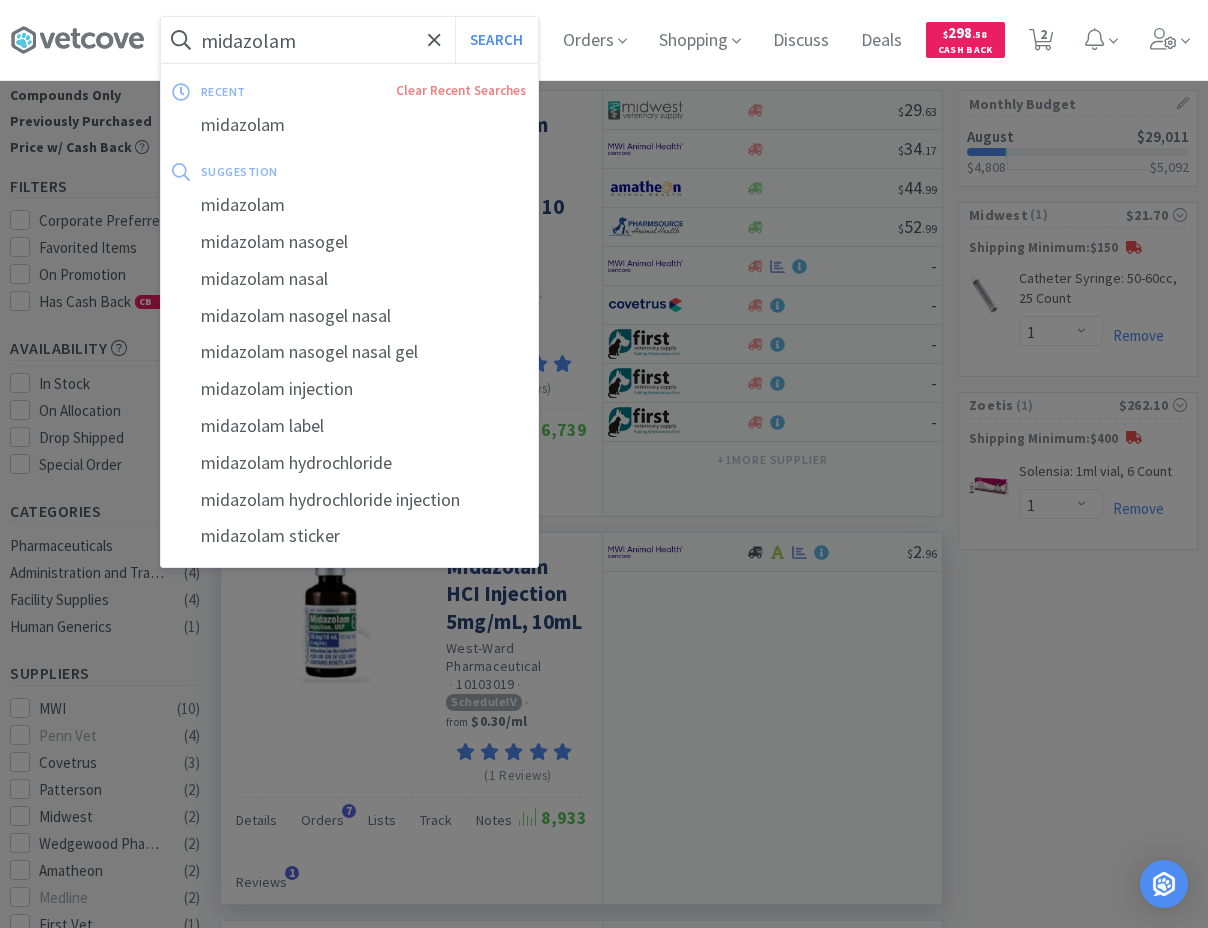 click on "midazolam" at bounding box center (349, 40) 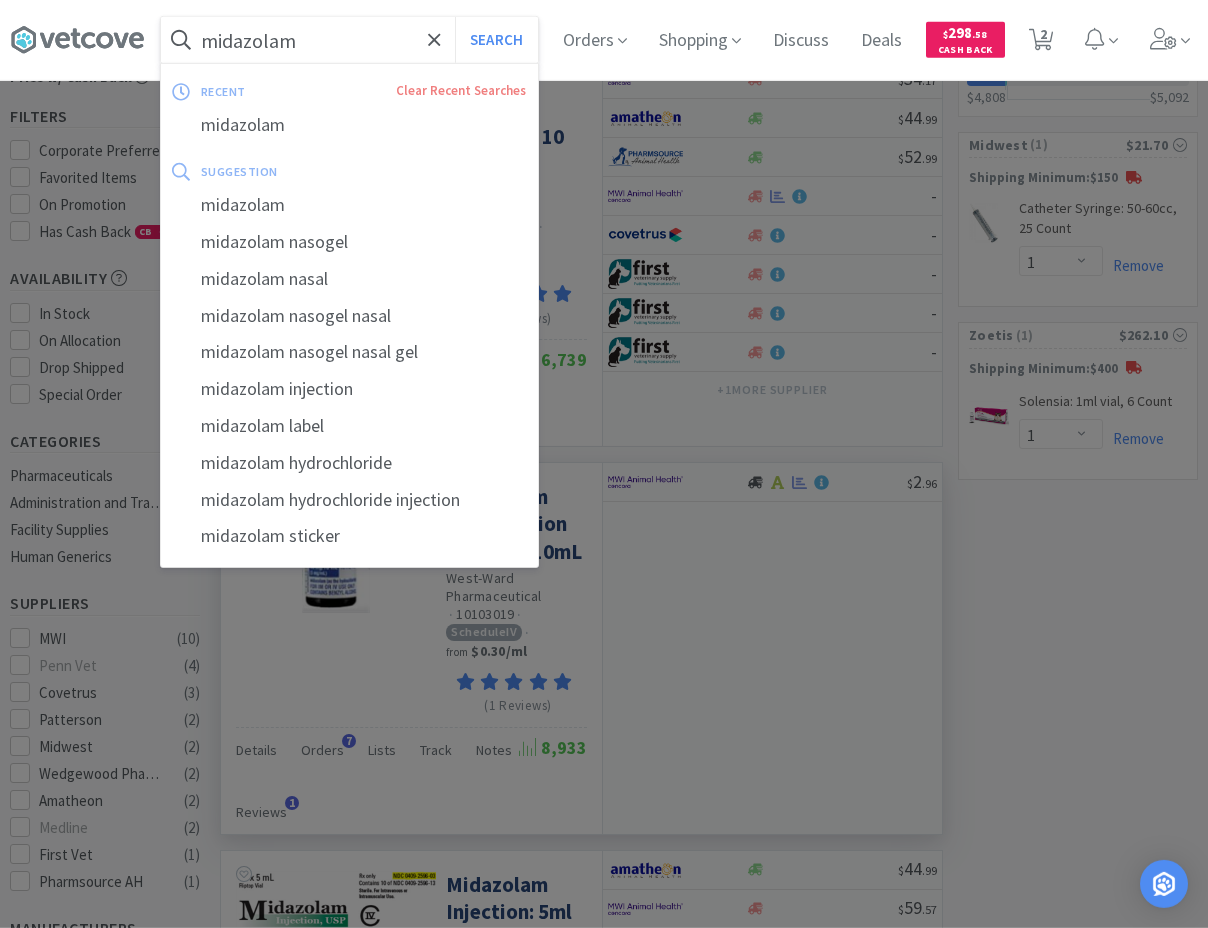 scroll, scrollTop: 204, scrollLeft: 0, axis: vertical 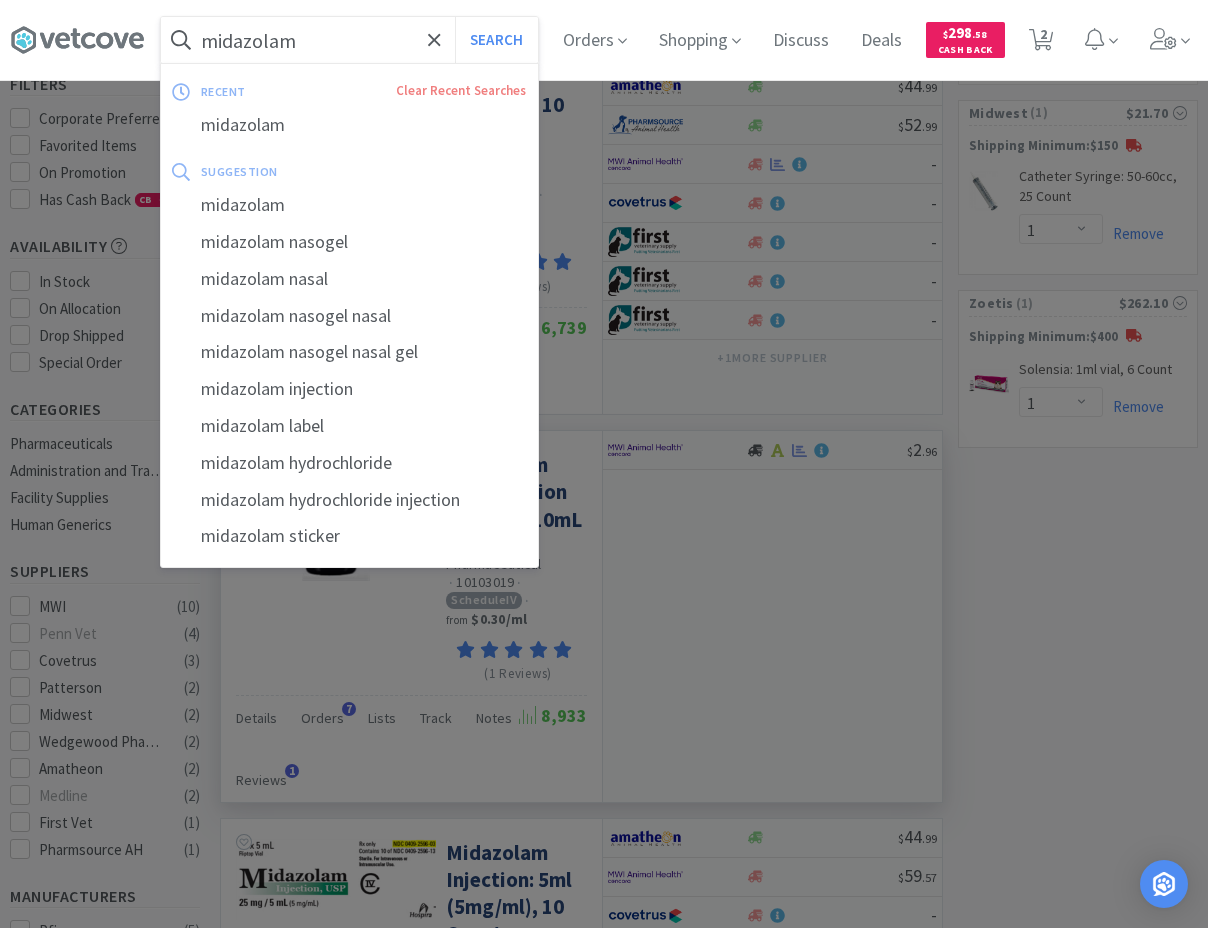 click on "Search" at bounding box center [496, 40] 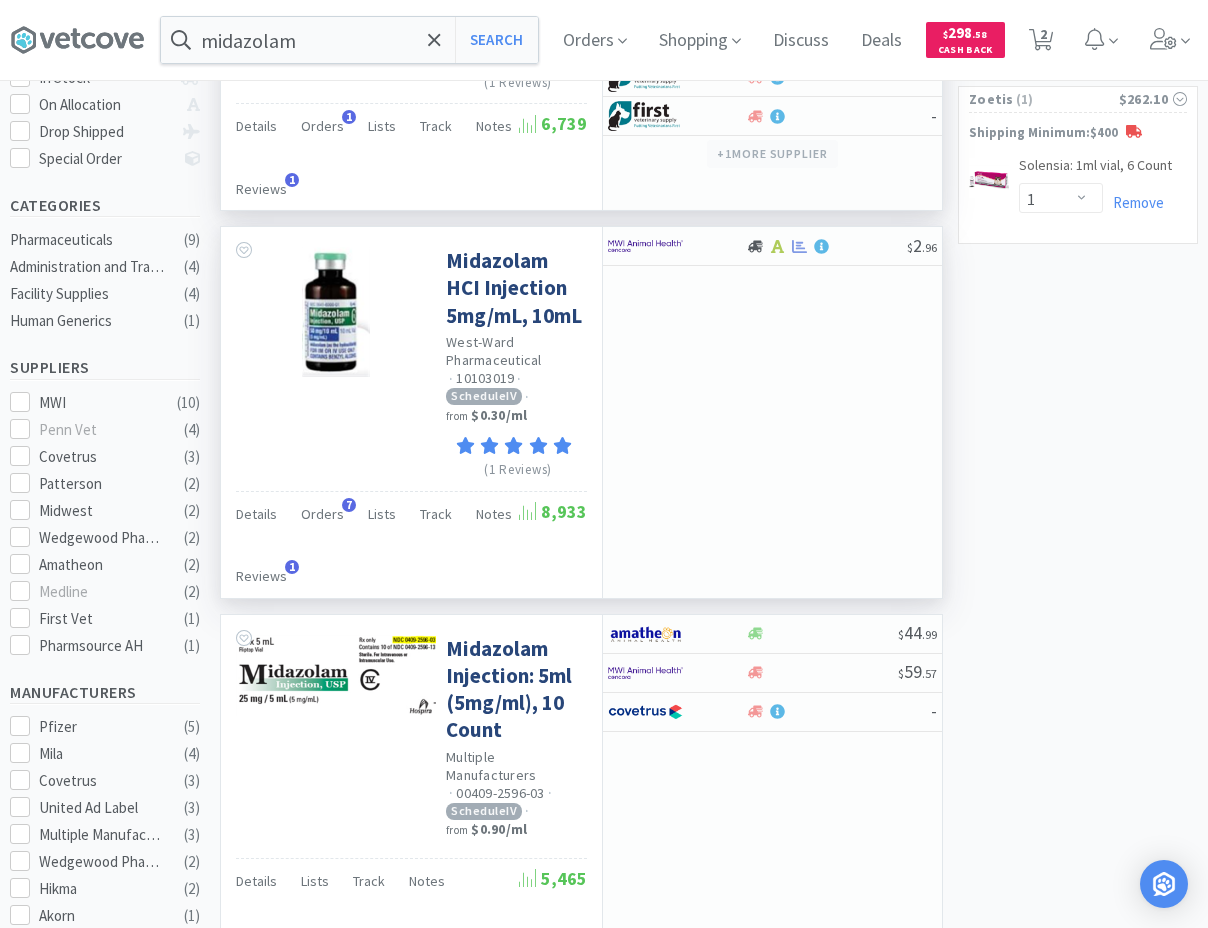 scroll, scrollTop: 0, scrollLeft: 0, axis: both 